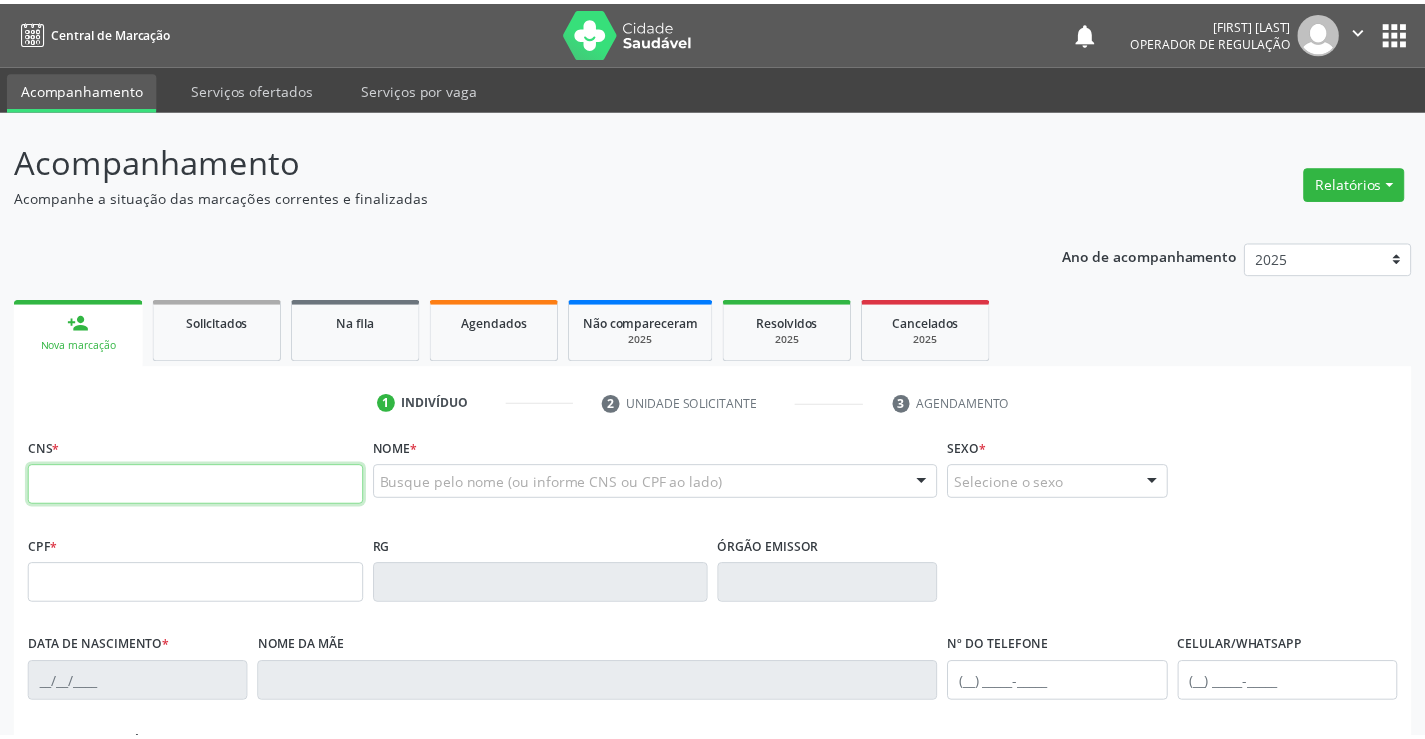 scroll, scrollTop: 0, scrollLeft: 0, axis: both 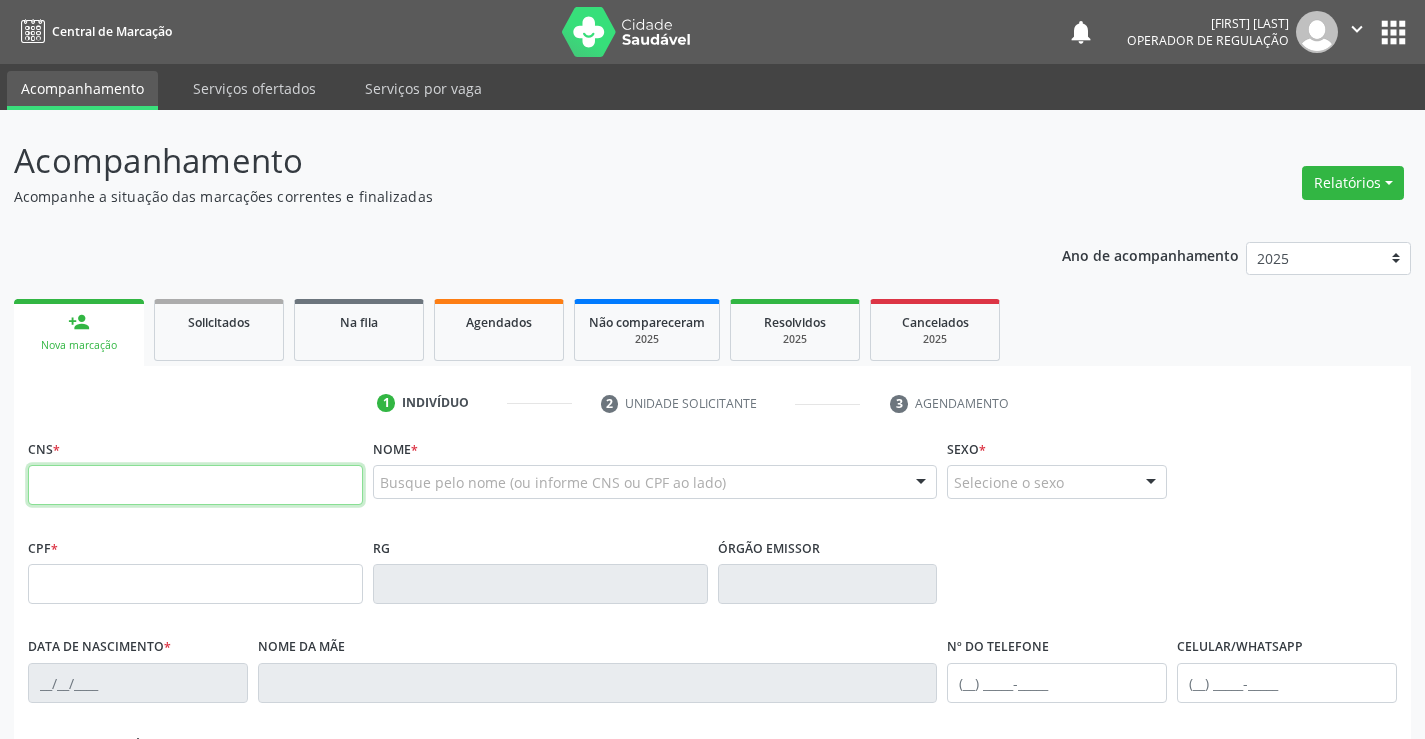 click at bounding box center (195, 485) 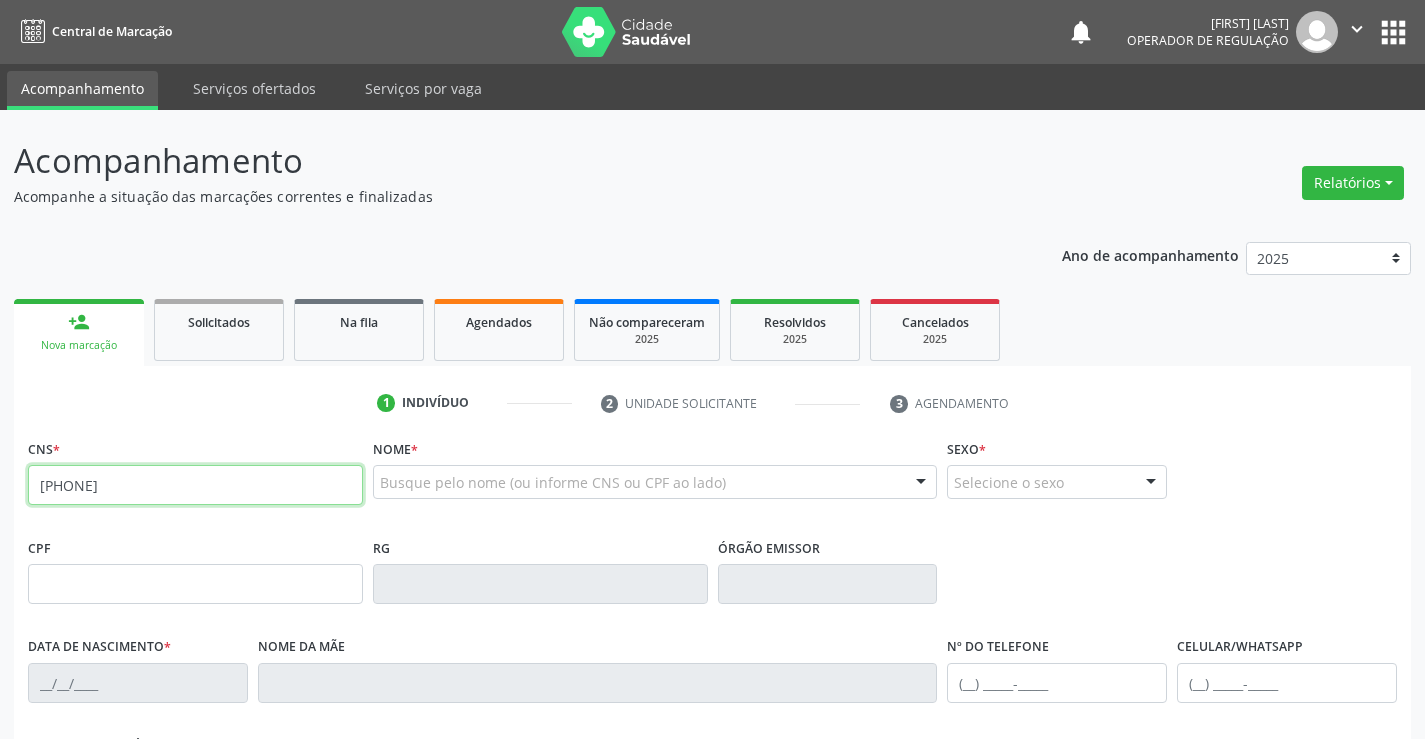type on "[PHONE]" 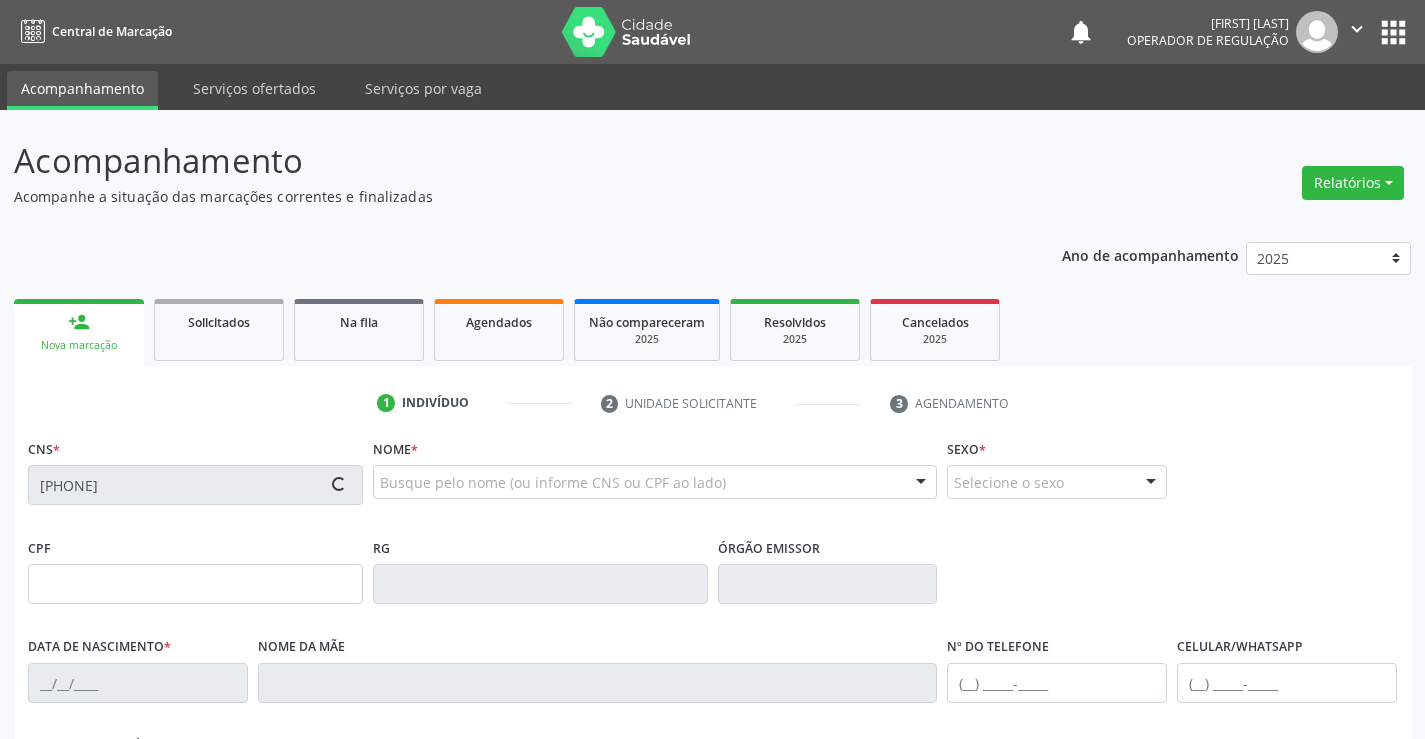 type on "[CPF]" 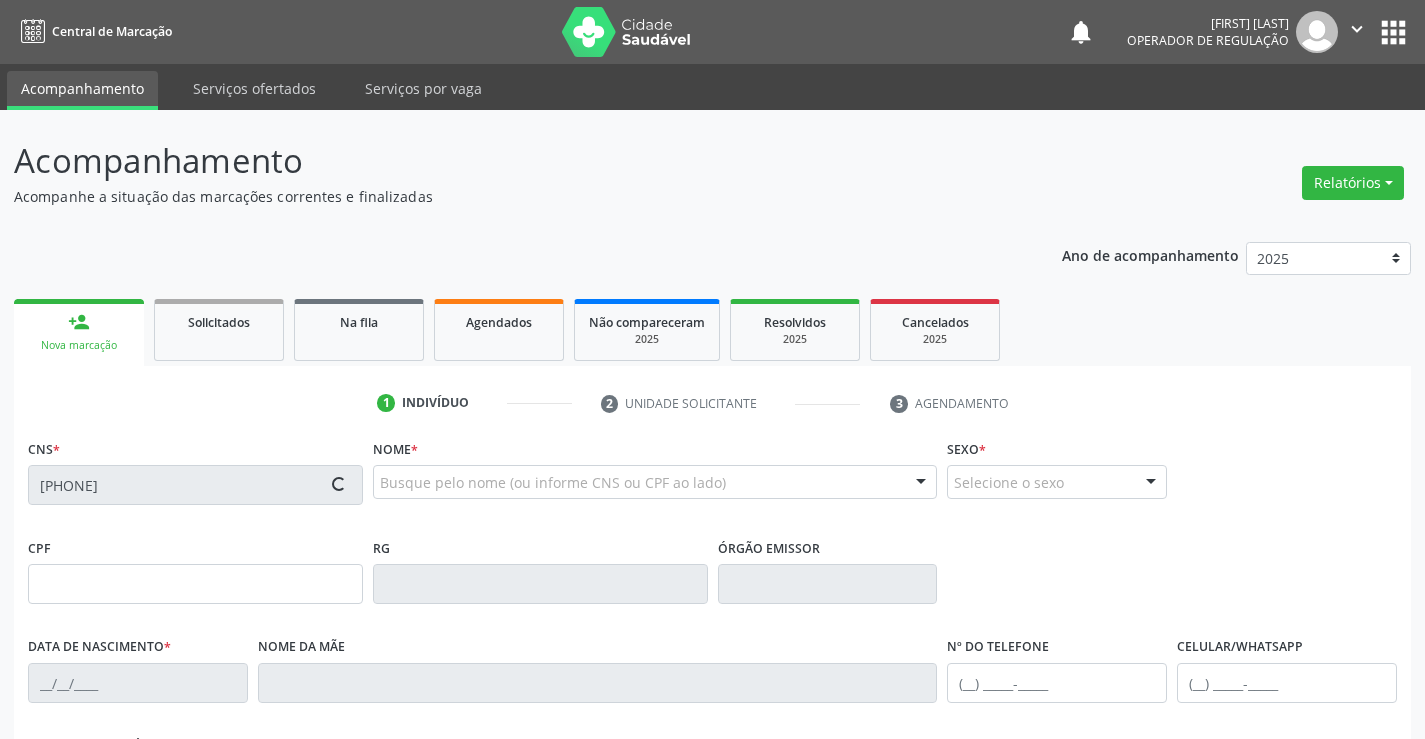 type on "[DATE]" 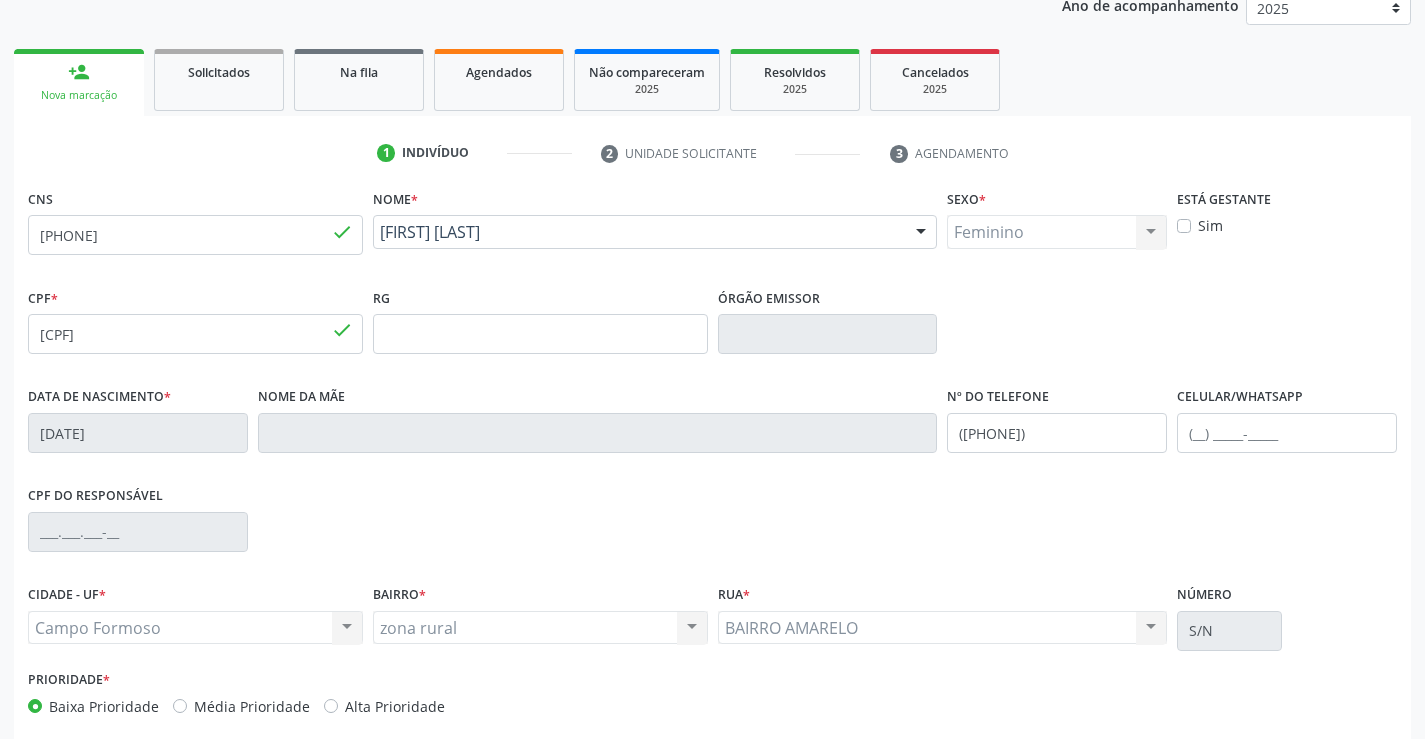 scroll, scrollTop: 345, scrollLeft: 0, axis: vertical 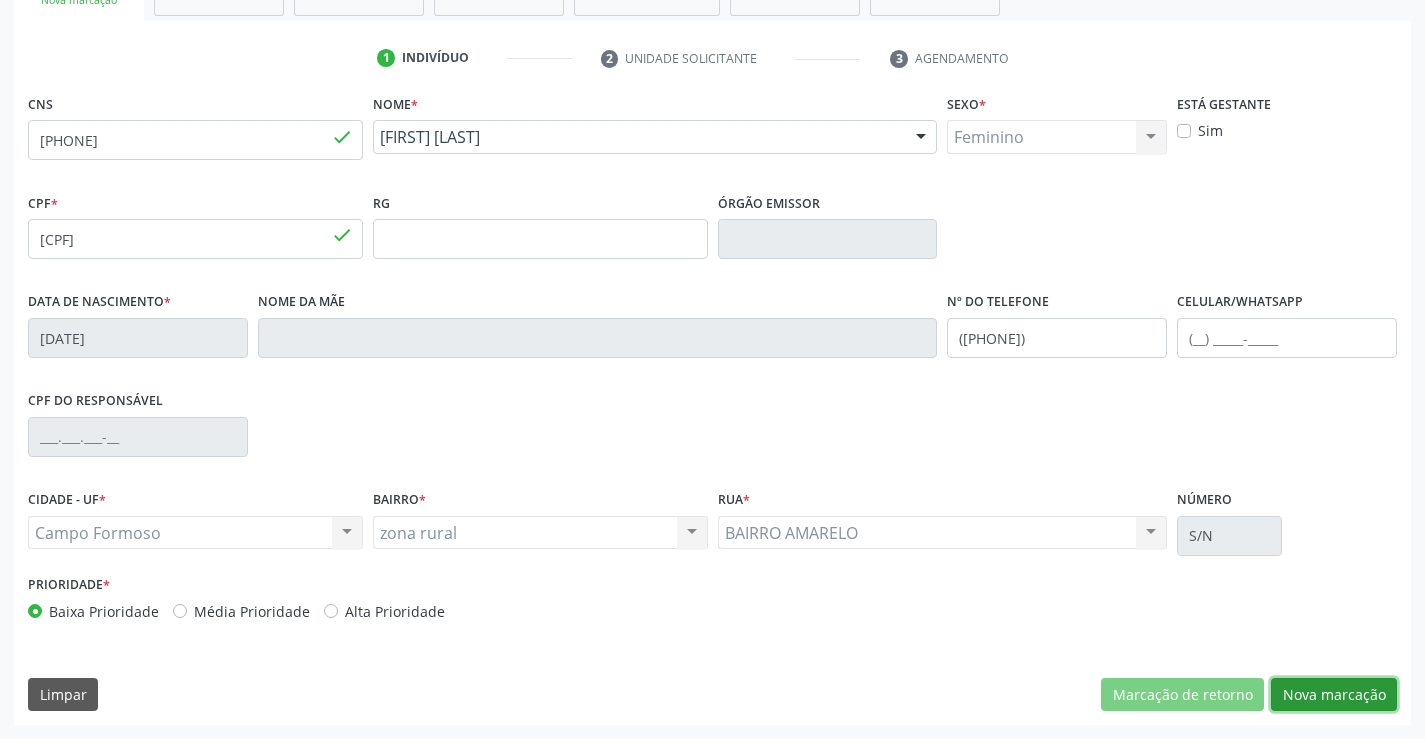 click on "Nova marcação" at bounding box center (1334, 695) 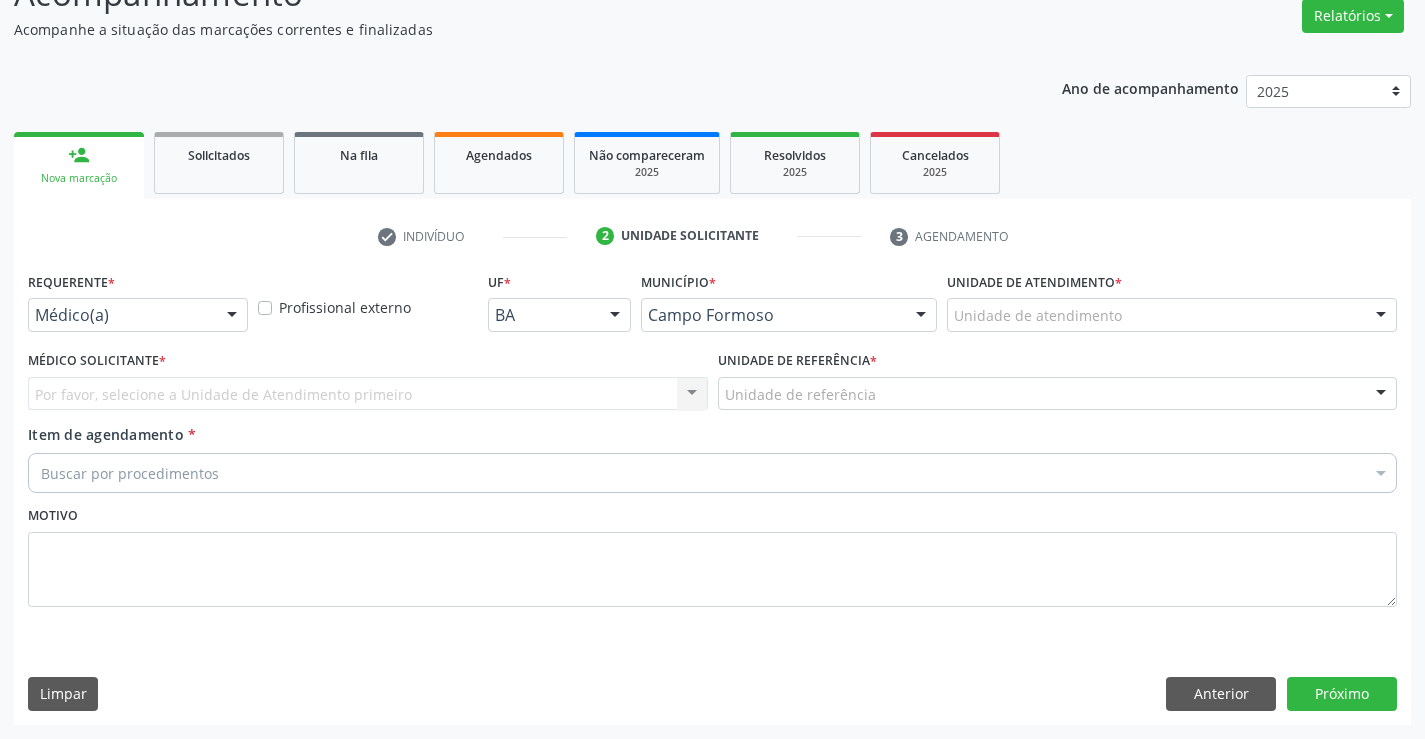 scroll, scrollTop: 167, scrollLeft: 0, axis: vertical 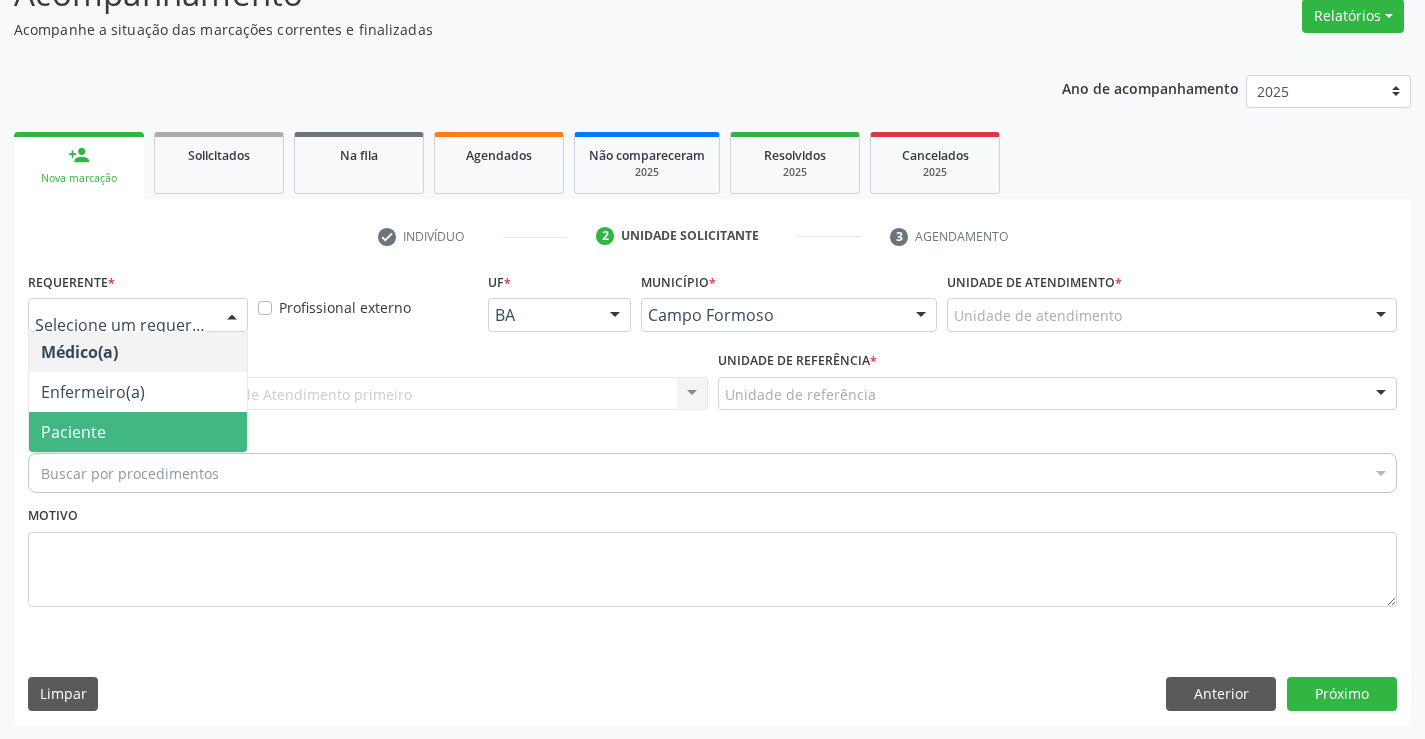 click on "Paciente" at bounding box center [138, 432] 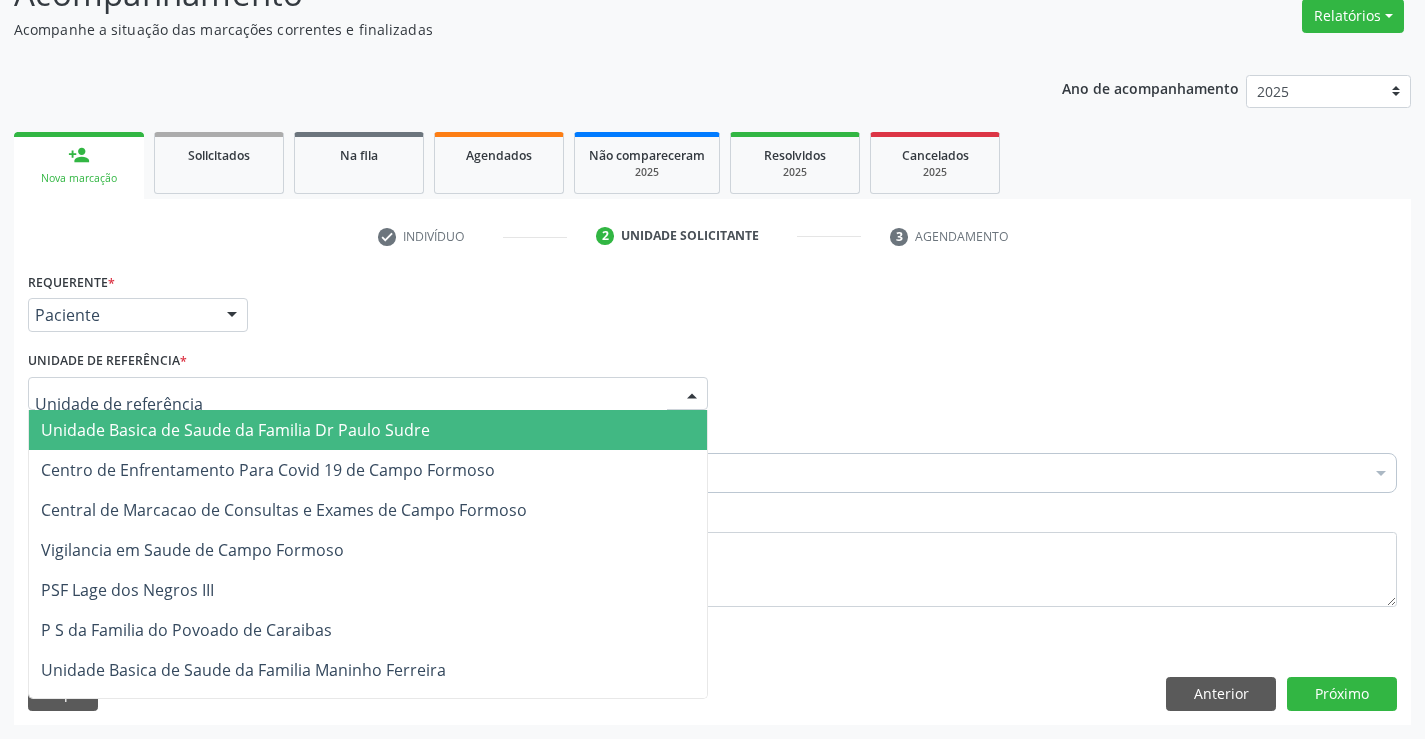 click at bounding box center [368, 394] 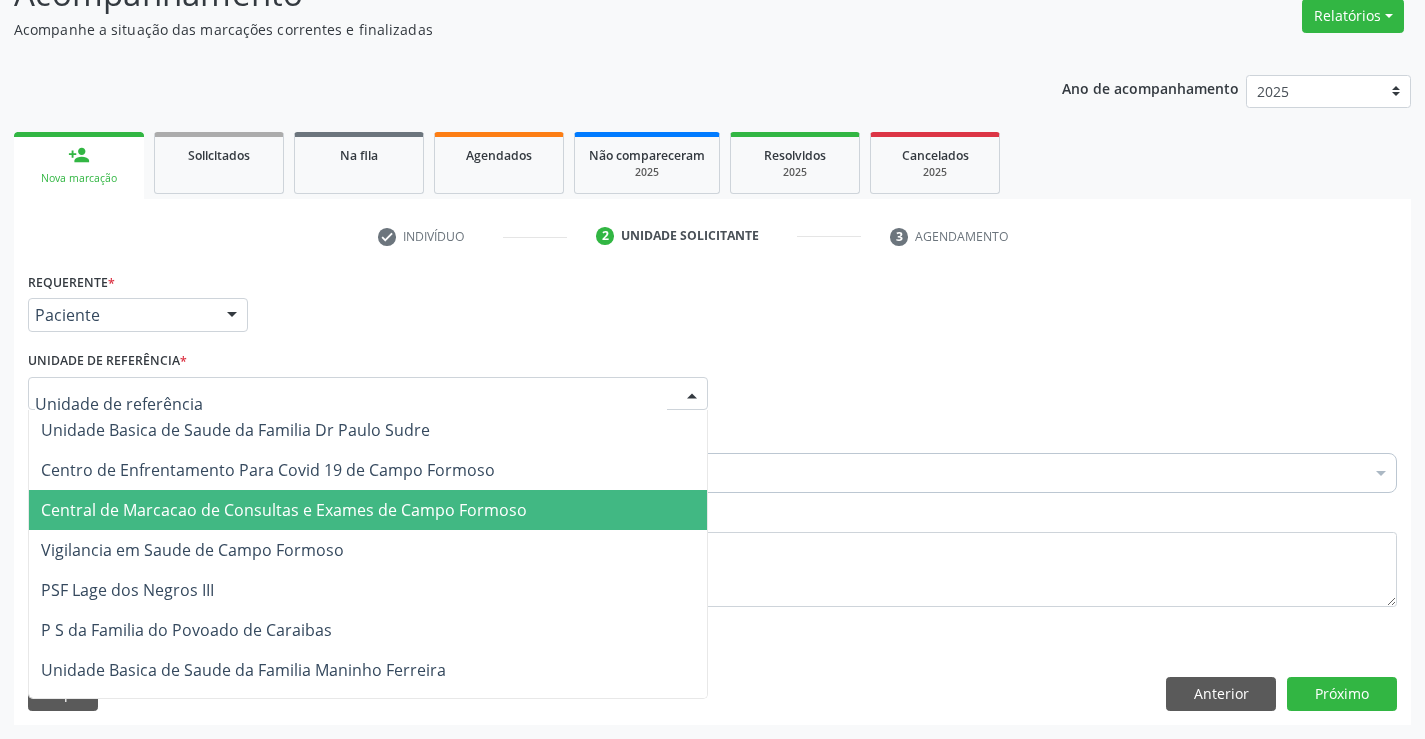 click on "Central de Marcacao de Consultas e Exames de Campo Formoso" at bounding box center [284, 510] 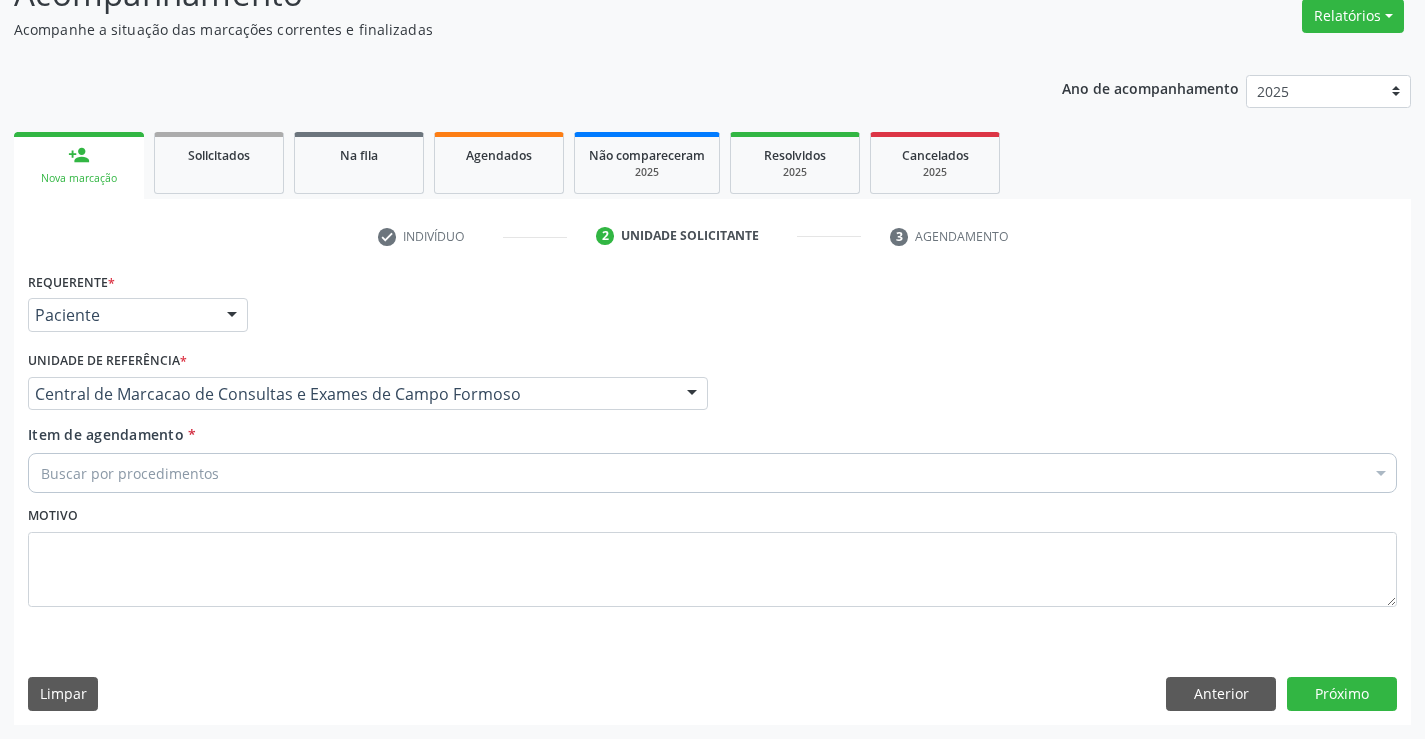 click on "Buscar por procedimentos" at bounding box center (712, 473) 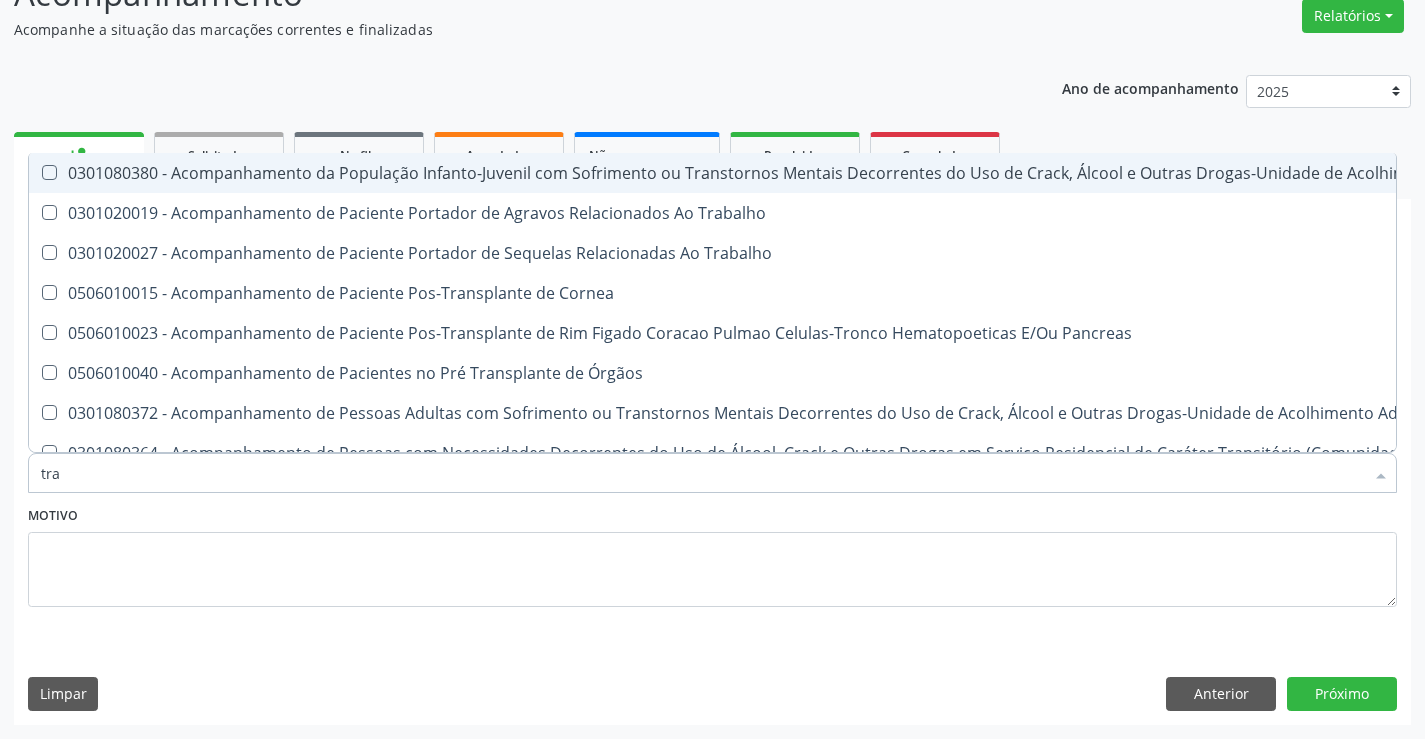 type on "TRANSVA" 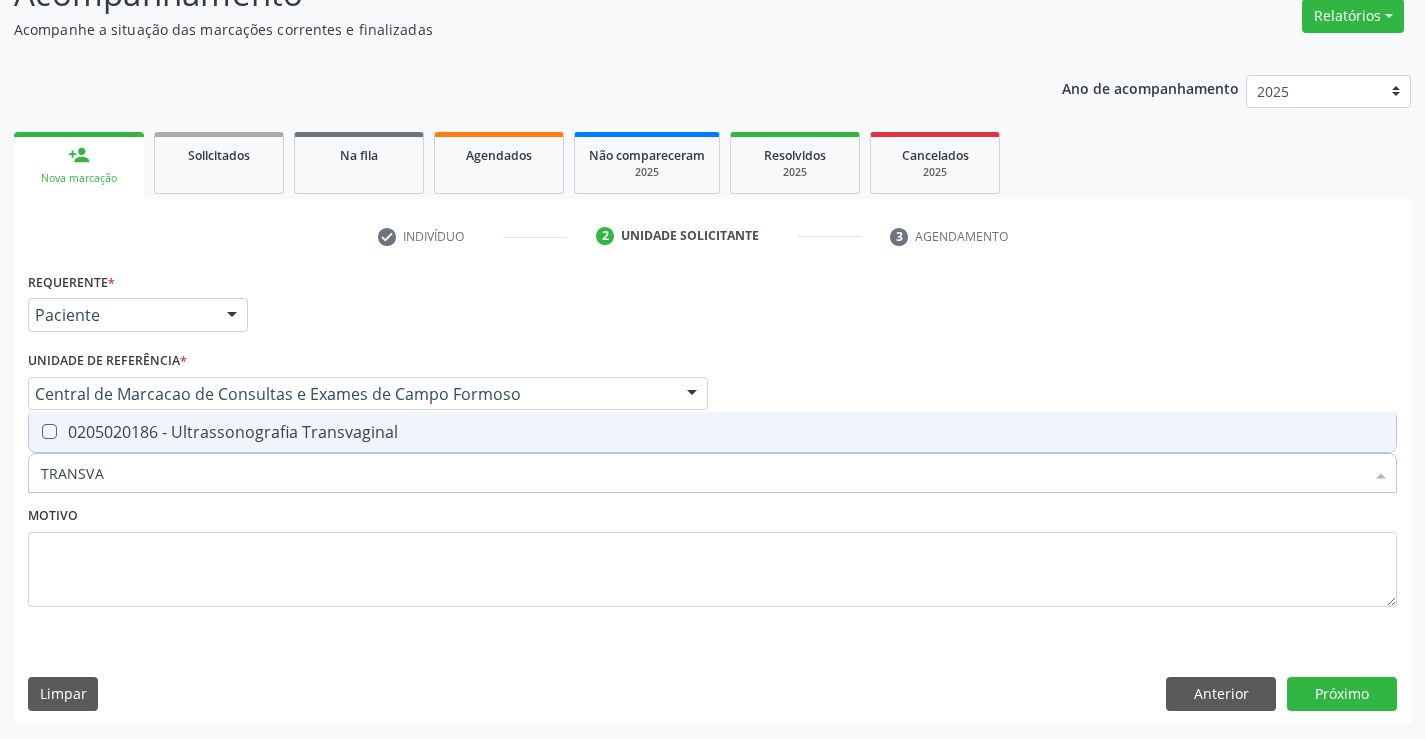 click on "0205020186 - Ultrassonografia Transvaginal" at bounding box center (712, 432) 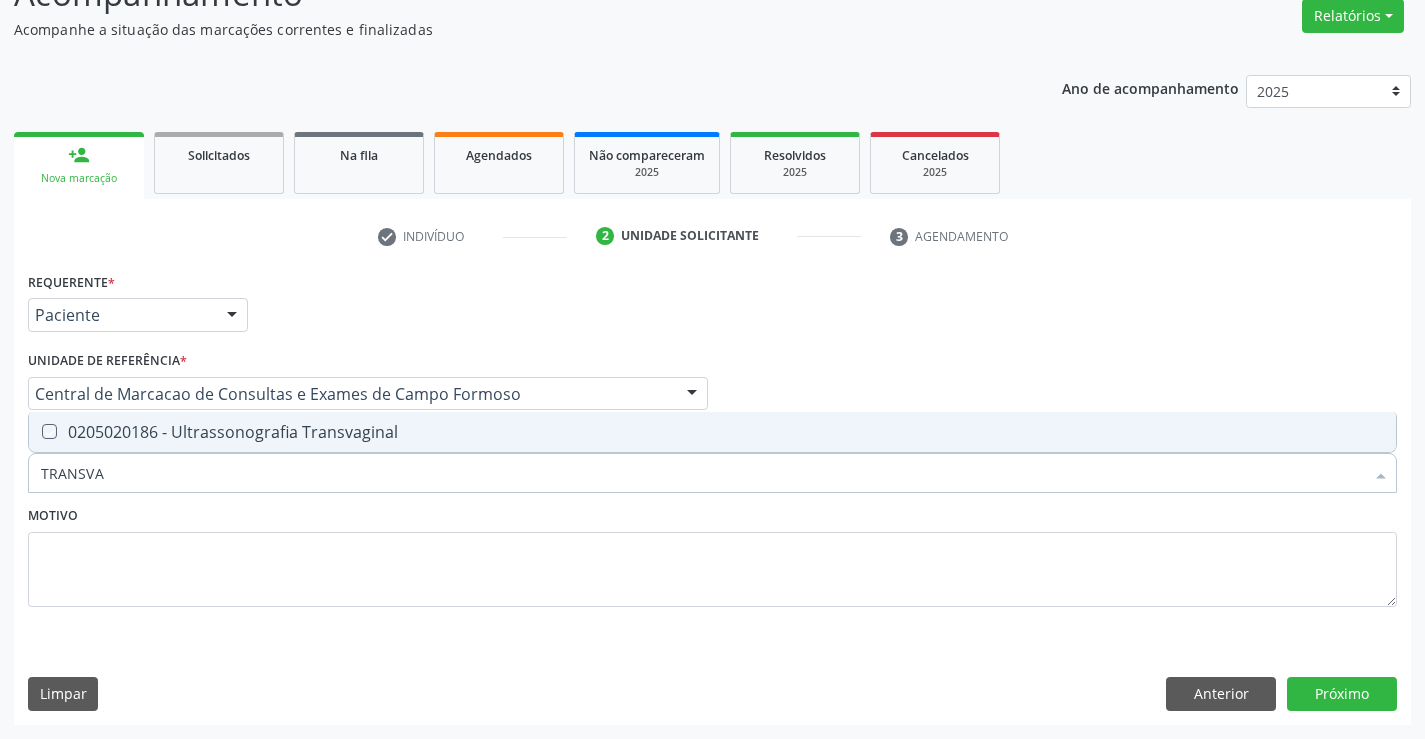 checkbox on "true" 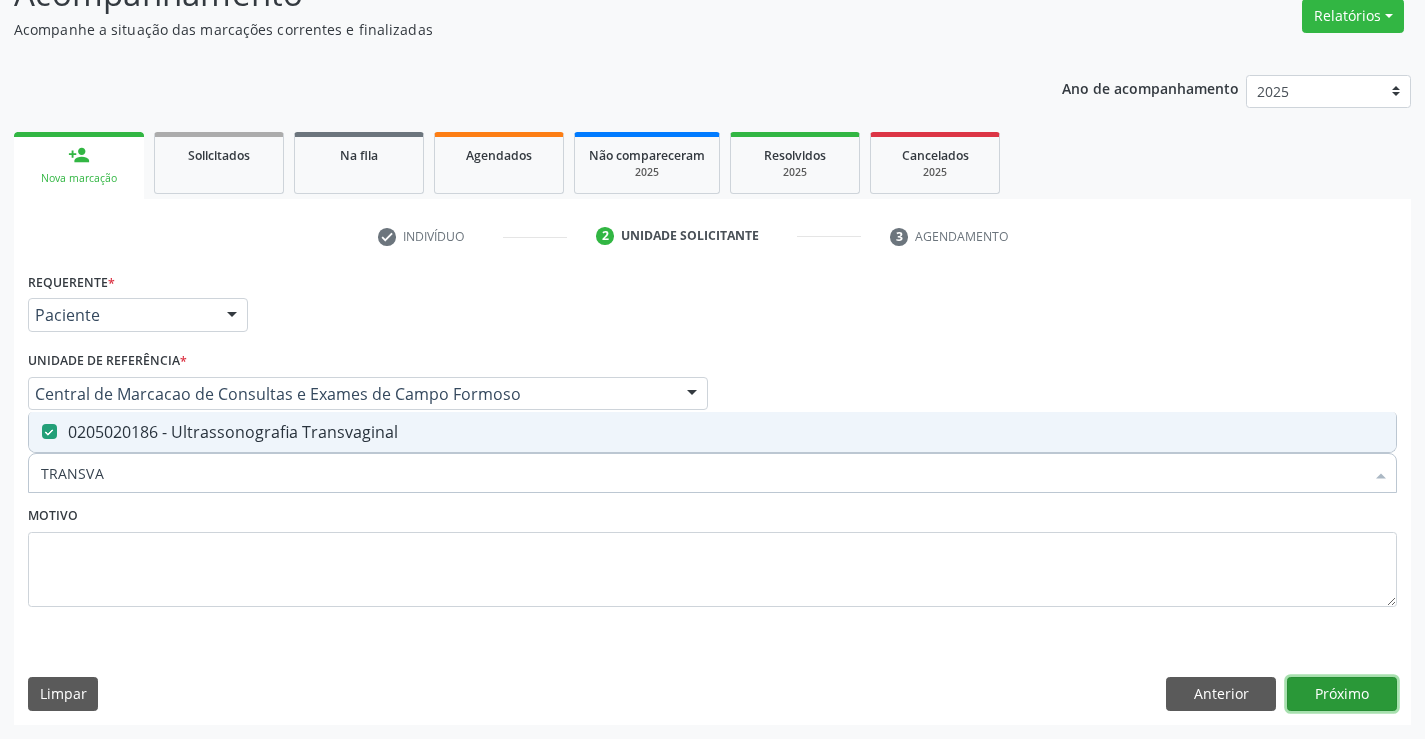 click on "Próximo" at bounding box center (1342, 694) 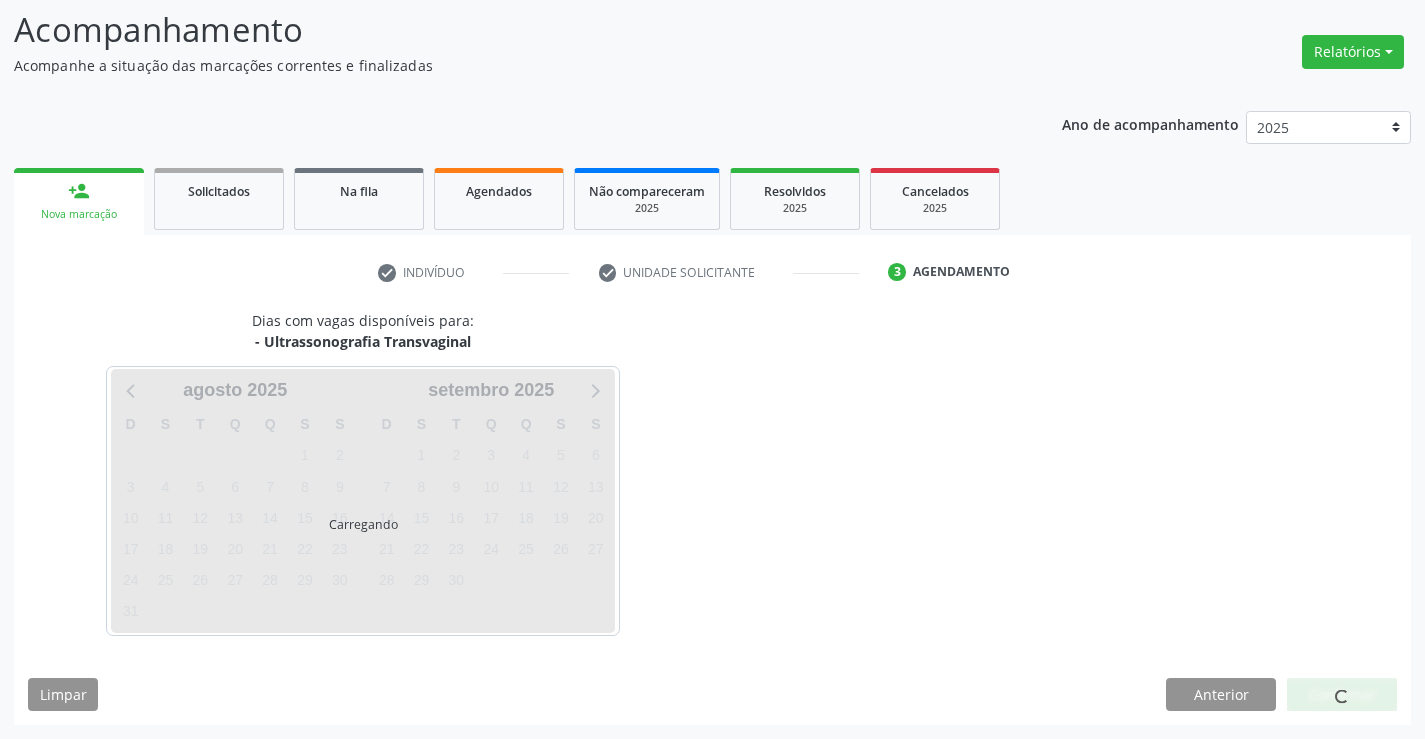 scroll, scrollTop: 131, scrollLeft: 0, axis: vertical 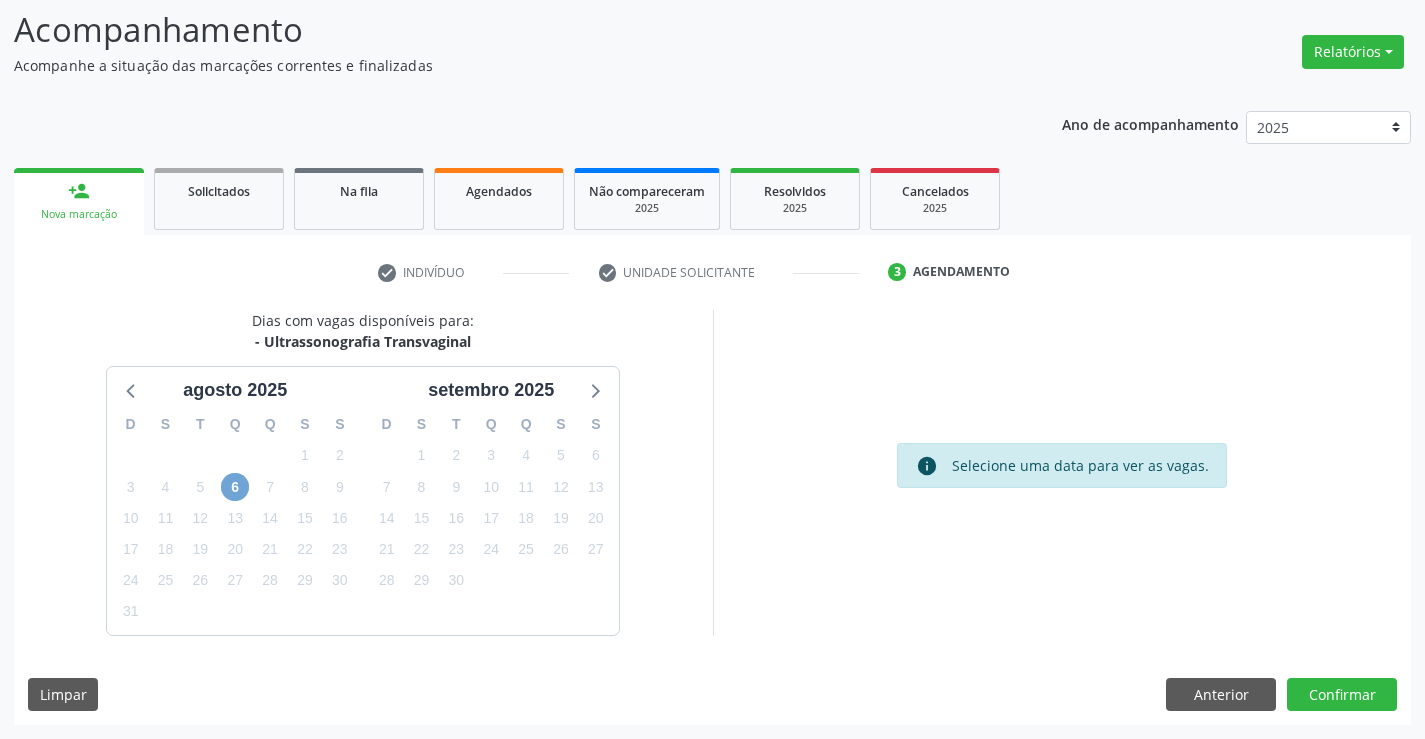 click on "6" at bounding box center (235, 487) 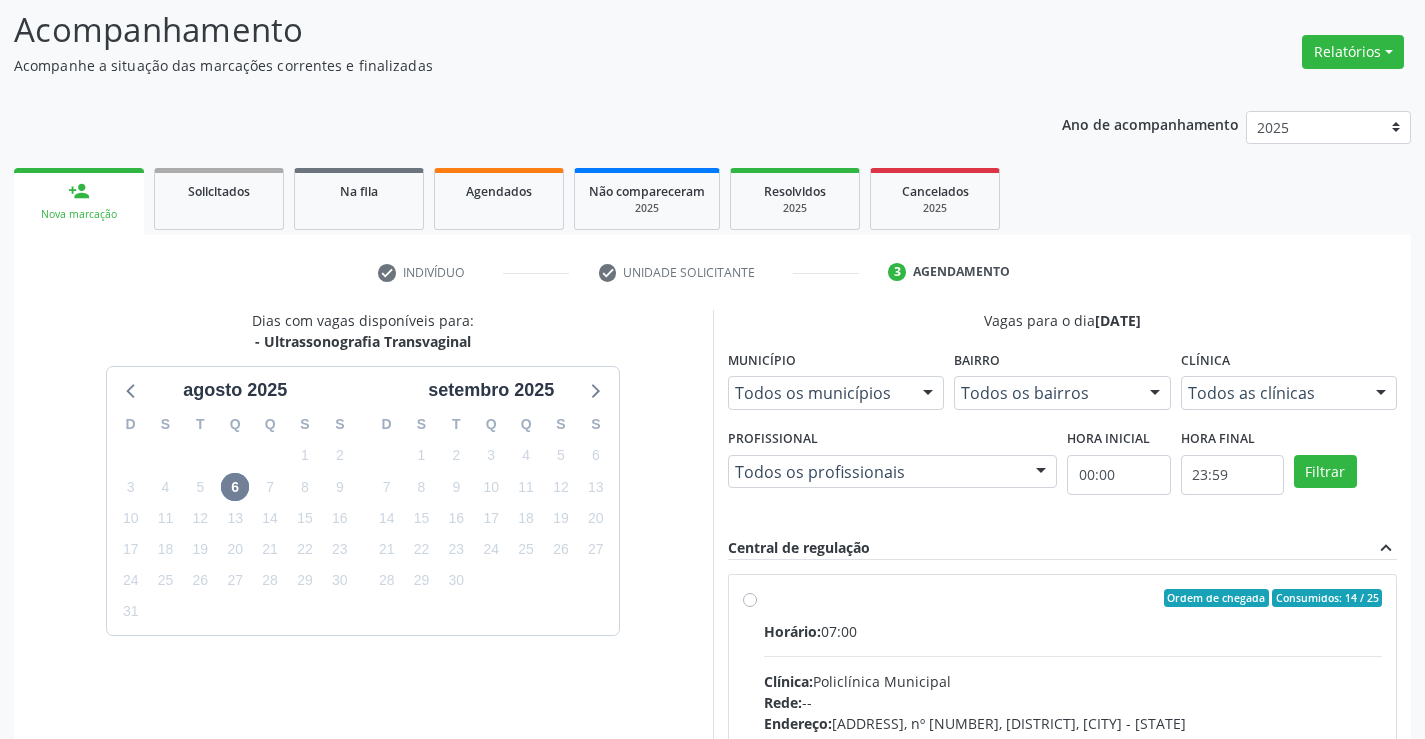 click on "Endereço: [ADDRESS], nº [NUMBER], [DISTRICT], [CITY] - [STATE]
Telefone: ([PHONE])
Profissional:
[FIRST] [LAST]" at bounding box center (1073, 742) 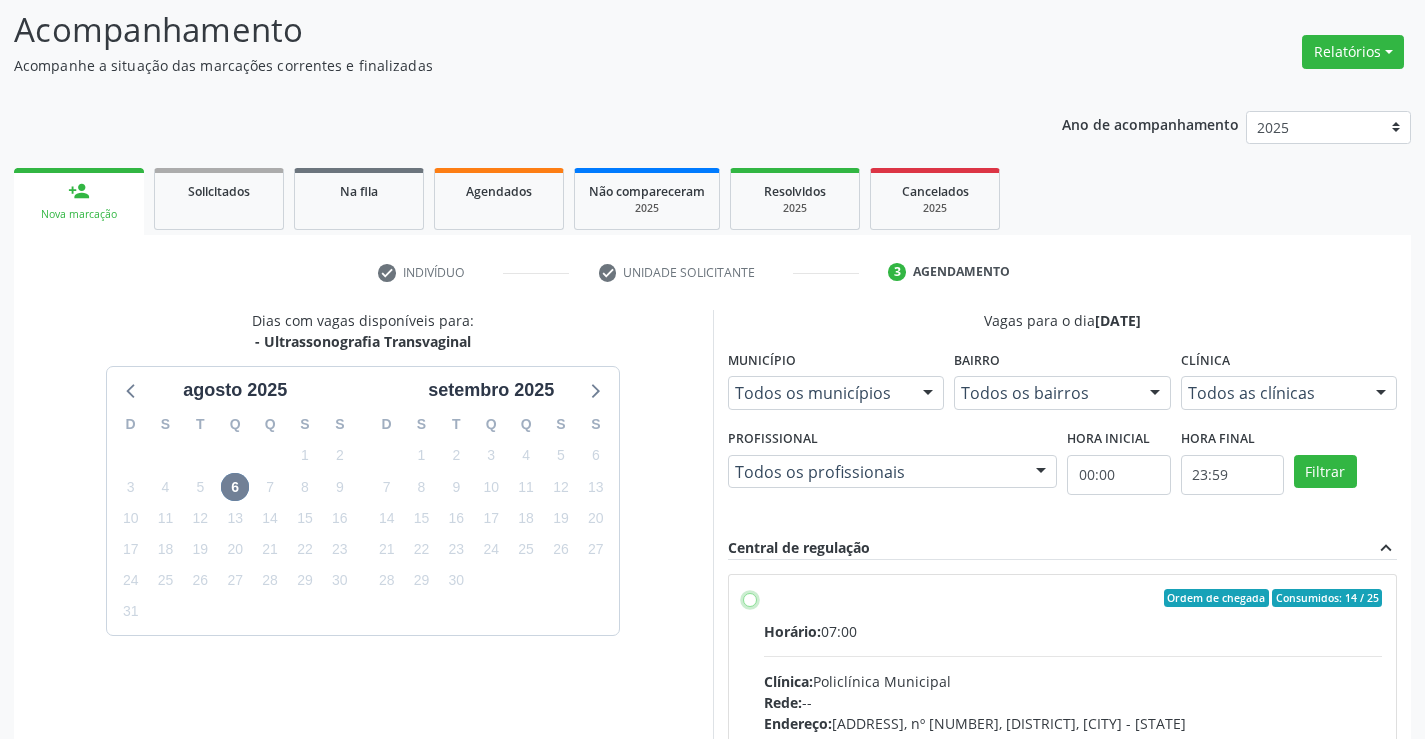 radio on "true" 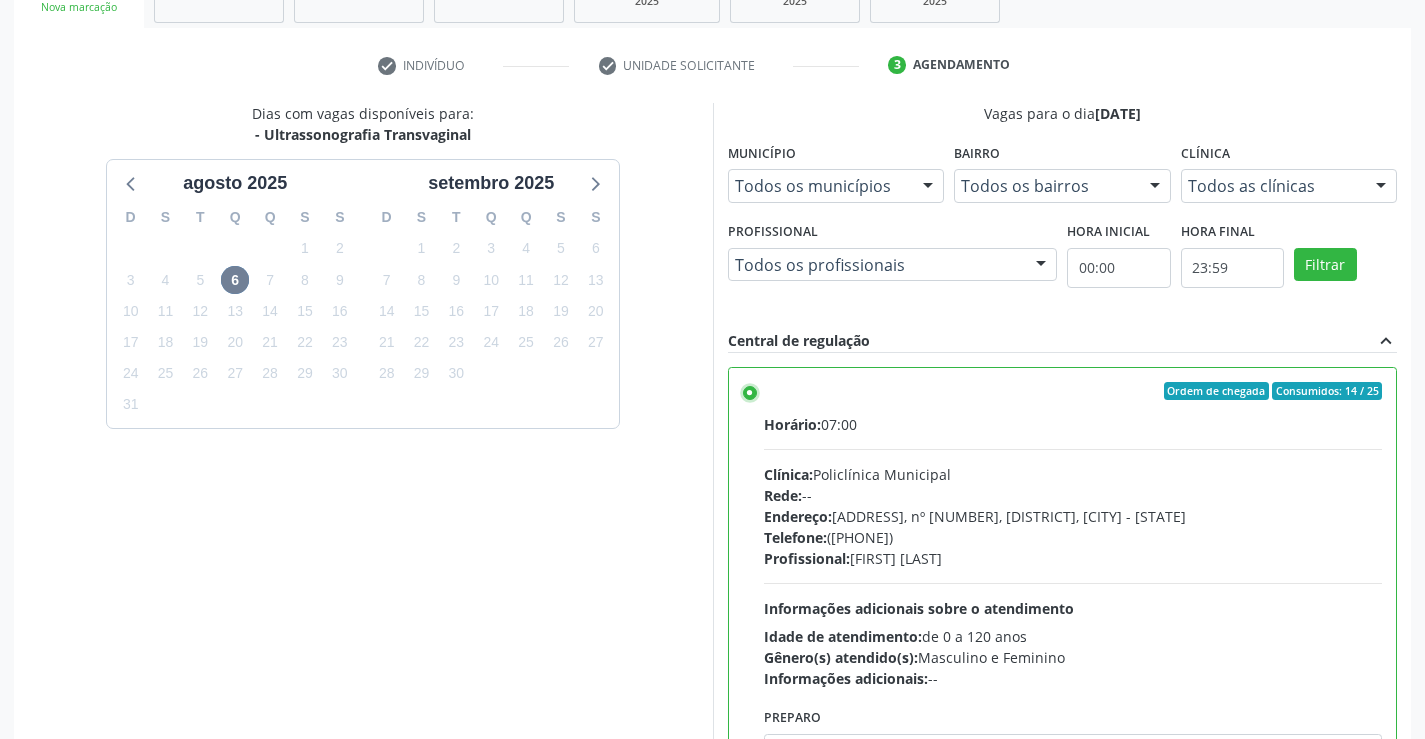 scroll, scrollTop: 456, scrollLeft: 0, axis: vertical 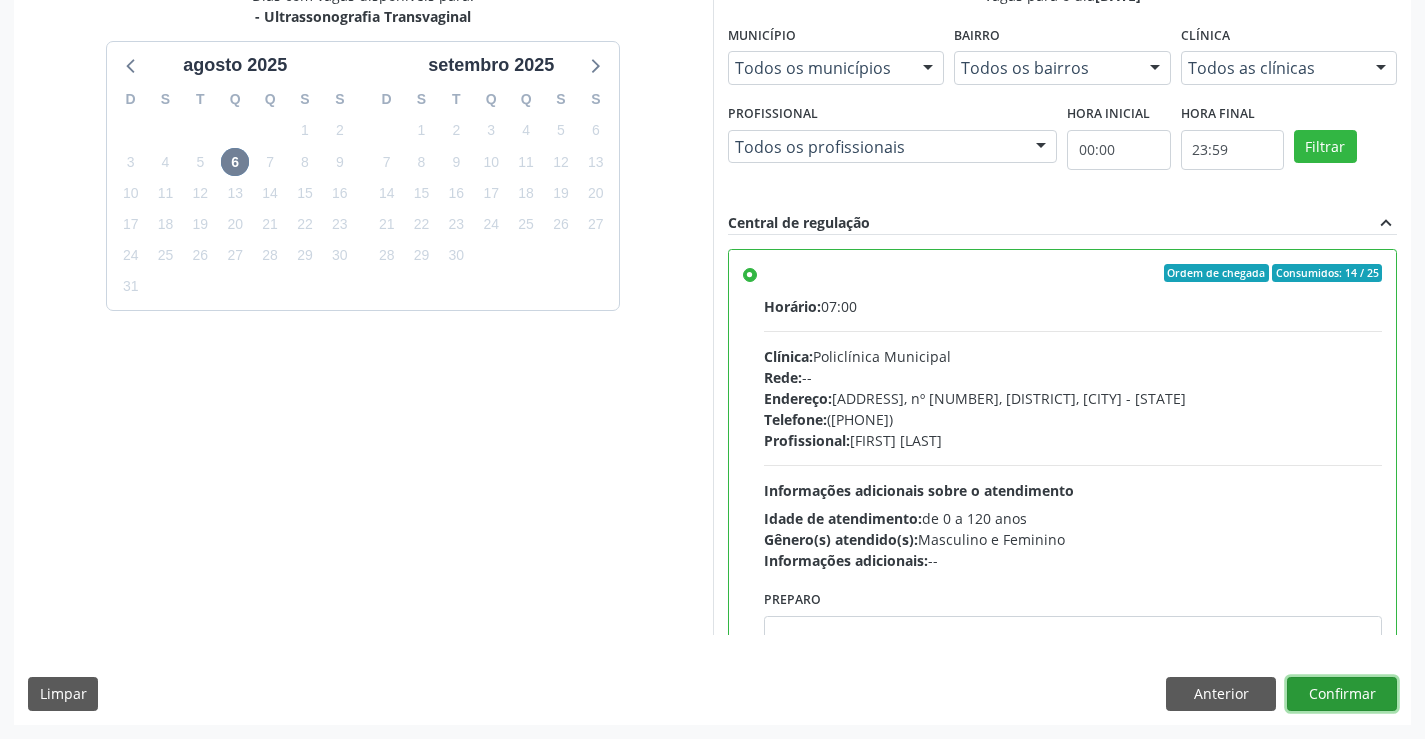 click on "Confirmar" at bounding box center [1342, 694] 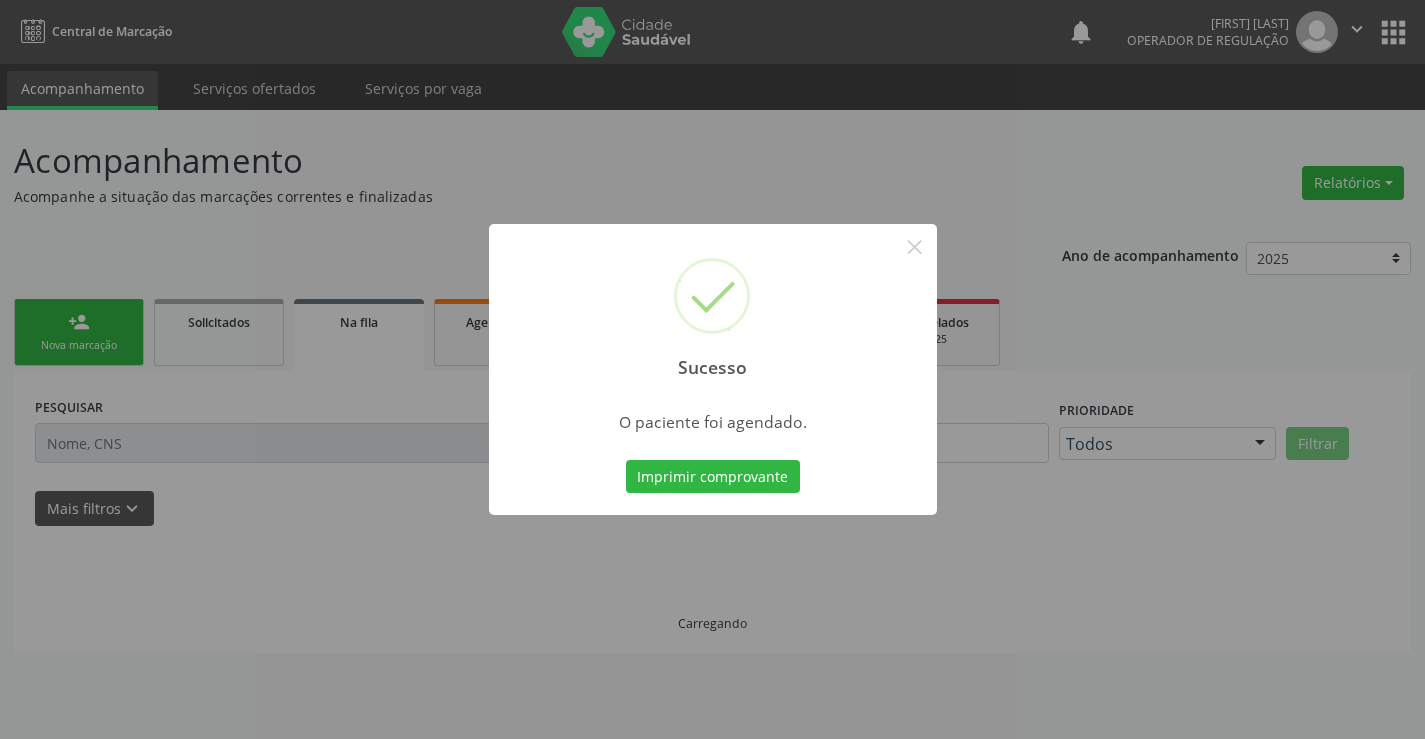 scroll, scrollTop: 0, scrollLeft: 0, axis: both 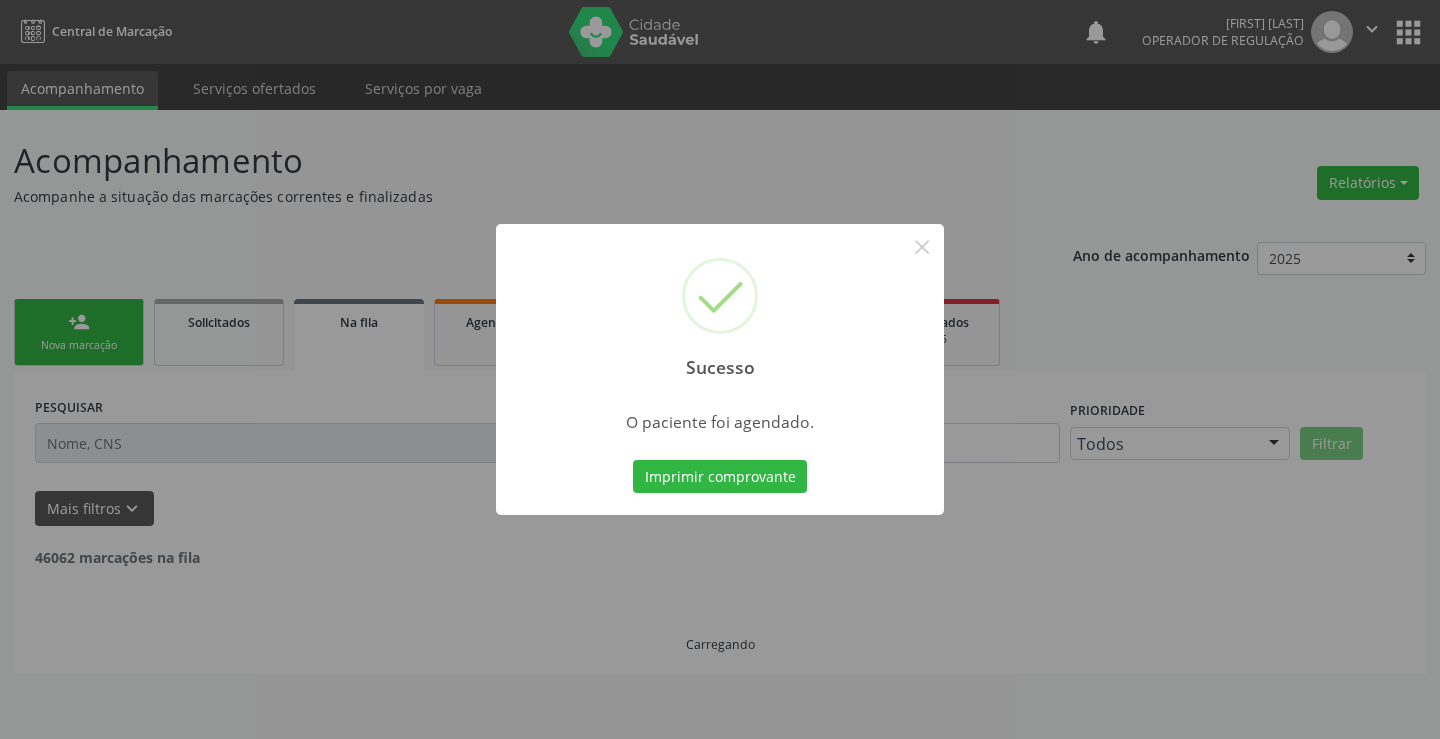 type 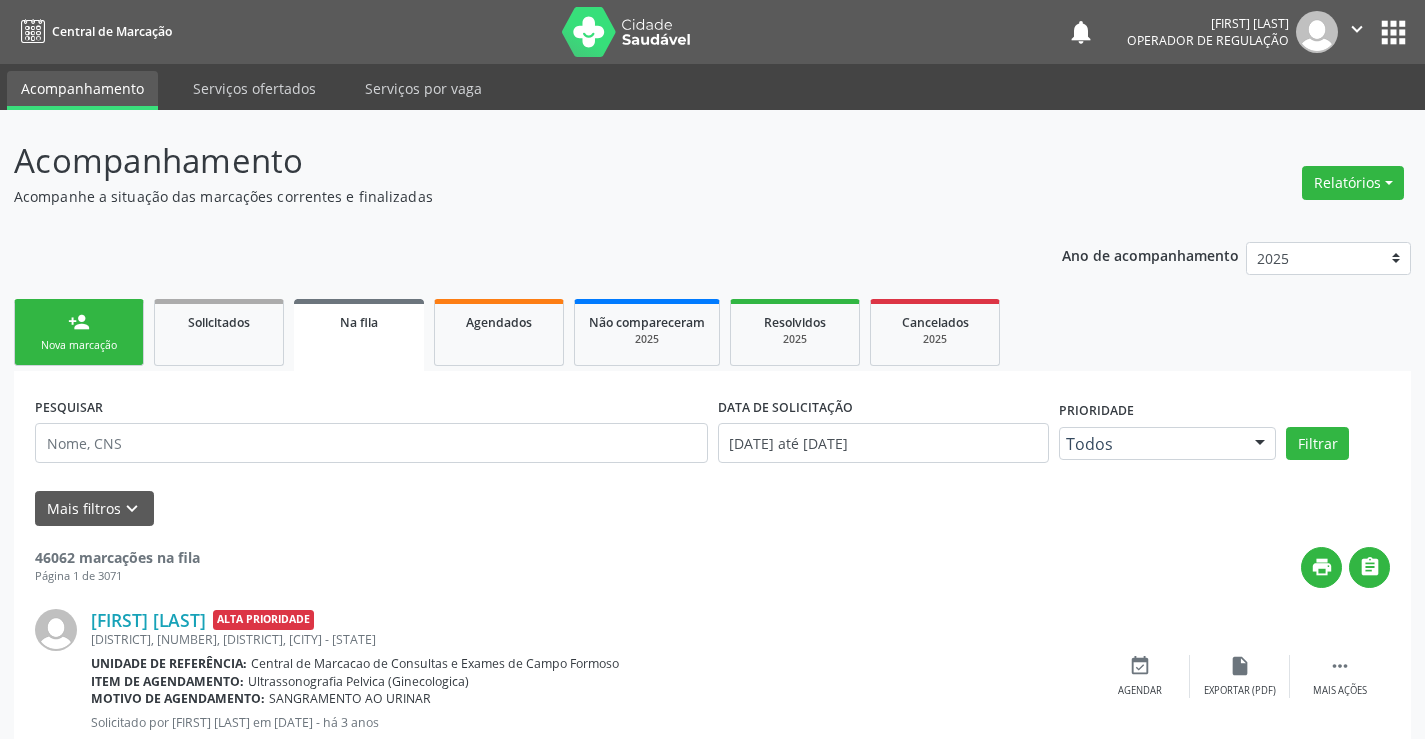 click on "person_add
Nova marcação" at bounding box center [79, 332] 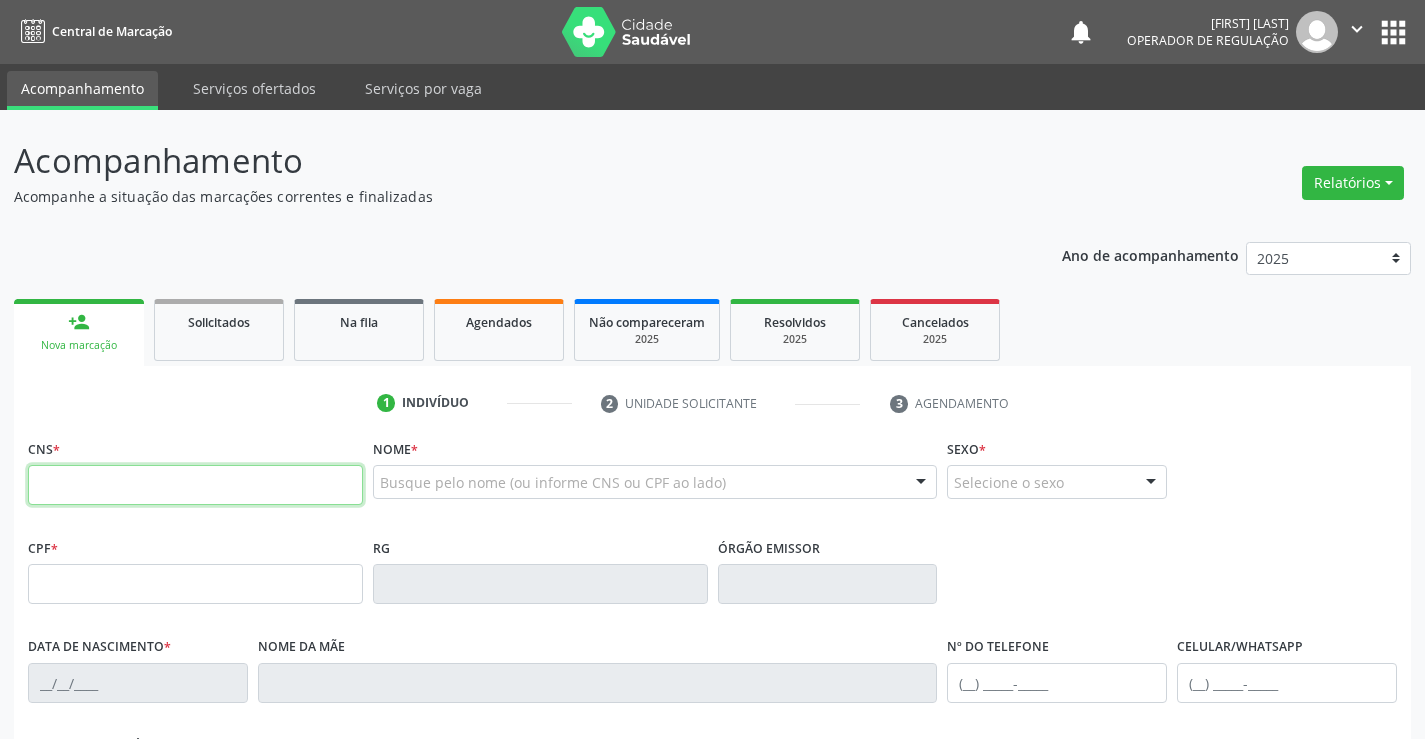 click at bounding box center [195, 485] 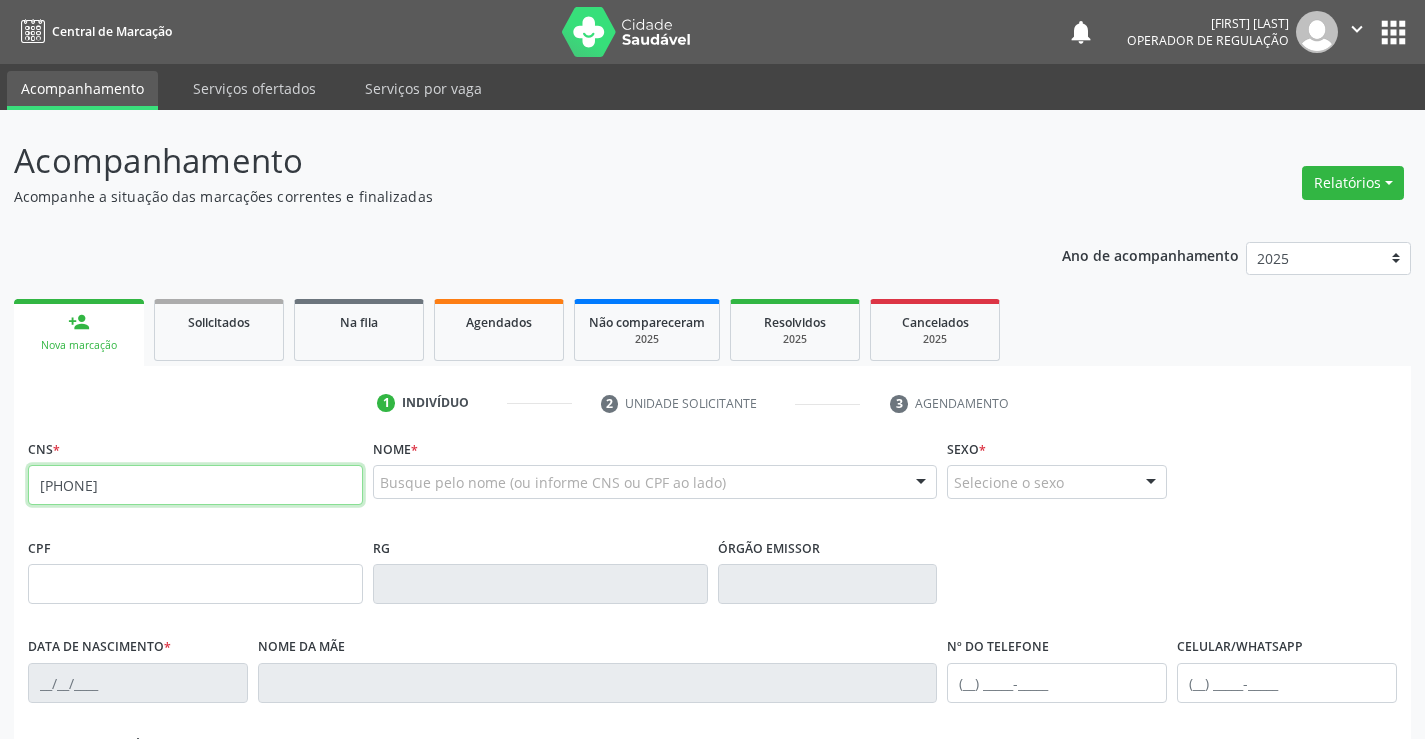 type on "[PHONE]" 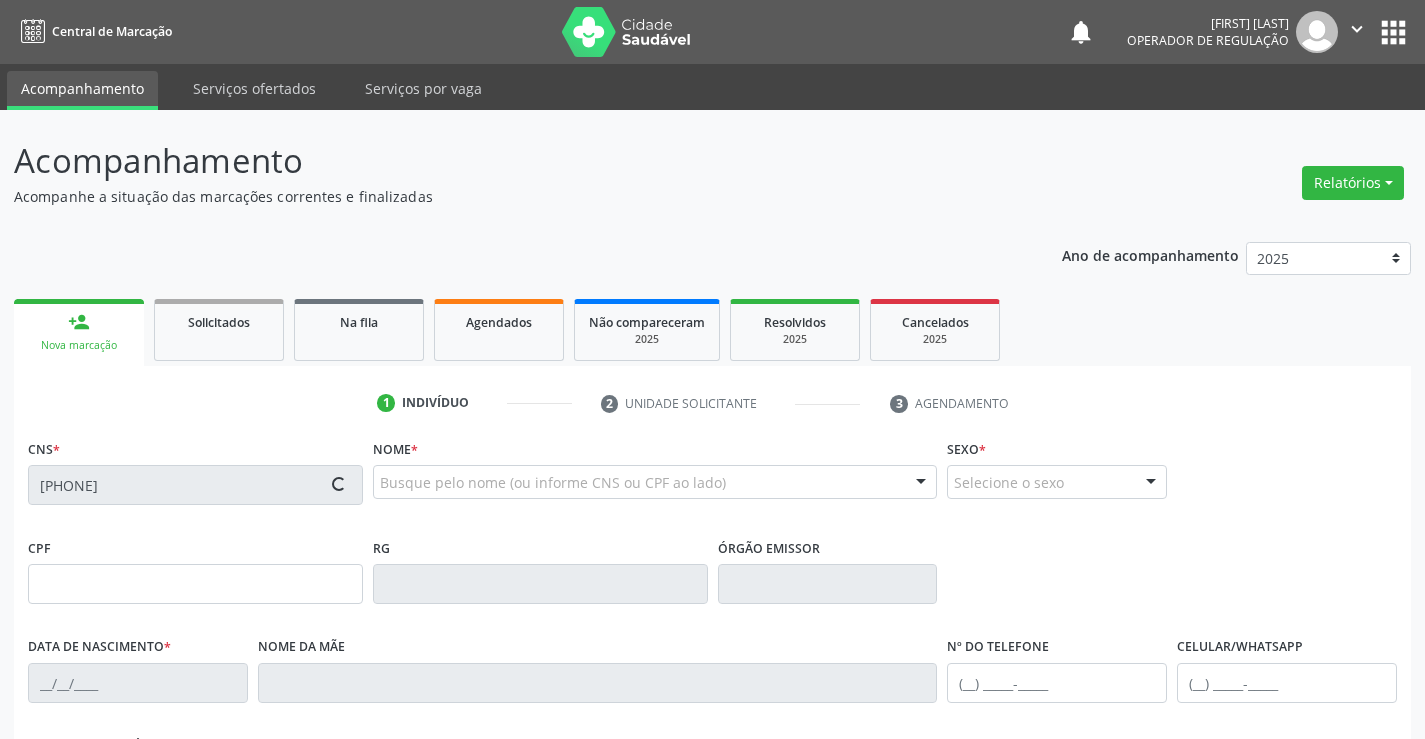 type on "[NUMBER]" 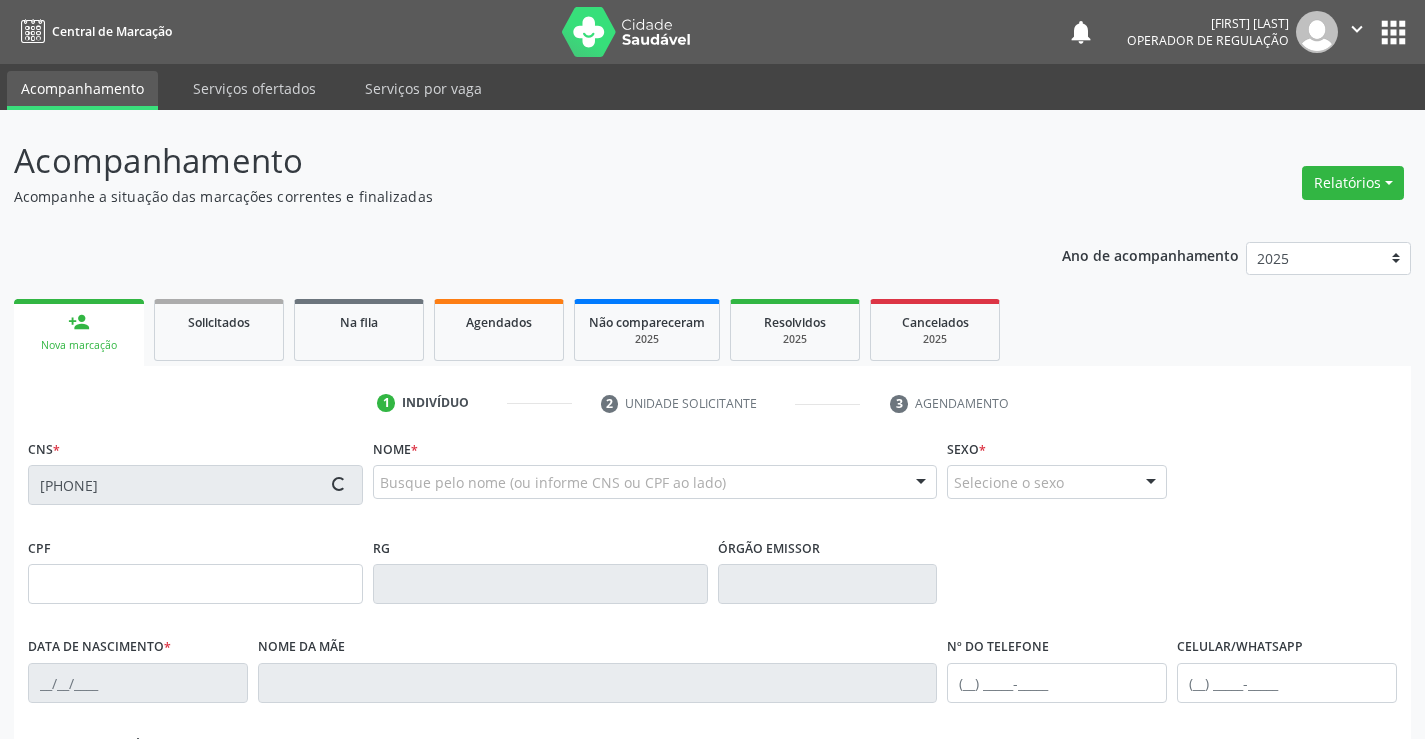 type on "[DATE]" 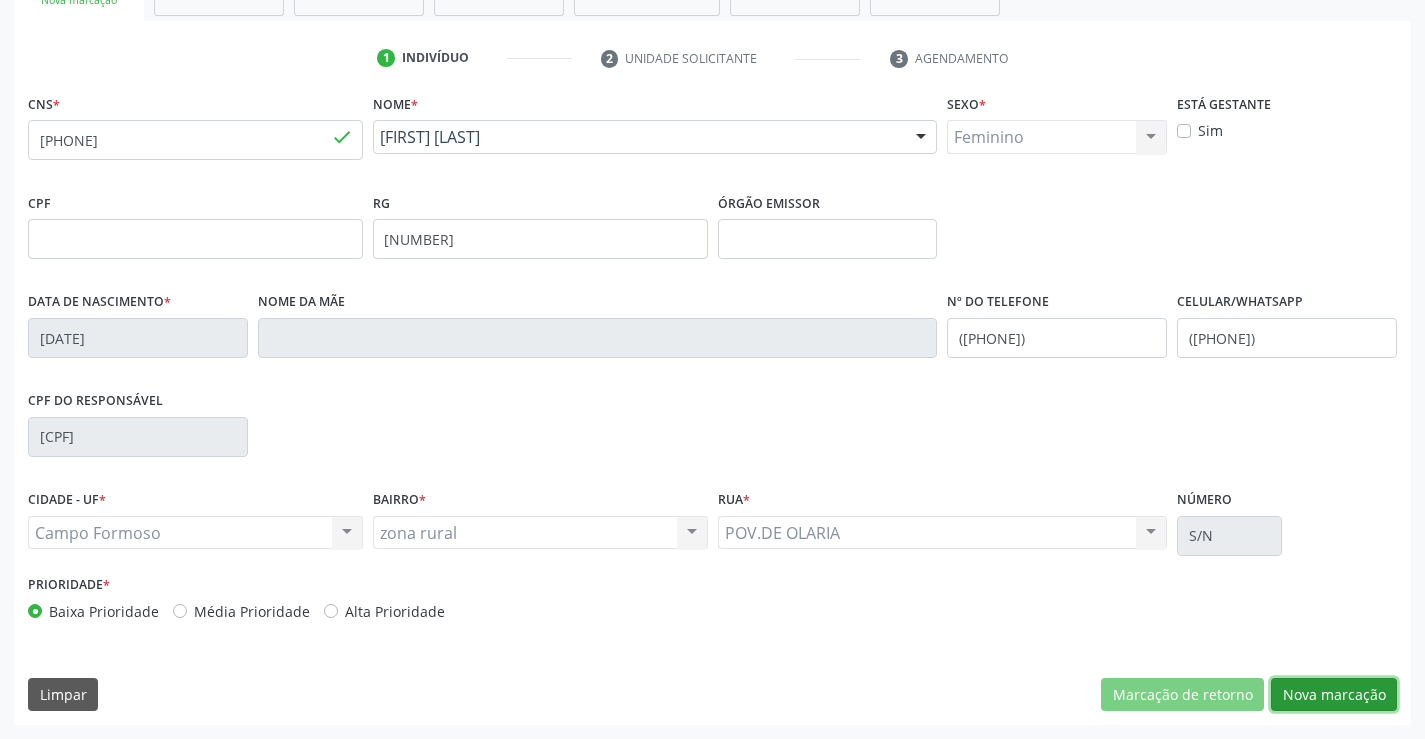 click on "Nova marcação" at bounding box center (1334, 695) 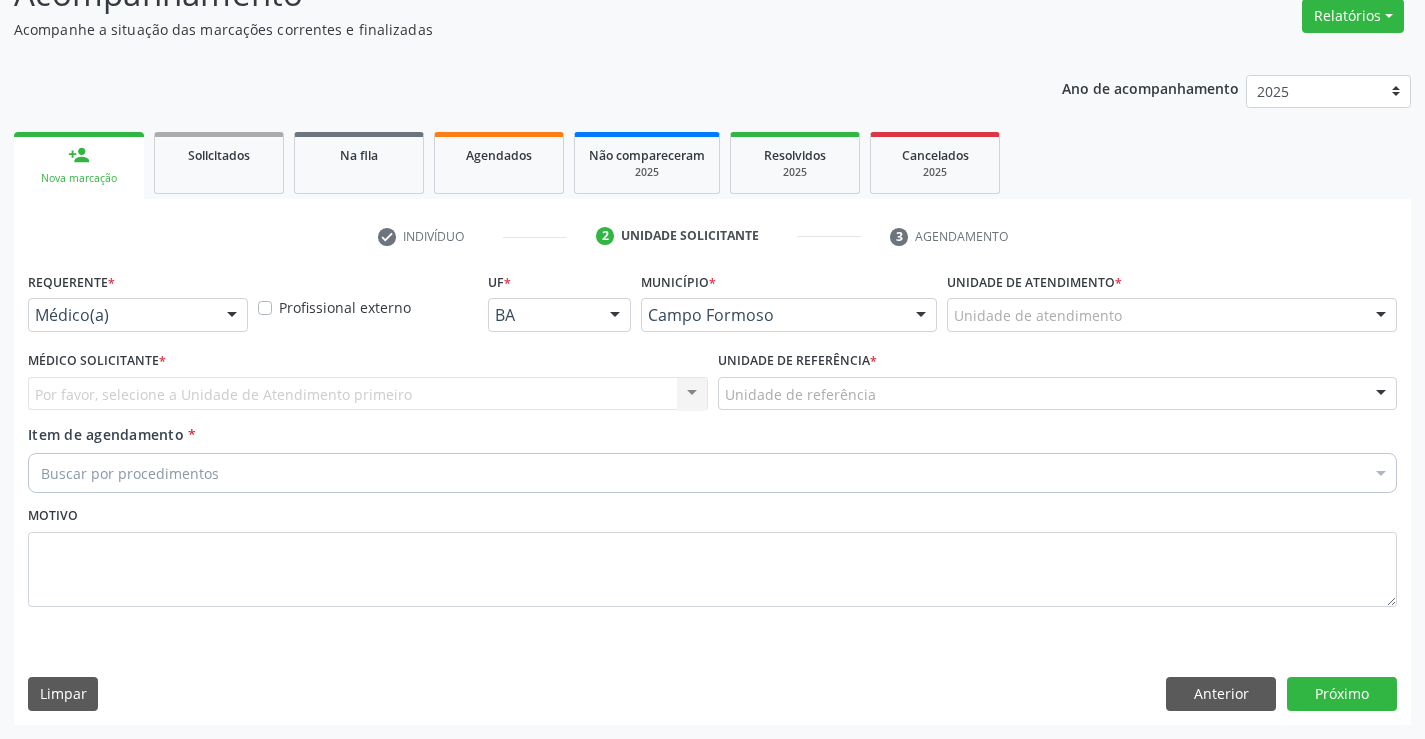 click at bounding box center [232, 316] 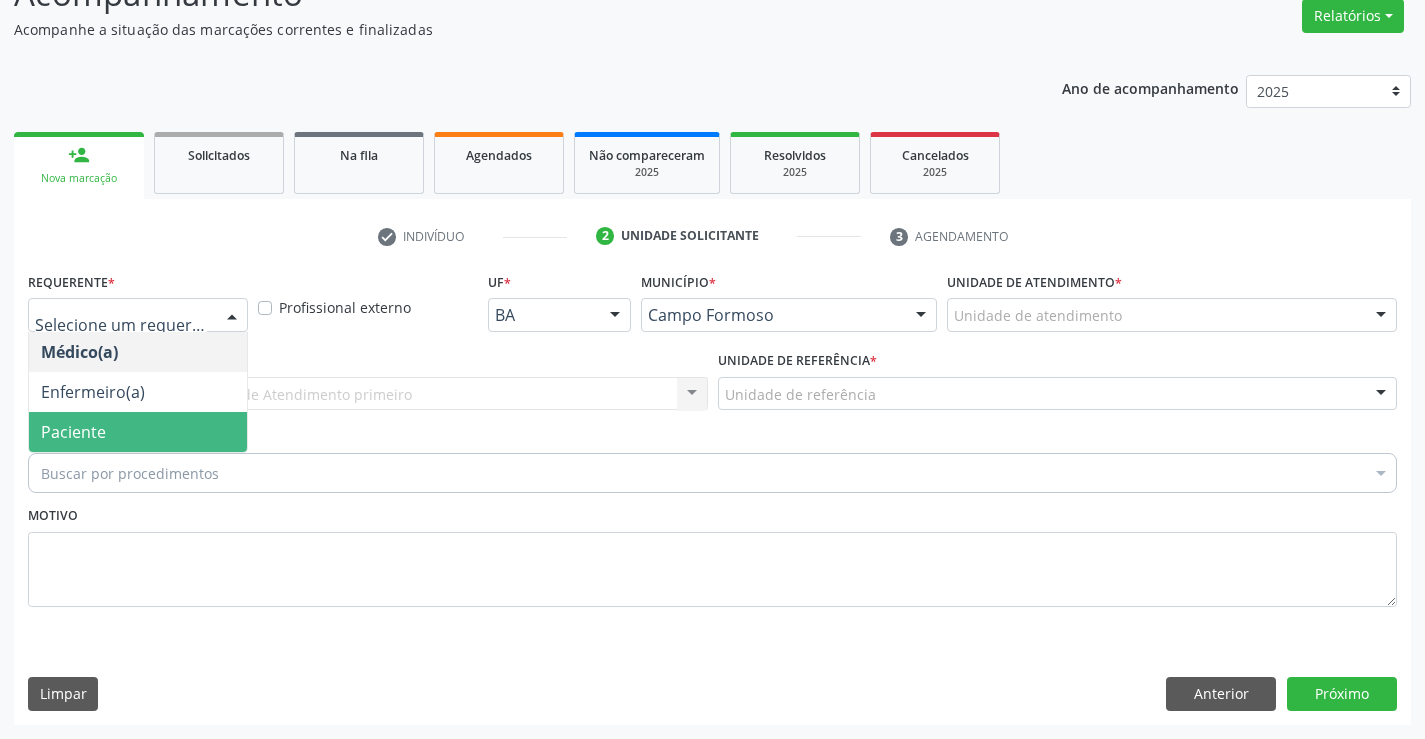 click on "Paciente" at bounding box center (138, 432) 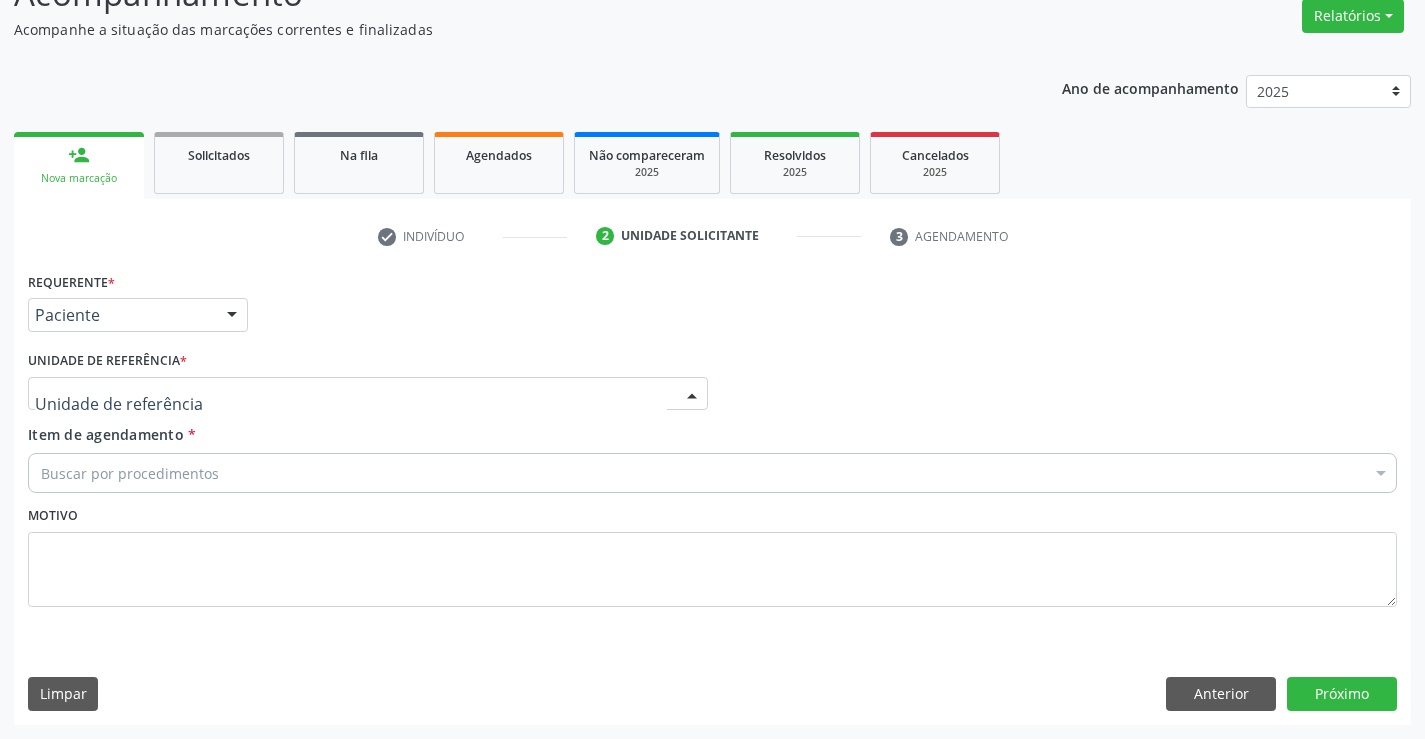click at bounding box center (368, 394) 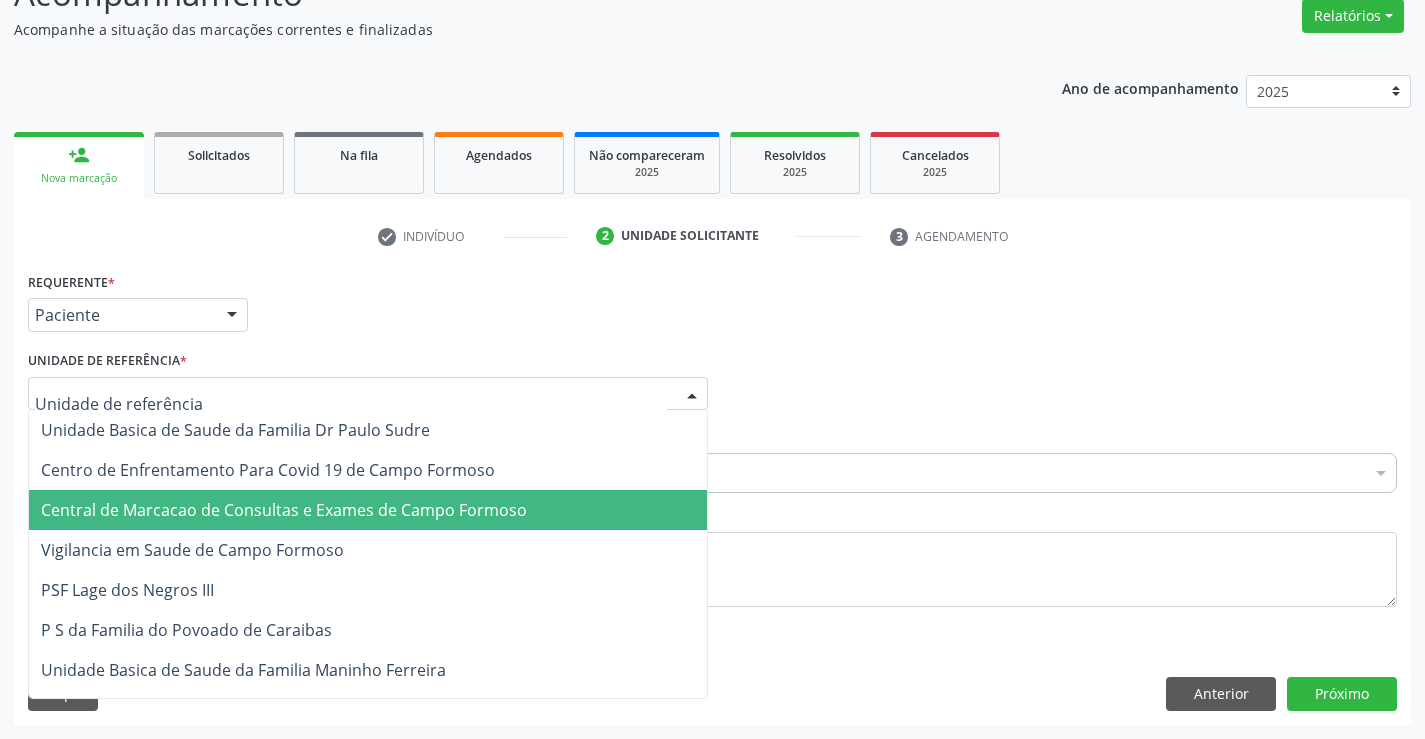 click on "Central de Marcacao de Consultas e Exames de Campo Formoso" at bounding box center [284, 510] 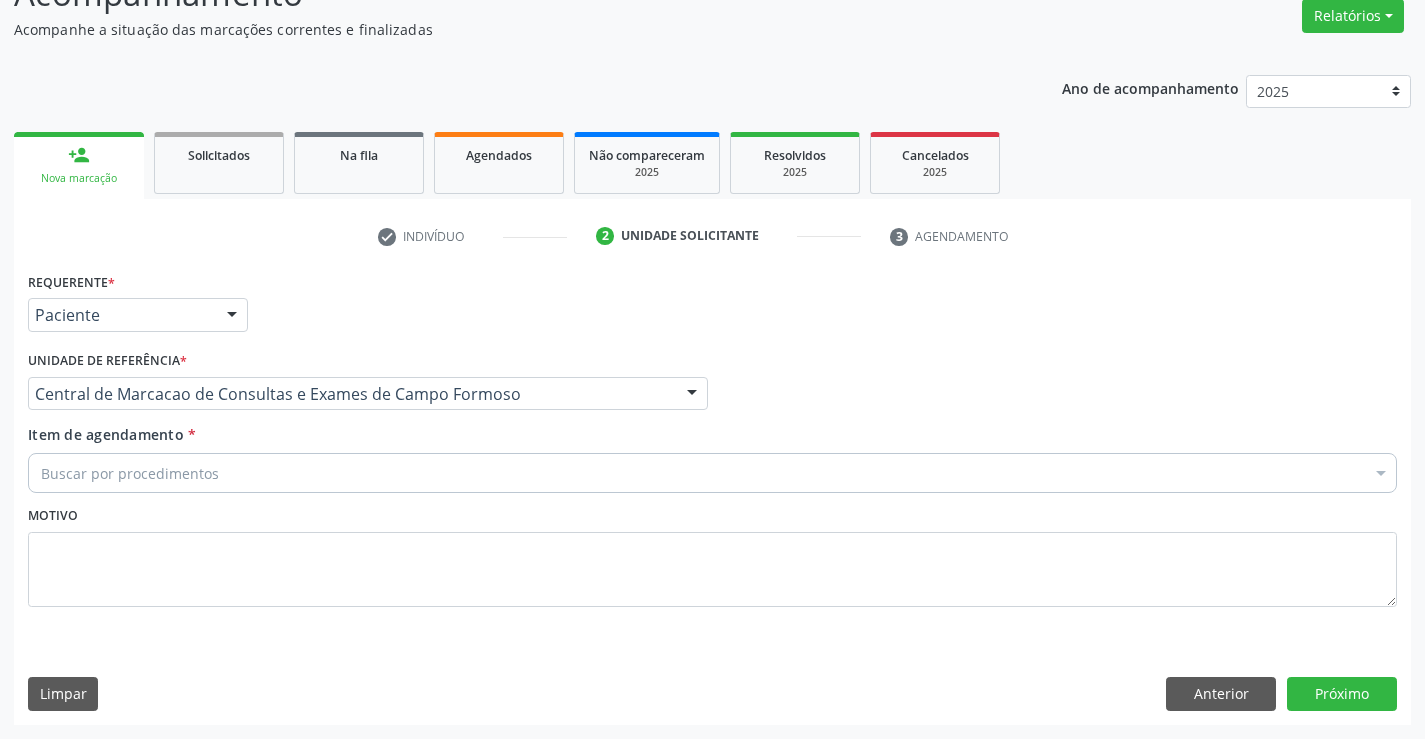 click on "Buscar por procedimentos" at bounding box center [712, 473] 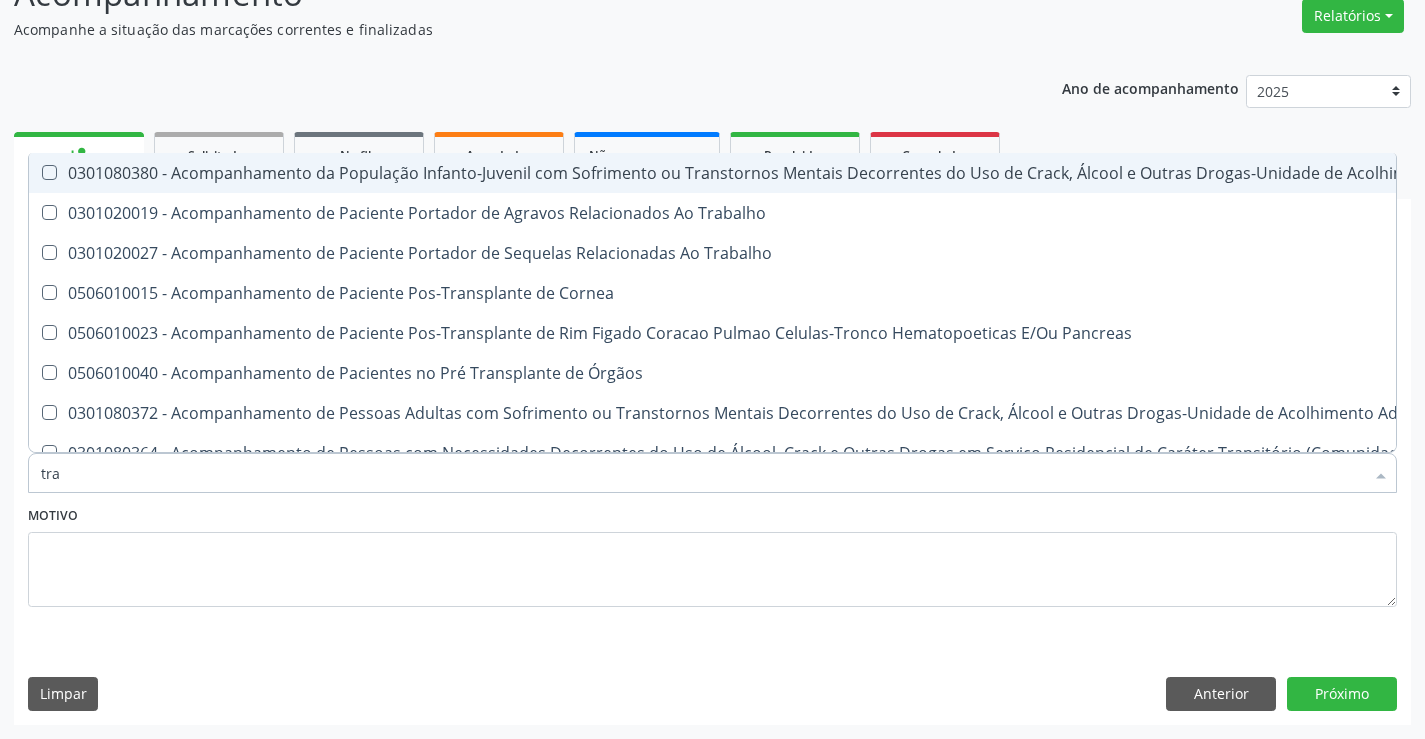 type on "TRANSVA" 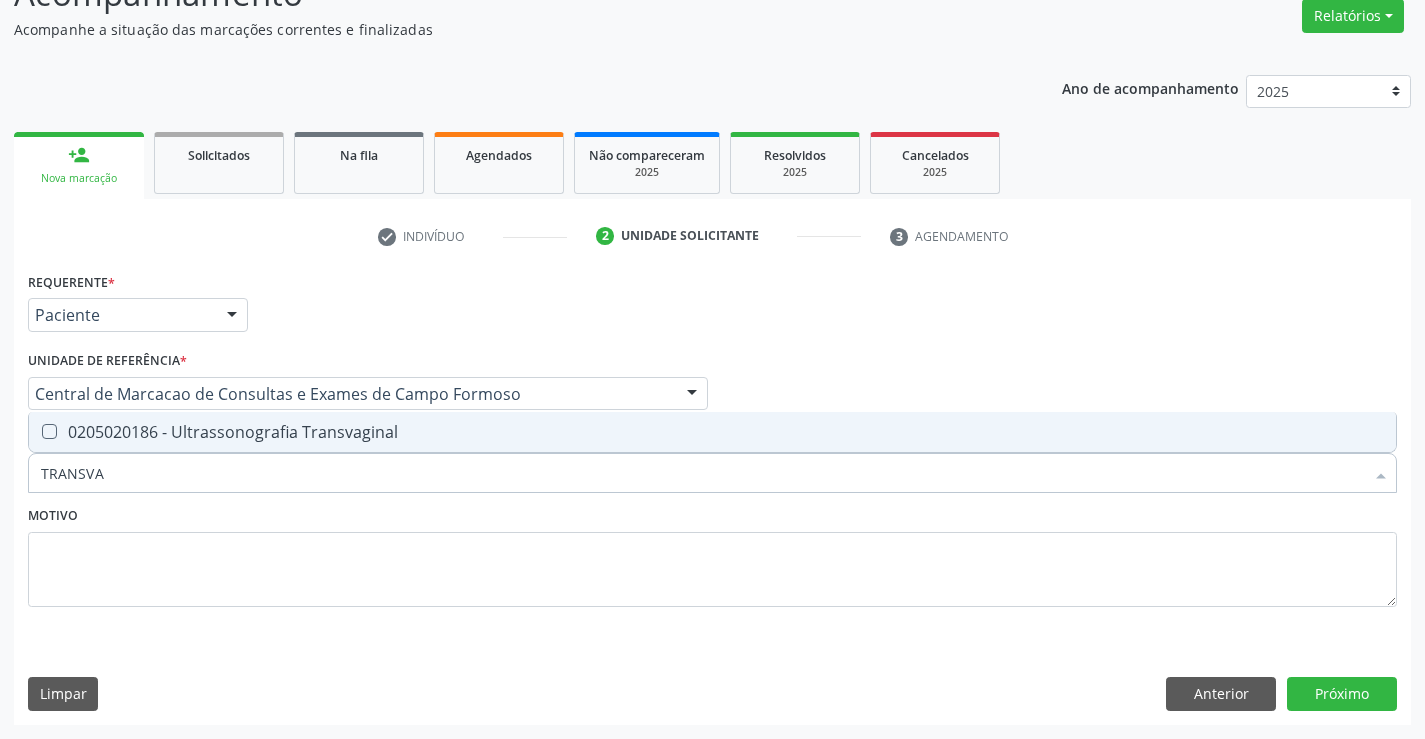 click on "0205020186 - Ultrassonografia Transvaginal" at bounding box center (712, 432) 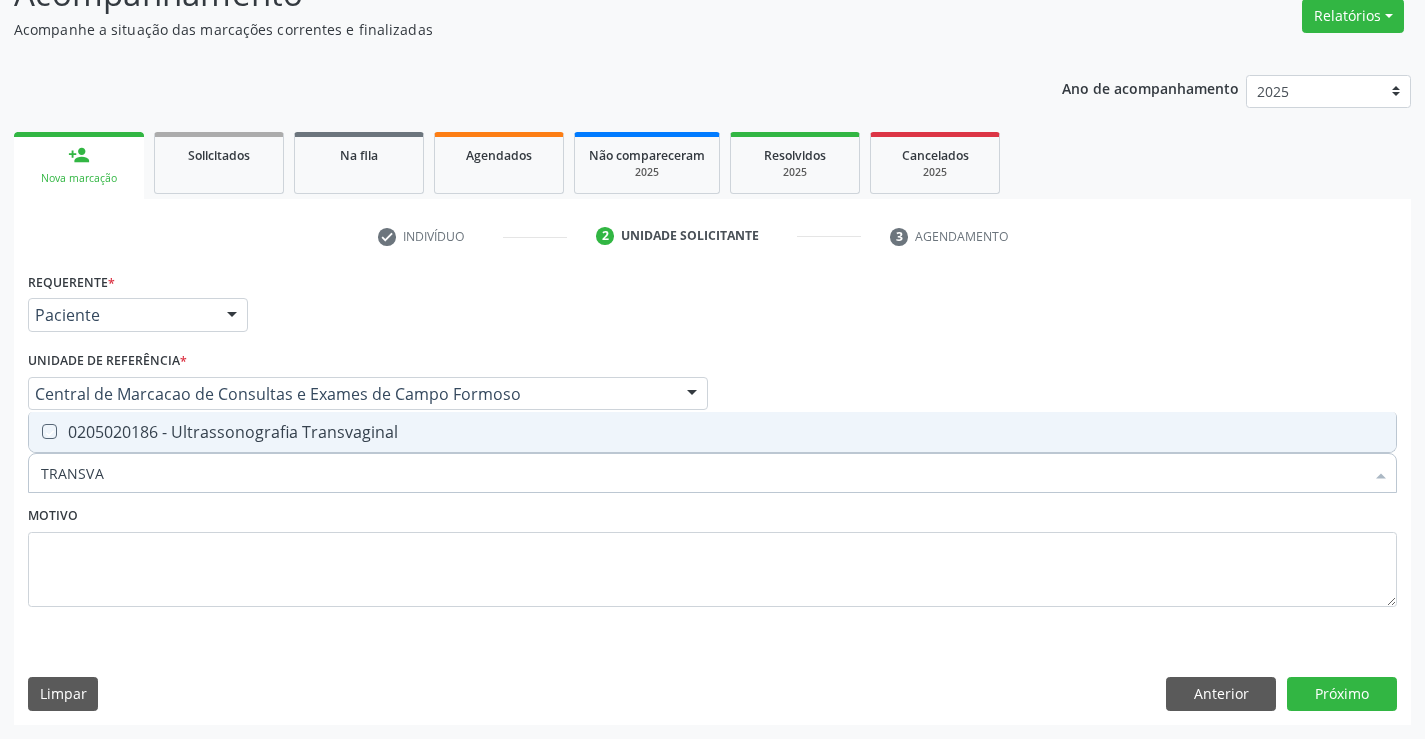 checkbox on "true" 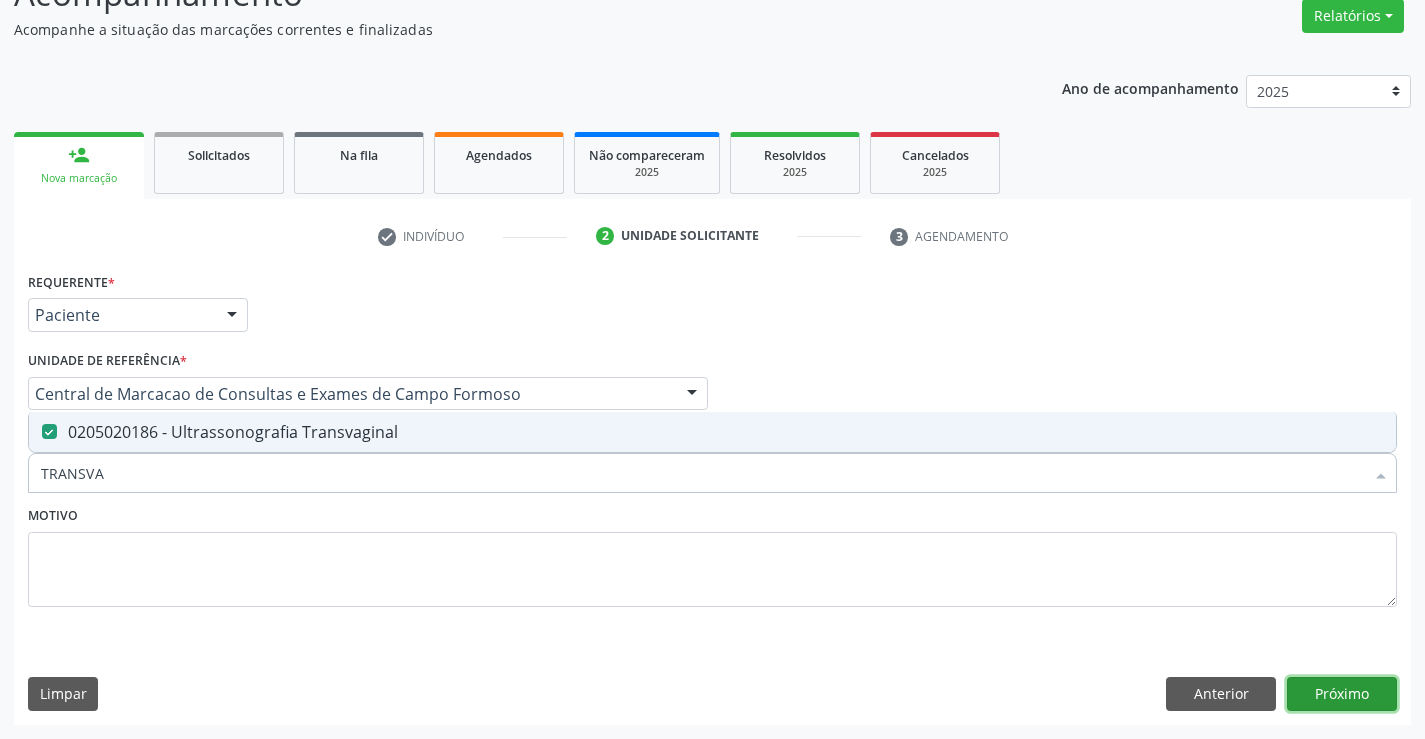 click on "Próximo" at bounding box center [1342, 694] 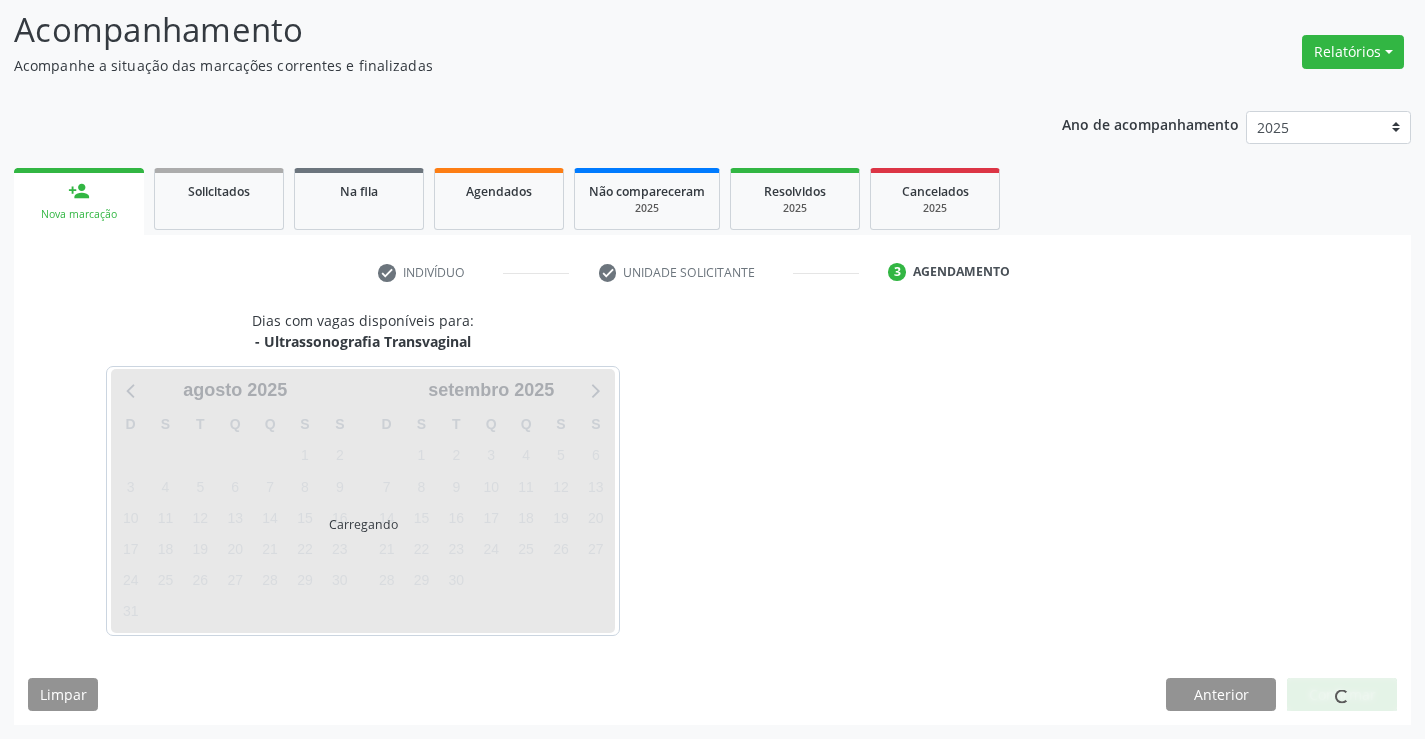 scroll, scrollTop: 131, scrollLeft: 0, axis: vertical 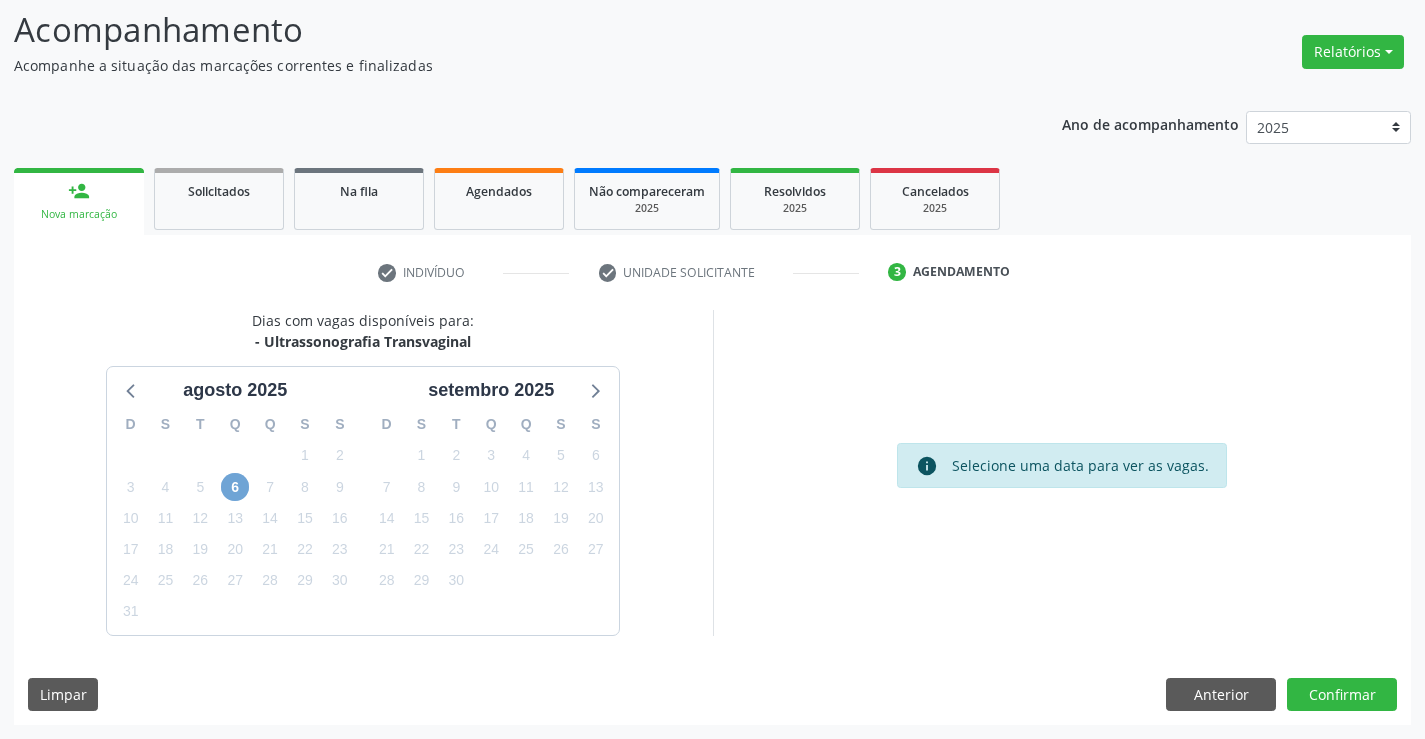 click on "6" at bounding box center (235, 487) 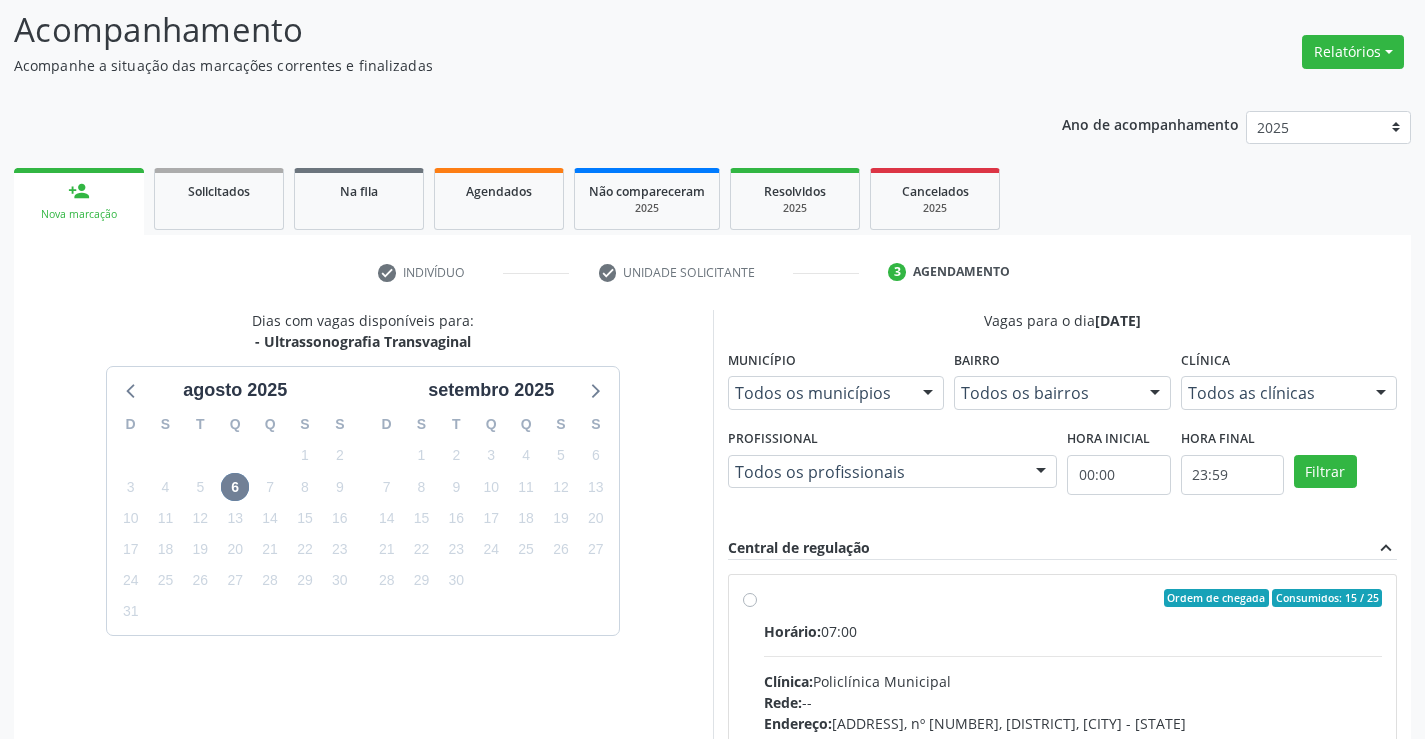 click on "Endereço: [ADDRESS], nº [NUMBER], [DISTRICT], [CITY] - [STATE]
Telefone: ([PHONE])
Profissional:
[FIRST] [LAST]" at bounding box center [1073, 742] 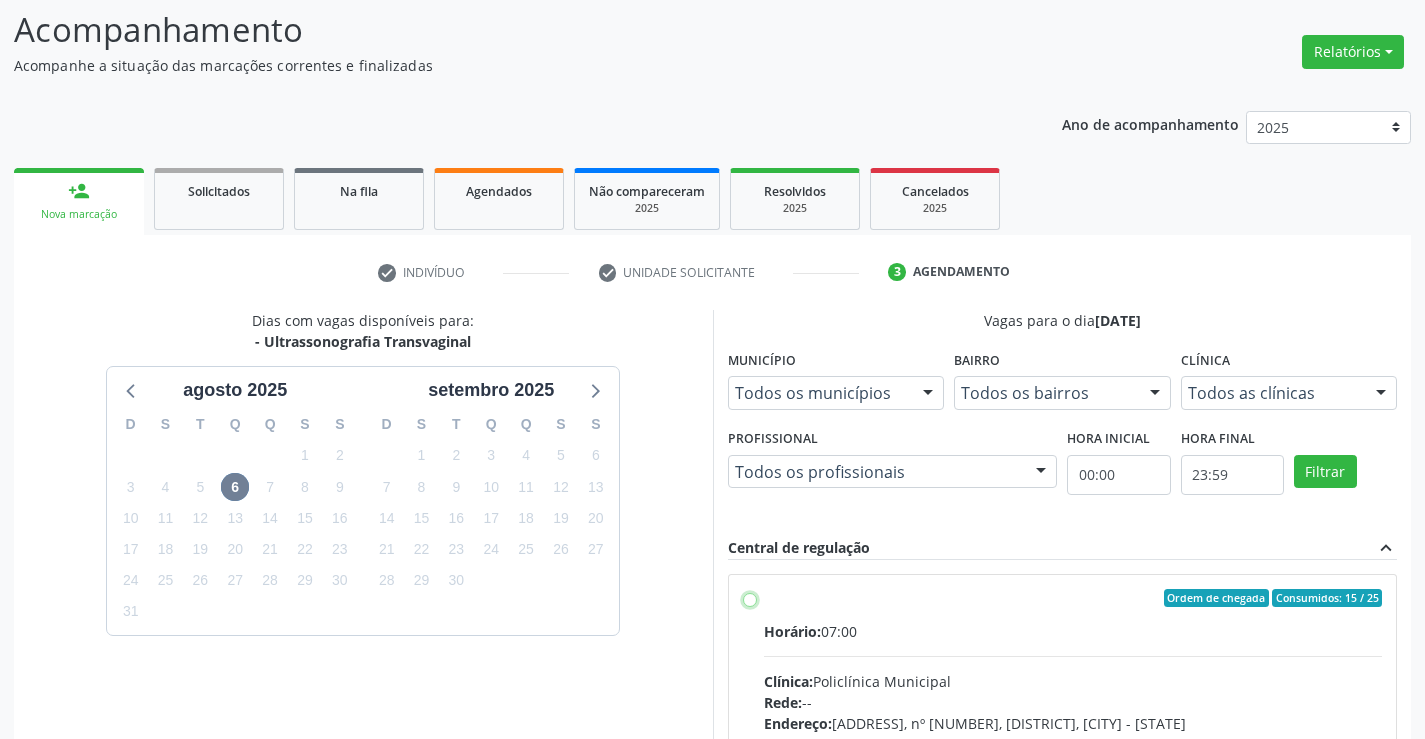 click on "Endereço: [ADDRESS], nº [NUMBER], [DISTRICT], [CITY] - [STATE]
Telefone: ([PHONE])
Profissional:
[FIRST] [LAST]" at bounding box center (750, 598) 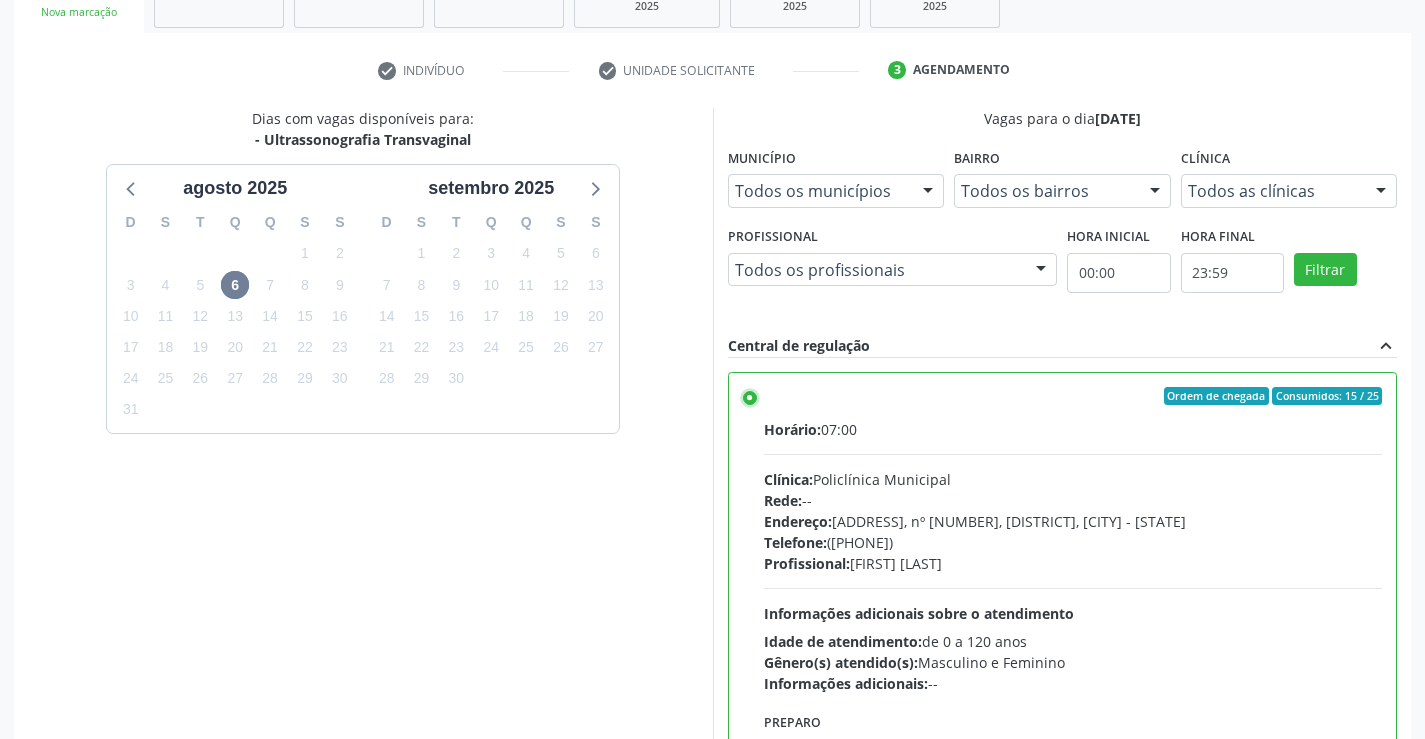 scroll, scrollTop: 456, scrollLeft: 0, axis: vertical 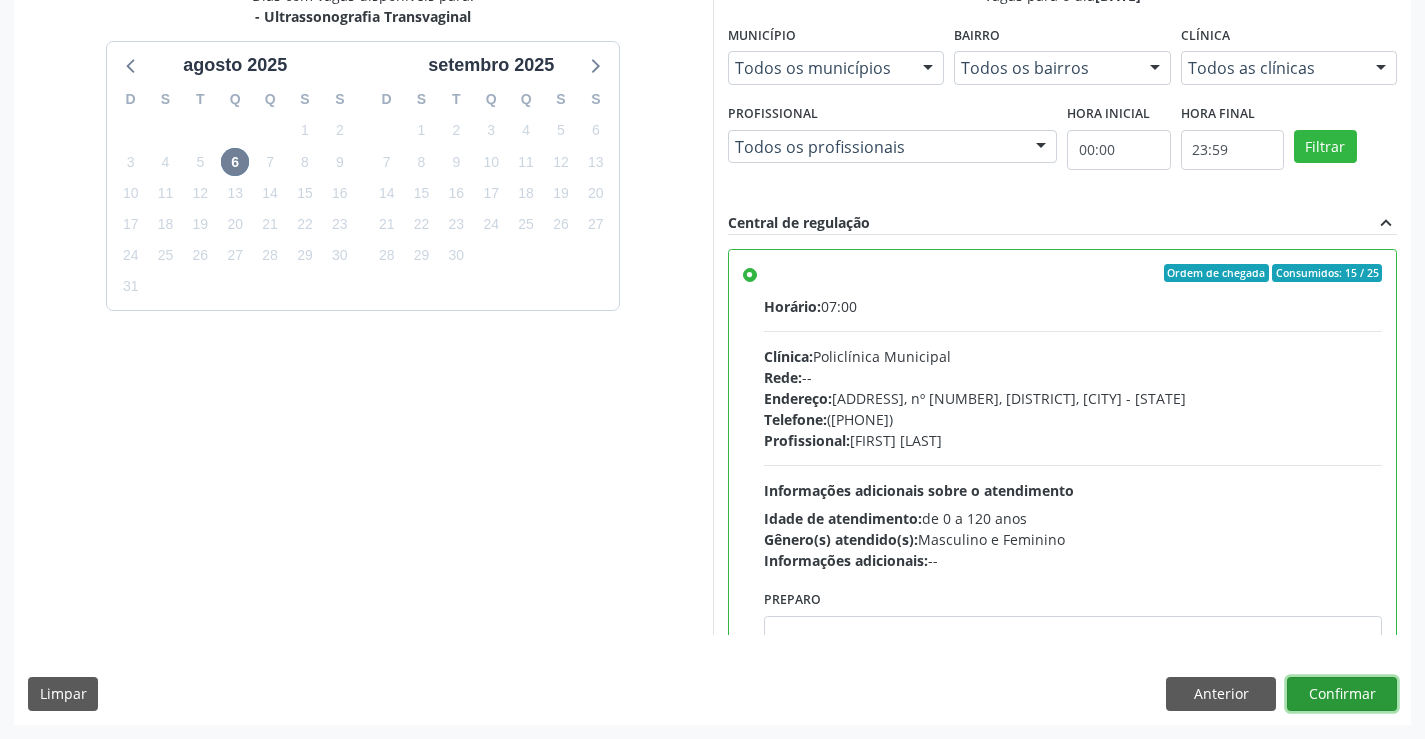 click on "Confirmar" at bounding box center [1342, 694] 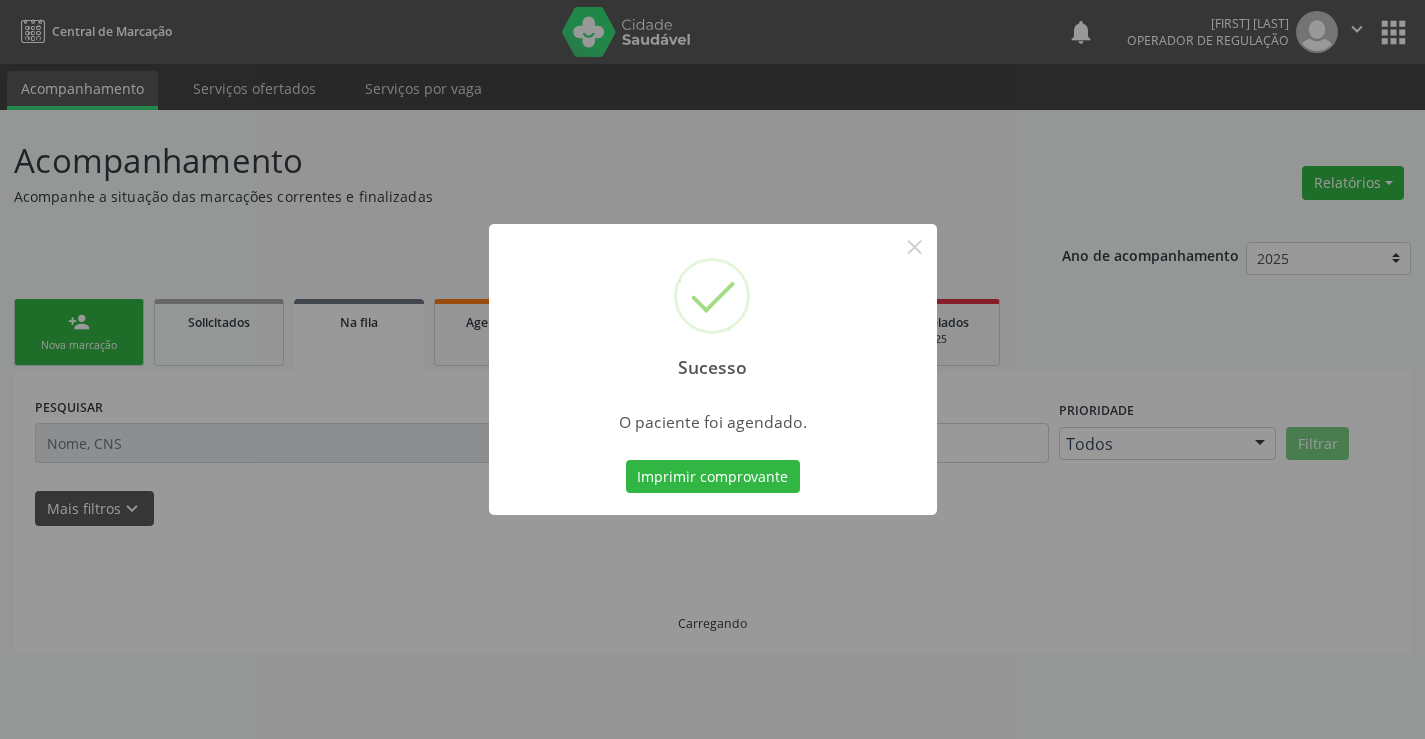 scroll, scrollTop: 0, scrollLeft: 0, axis: both 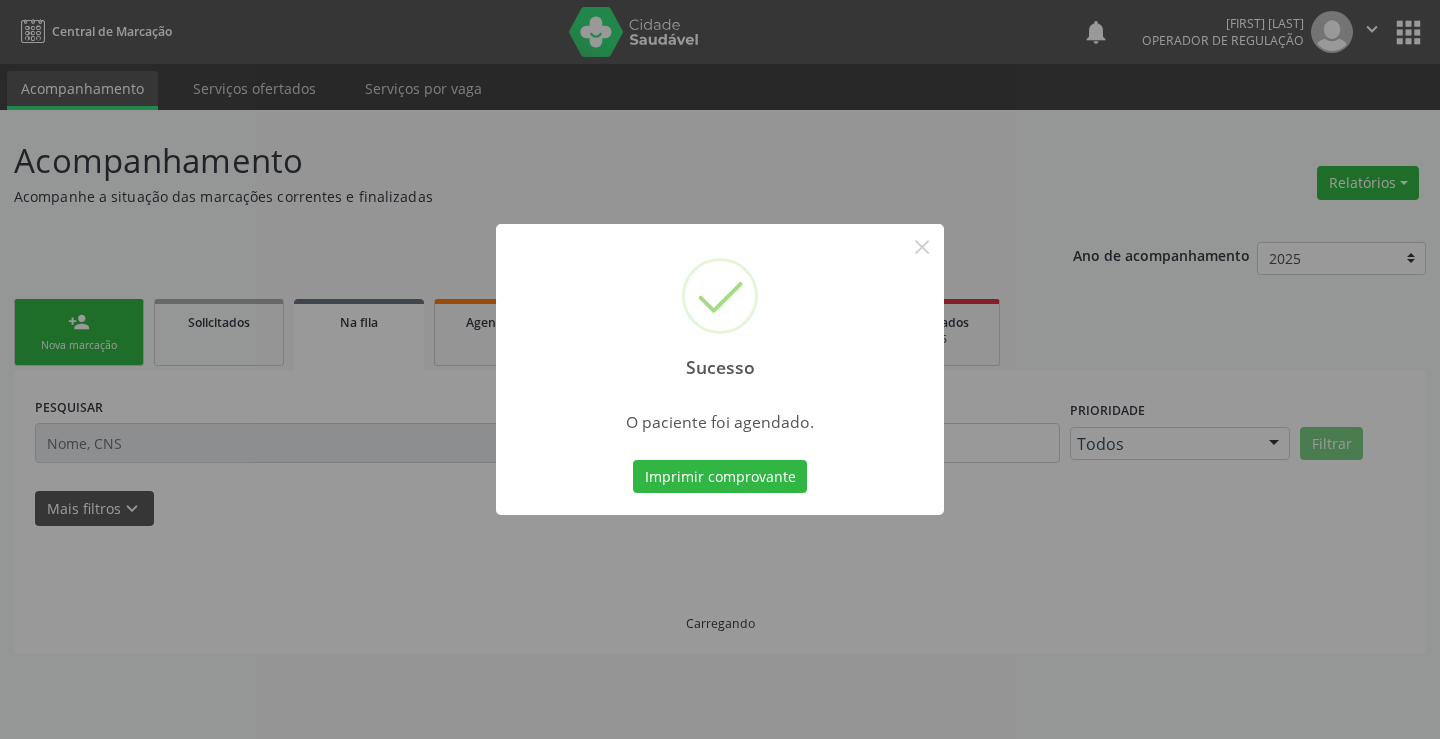 type 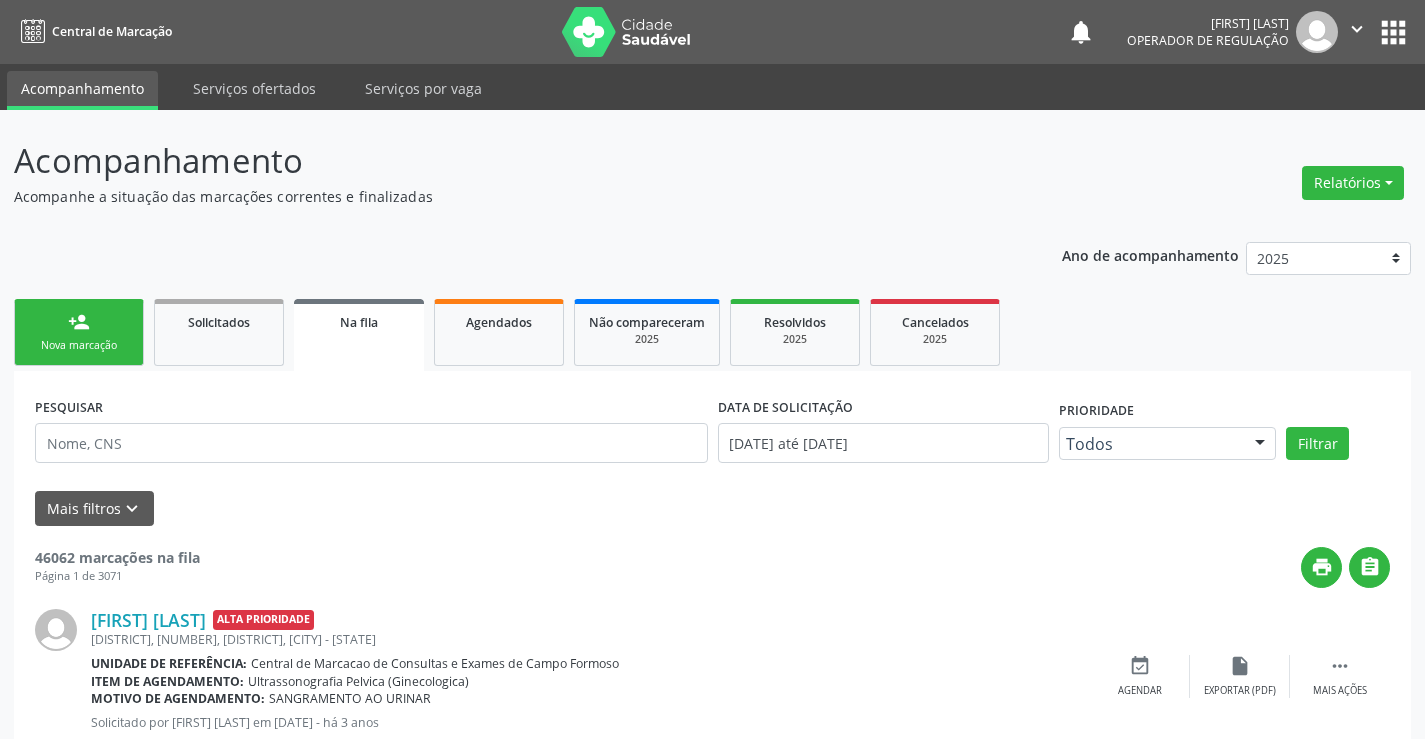 click on "person_add" at bounding box center [79, 322] 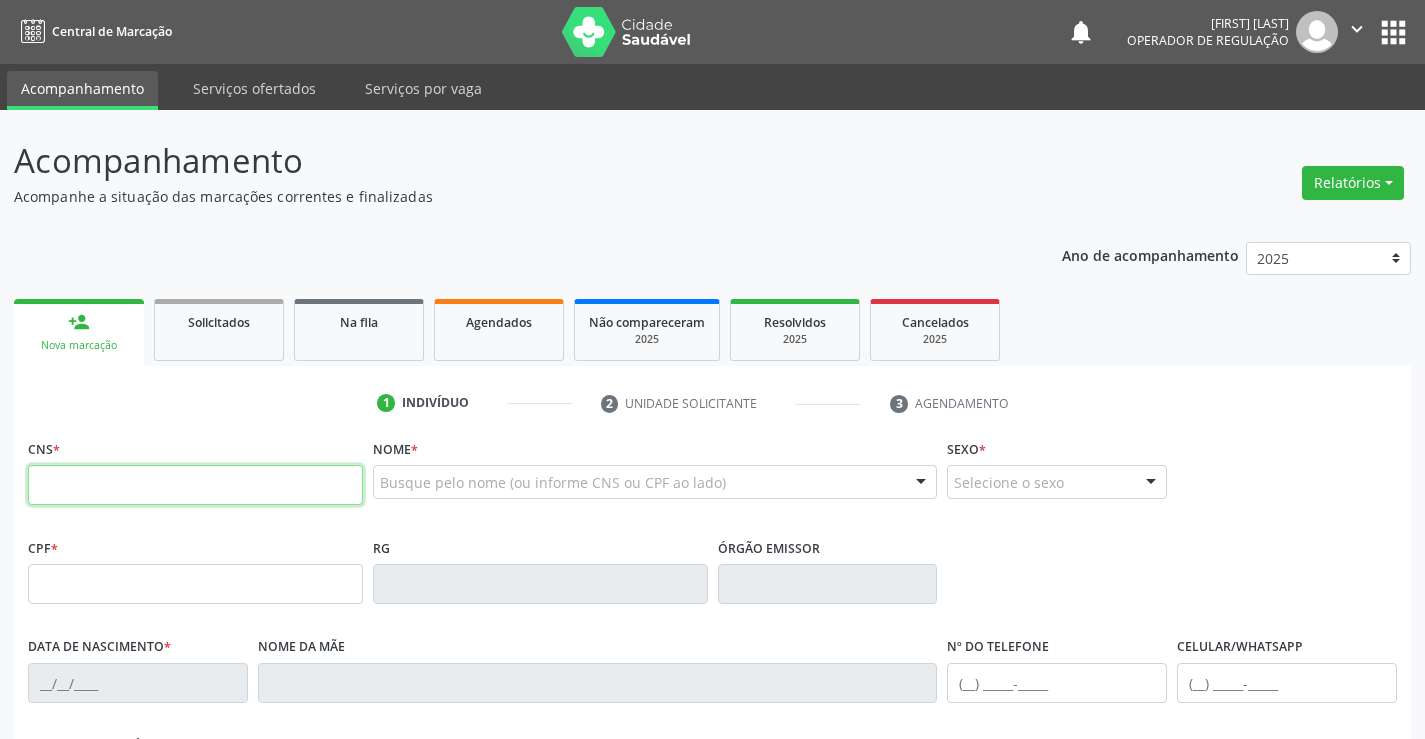 click at bounding box center (195, 485) 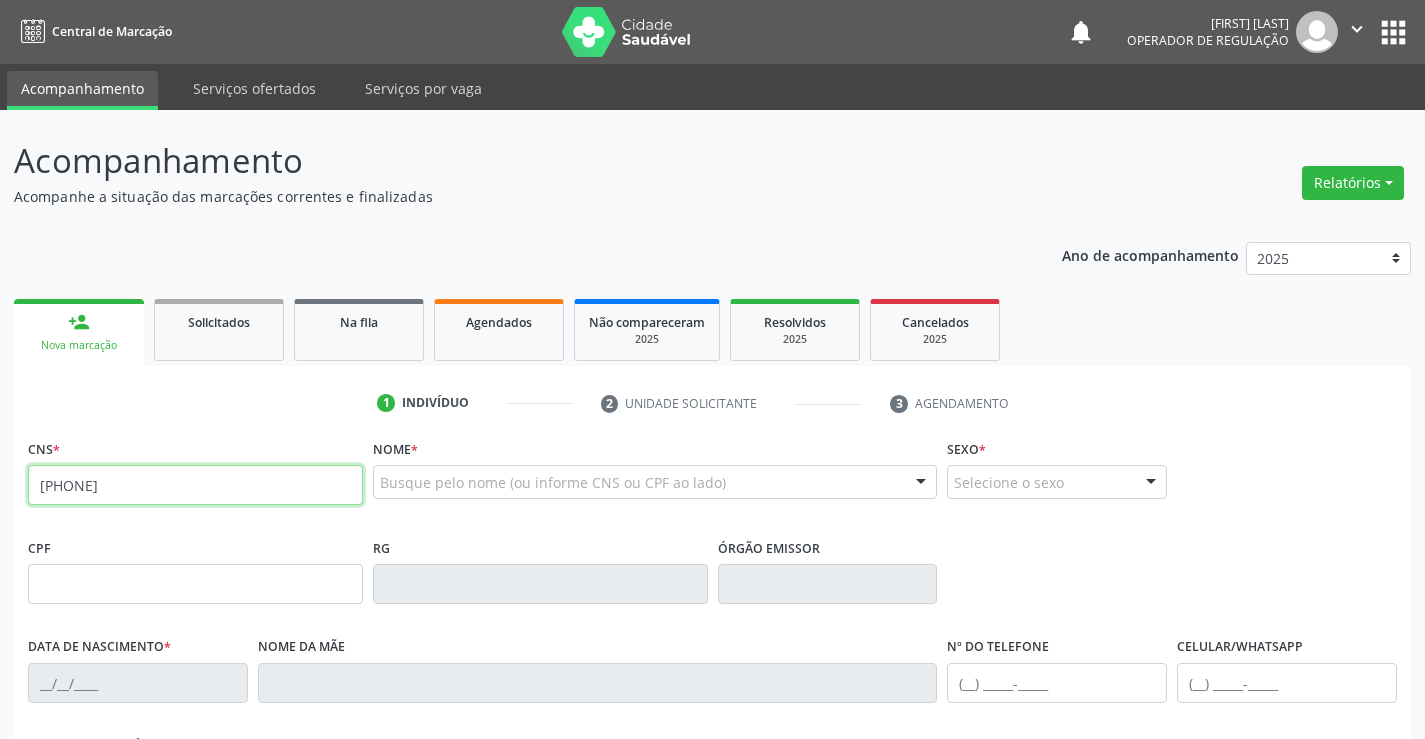 type on "[PHONE]" 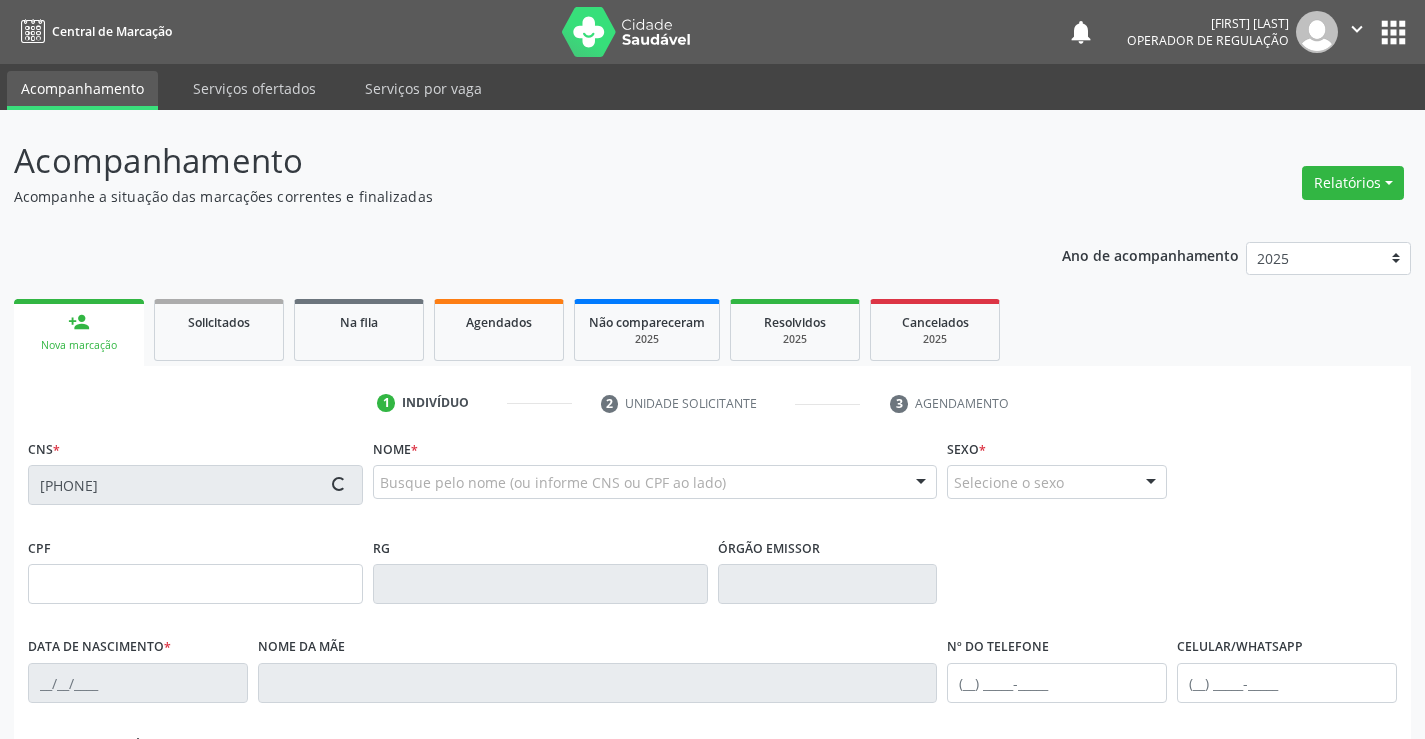 type on "[DATE]" 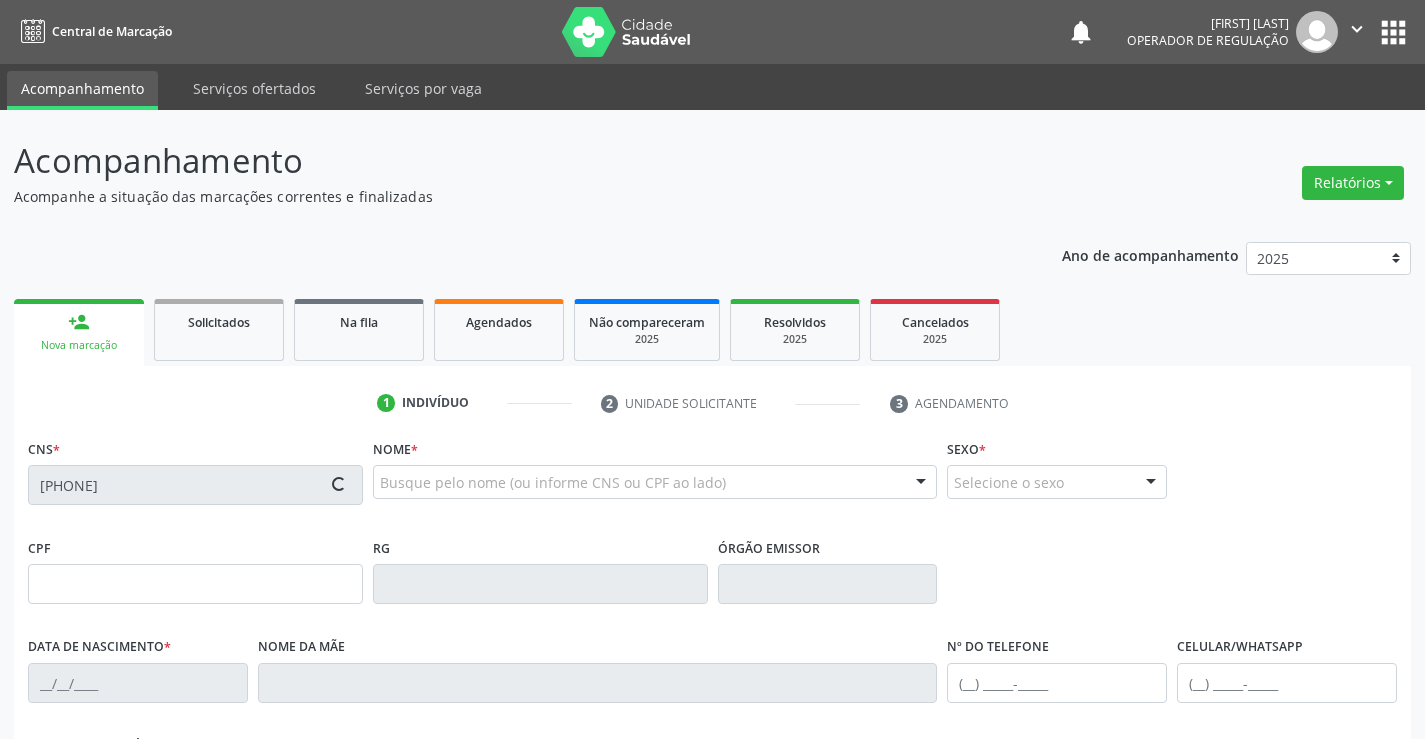 type on "([PHONE])" 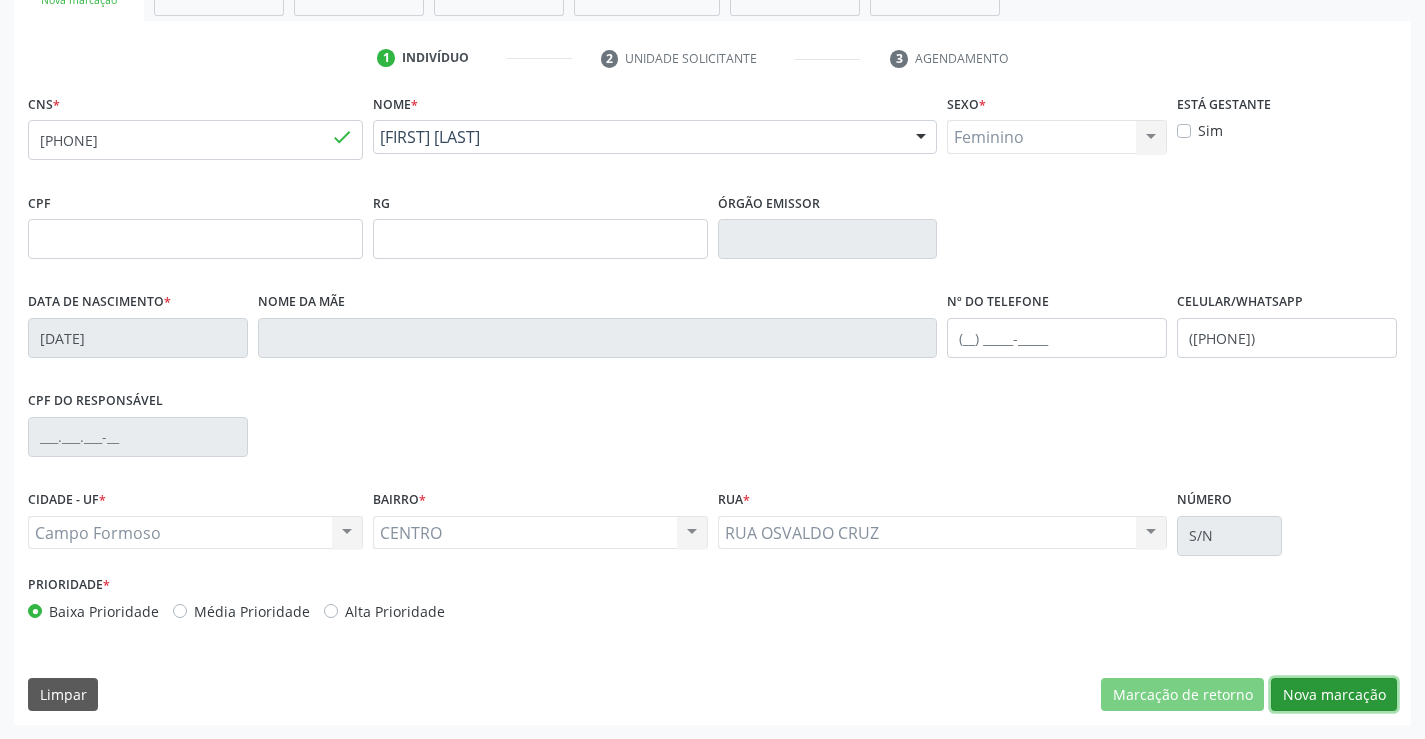 click on "Nova marcação" at bounding box center (1334, 695) 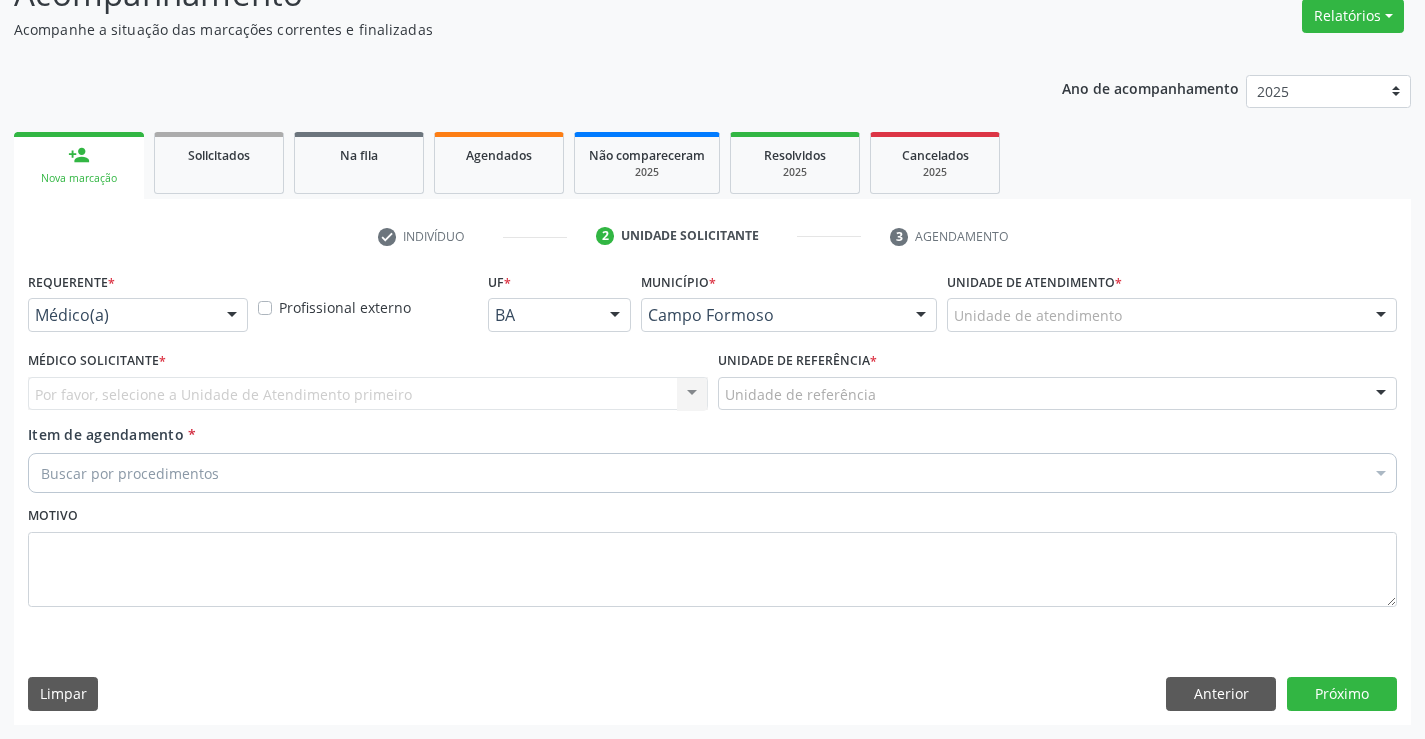 scroll, scrollTop: 167, scrollLeft: 0, axis: vertical 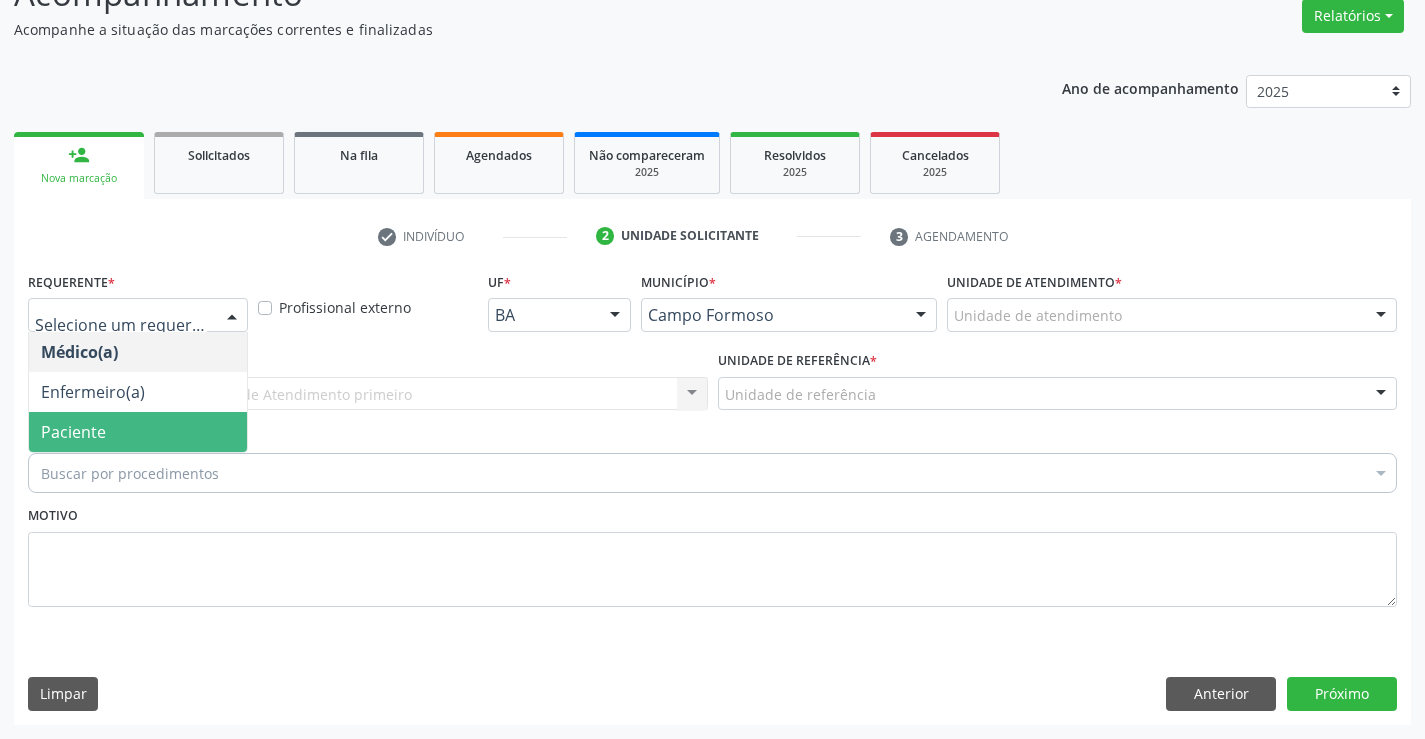 click on "Paciente" at bounding box center (138, 432) 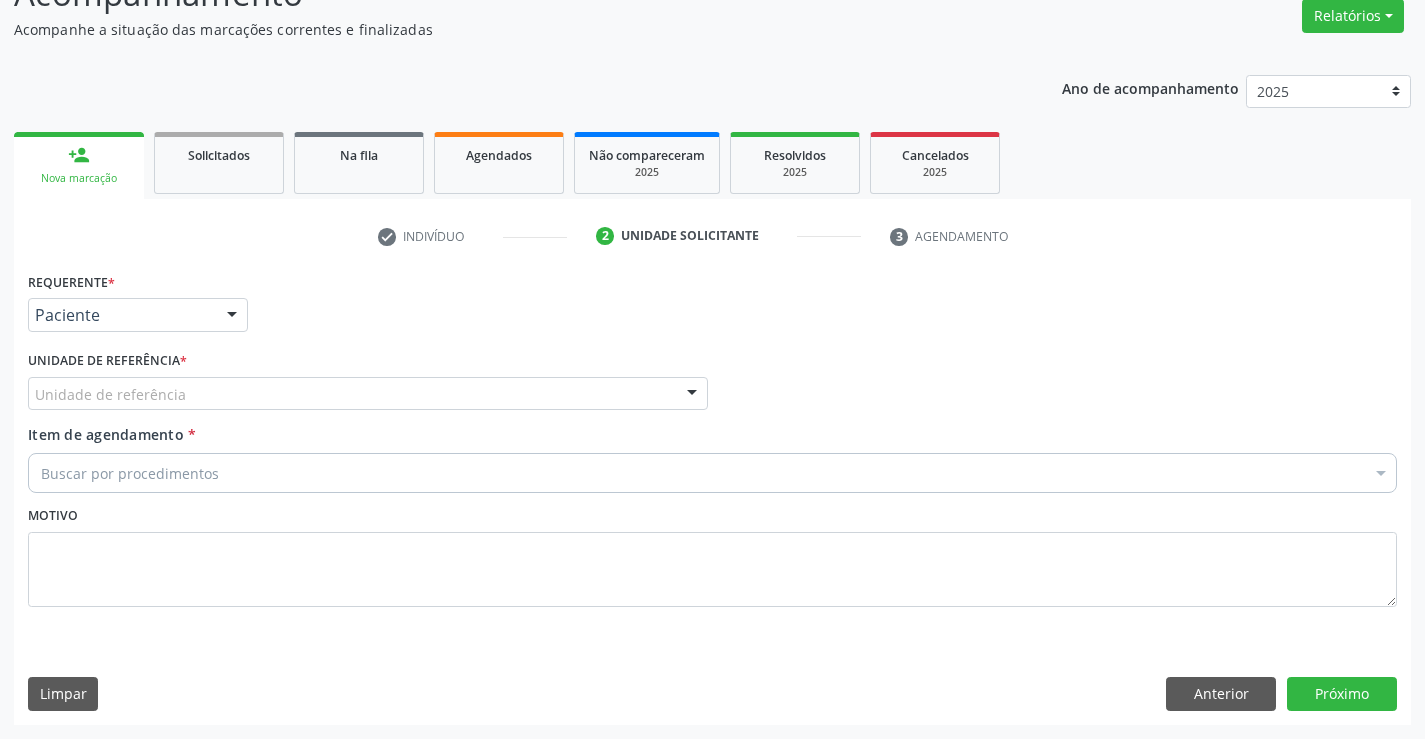 click on "Unidade de referência" at bounding box center [368, 394] 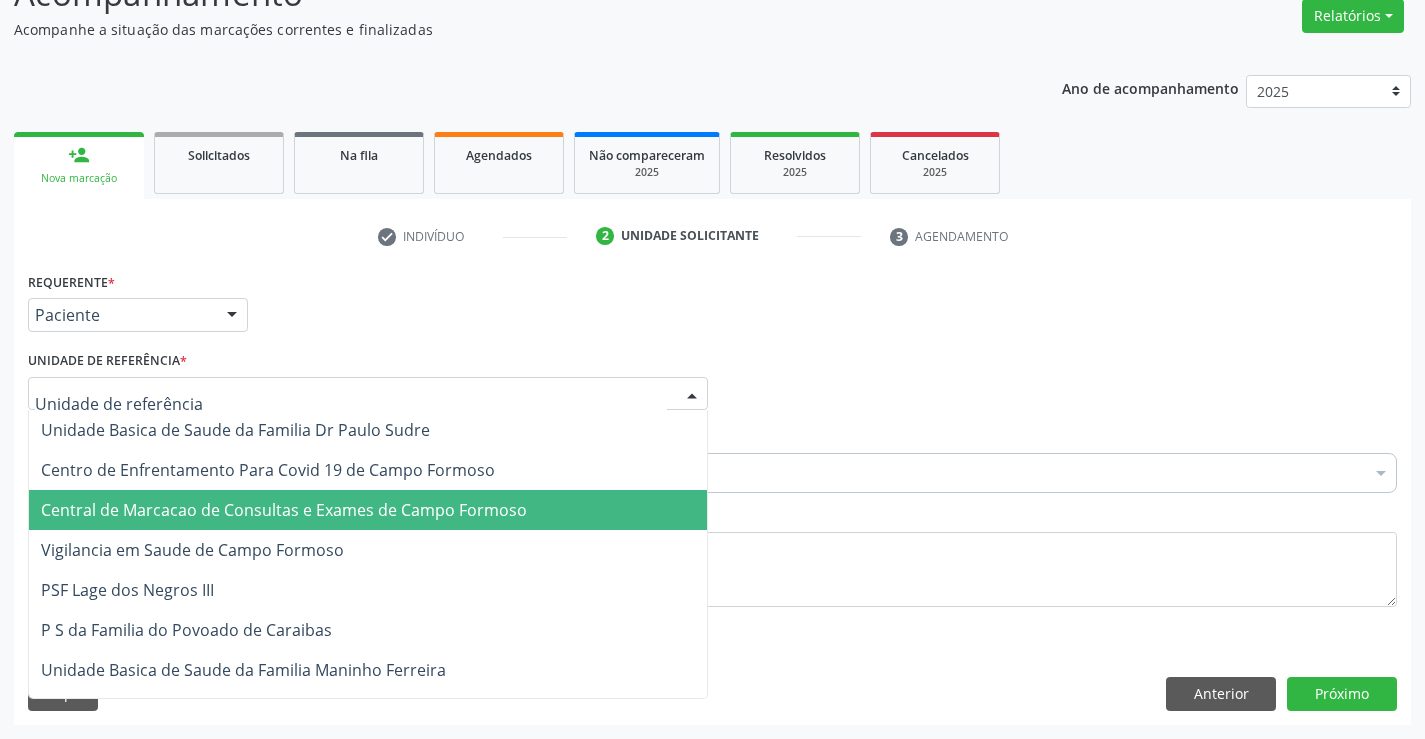 click on "Central de Marcacao de Consultas e Exames de Campo Formoso" at bounding box center (284, 510) 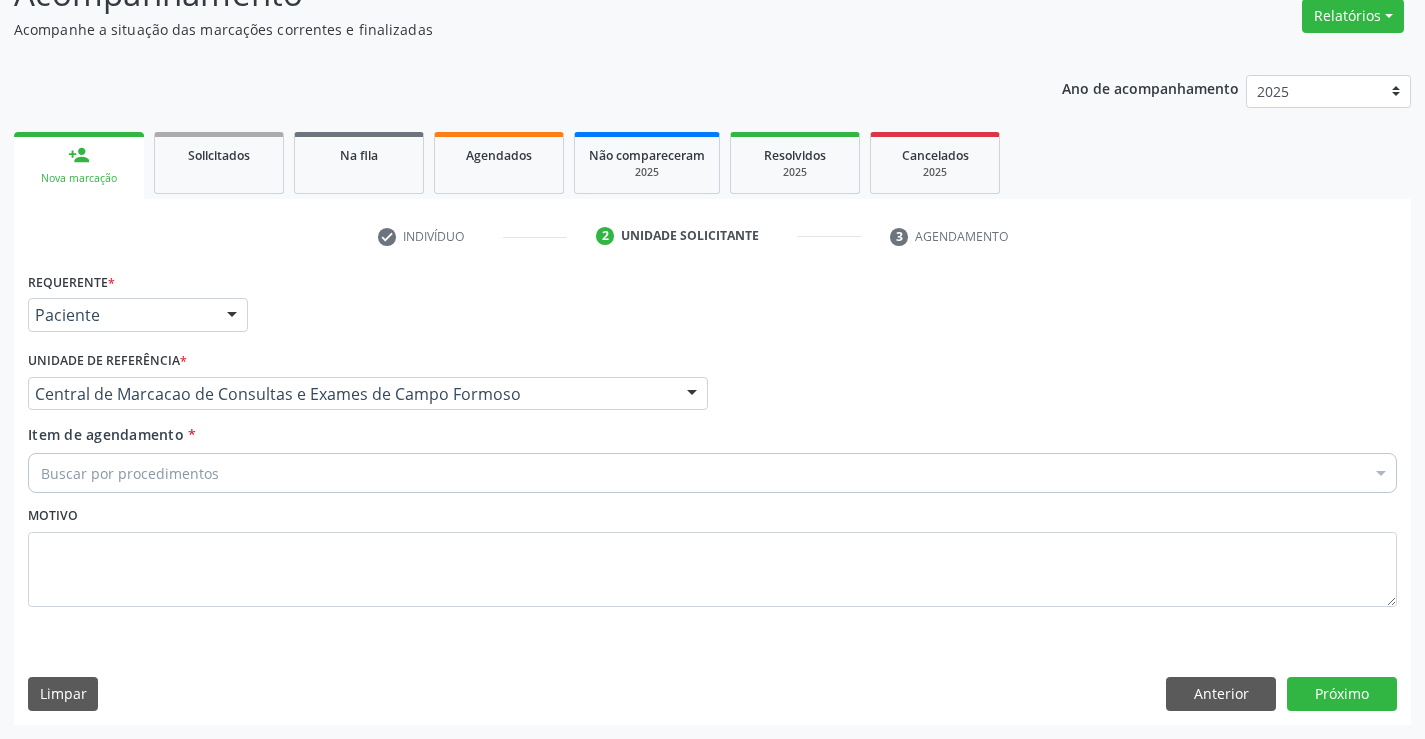 click on "Buscar por procedimentos" at bounding box center [712, 473] 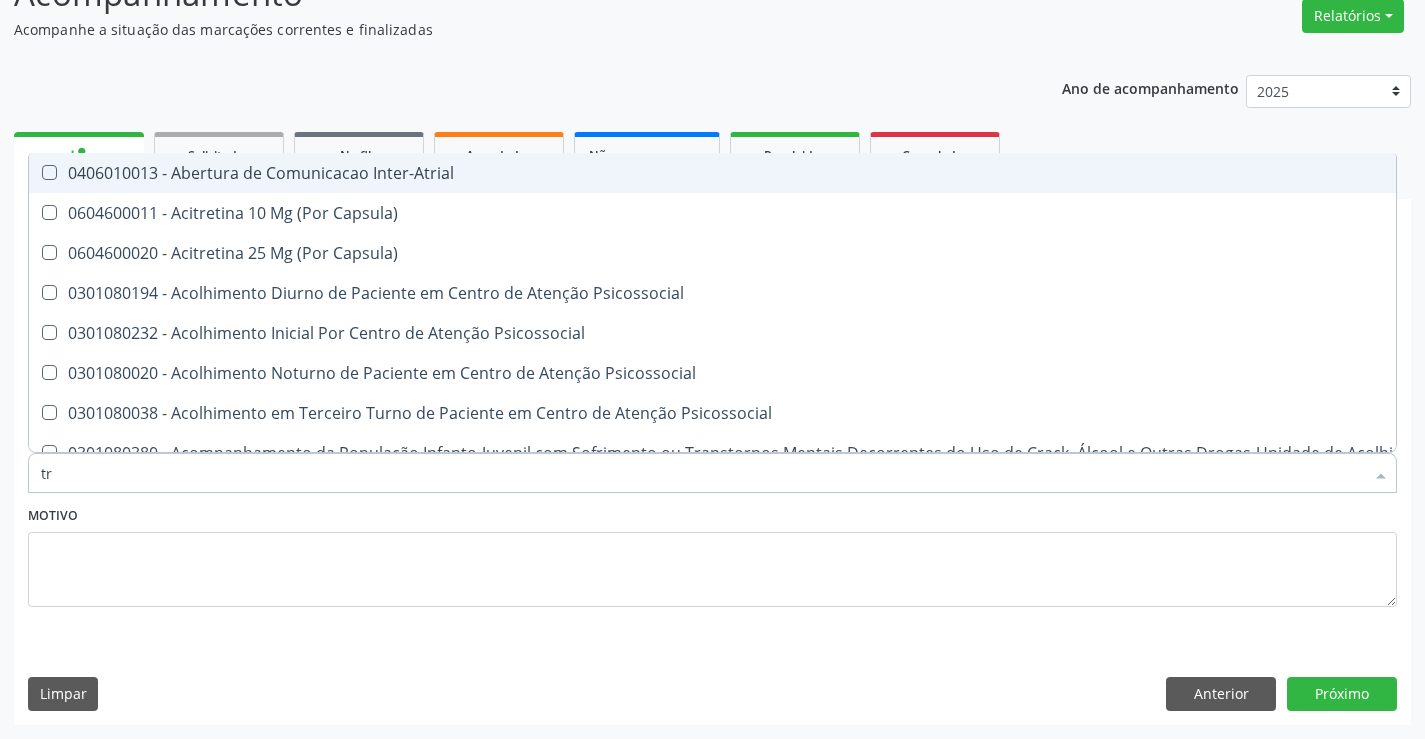type on "TRANSVA" 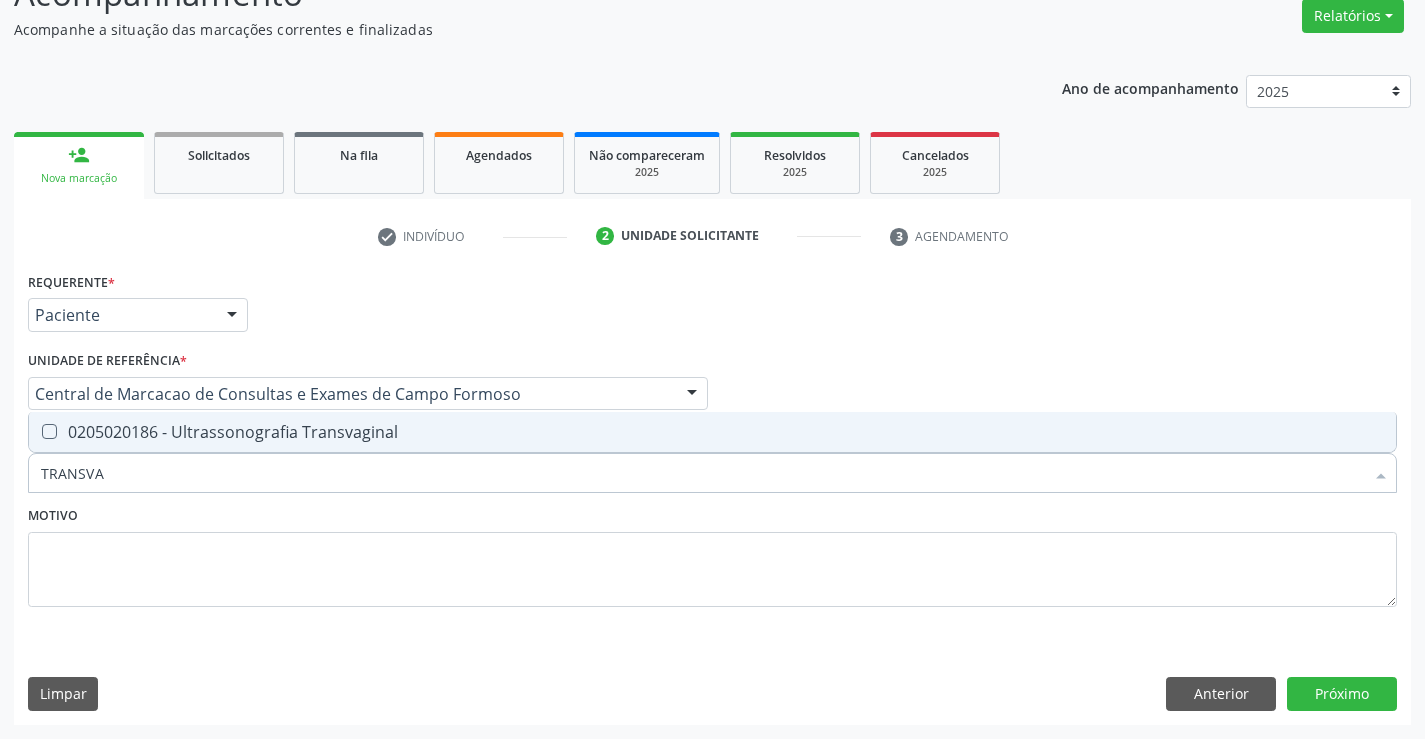 click on "0205020186 - Ultrassonografia Transvaginal" at bounding box center (712, 432) 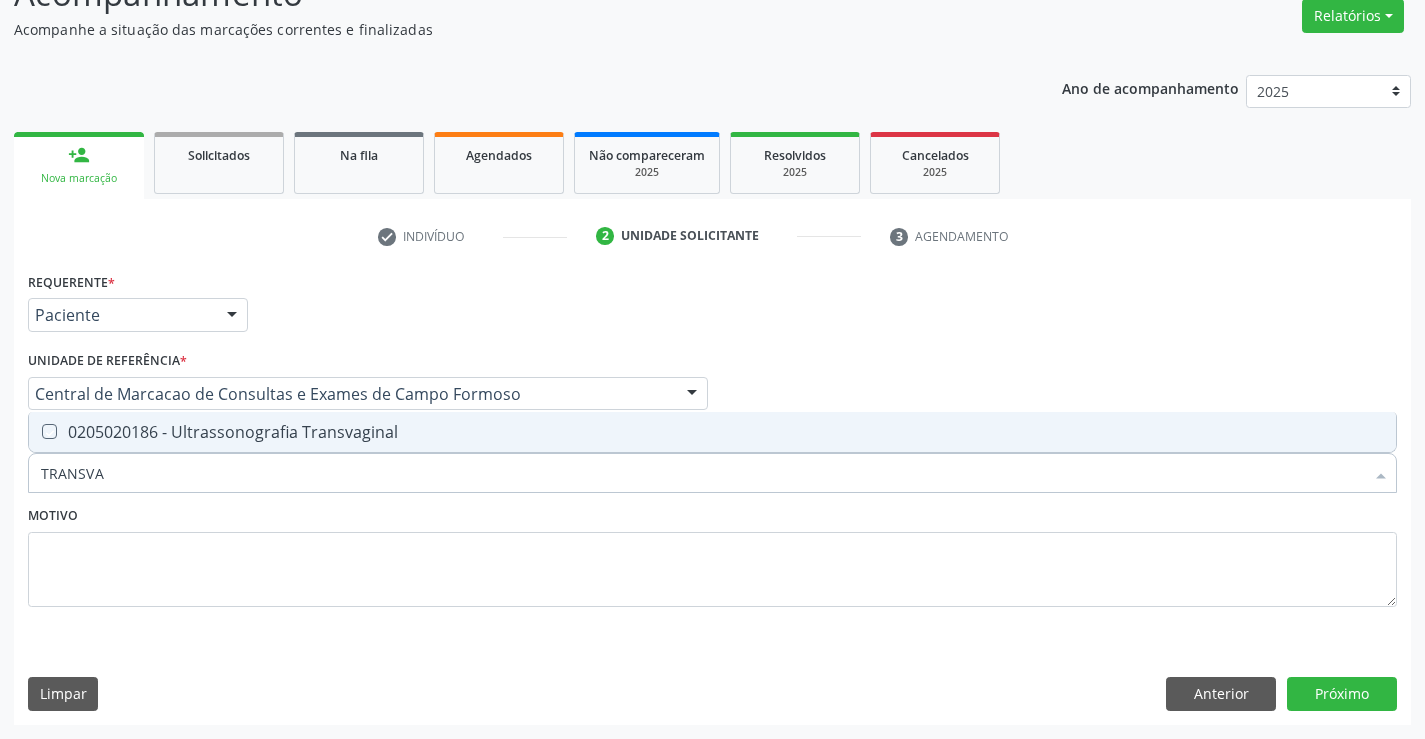 checkbox on "true" 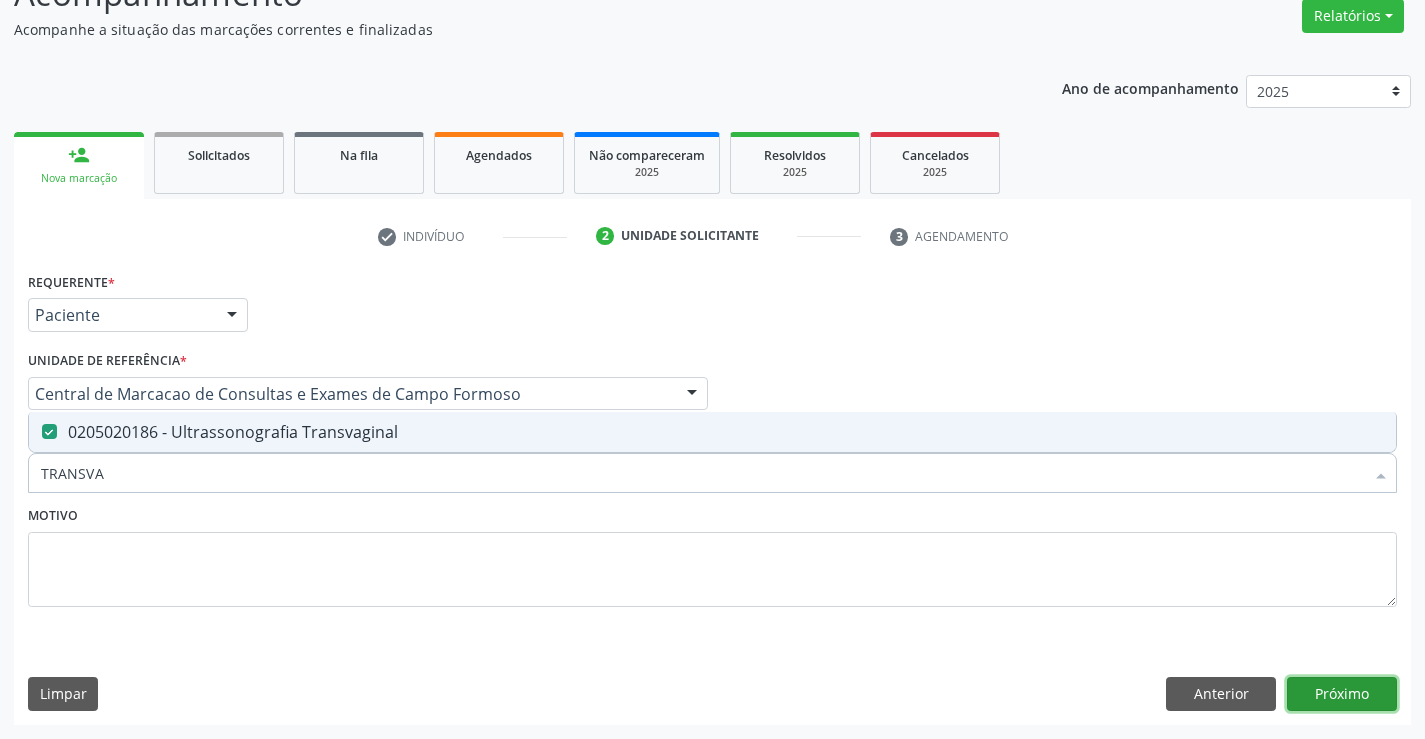 click on "Próximo" at bounding box center [1342, 694] 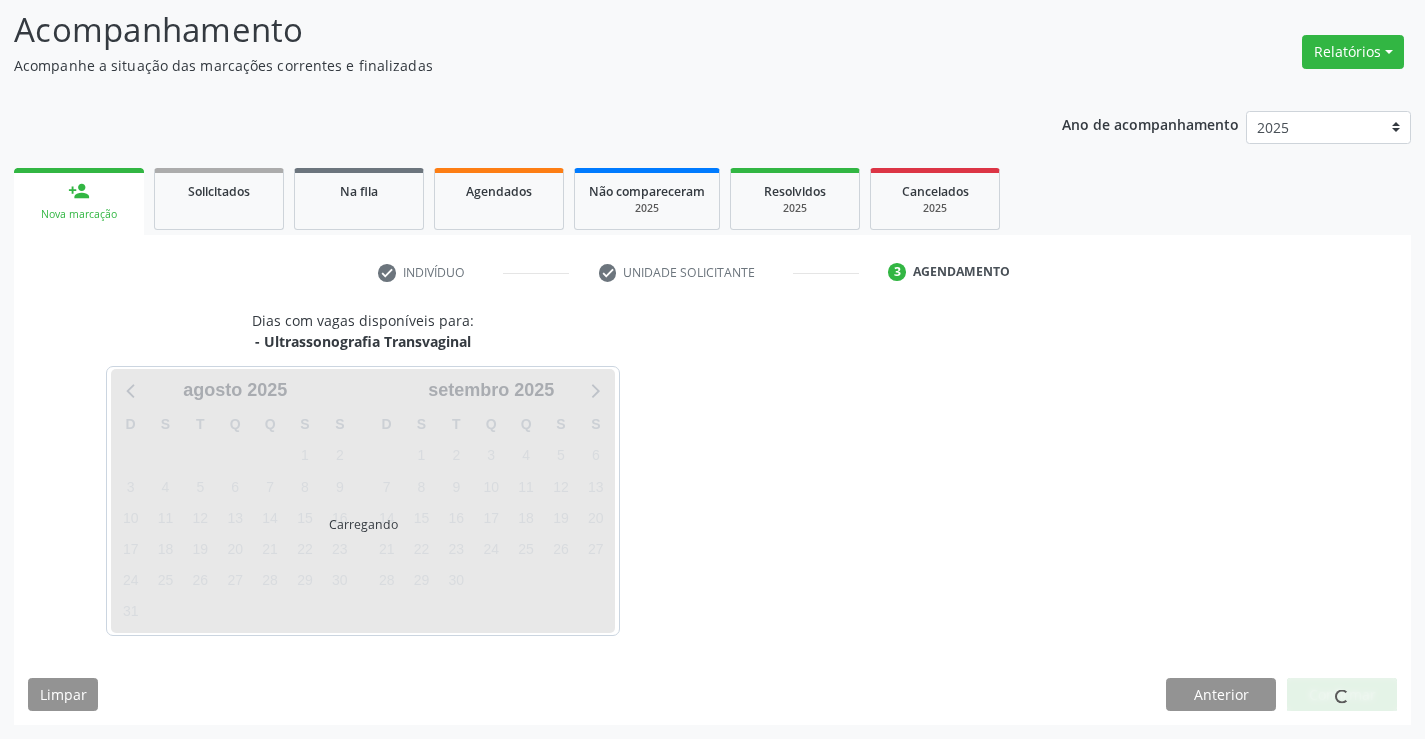 scroll, scrollTop: 131, scrollLeft: 0, axis: vertical 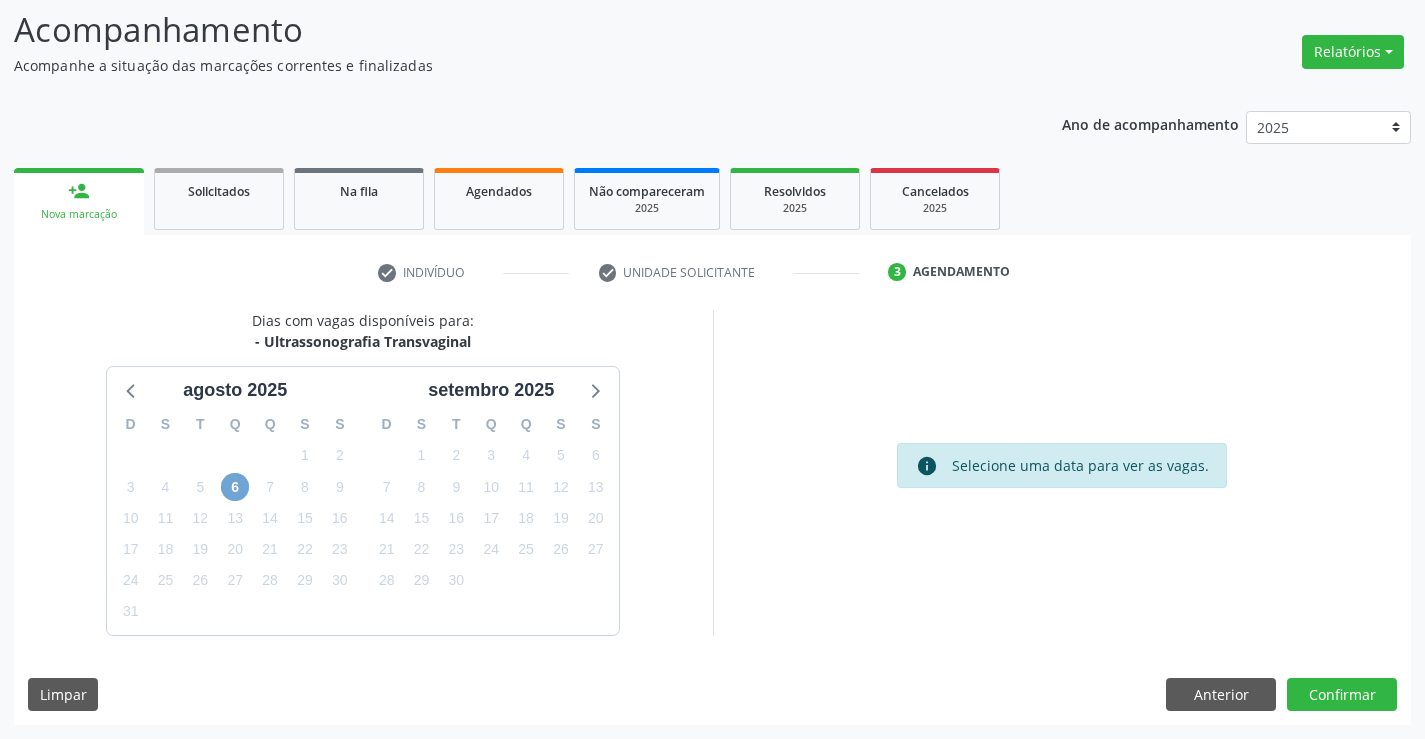 click on "6" at bounding box center (235, 487) 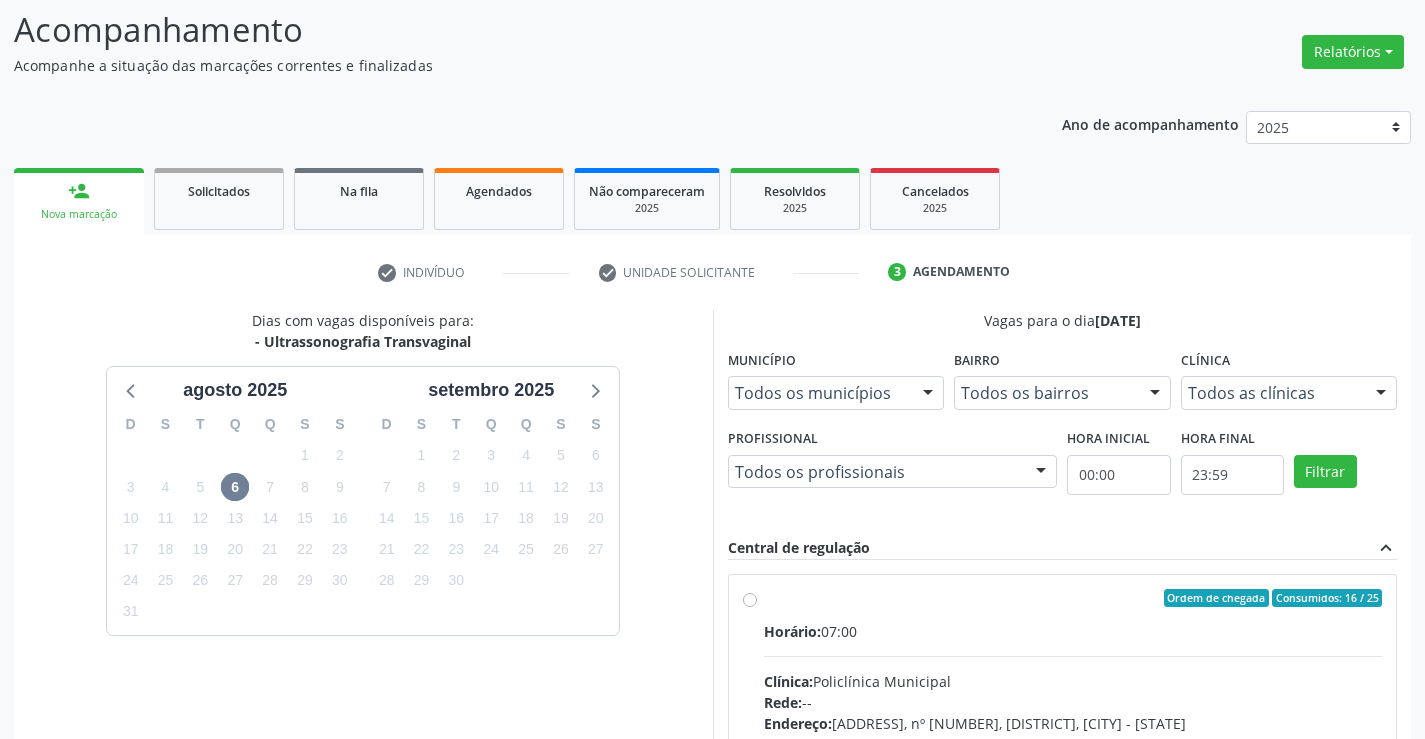 click on "Endereço: [ADDRESS], nº [NUMBER], [DISTRICT], [CITY] - [STATE]
Telefone: ([PHONE])
Profissional:
[FIRST] [LAST]" at bounding box center (1073, 742) 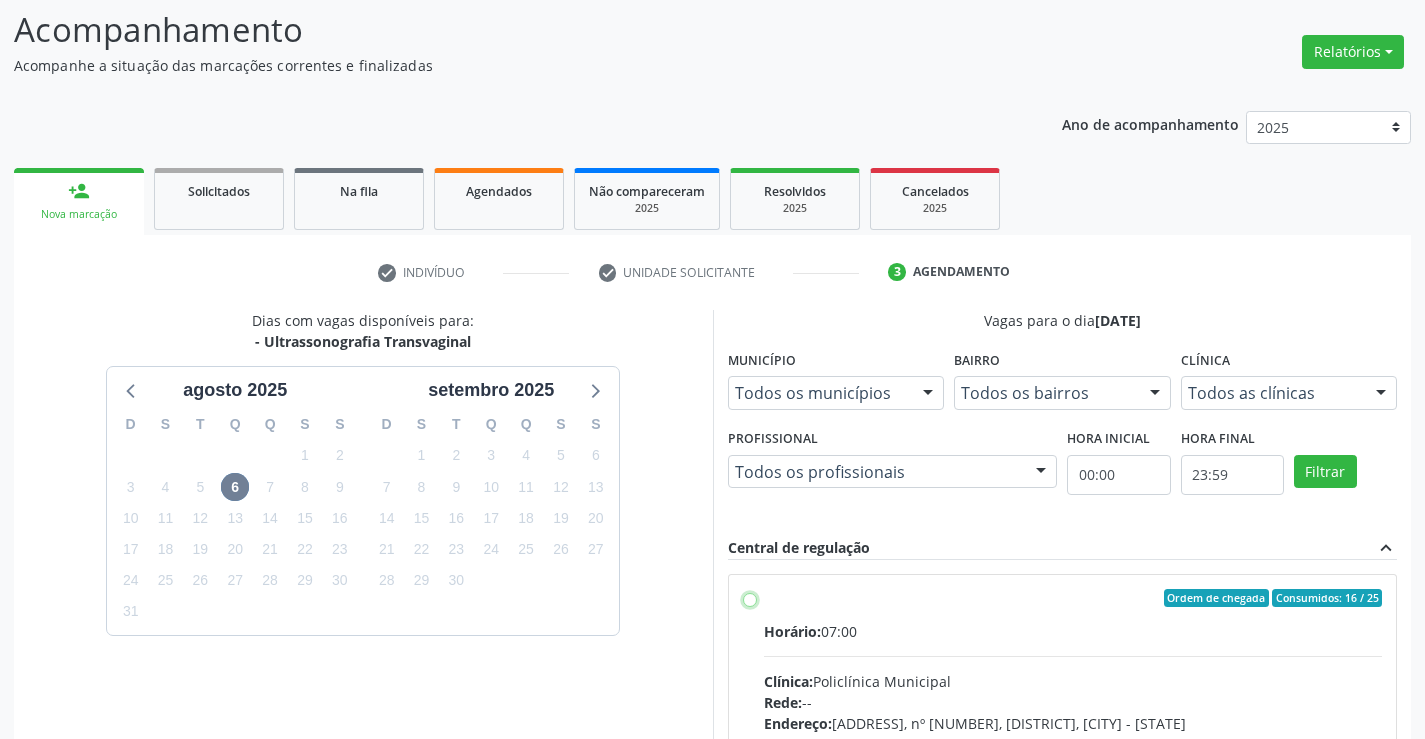 radio on "true" 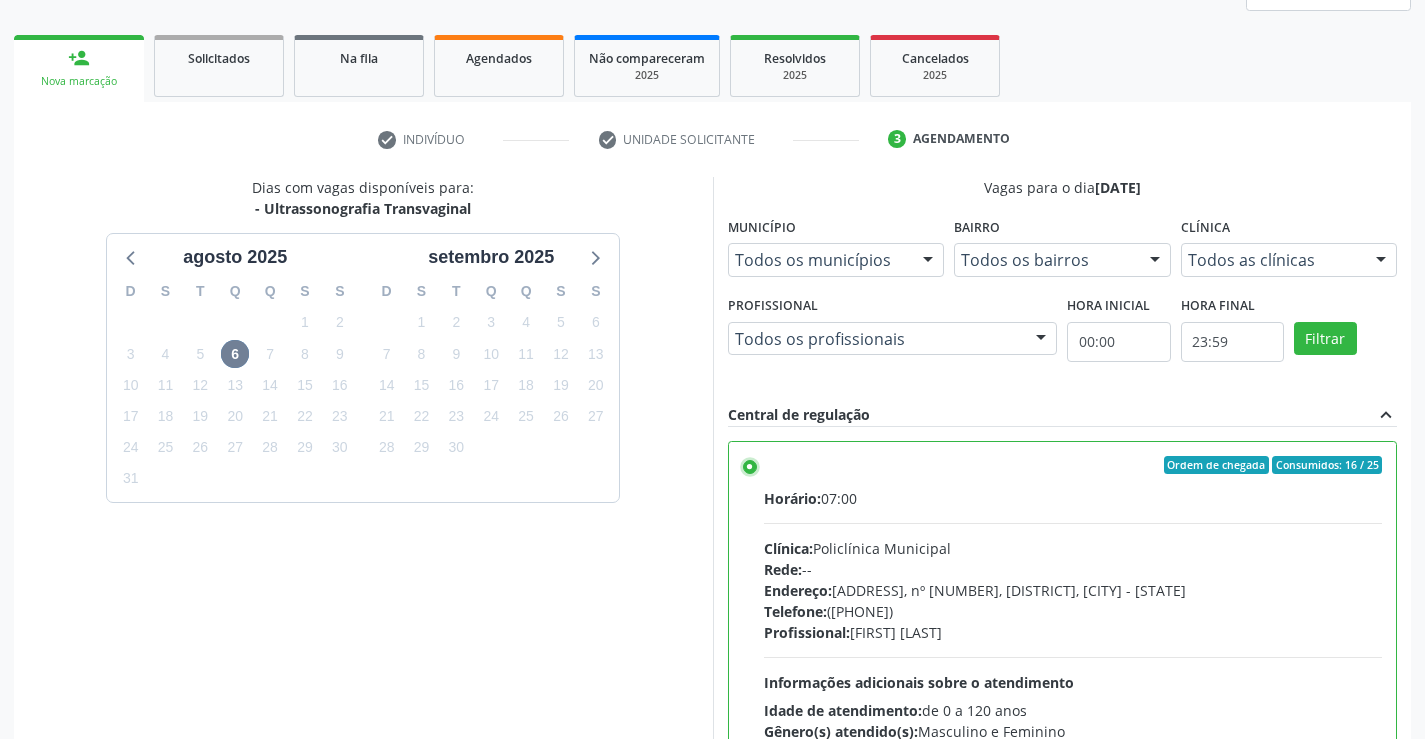 scroll, scrollTop: 456, scrollLeft: 0, axis: vertical 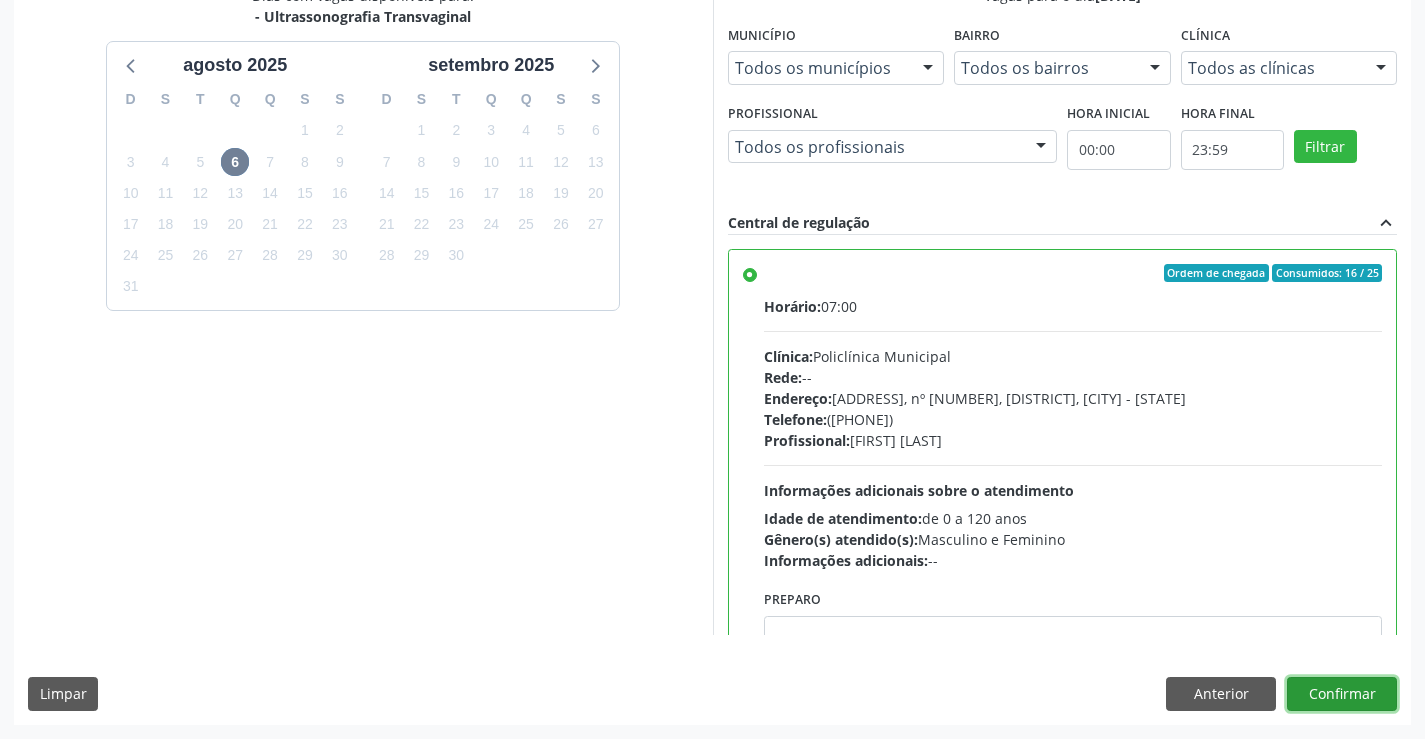 click on "Confirmar" at bounding box center [1342, 694] 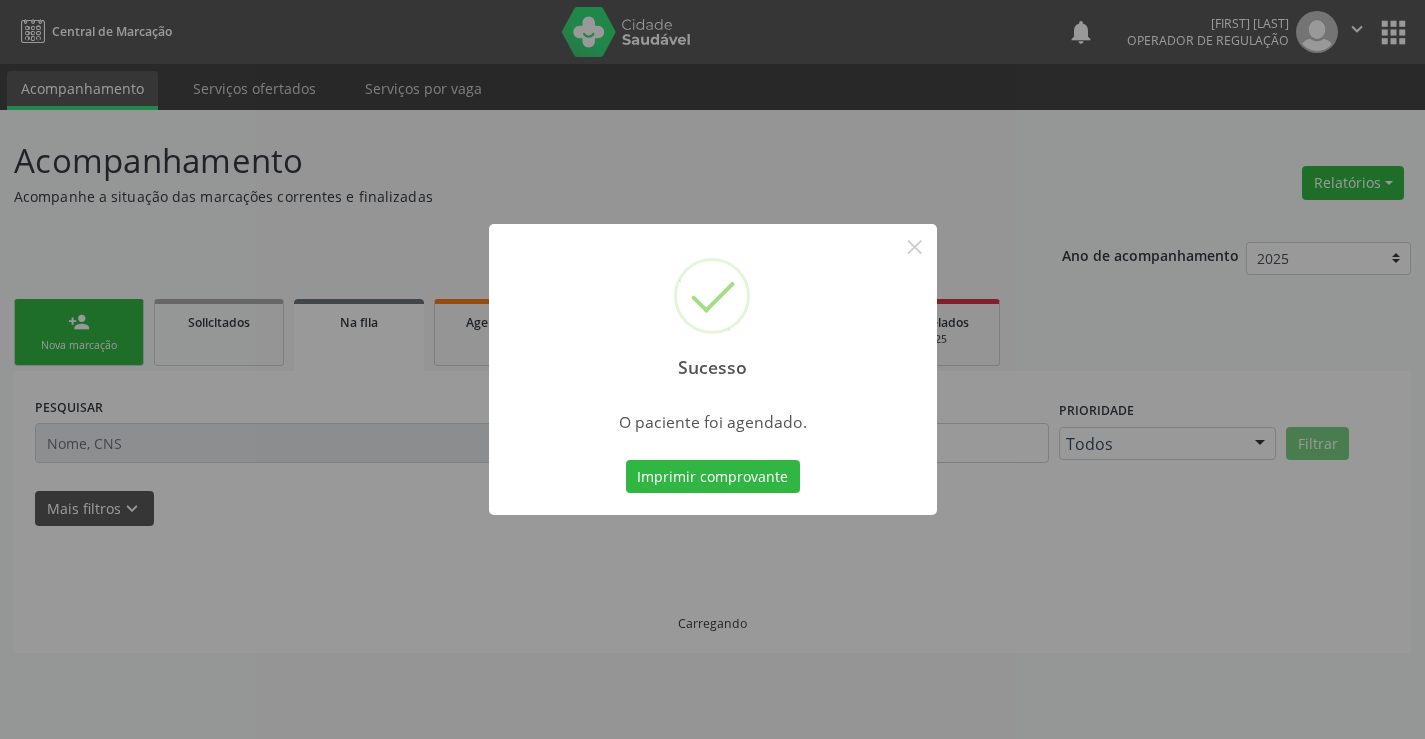 scroll, scrollTop: 0, scrollLeft: 0, axis: both 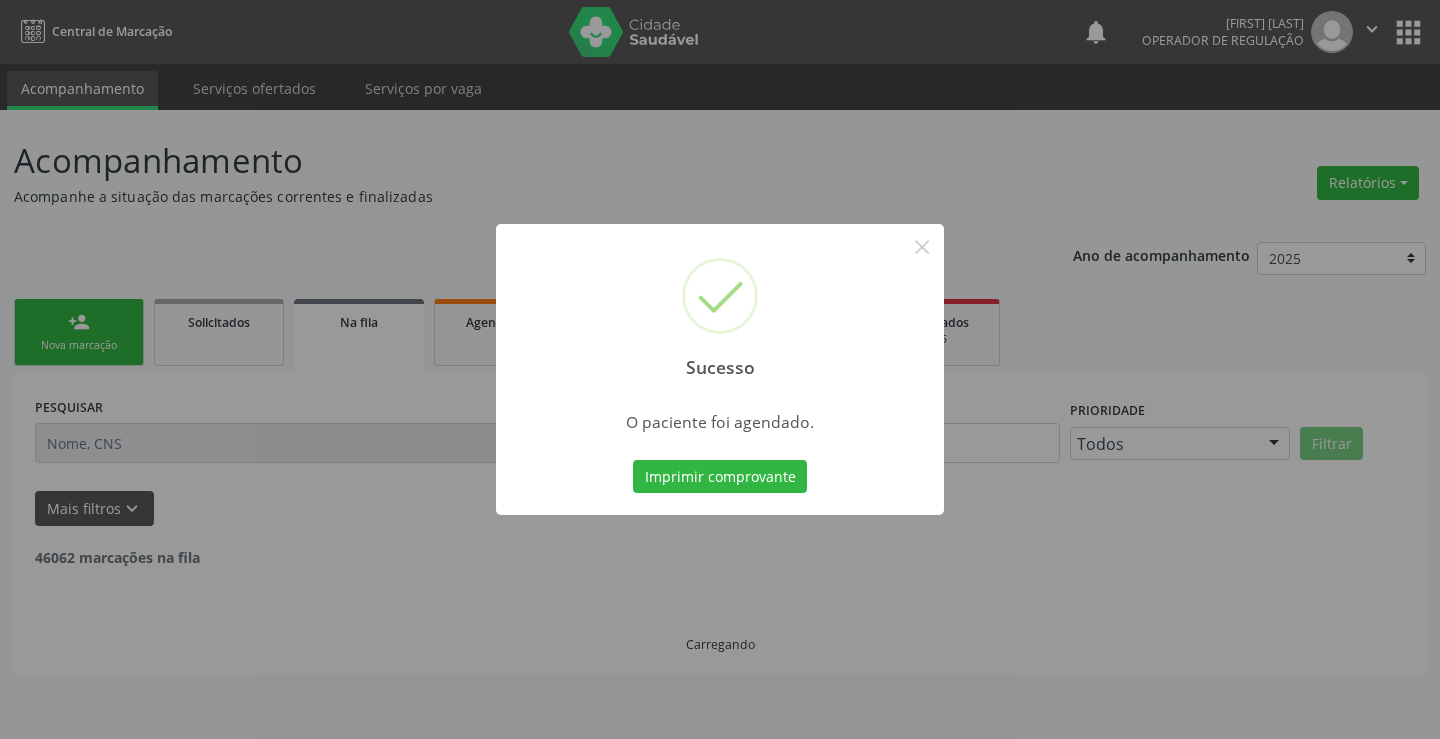 type 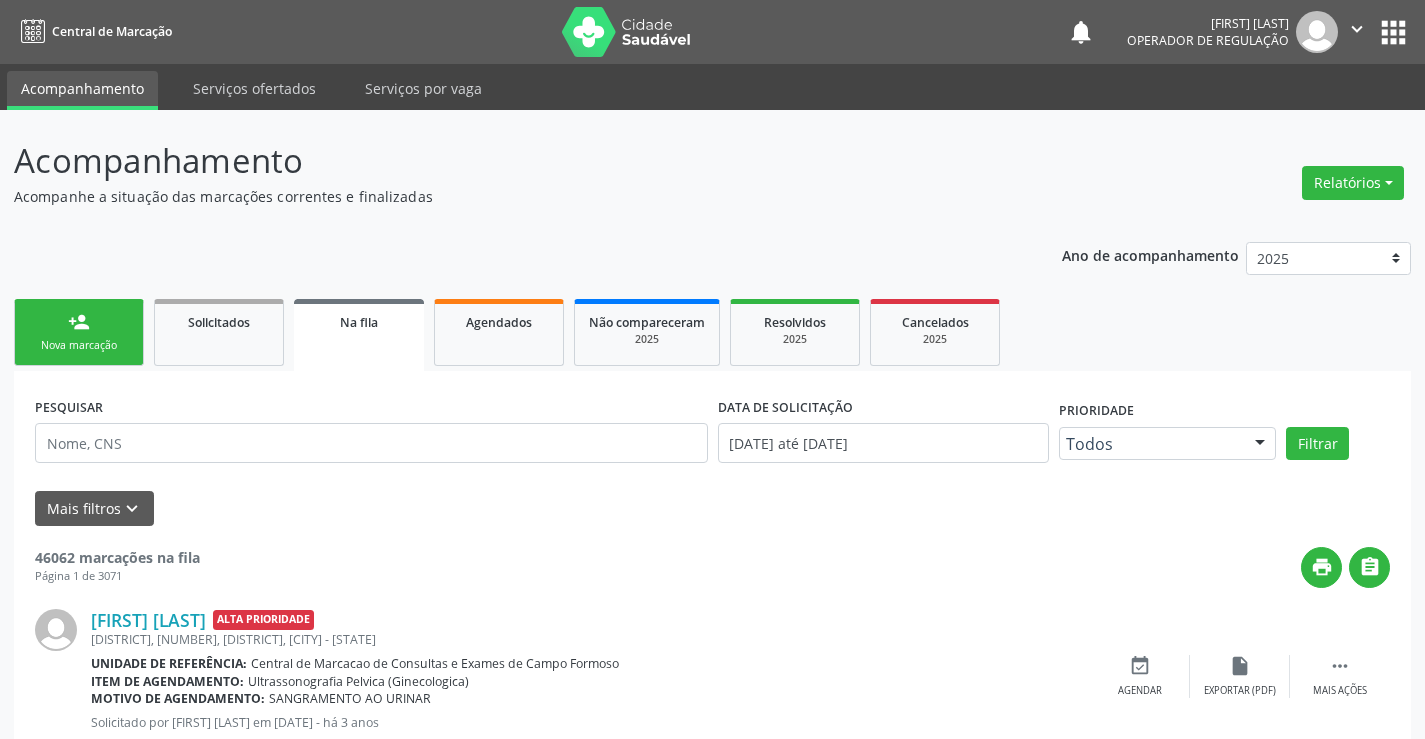 click on "Nova marcação" at bounding box center [79, 345] 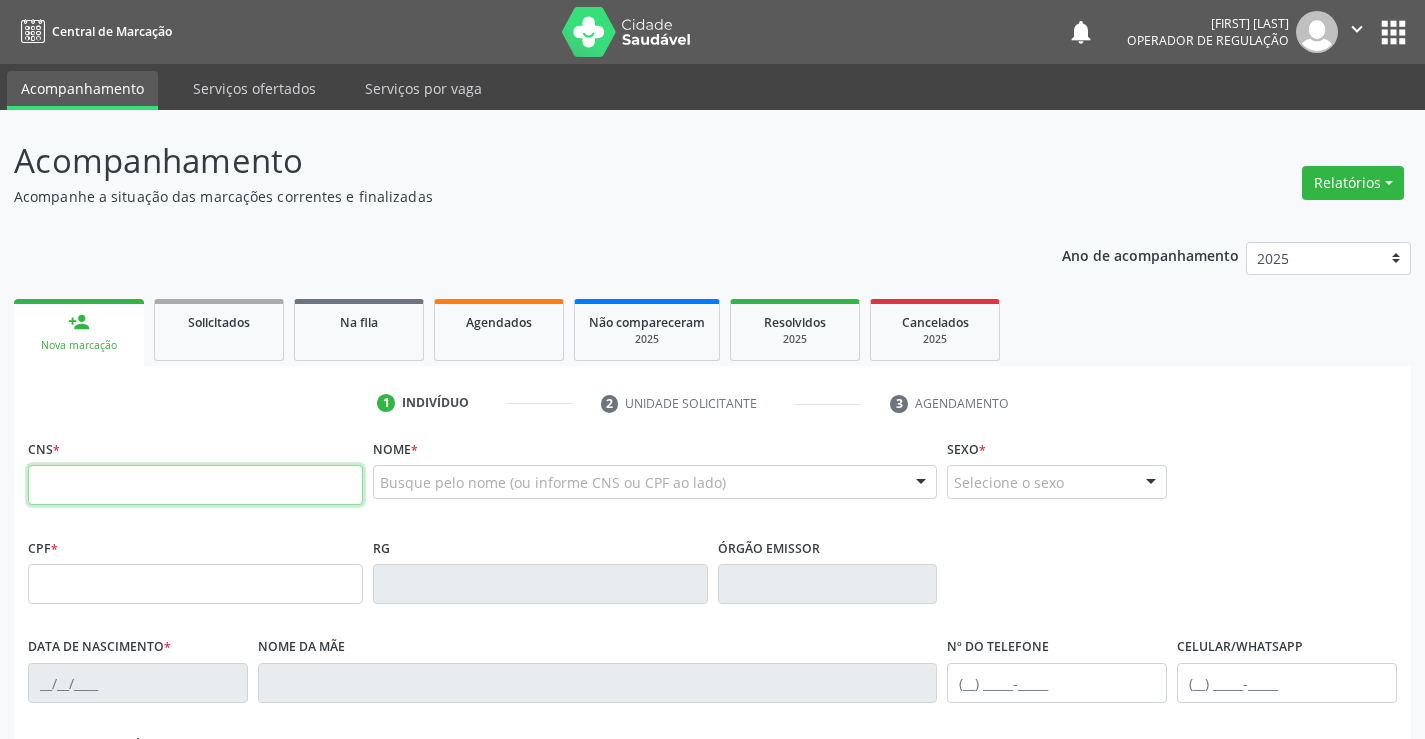 click at bounding box center (195, 485) 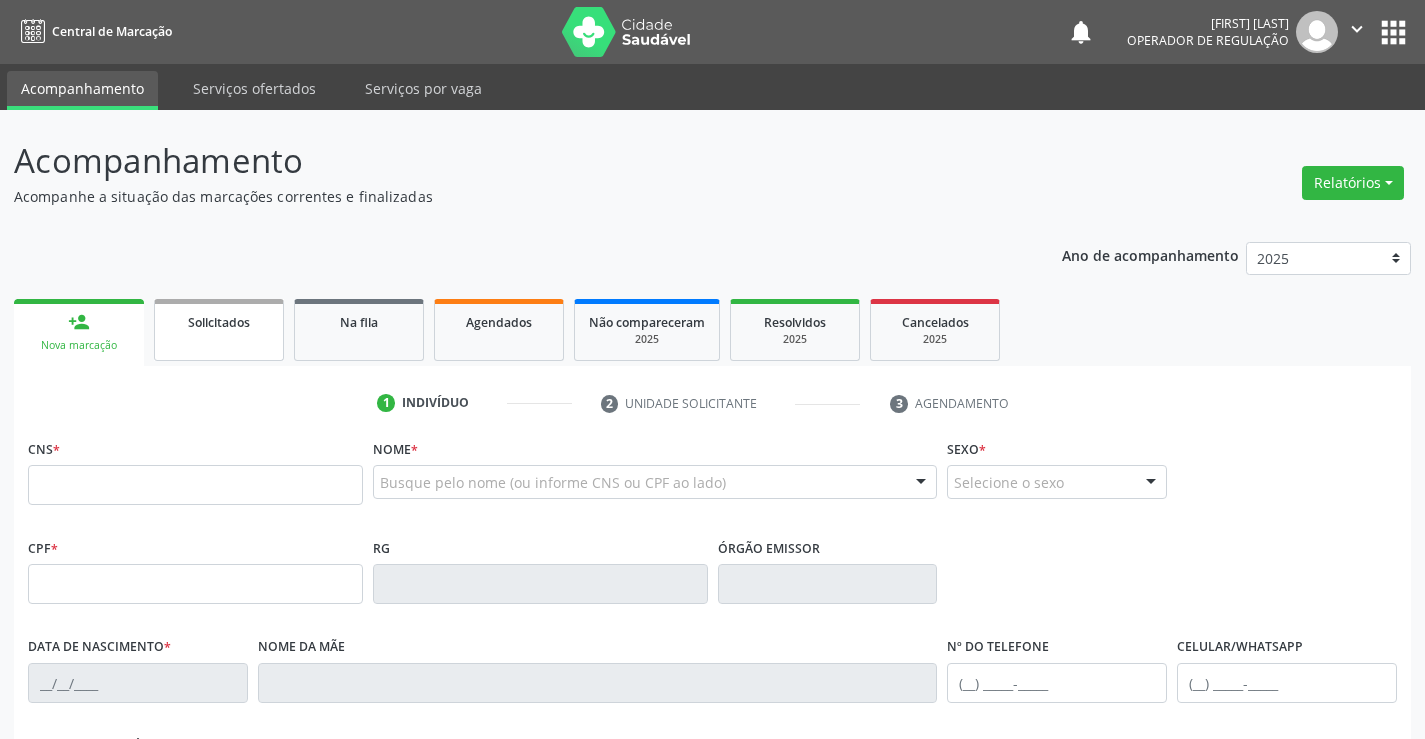 click on "Solicitados" at bounding box center [219, 322] 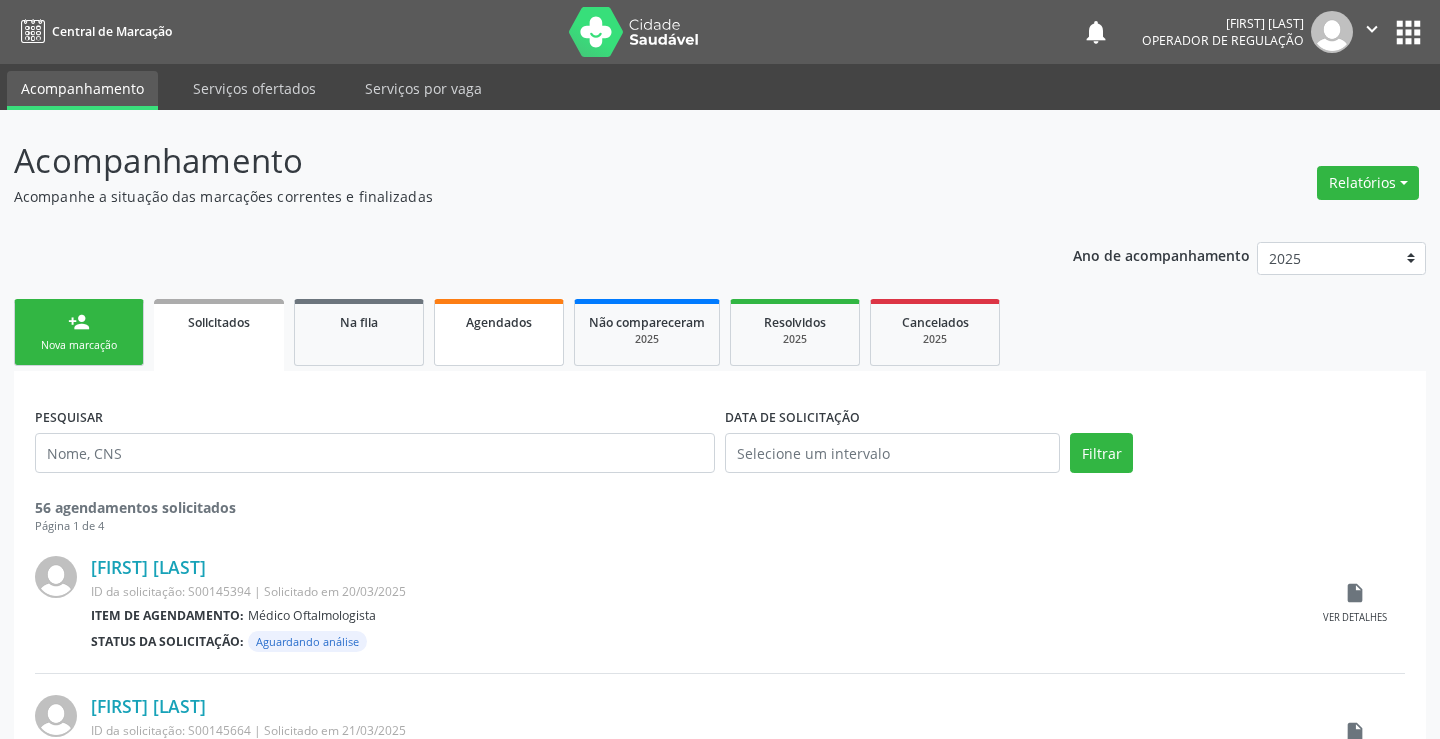 click on "Agendados" at bounding box center [499, 322] 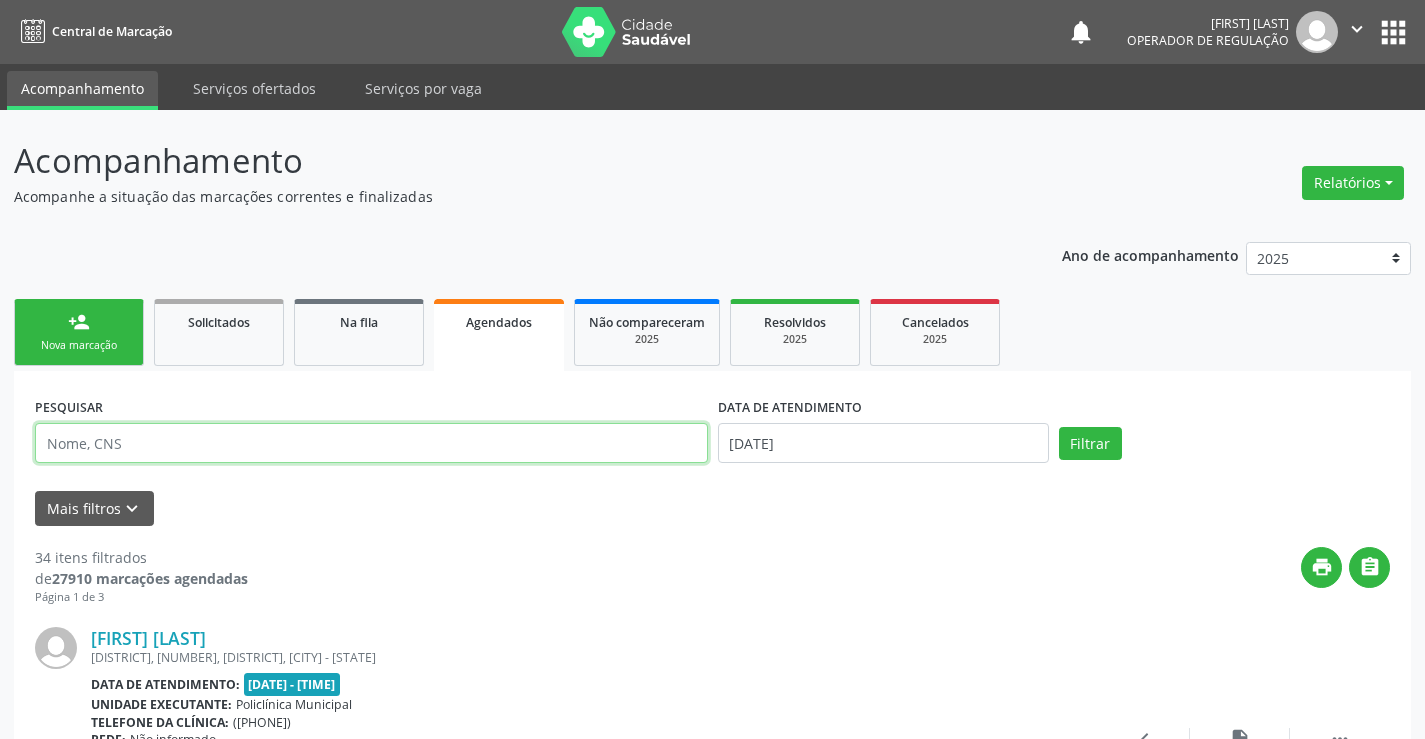 click at bounding box center (371, 443) 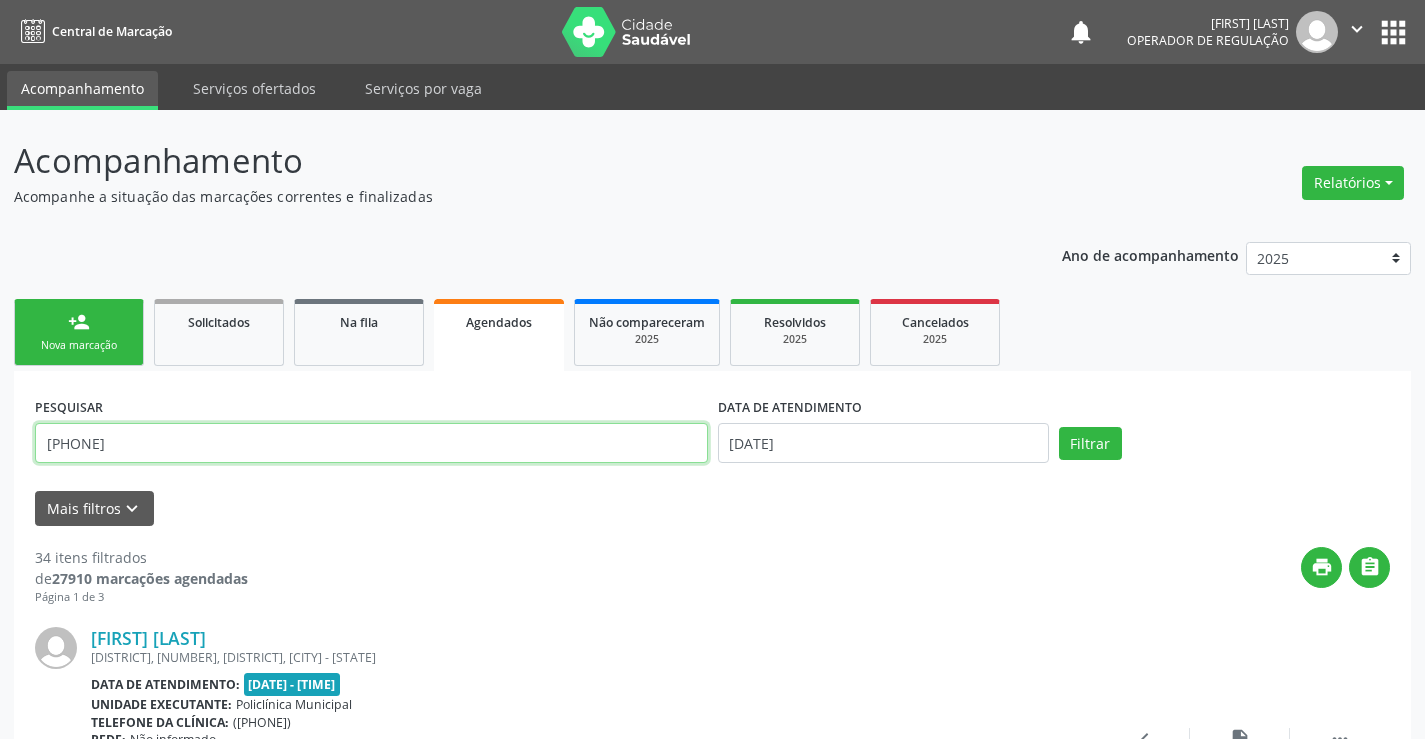 type on "[PHONE]" 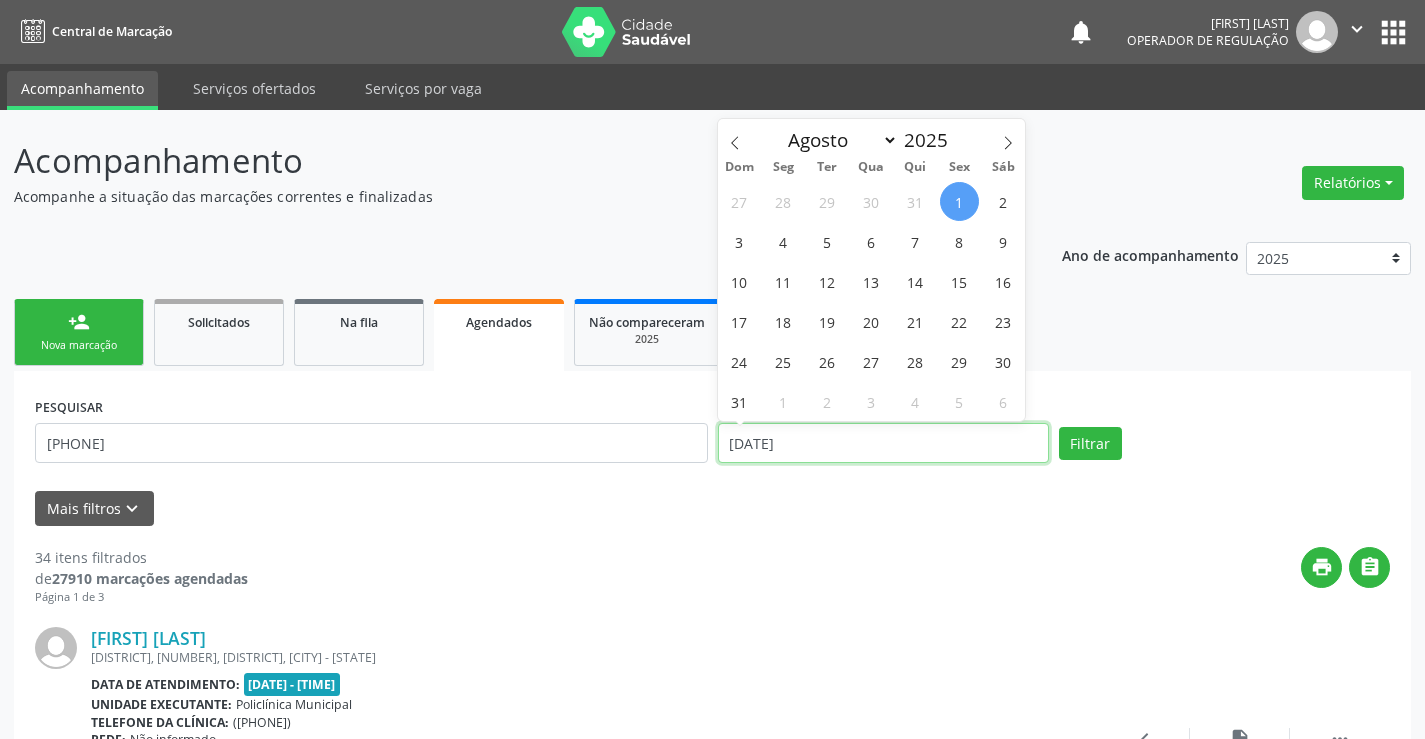 drag, startPoint x: 877, startPoint y: 444, endPoint x: 588, endPoint y: 452, distance: 289.11072 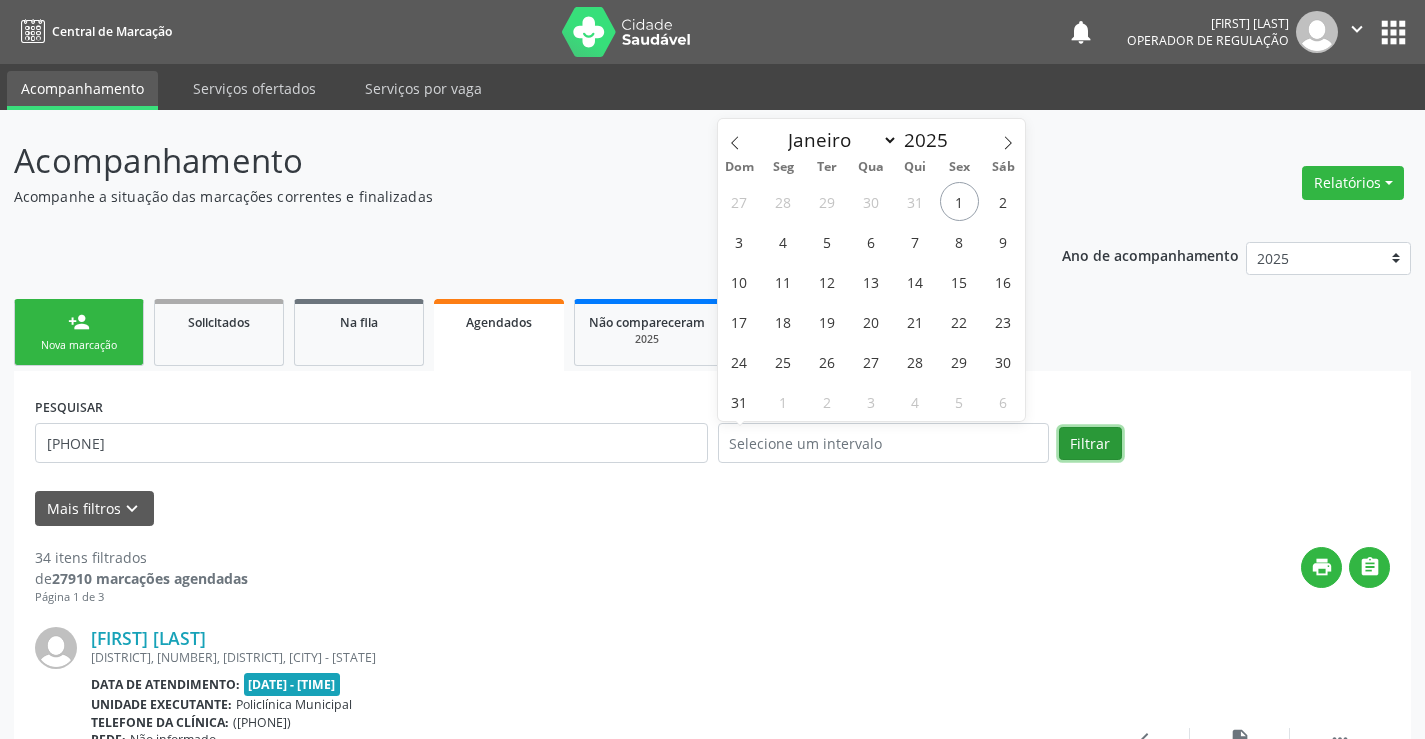 click on "Filtrar" at bounding box center [1090, 444] 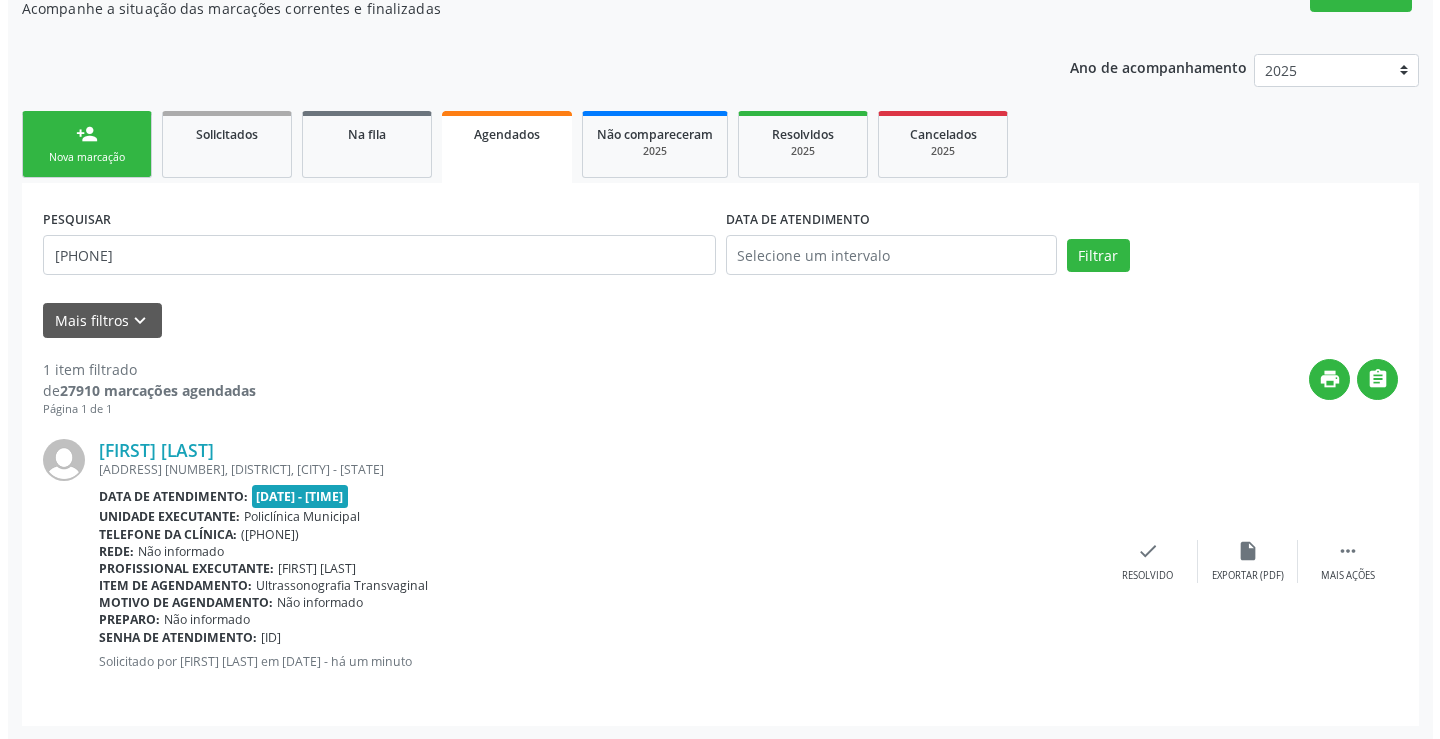 scroll, scrollTop: 189, scrollLeft: 0, axis: vertical 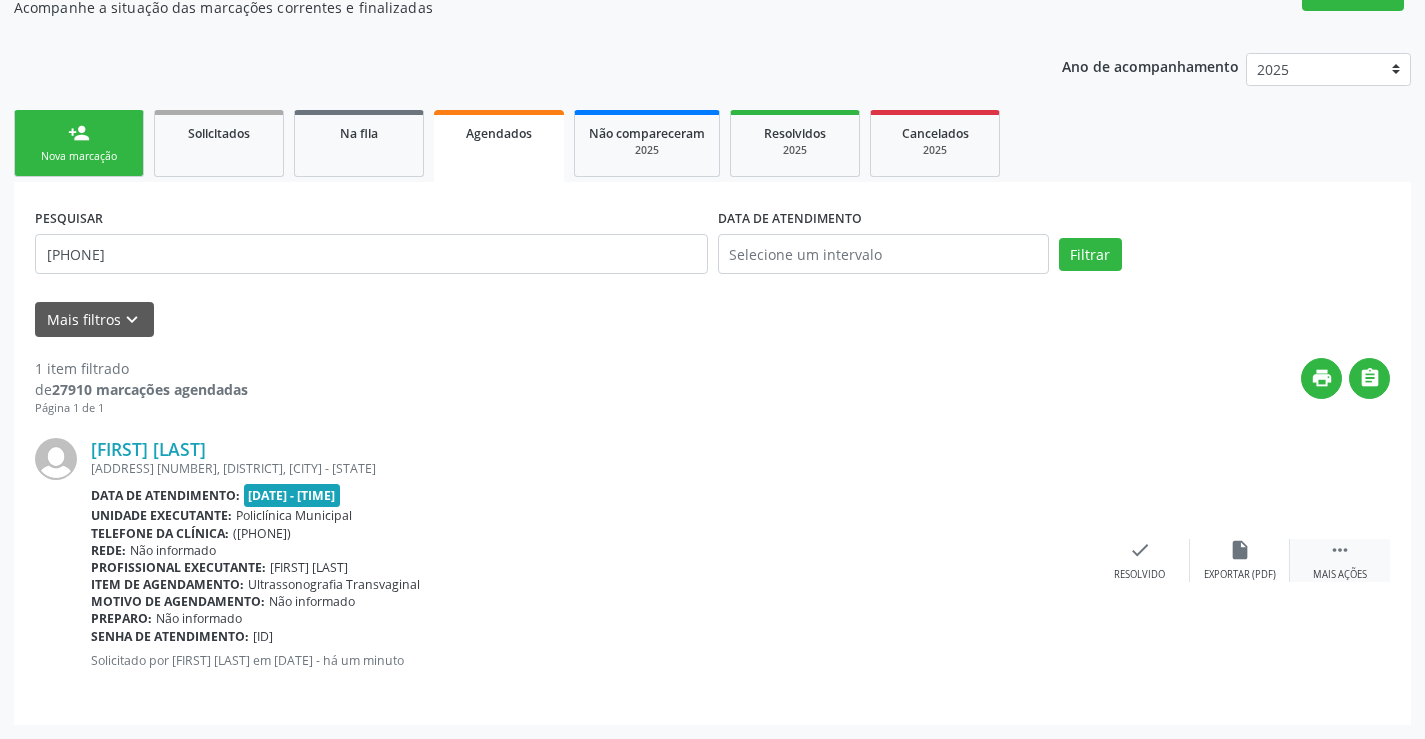 click on "
Mais ações" at bounding box center [1340, 560] 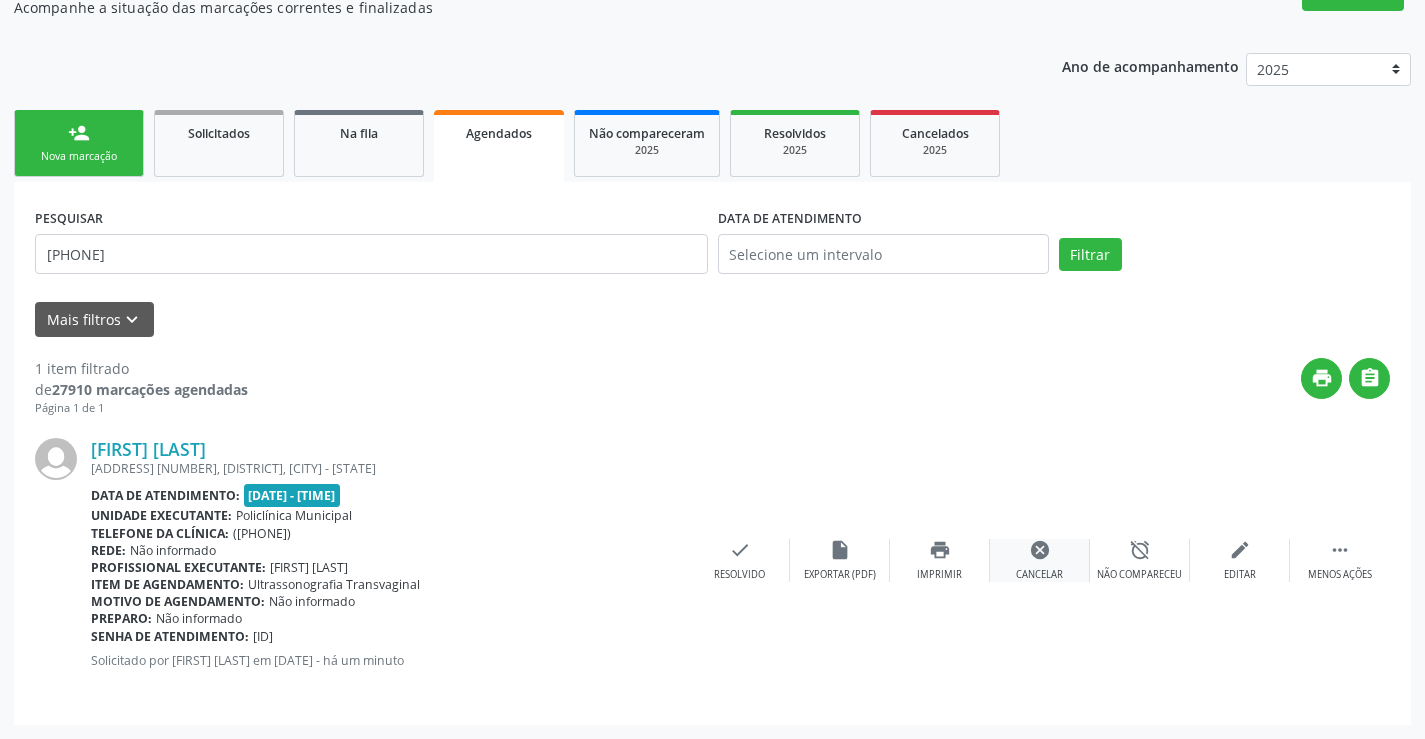 click on "cancel" at bounding box center (1040, 550) 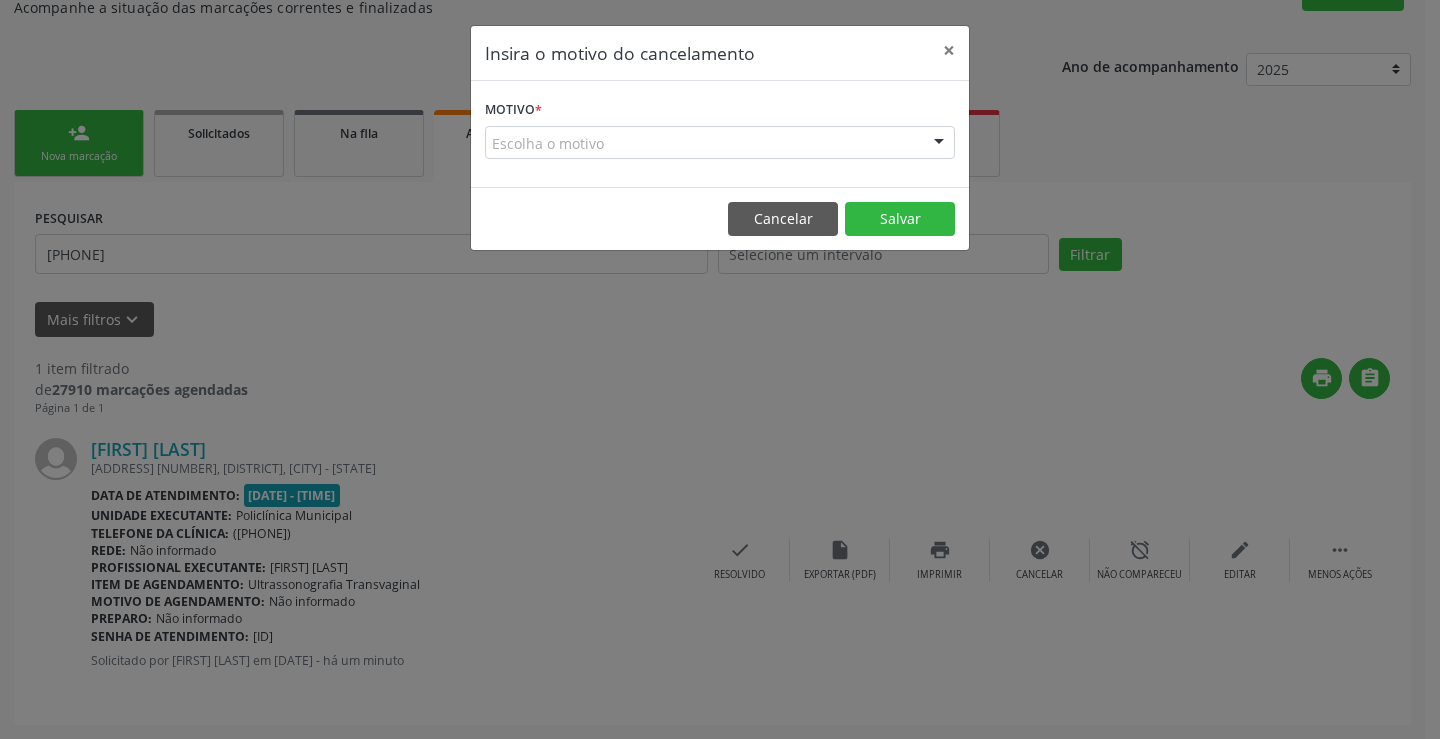 click on "Escolha o motivo" at bounding box center (720, 143) 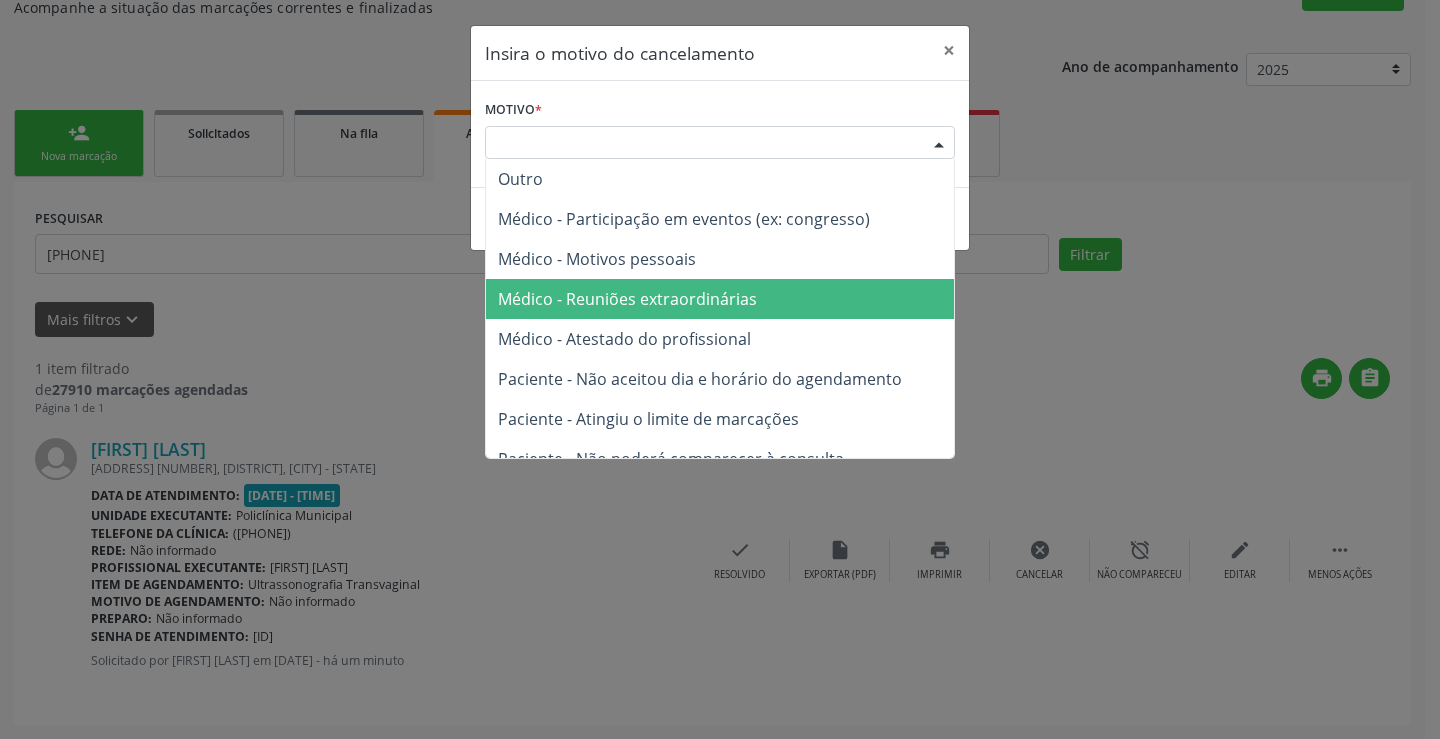 click on "Médico - Reuniões extraordinárias" at bounding box center (627, 299) 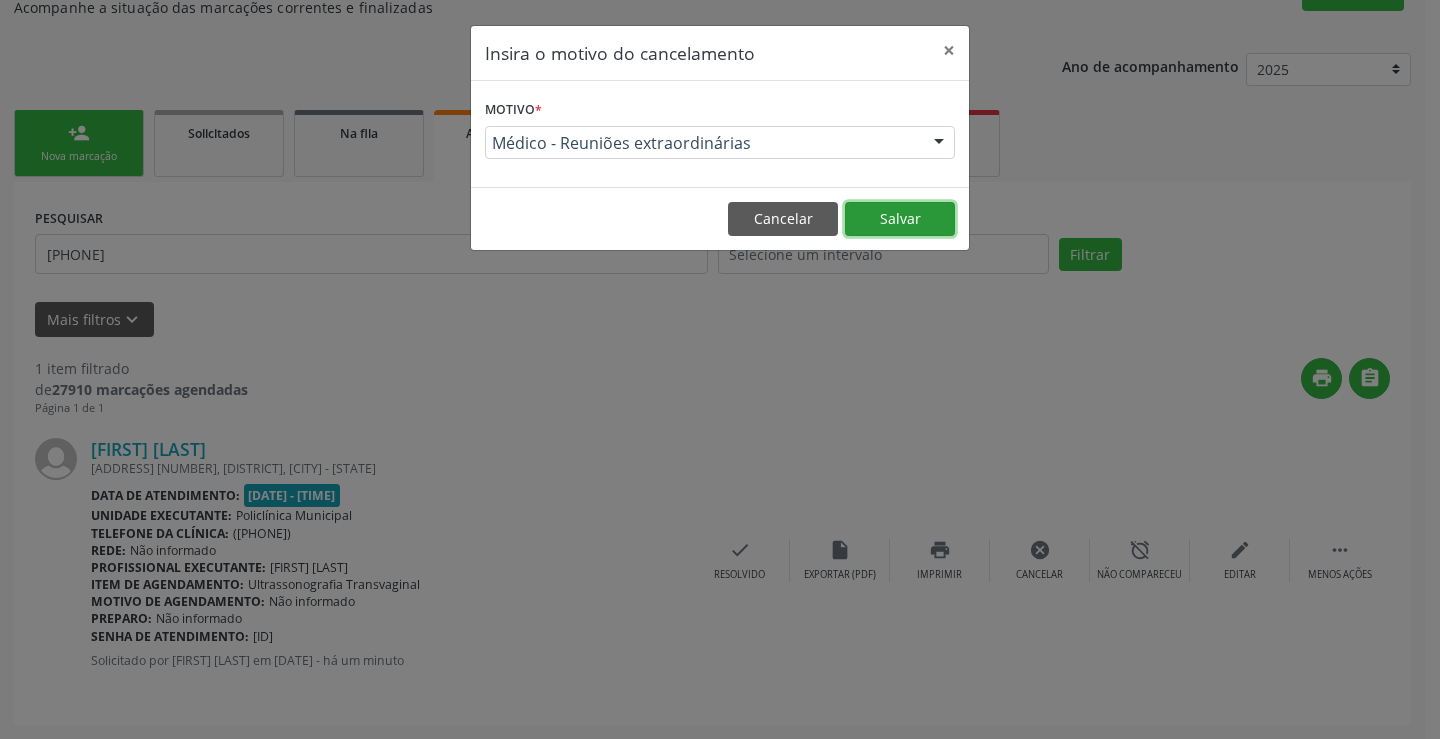 click on "Salvar" at bounding box center (900, 219) 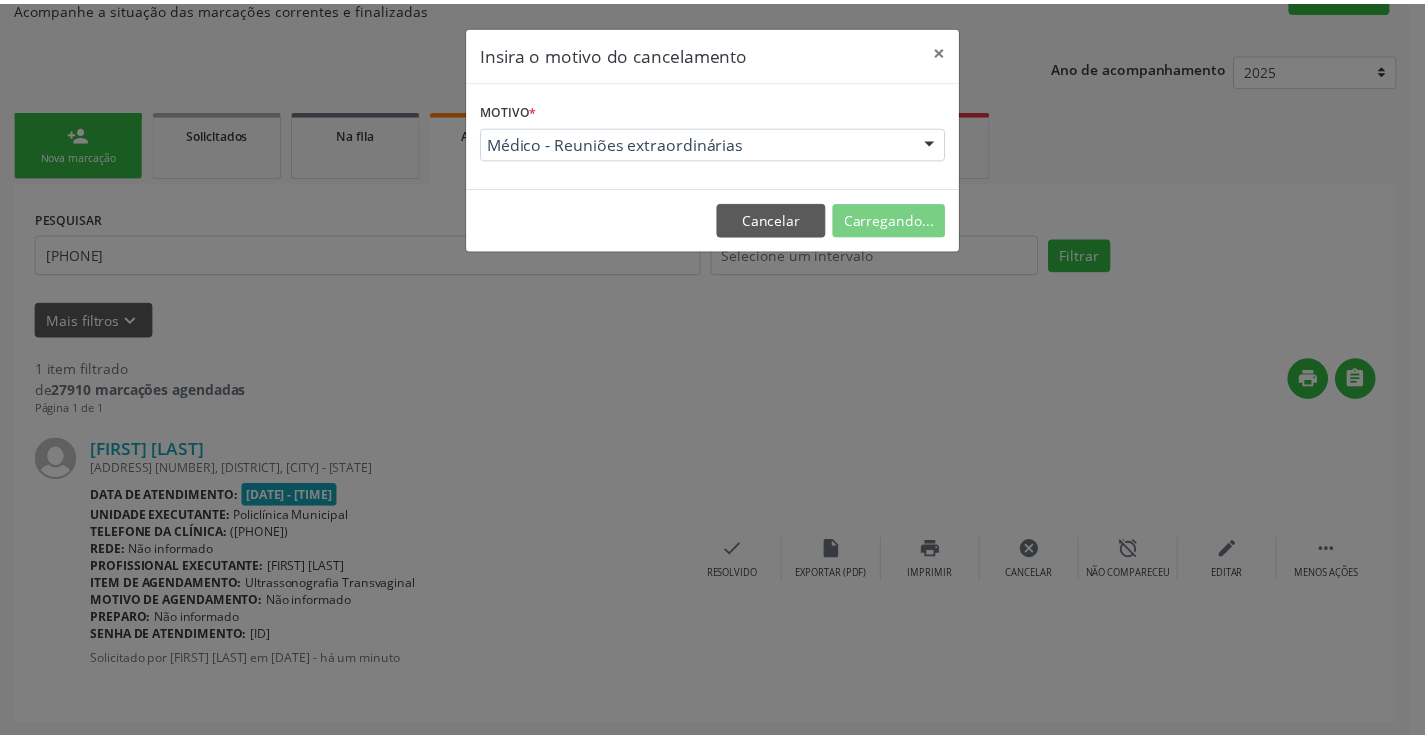 scroll, scrollTop: 0, scrollLeft: 0, axis: both 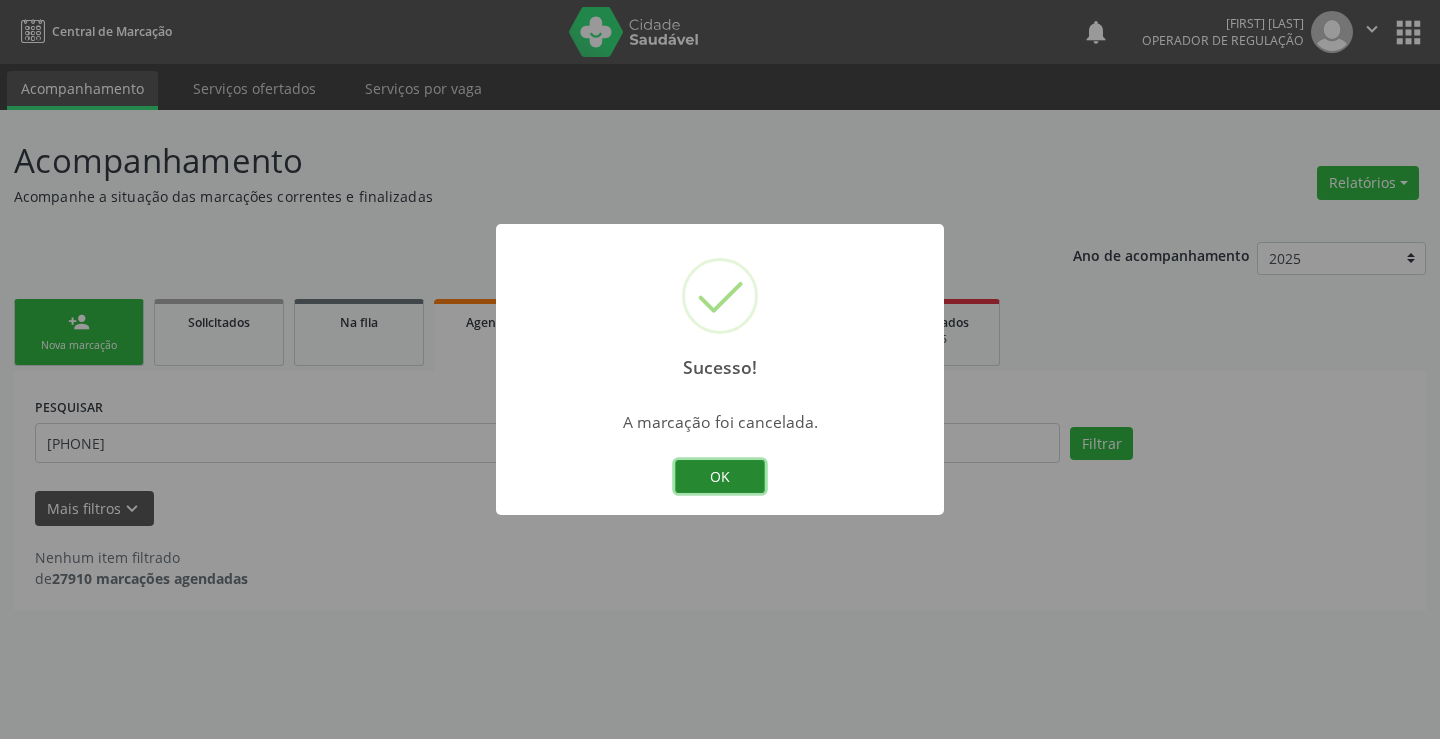 click on "OK" at bounding box center (720, 477) 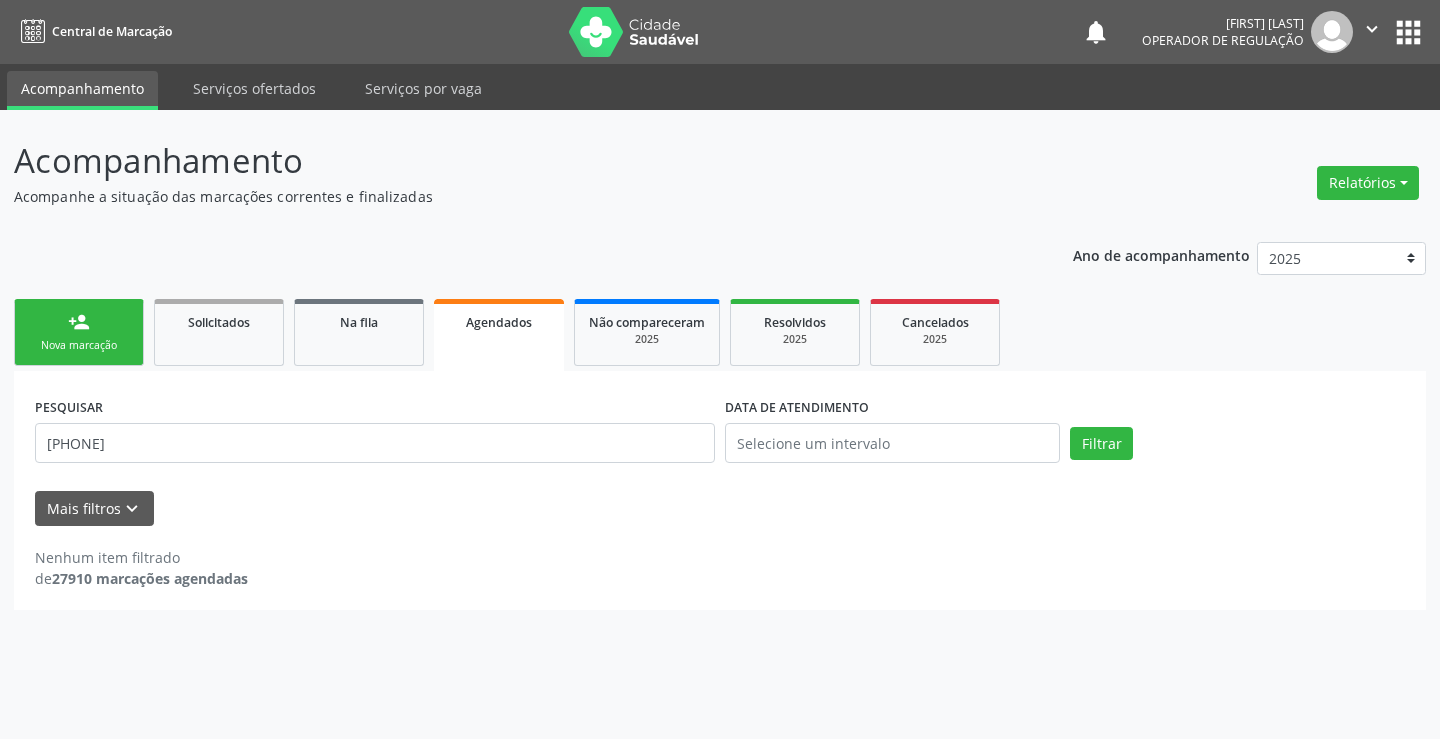 click on "person_add
Nova marcação" at bounding box center [79, 332] 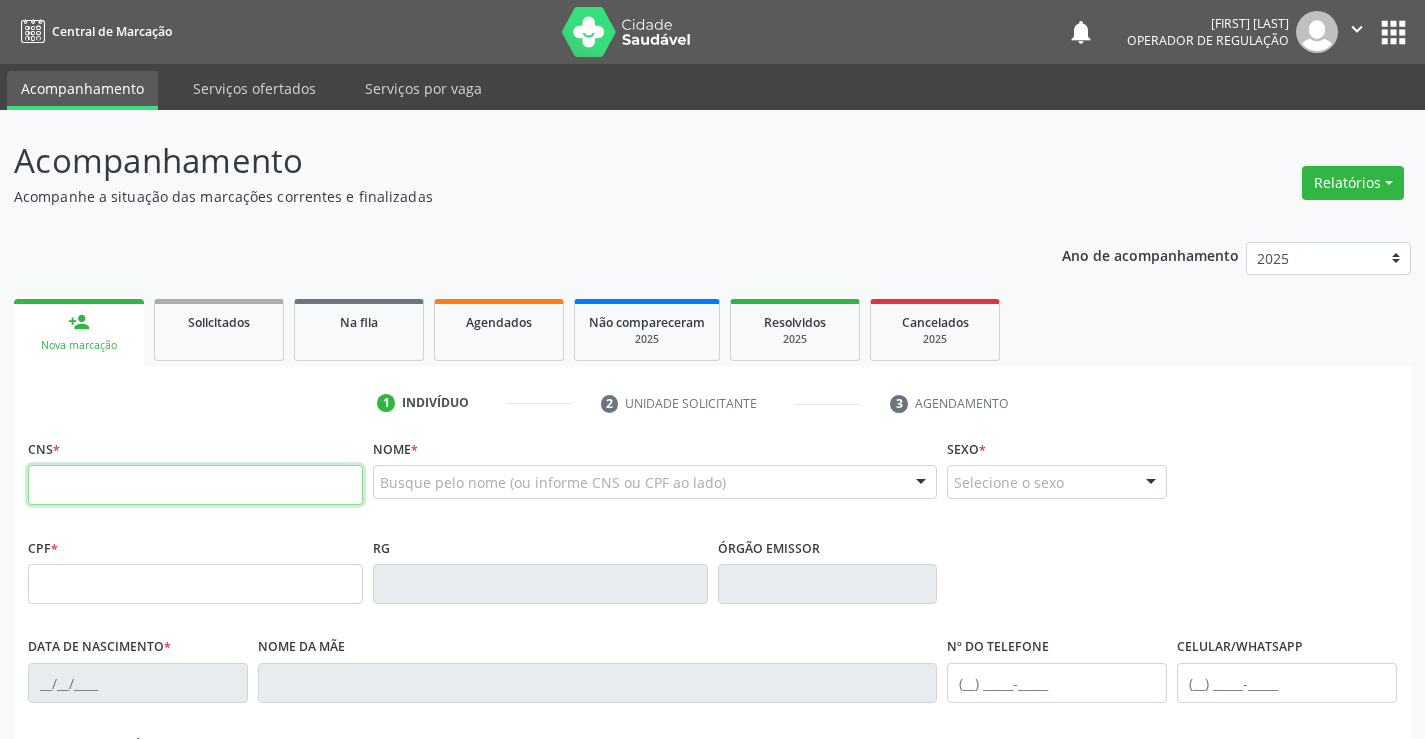 click at bounding box center [195, 485] 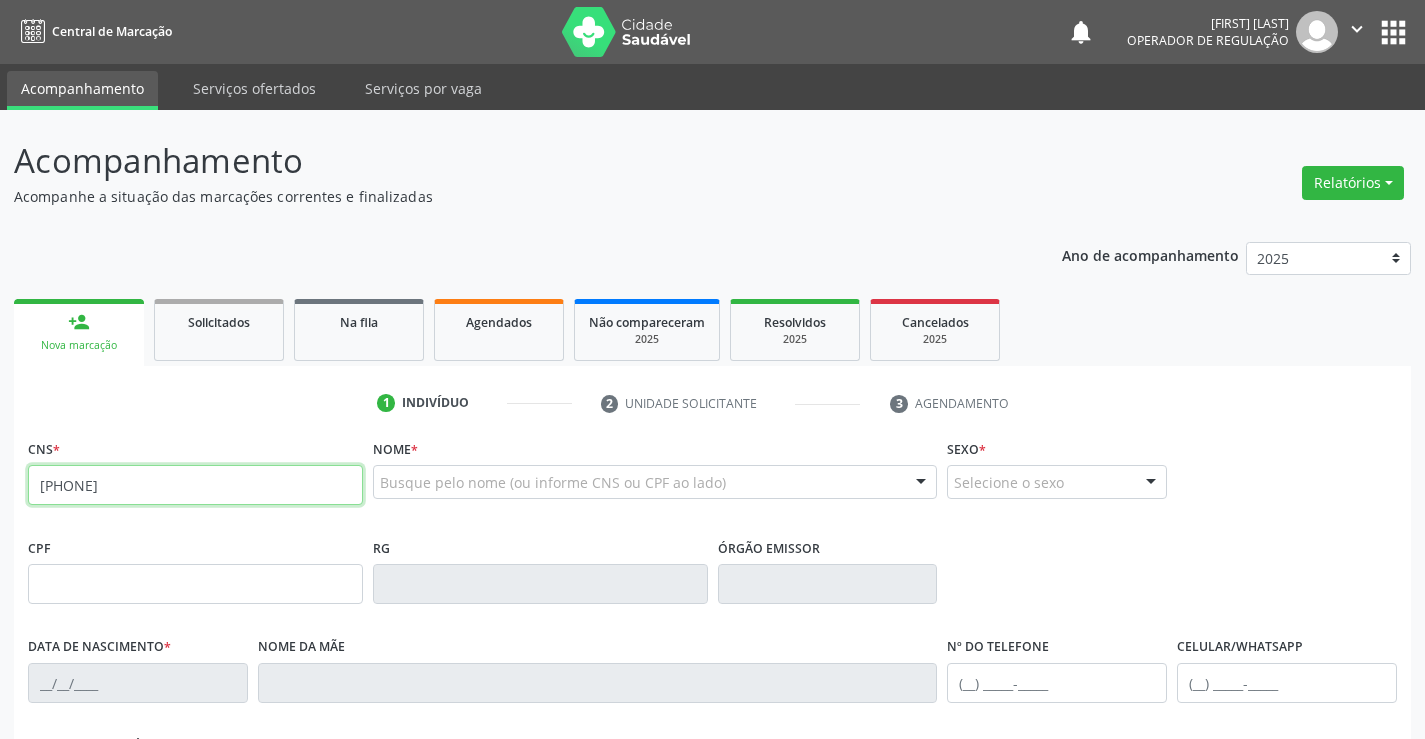 type on "[PHONE]" 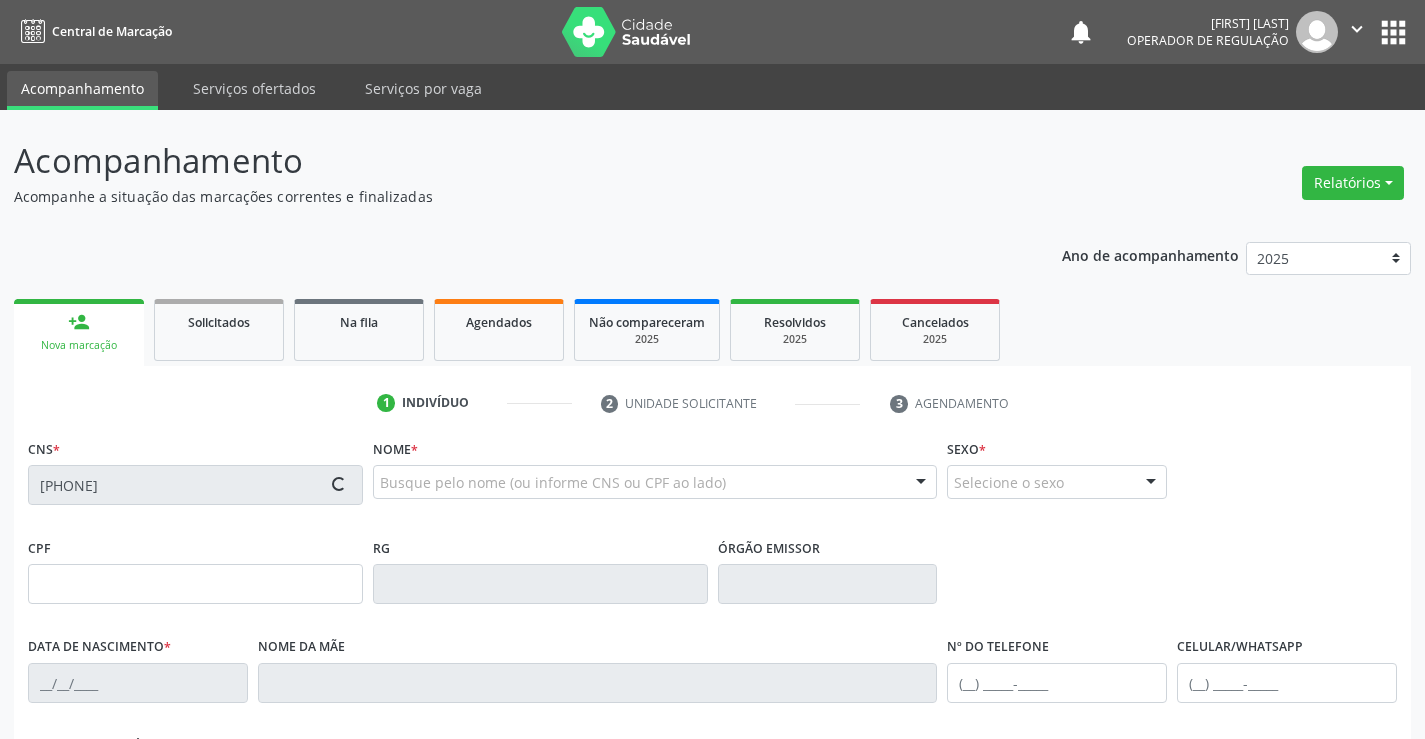 type on "[DATE]" 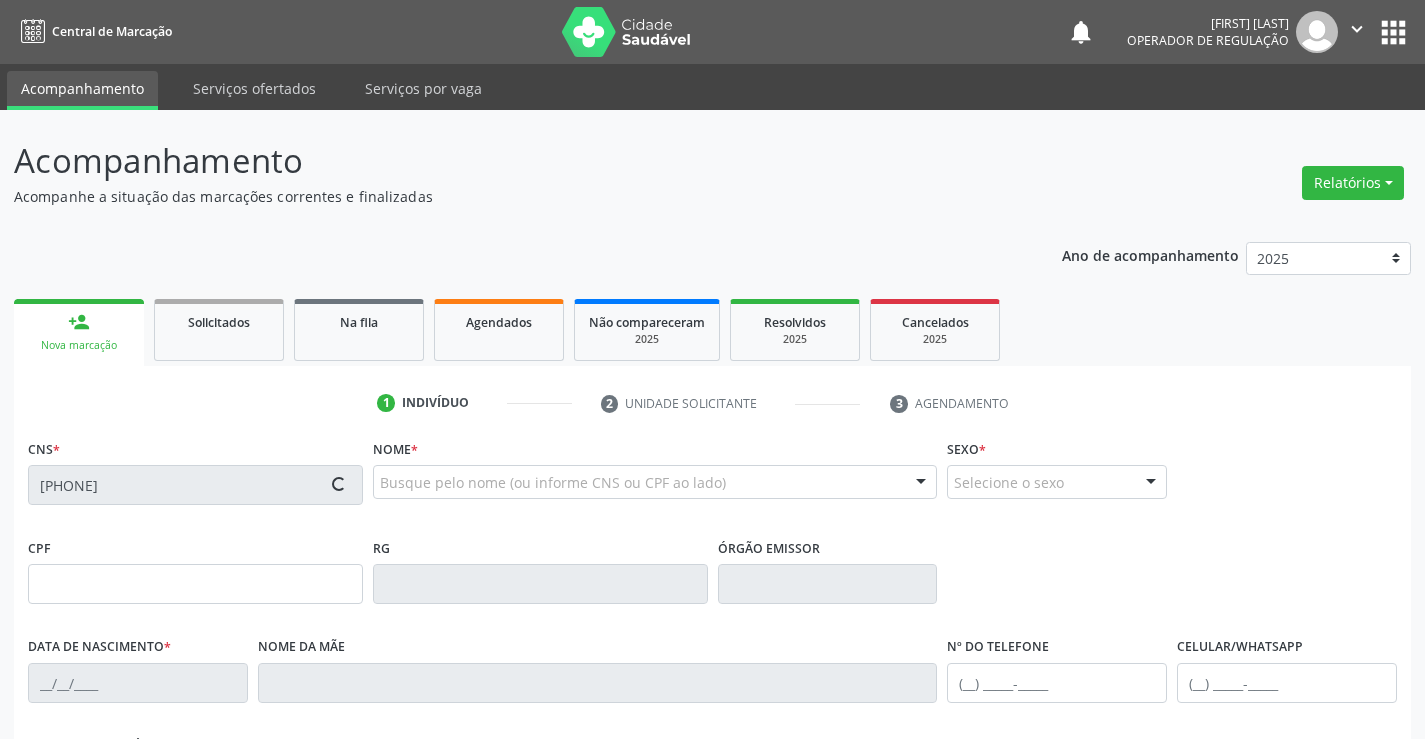 type on "([PHONE])" 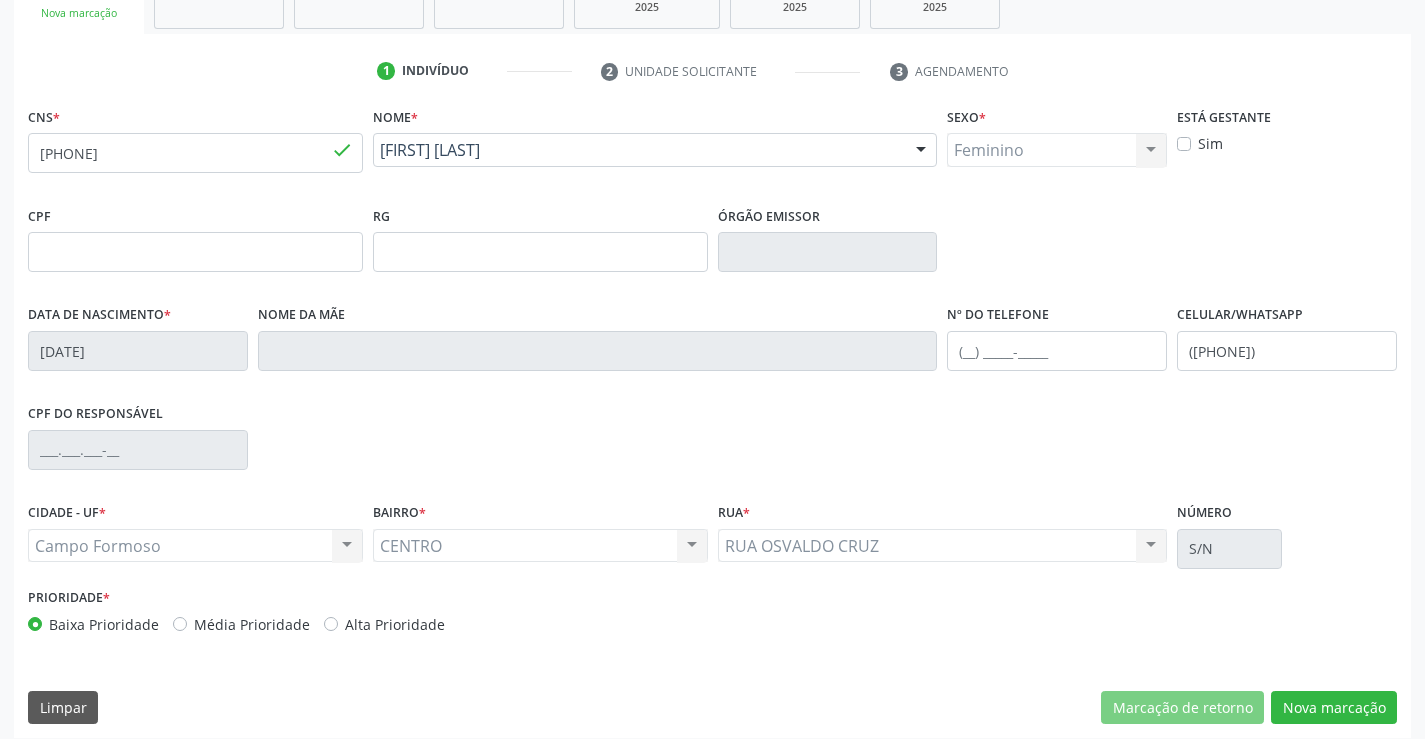 scroll, scrollTop: 345, scrollLeft: 0, axis: vertical 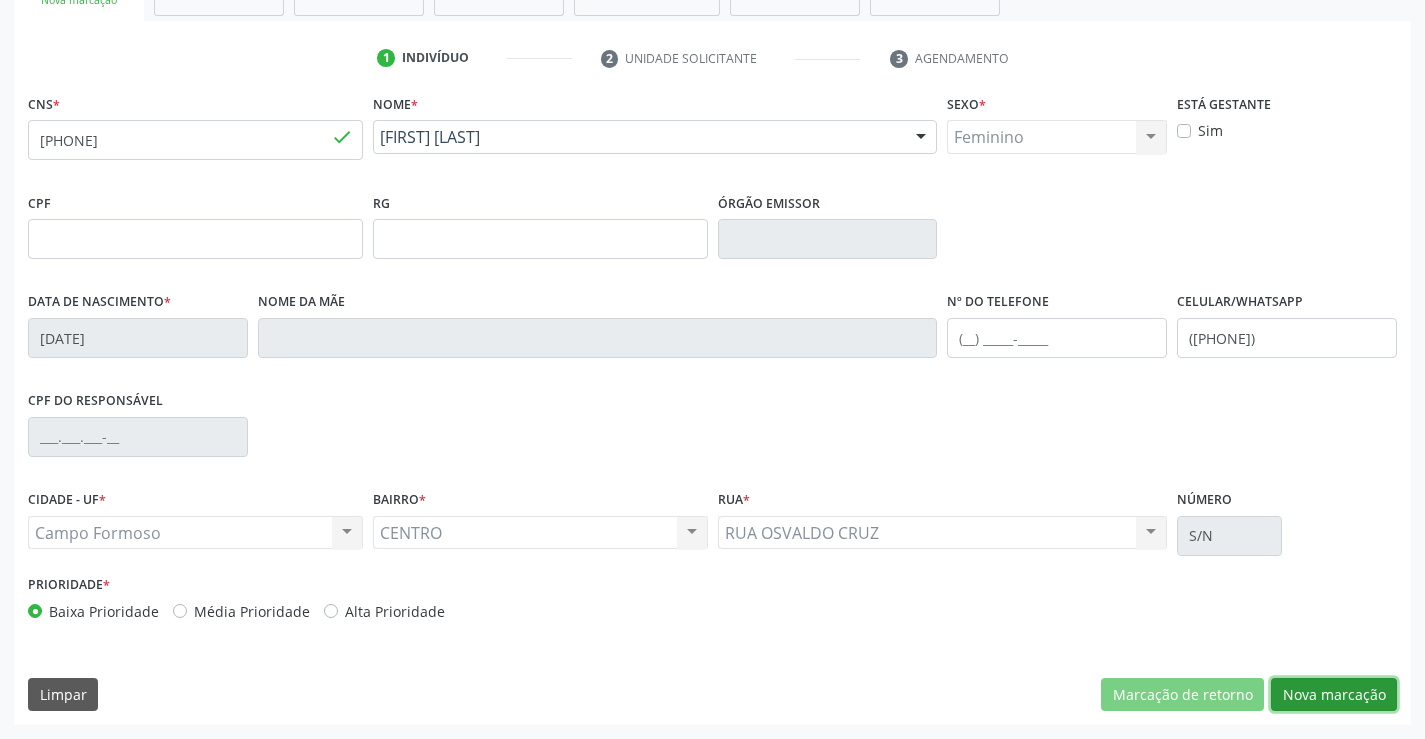click on "Nova marcação" at bounding box center (1334, 695) 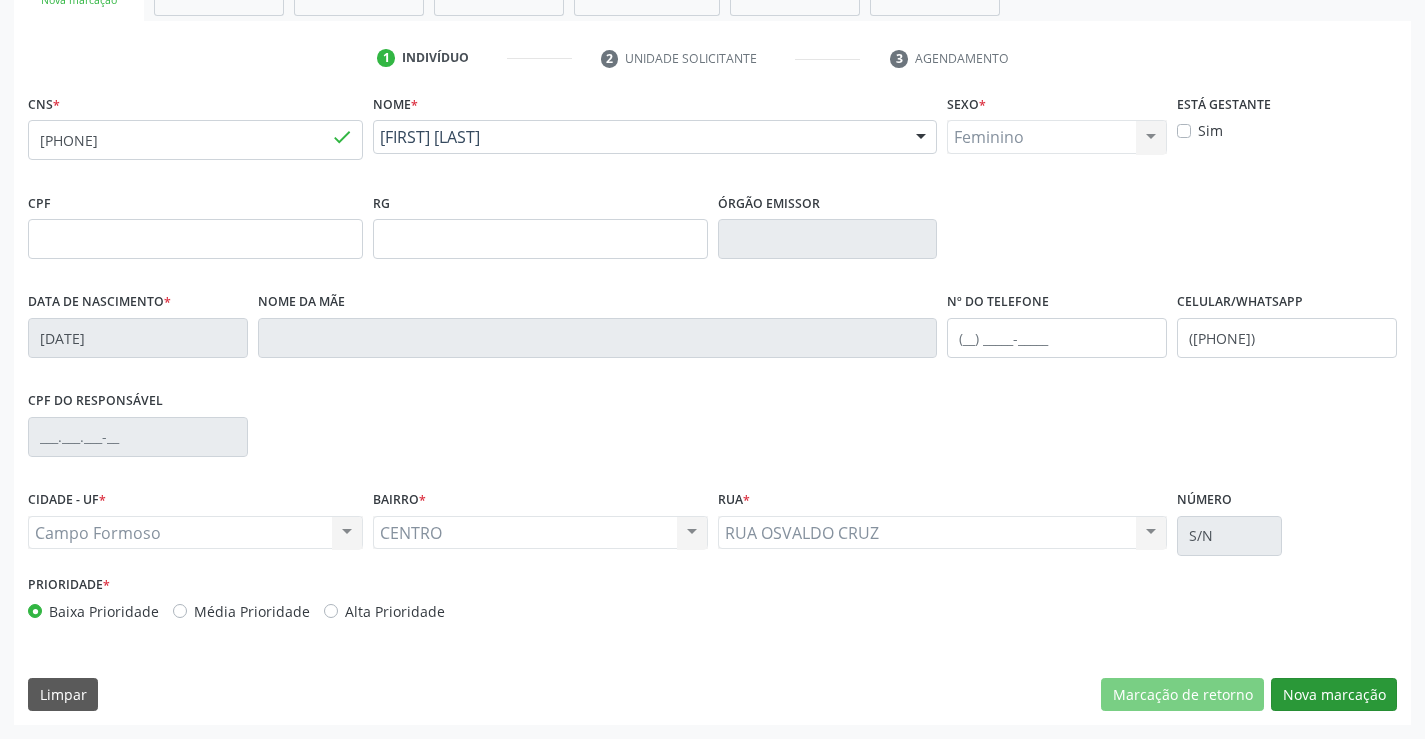 scroll, scrollTop: 167, scrollLeft: 0, axis: vertical 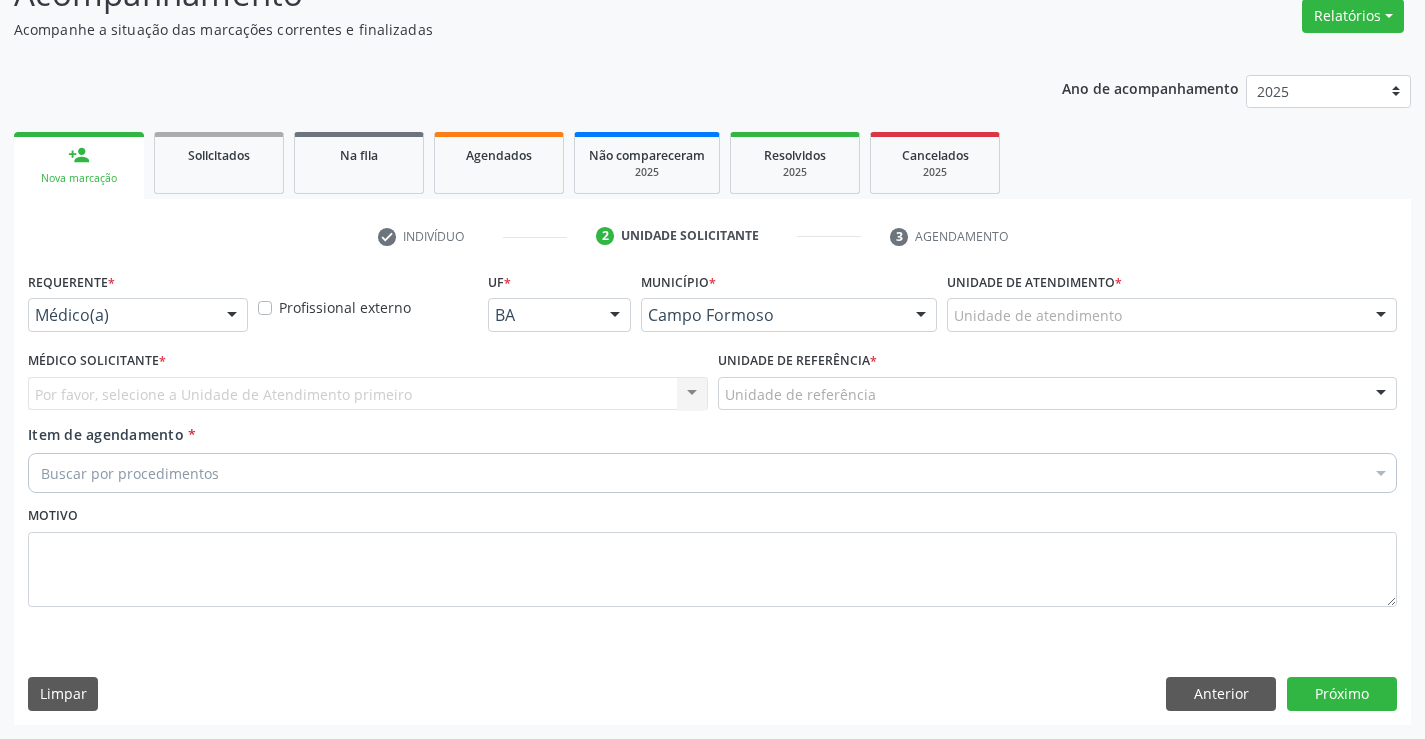 click on "Requerente
*
Médico(a)         Médico(a)   Enfermeiro(a)   Paciente
Nenhum resultado encontrado para: "   "
Não há nenhuma opção para ser exibida." at bounding box center (138, 306) 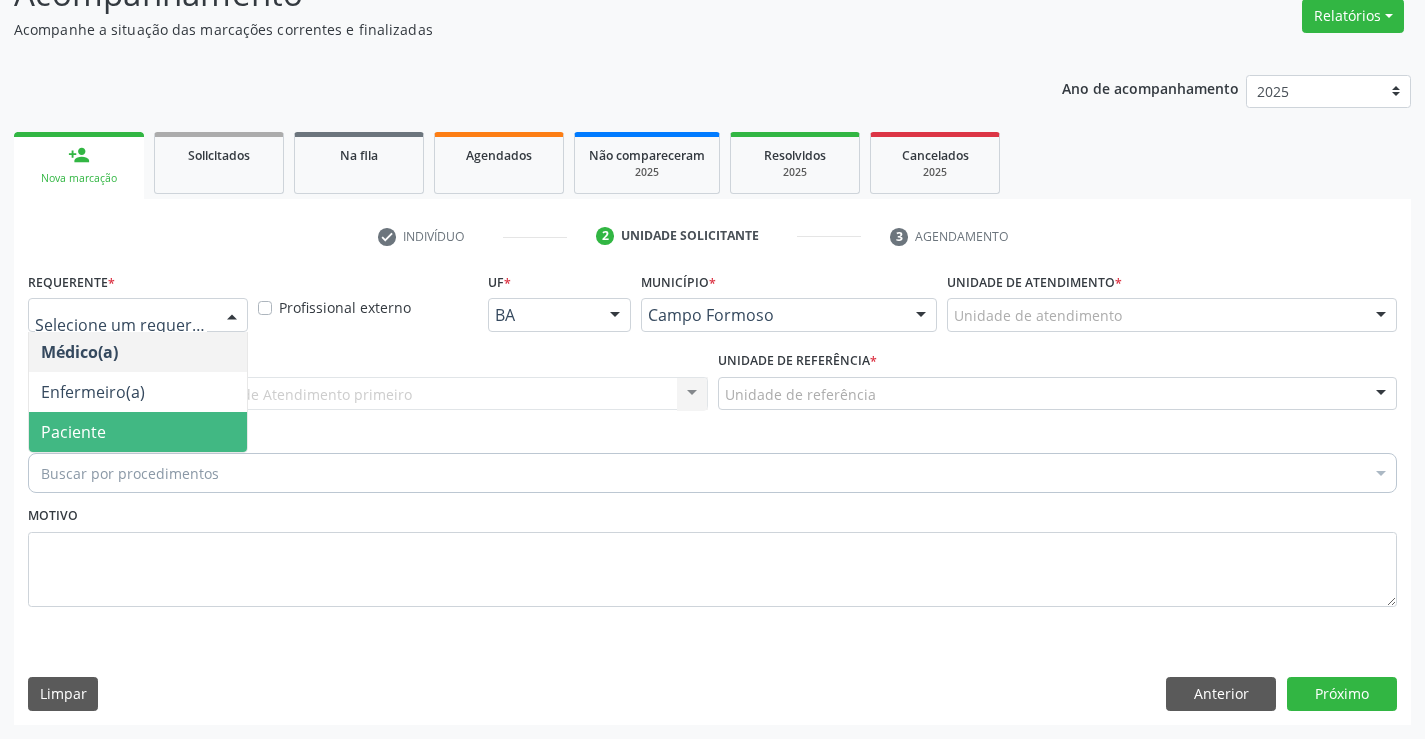 click on "Paciente" at bounding box center [73, 432] 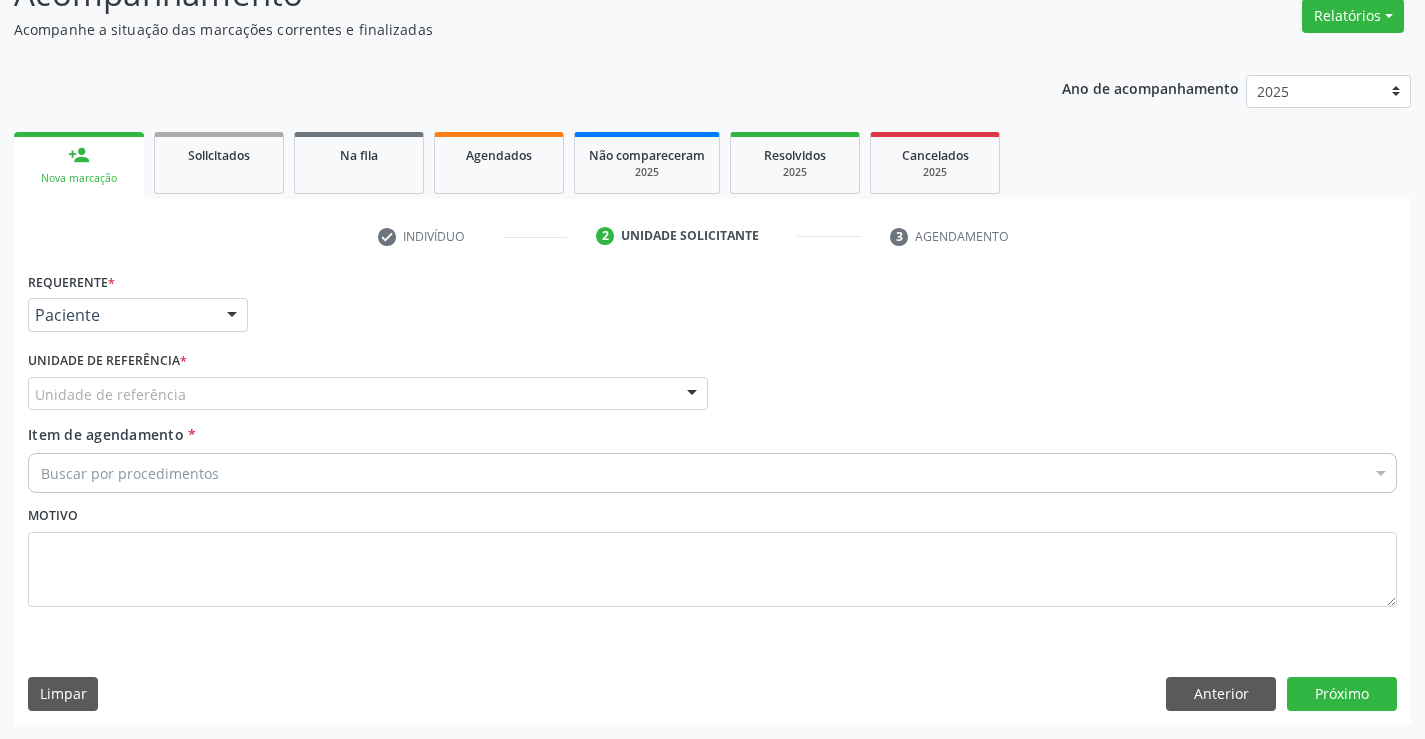 click on "Unidade de referência" at bounding box center [368, 394] 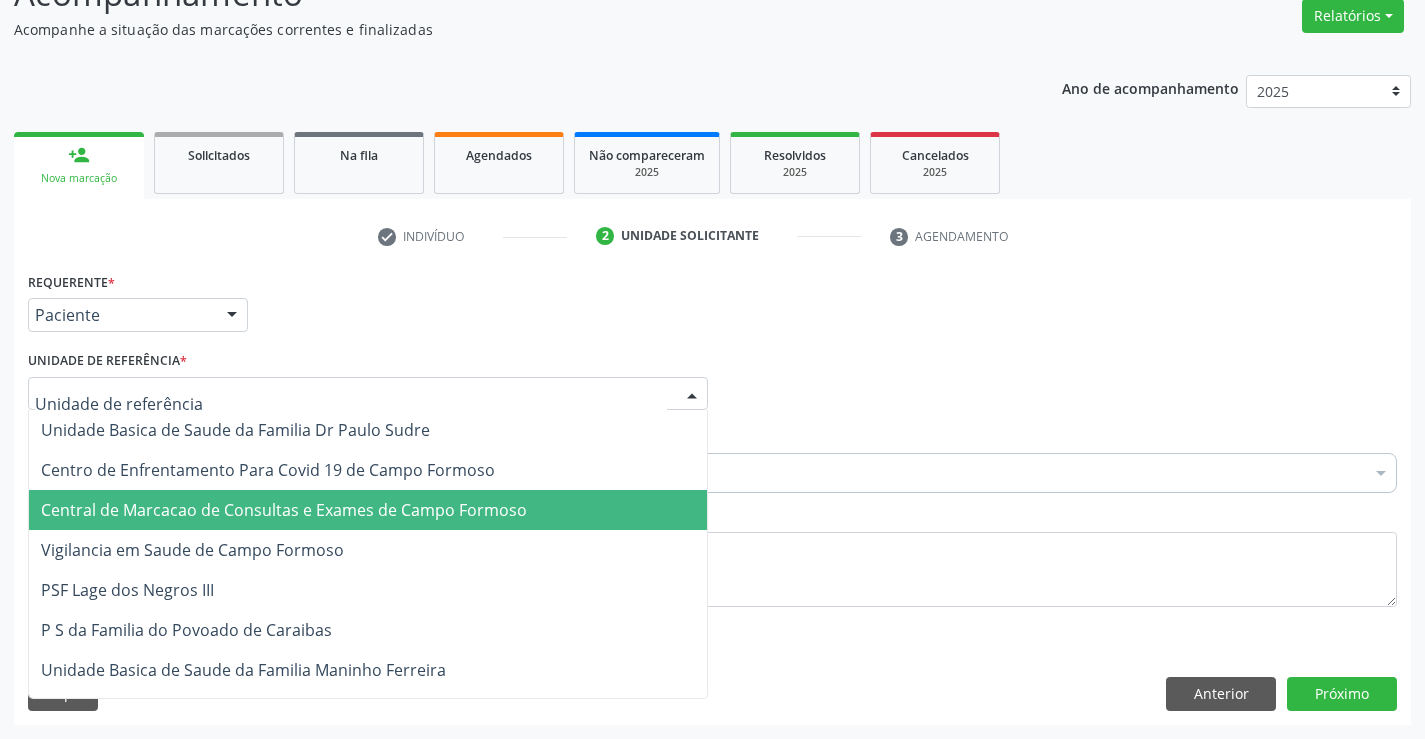 click on "Central de Marcacao de Consultas e Exames de Campo Formoso" at bounding box center (284, 510) 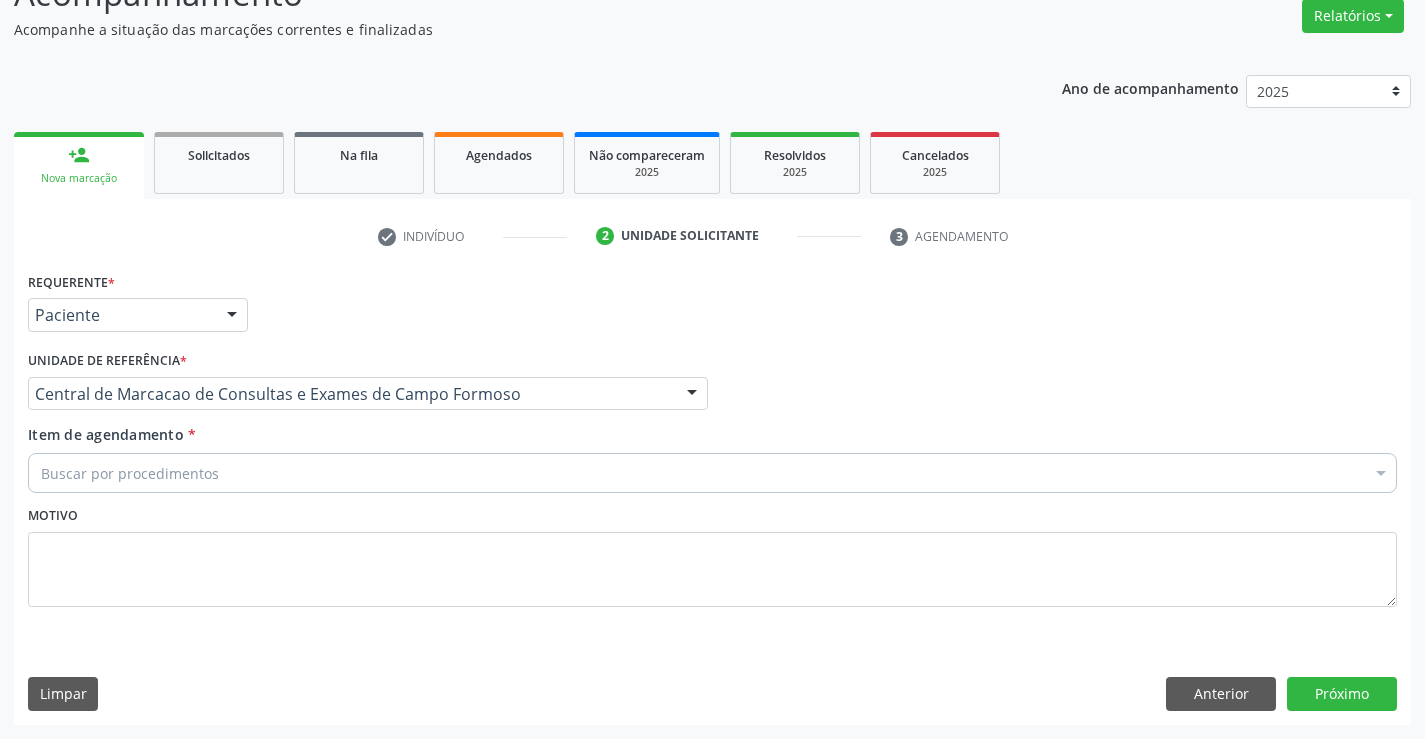 click on "Buscar por procedimentos" at bounding box center [712, 473] 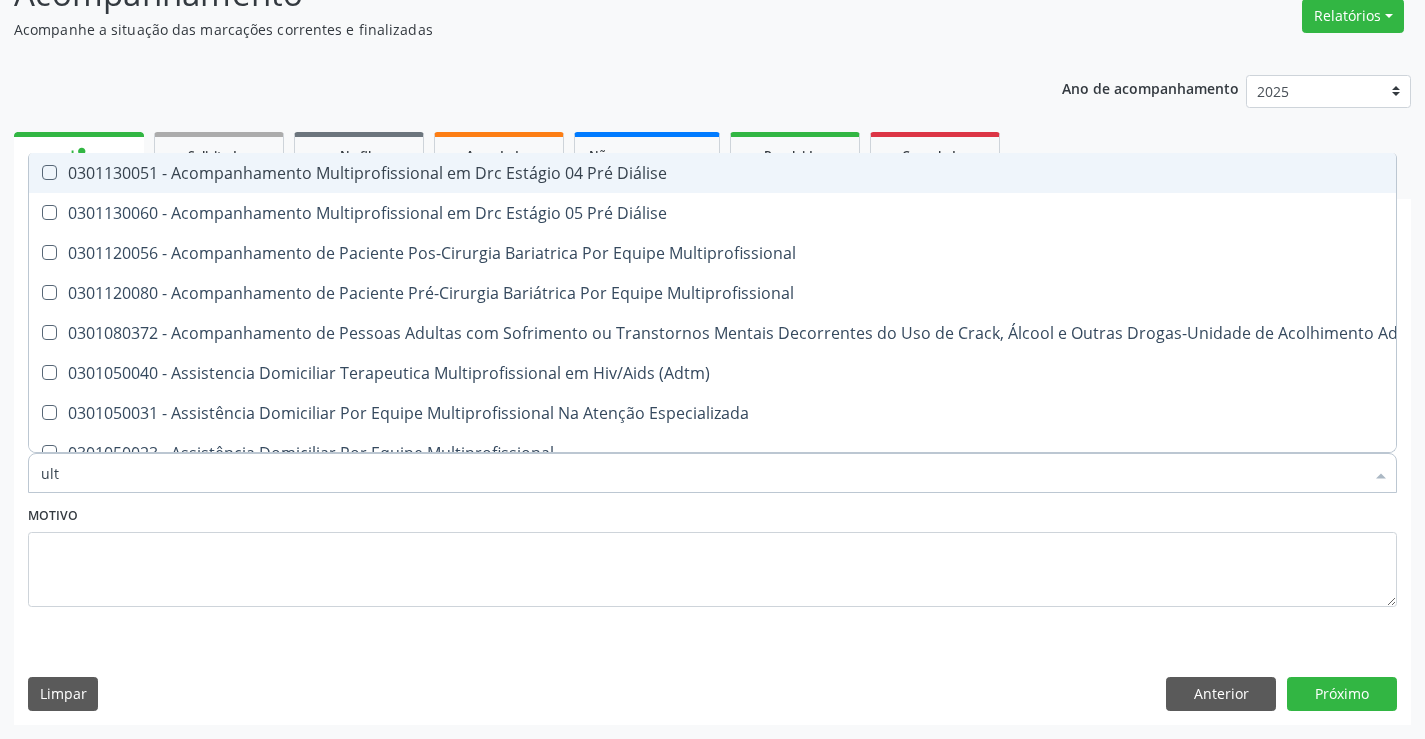 type on "ultr" 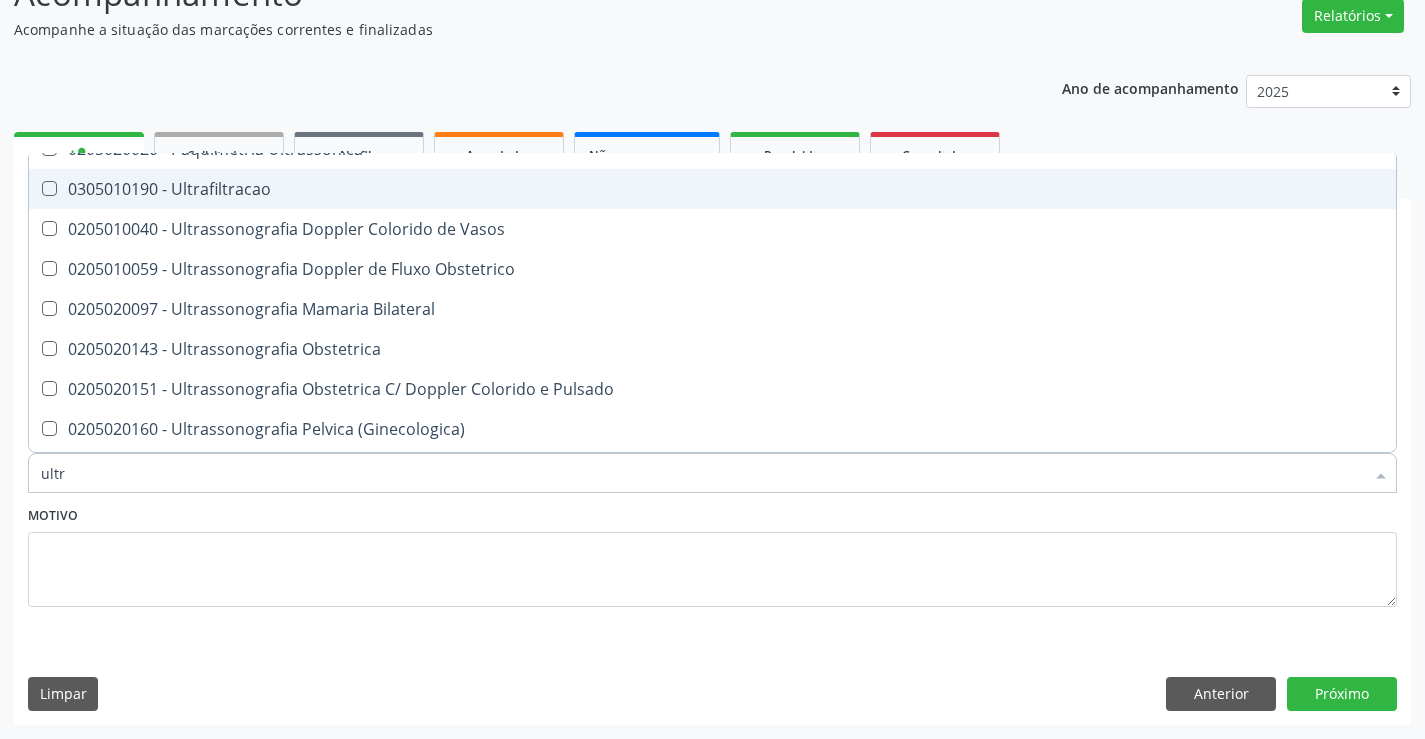 scroll, scrollTop: 200, scrollLeft: 0, axis: vertical 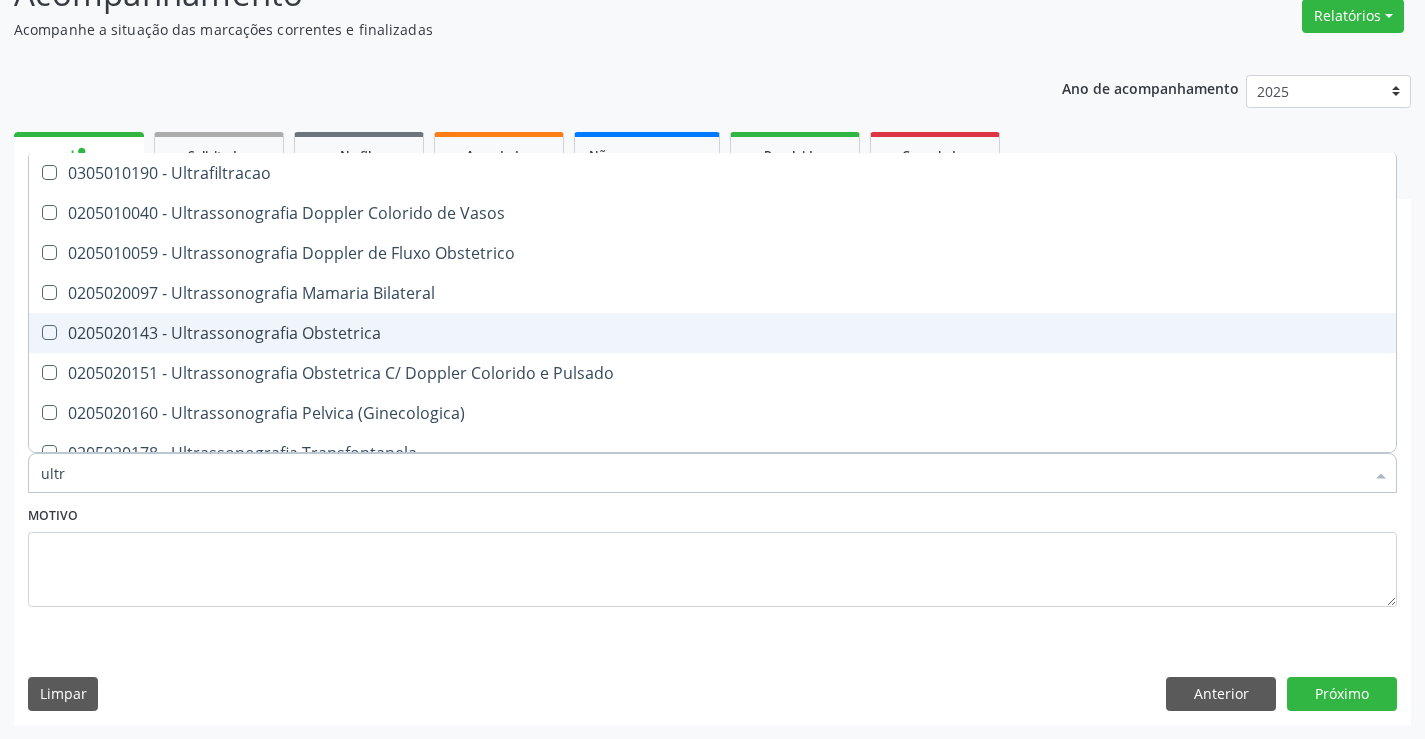 click on "0205020143 - Ultrassonografia Obstetrica" at bounding box center (712, 333) 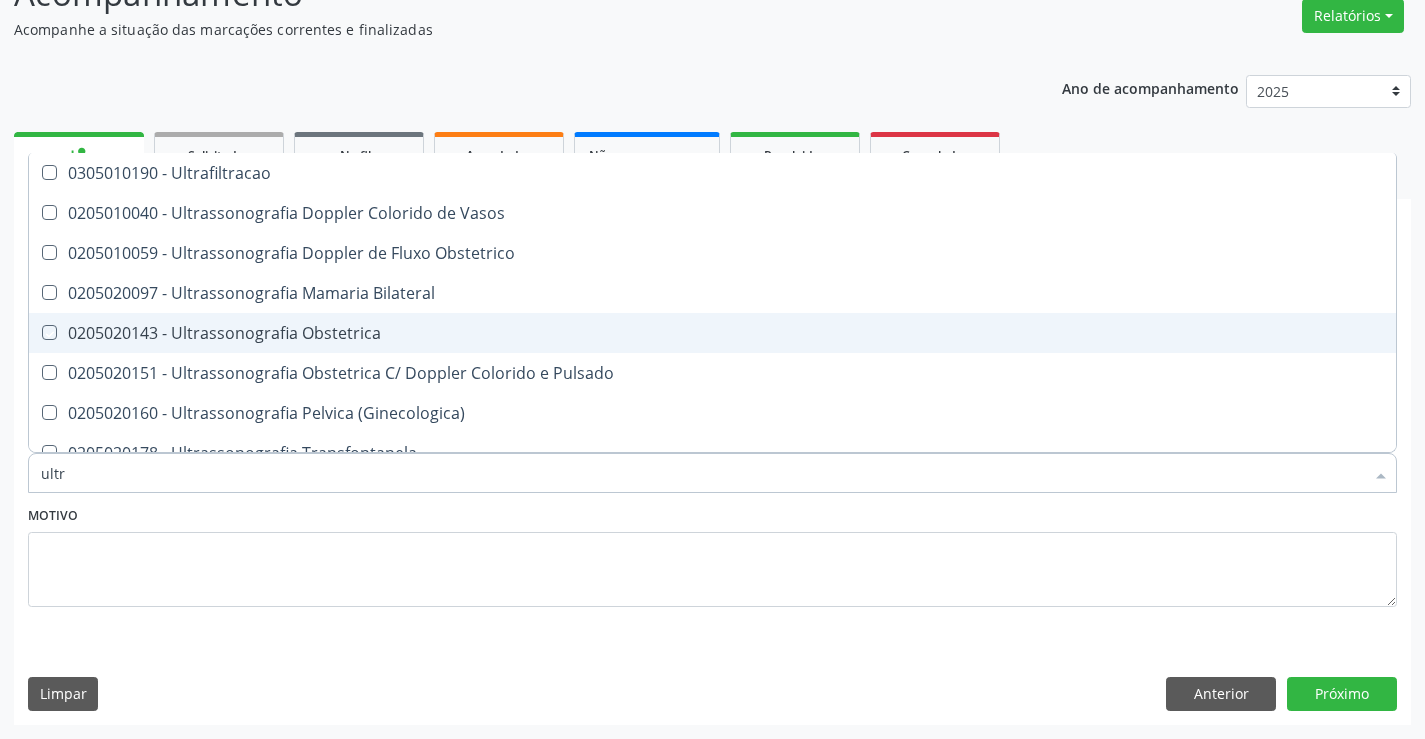 checkbox on "true" 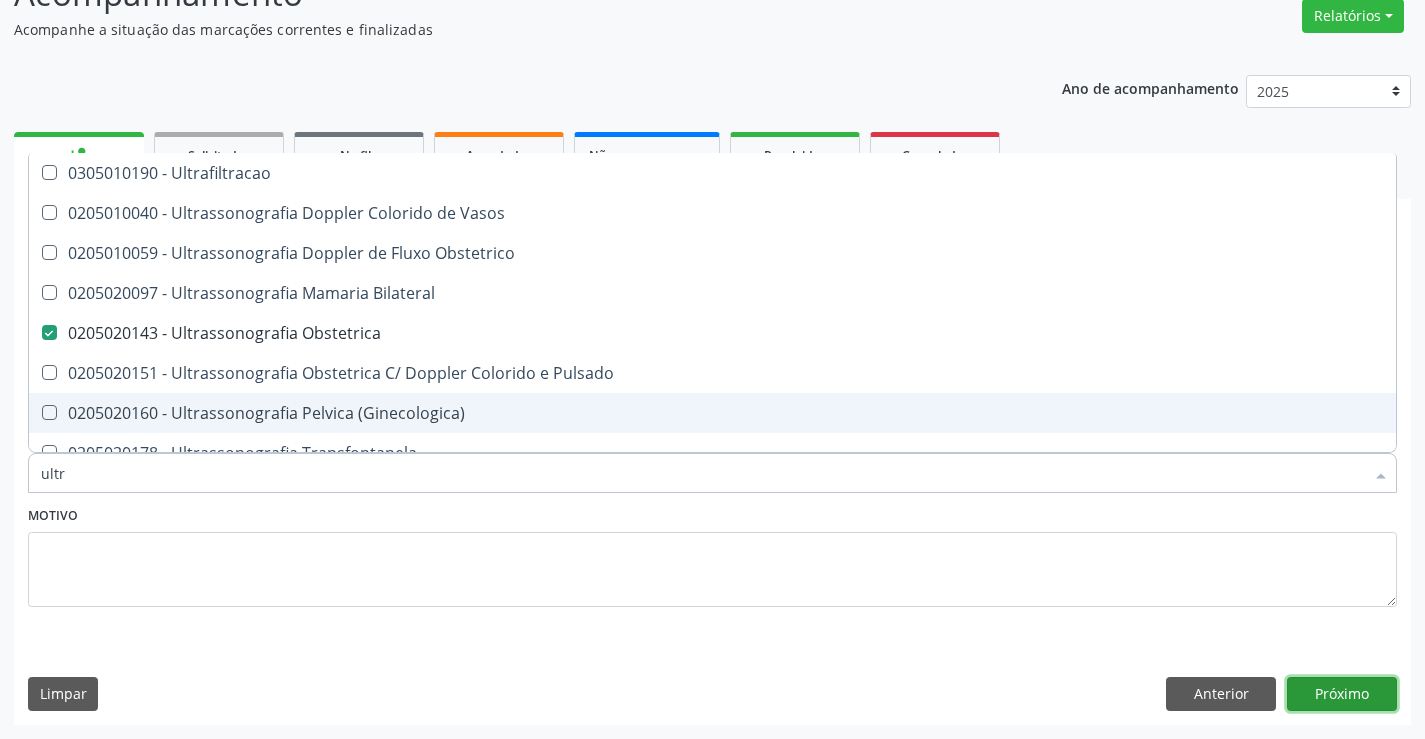 click on "Próximo" at bounding box center [1342, 694] 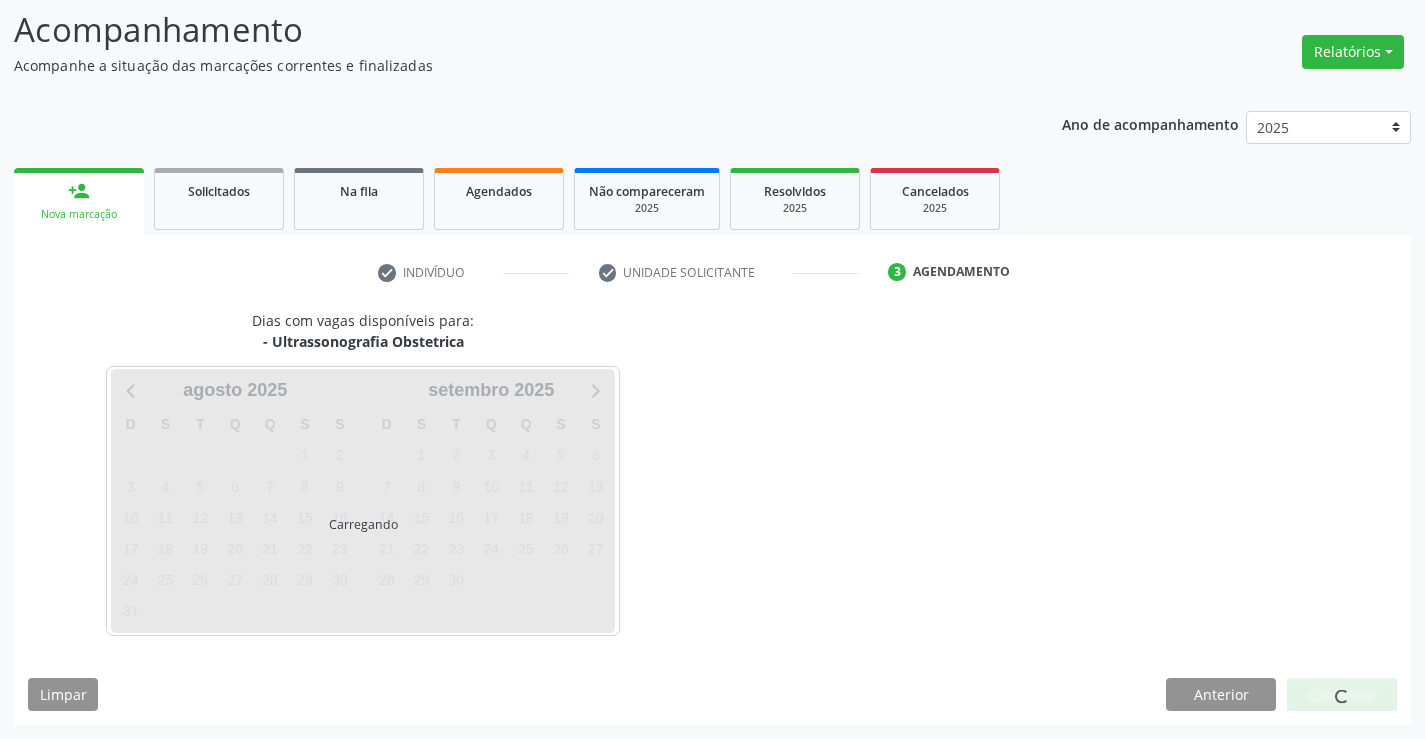 scroll, scrollTop: 131, scrollLeft: 0, axis: vertical 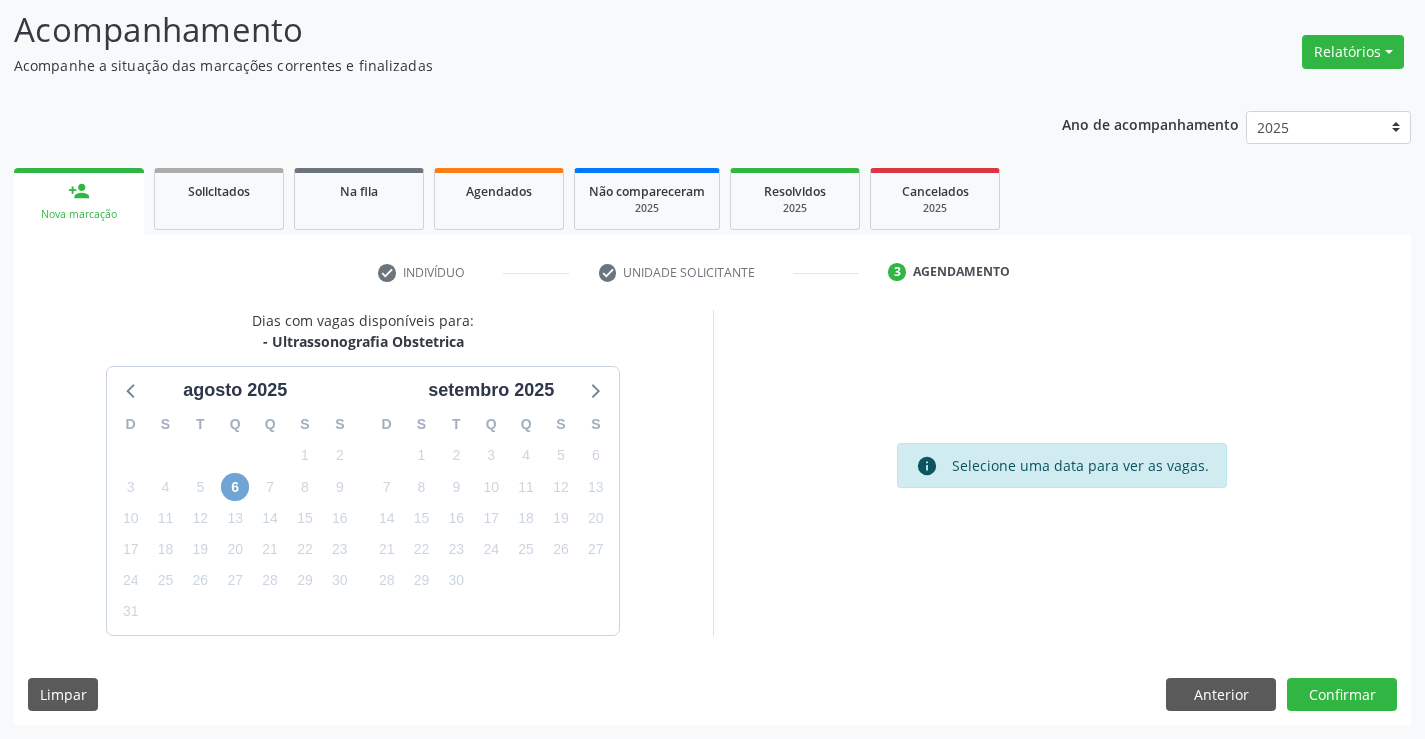 click on "6" at bounding box center [235, 487] 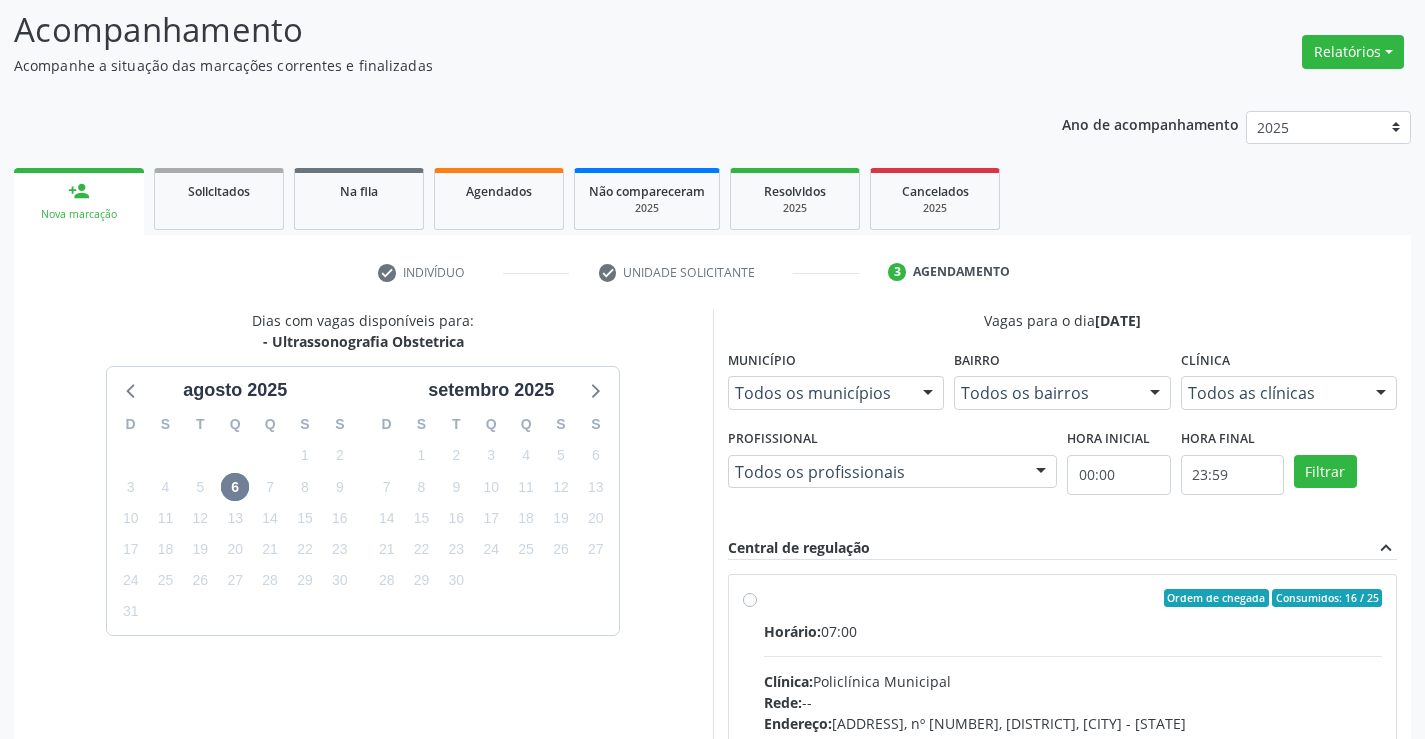 click on "Endereço: [ADDRESS], nº [NUMBER], [DISTRICT], [CITY] - [STATE]
Telefone: ([PHONE])
Profissional:
[FIRST] [LAST]" at bounding box center [1073, 742] 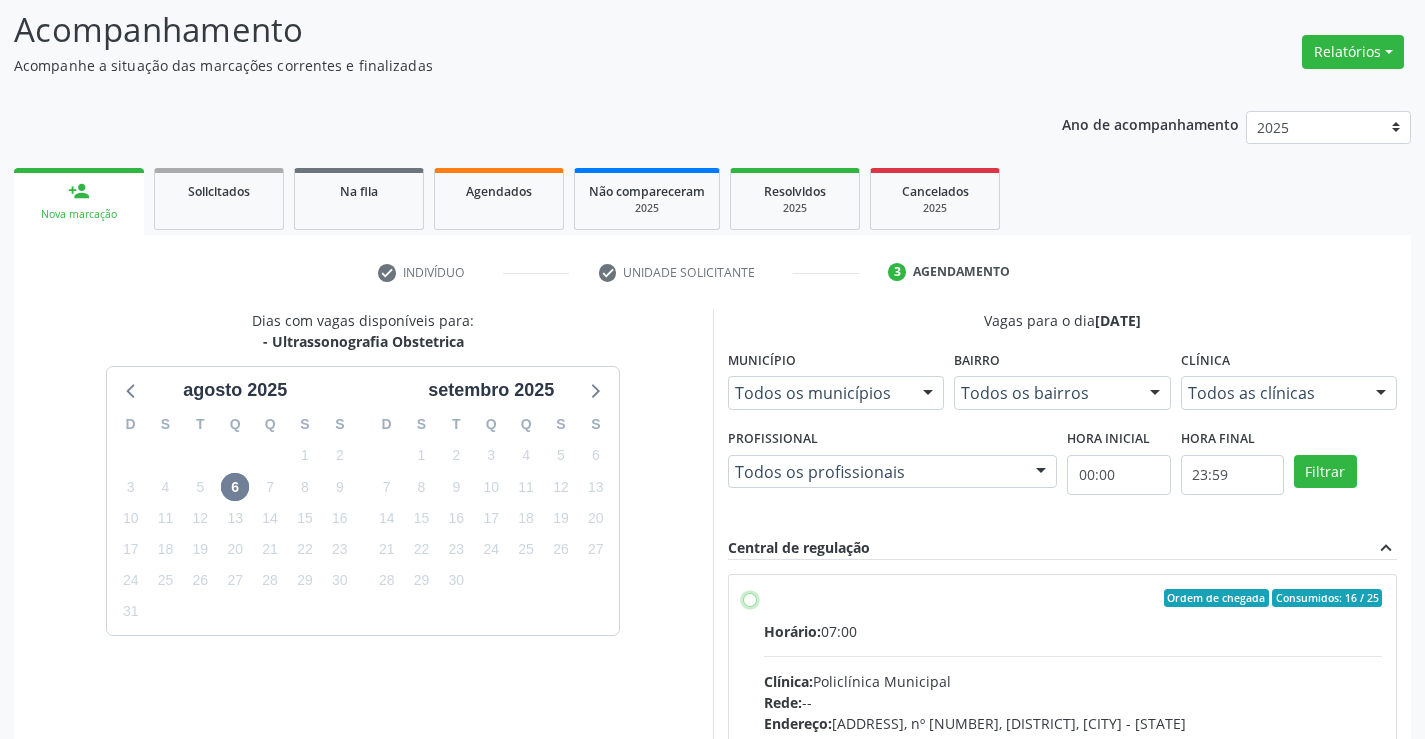 click on "Endereço: [ADDRESS], nº [NUMBER], [DISTRICT], [CITY] - [STATE]
Telefone: ([PHONE])
Profissional:
[FIRST] [LAST]" at bounding box center [750, 598] 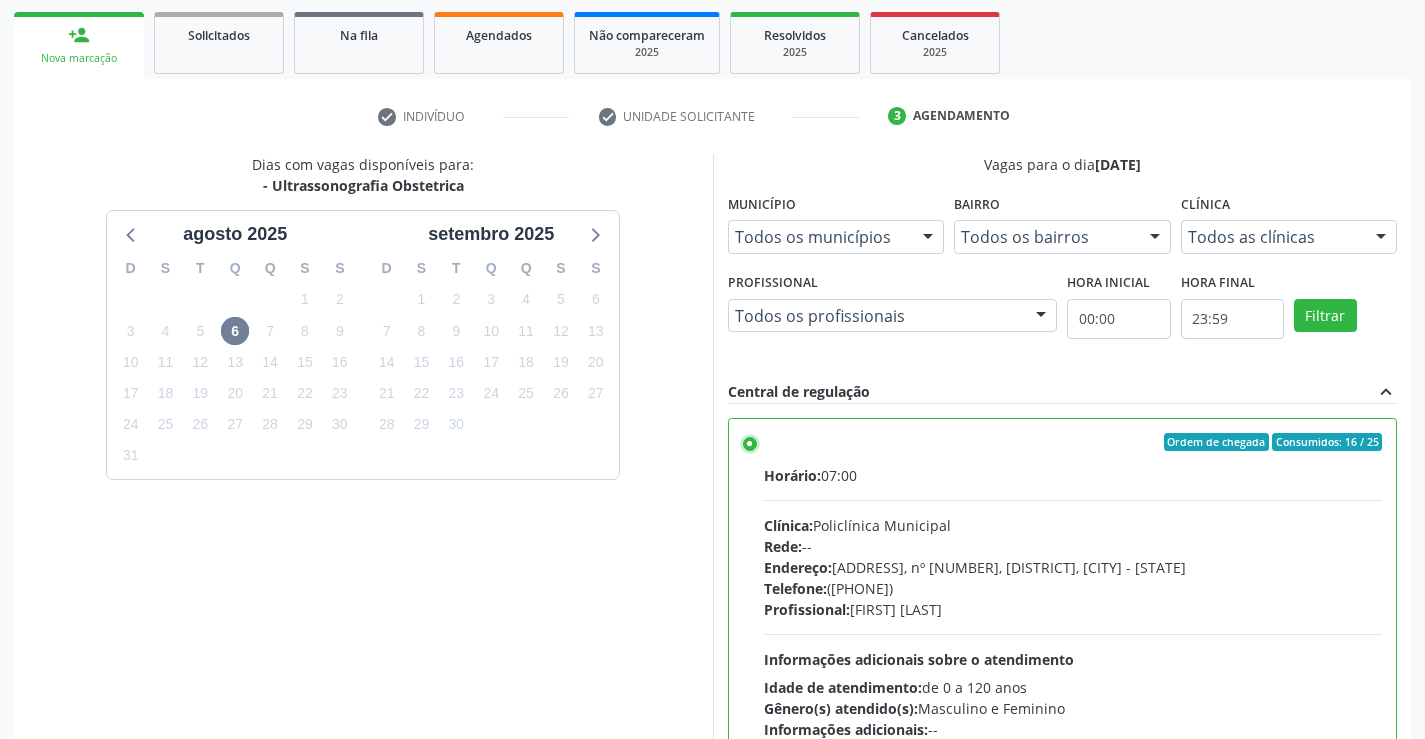scroll, scrollTop: 456, scrollLeft: 0, axis: vertical 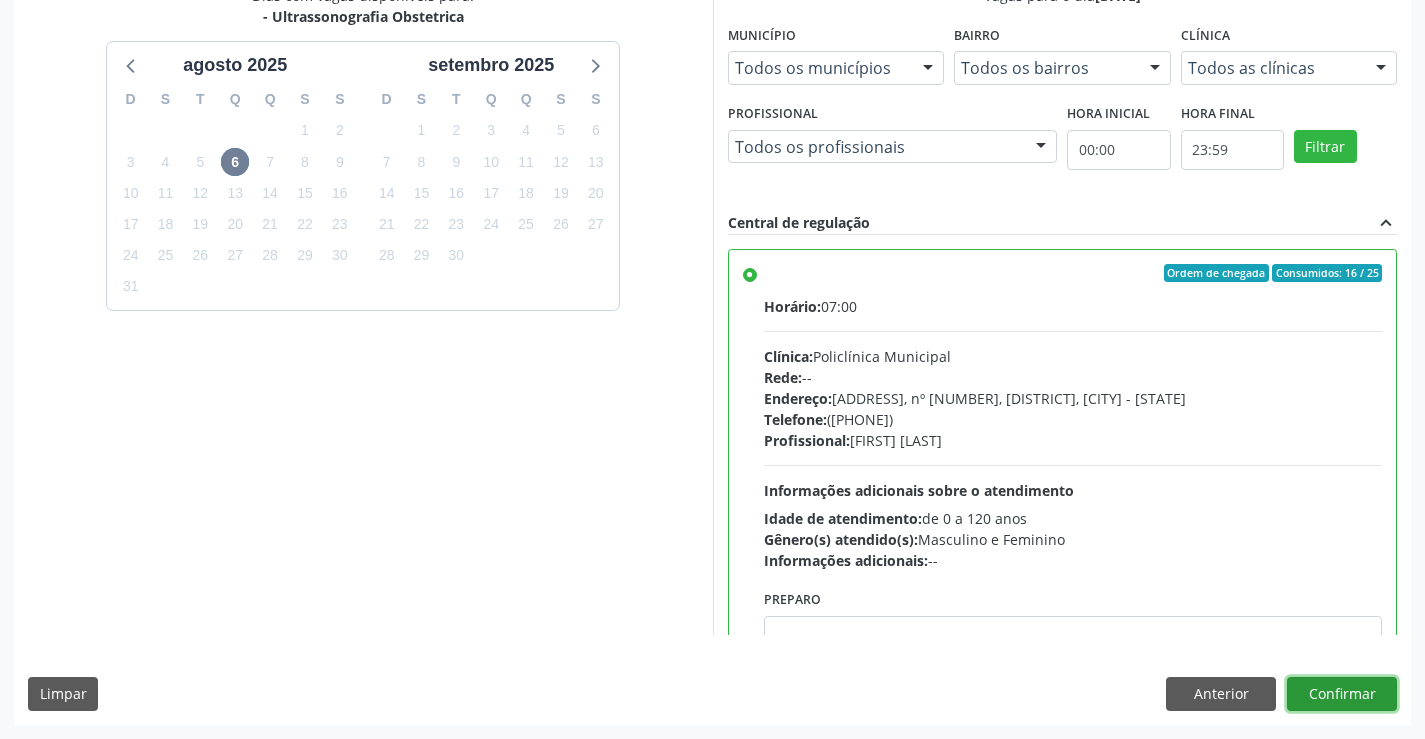 click on "Confirmar" at bounding box center (1342, 694) 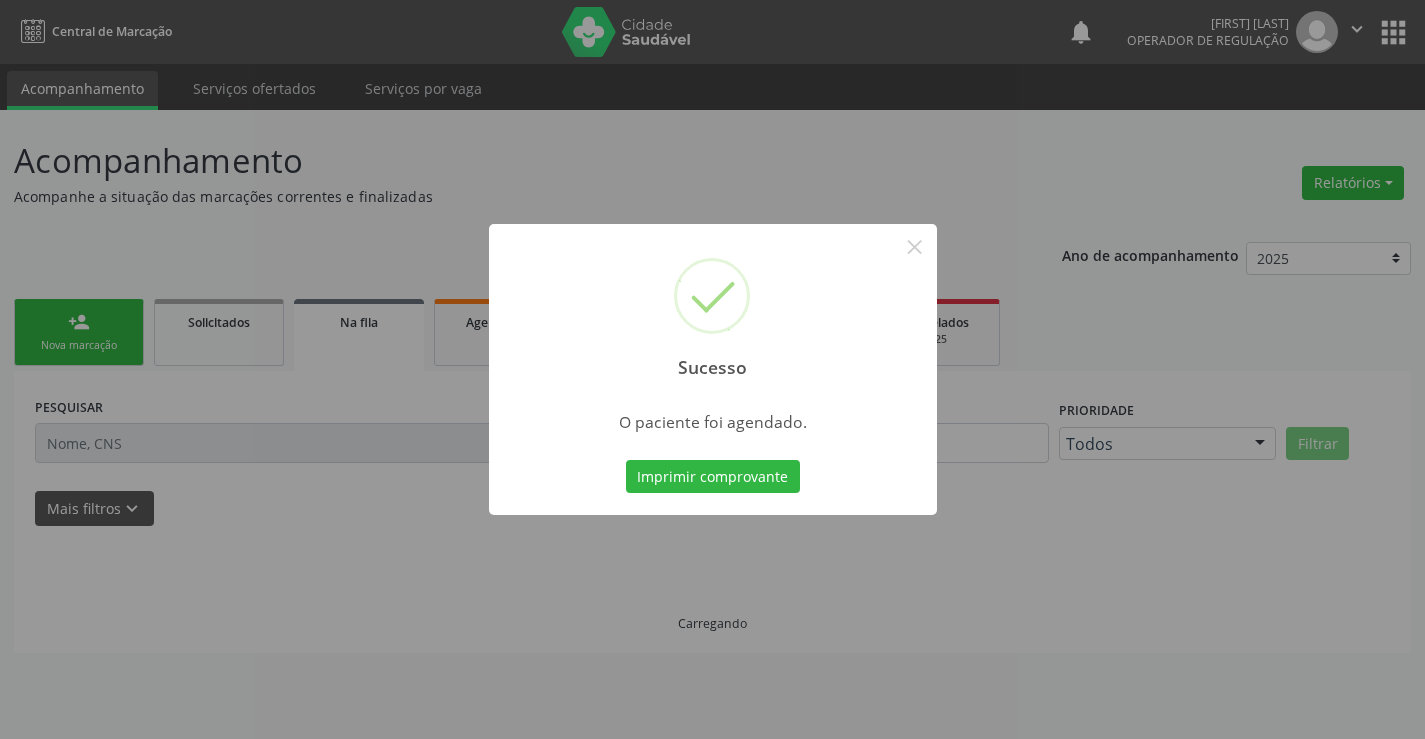 scroll, scrollTop: 0, scrollLeft: 0, axis: both 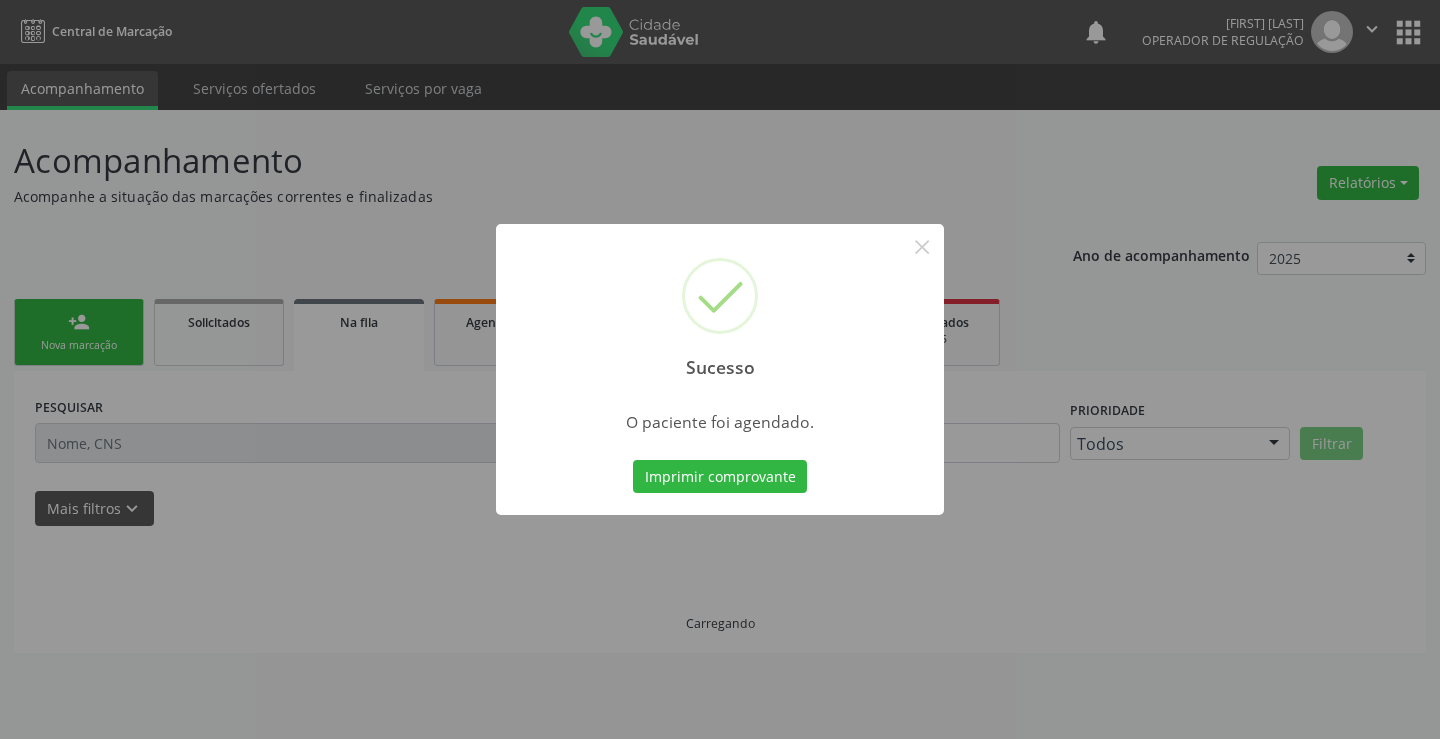 type 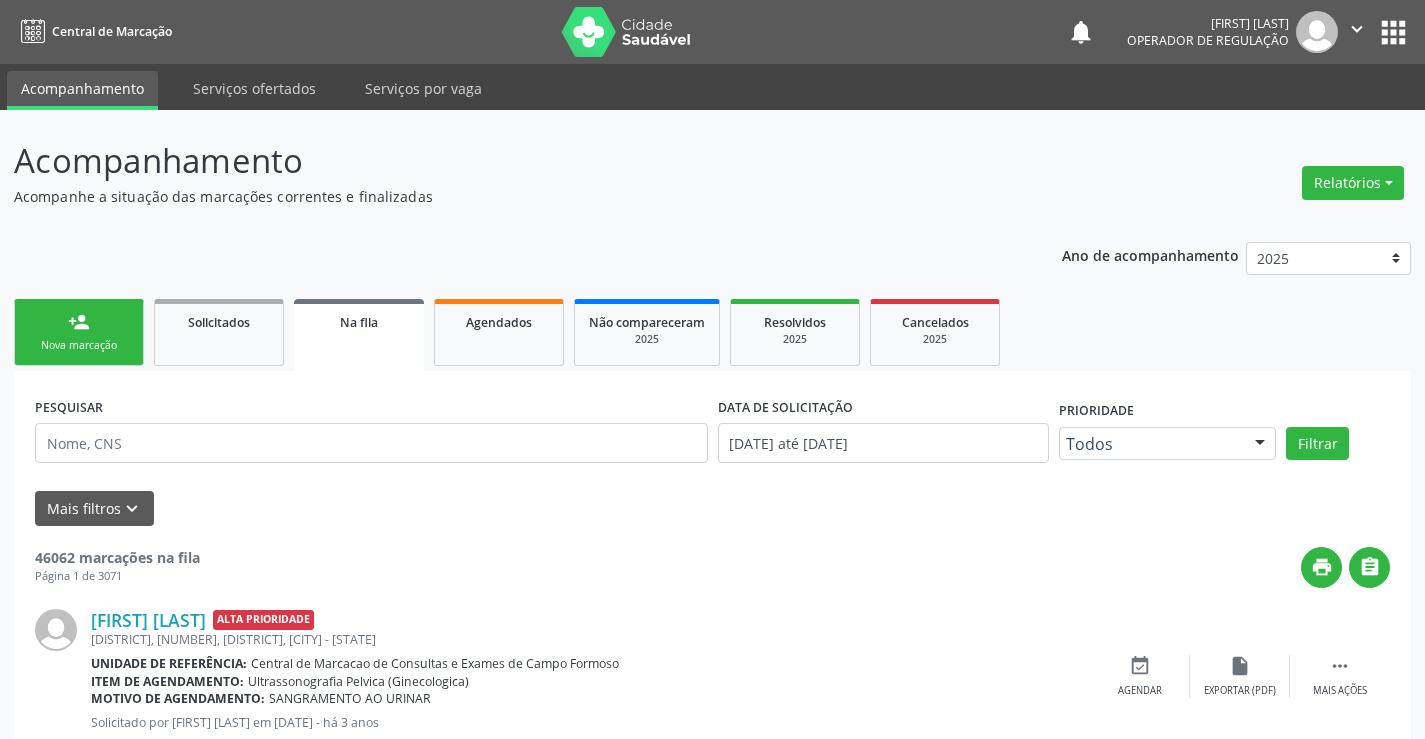 click on "person_add
Nova marcação
Solicitados   Na fila   Agendados   Não compareceram
2025
Resolvidos
2025
Cancelados
2025" at bounding box center (712, 332) 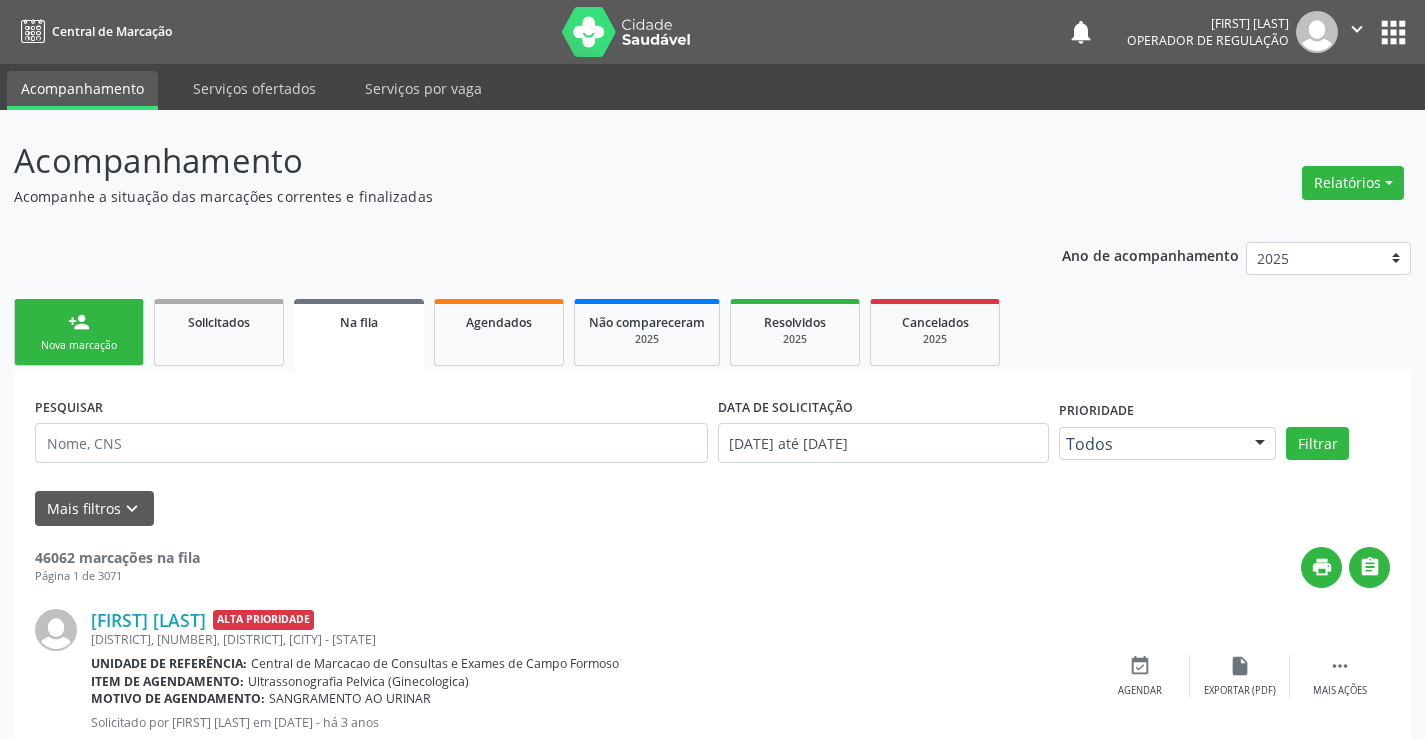 click on "person_add
Nova marcação" at bounding box center [79, 332] 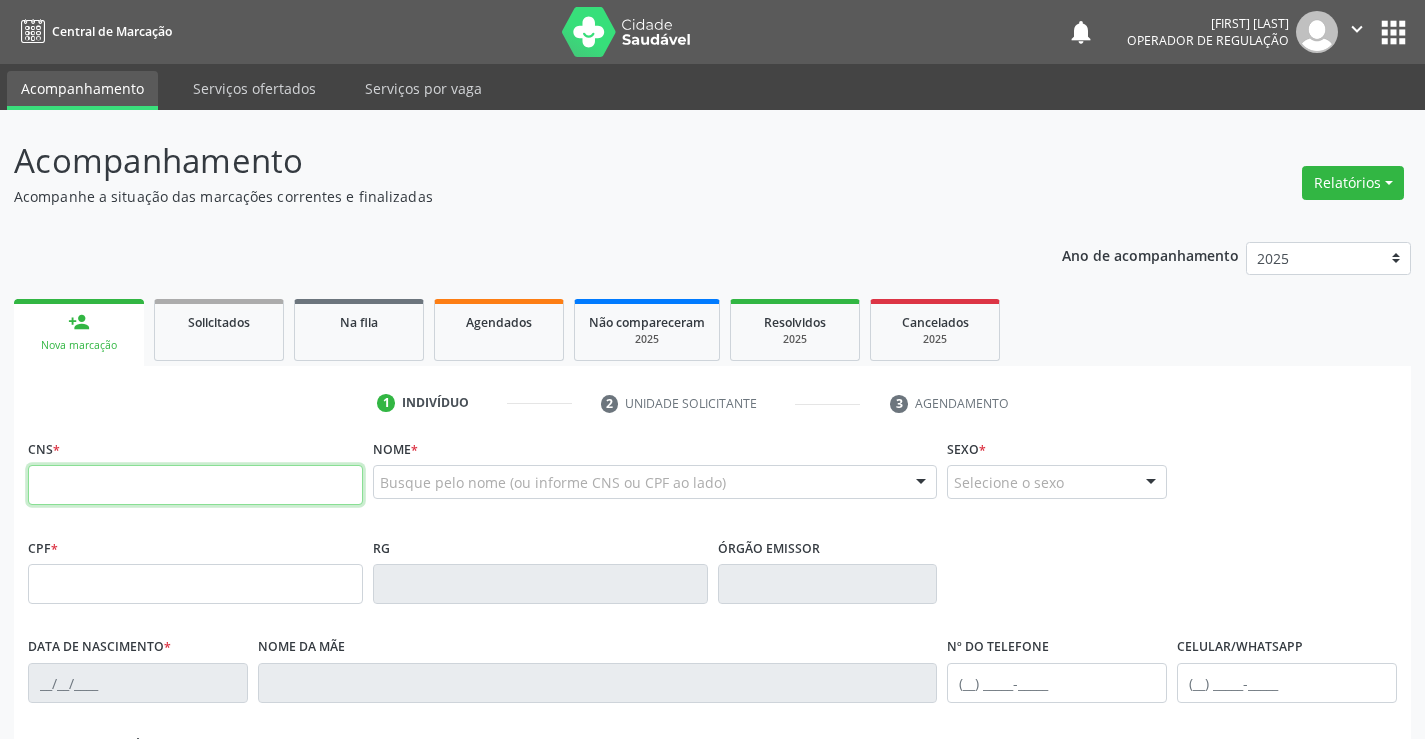 click at bounding box center [195, 485] 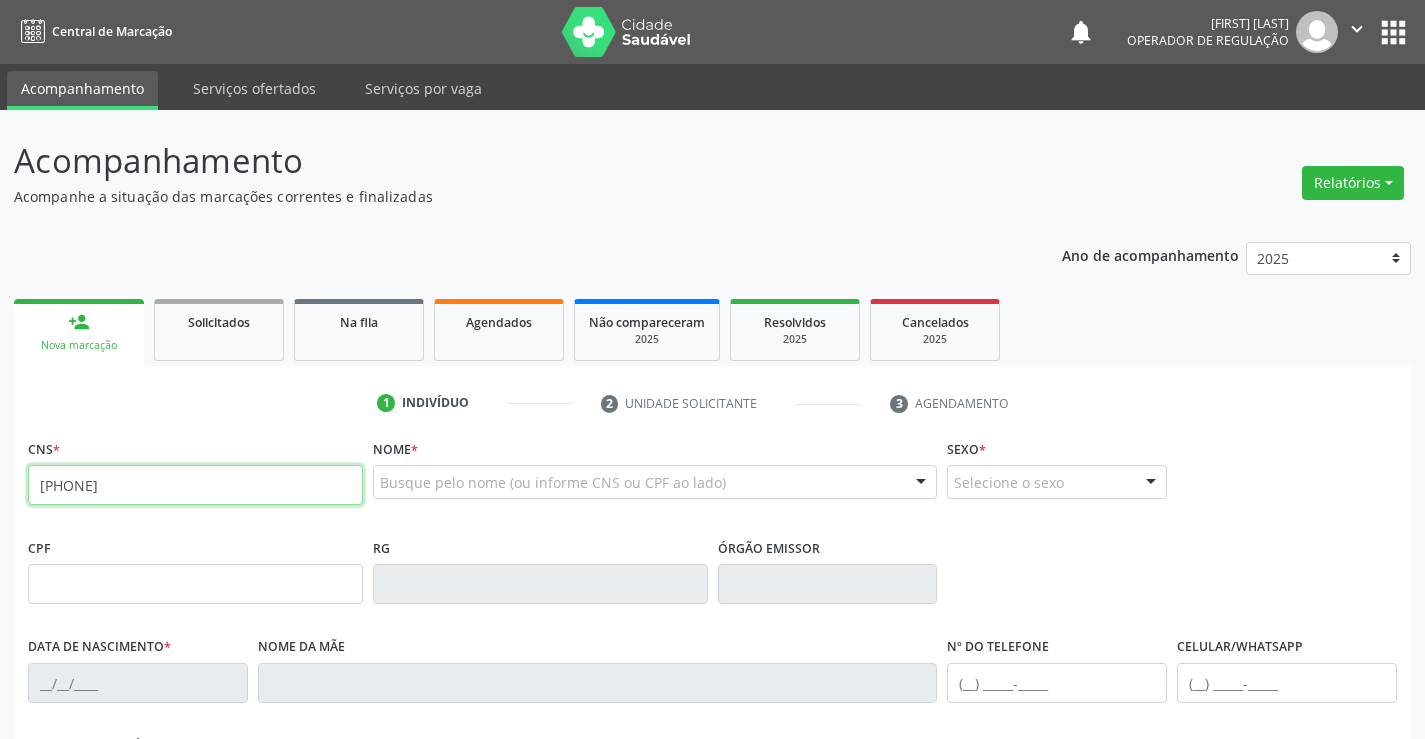 type on "[PHONE]" 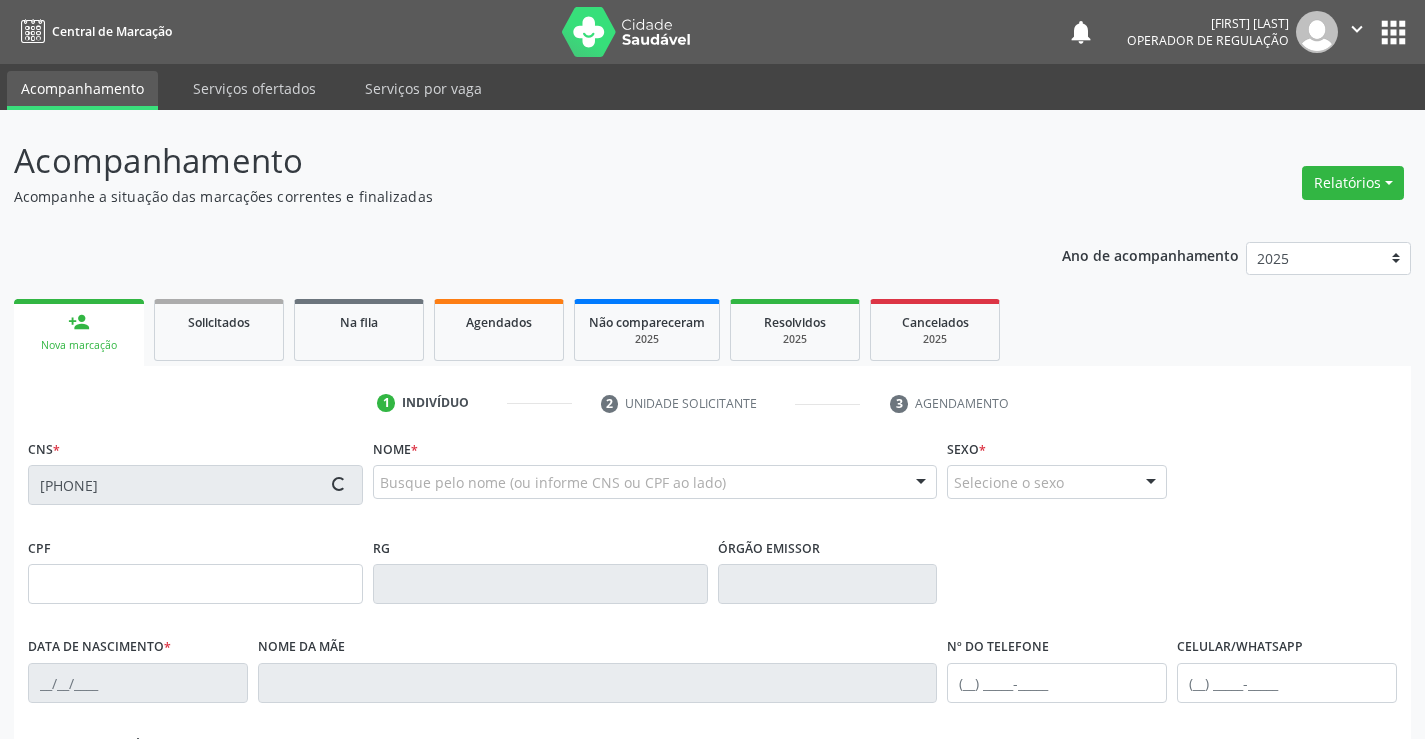 type on "[NUMBER]" 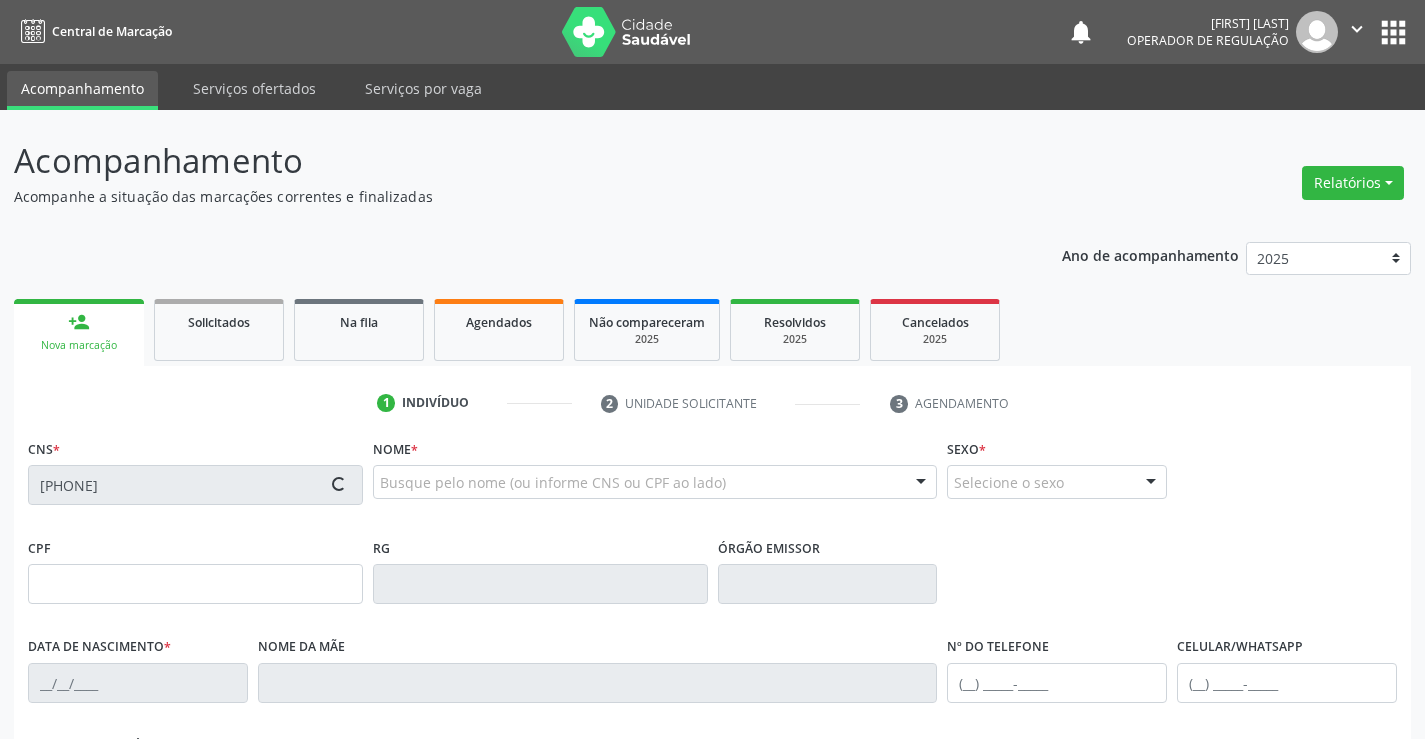 type on "[DATE]" 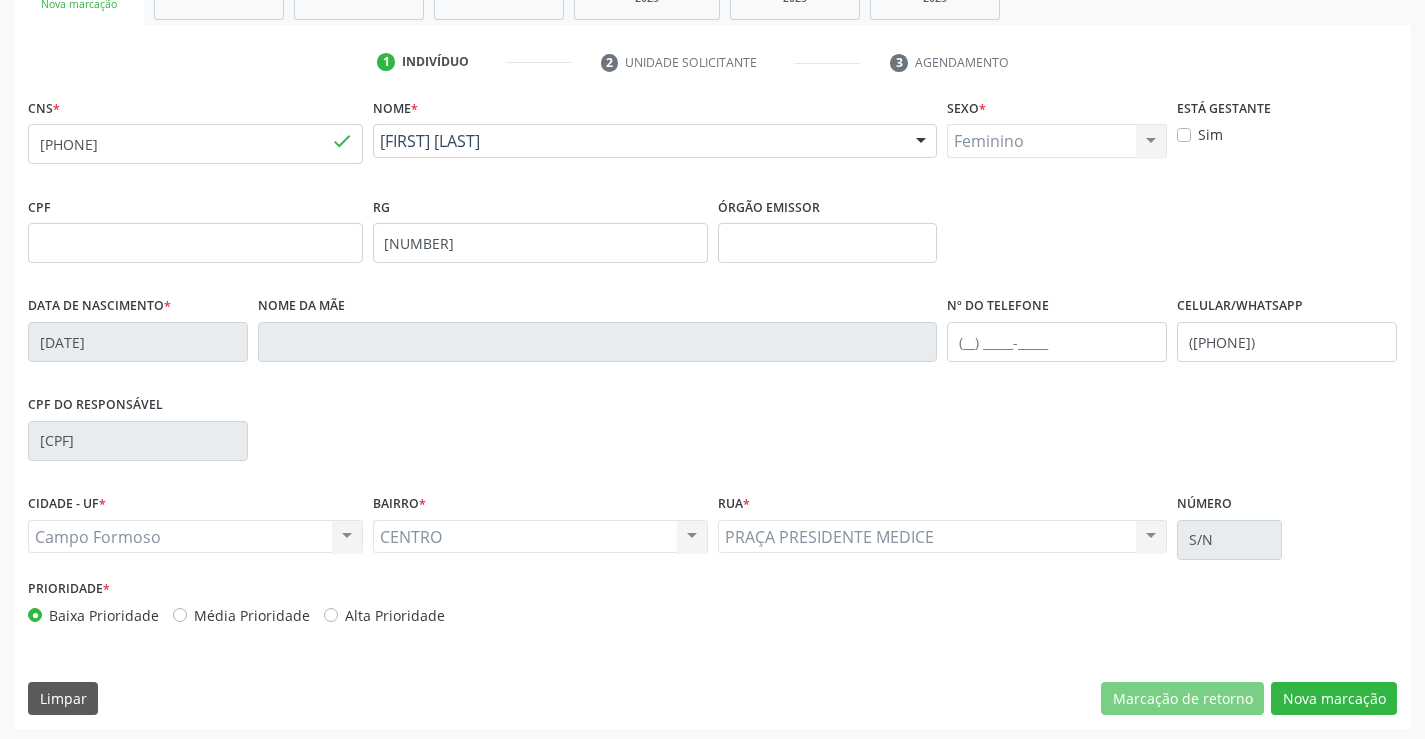 scroll, scrollTop: 345, scrollLeft: 0, axis: vertical 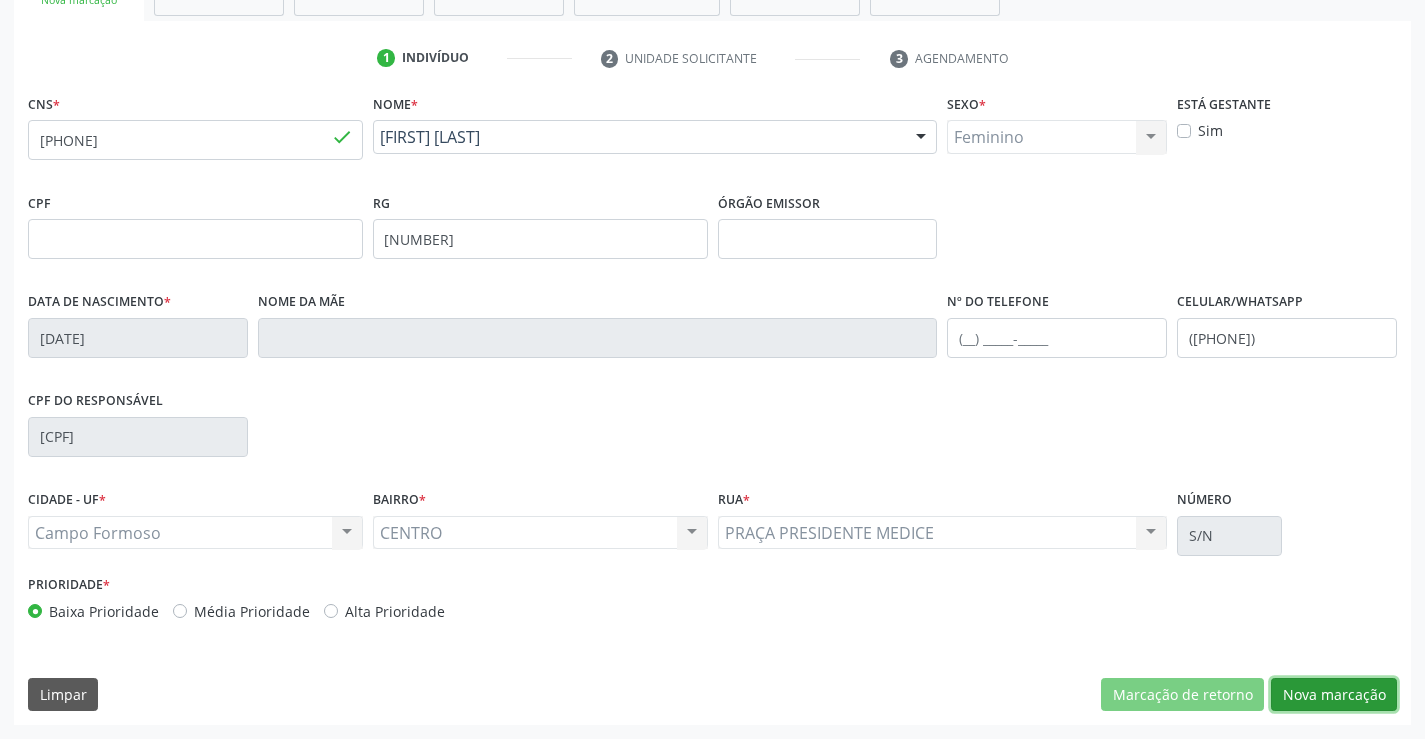 click on "Nova marcação" at bounding box center (1334, 695) 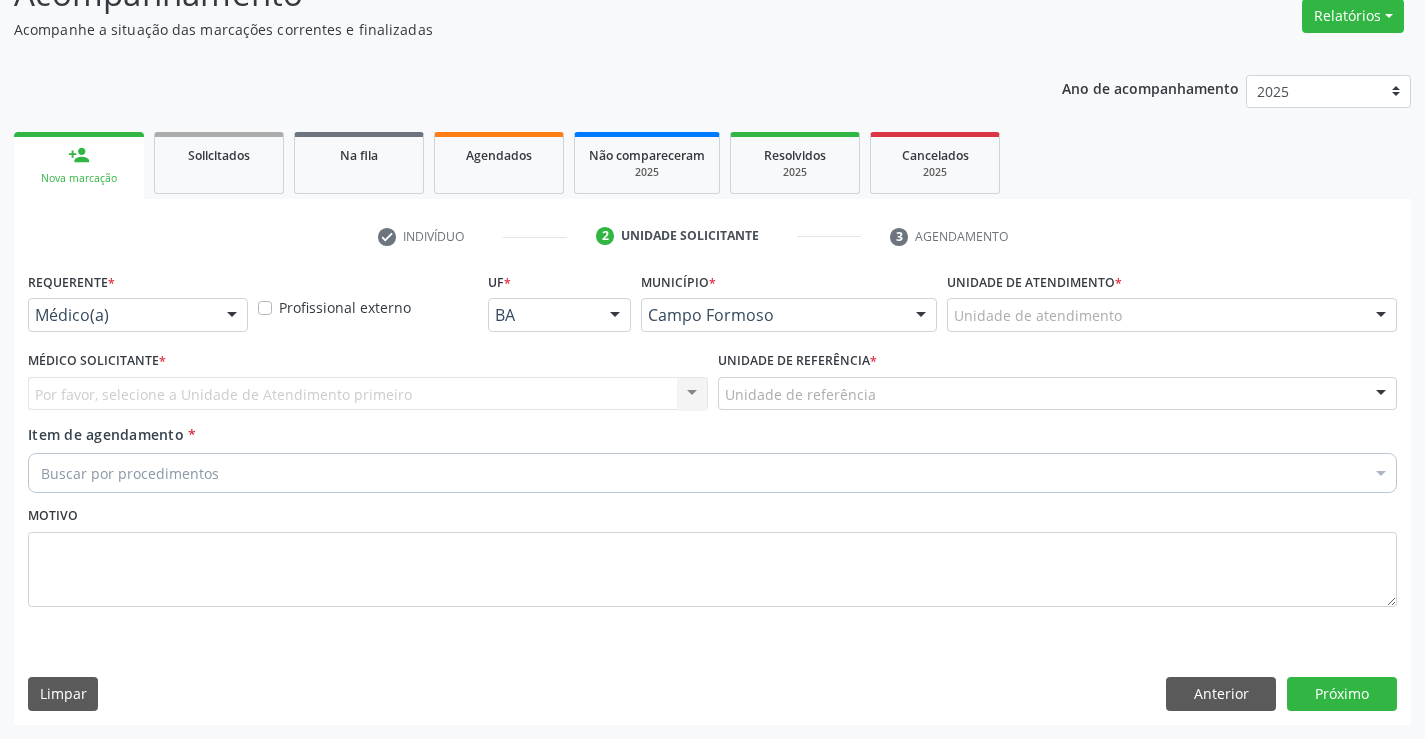 scroll, scrollTop: 167, scrollLeft: 0, axis: vertical 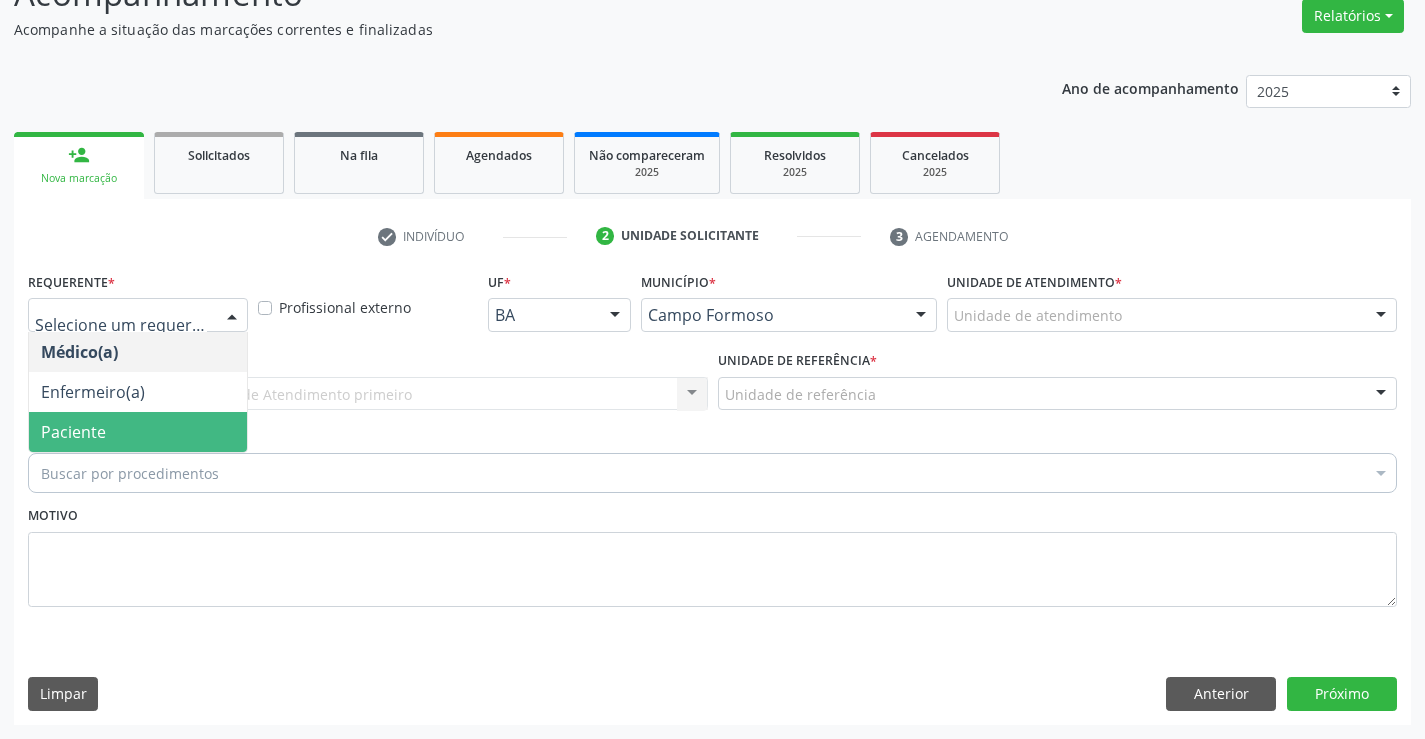 click on "Paciente" at bounding box center [138, 432] 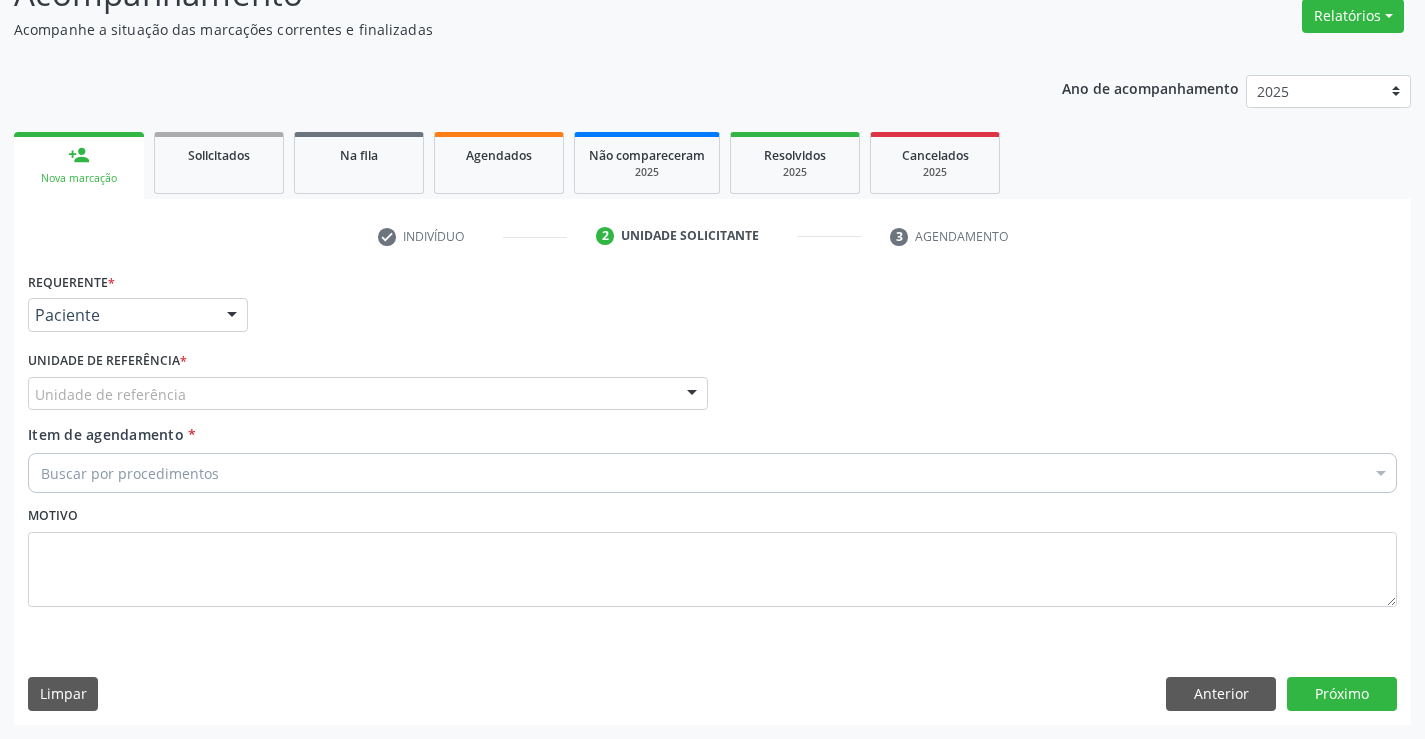 click on "Unidade de referência" at bounding box center (368, 394) 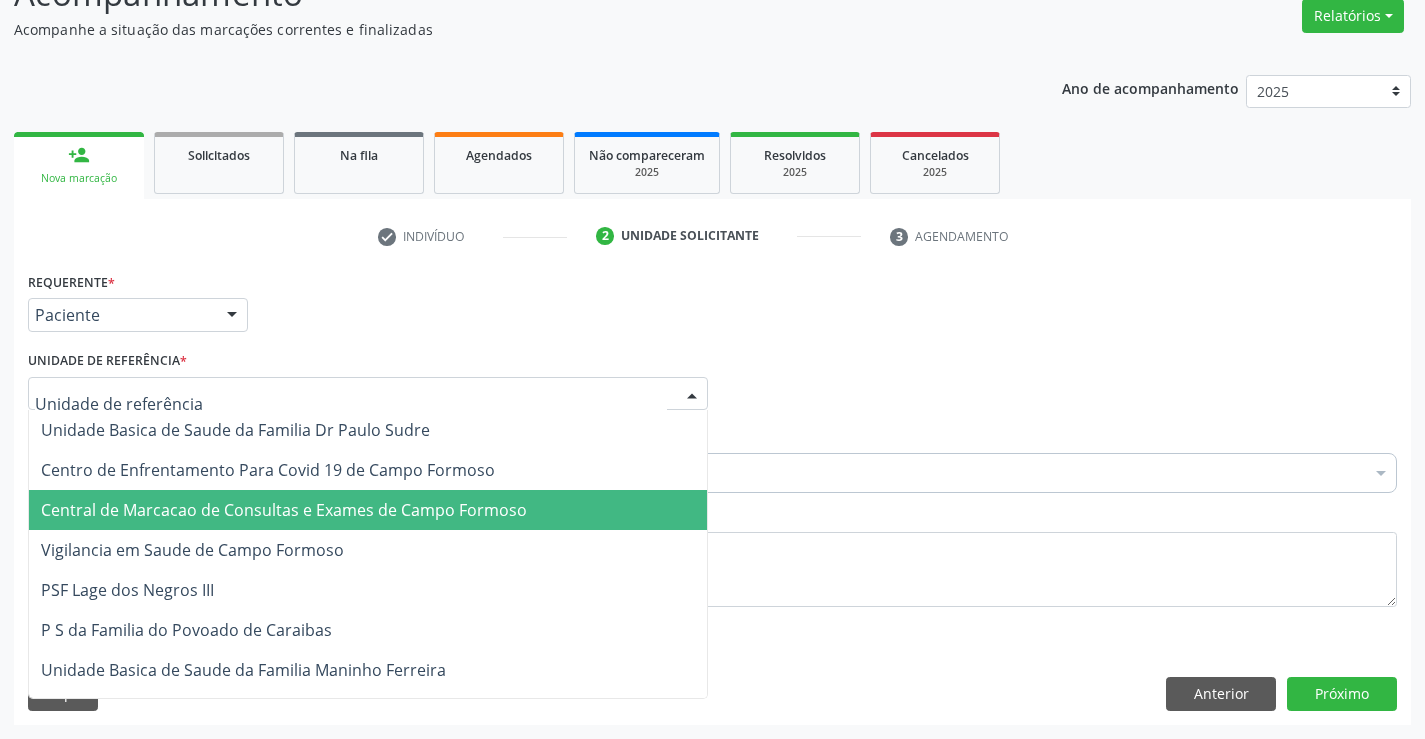 click on "Central de Marcacao de Consultas e Exames de Campo Formoso" at bounding box center [284, 510] 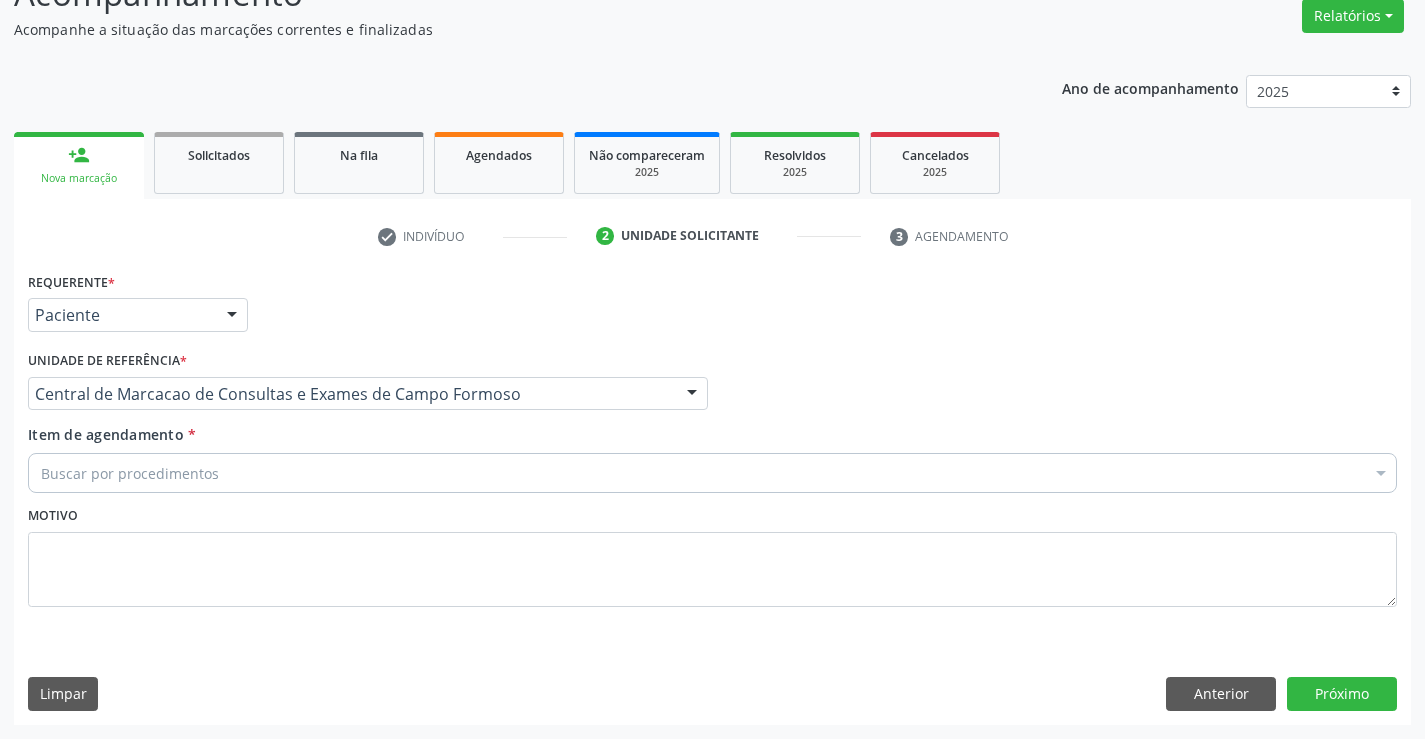 click on "Buscar por procedimentos" at bounding box center [712, 473] 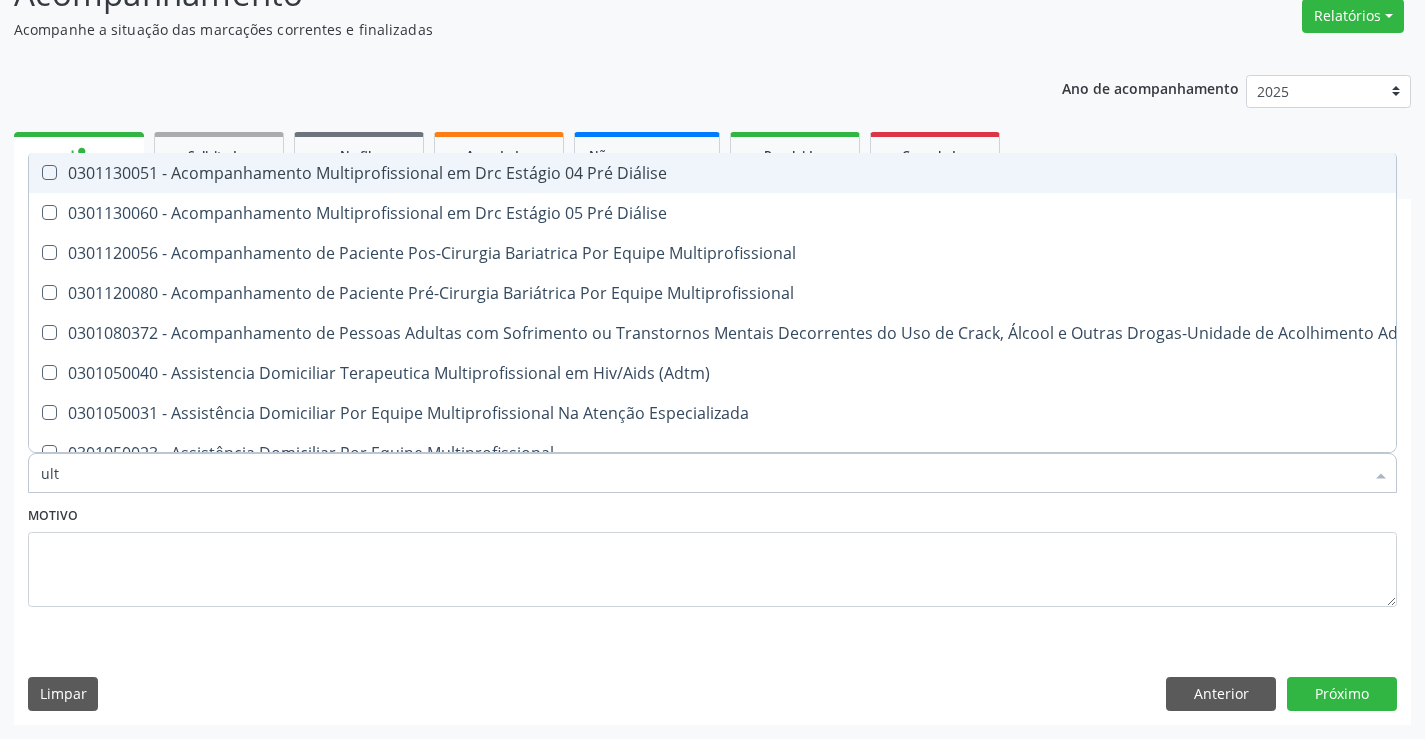 type on "ultr" 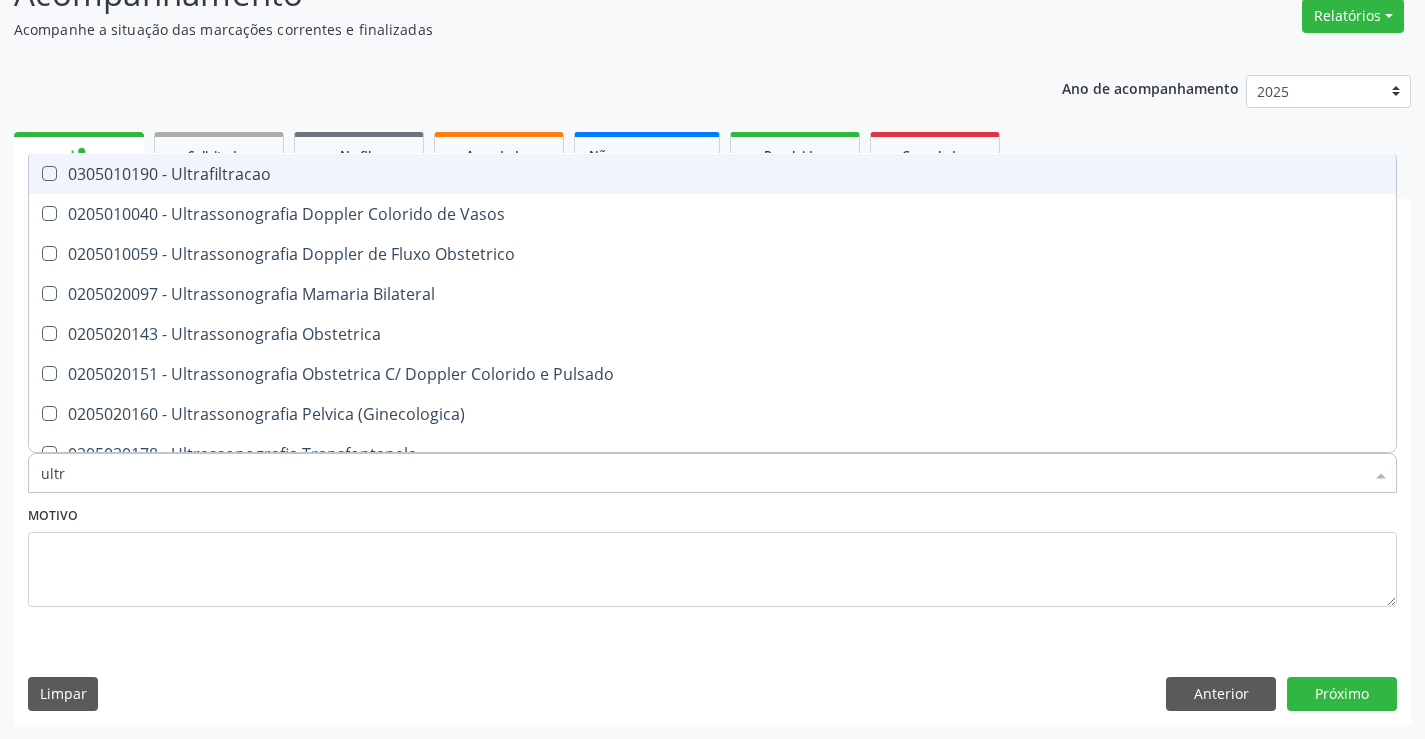 scroll, scrollTop: 200, scrollLeft: 0, axis: vertical 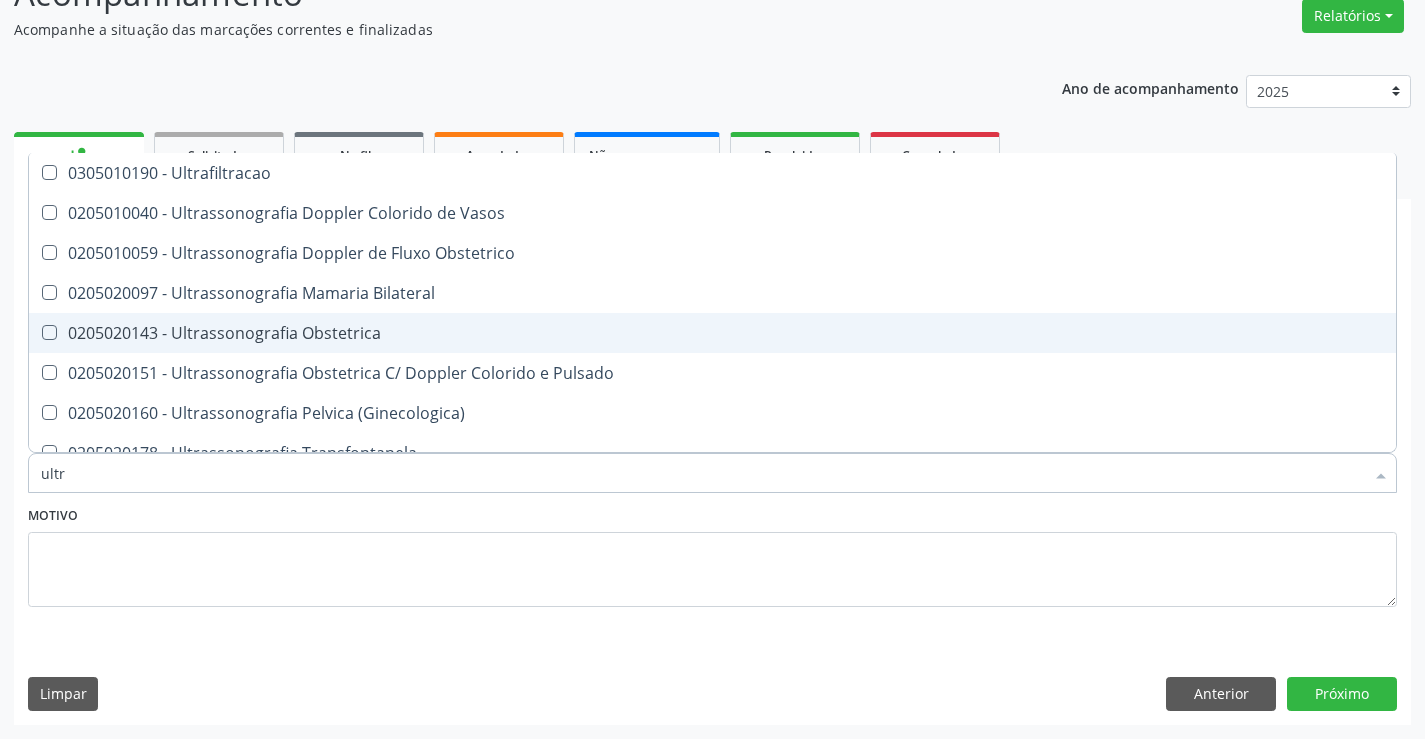 click on "0205020143 - Ultrassonografia Obstetrica" at bounding box center [712, 333] 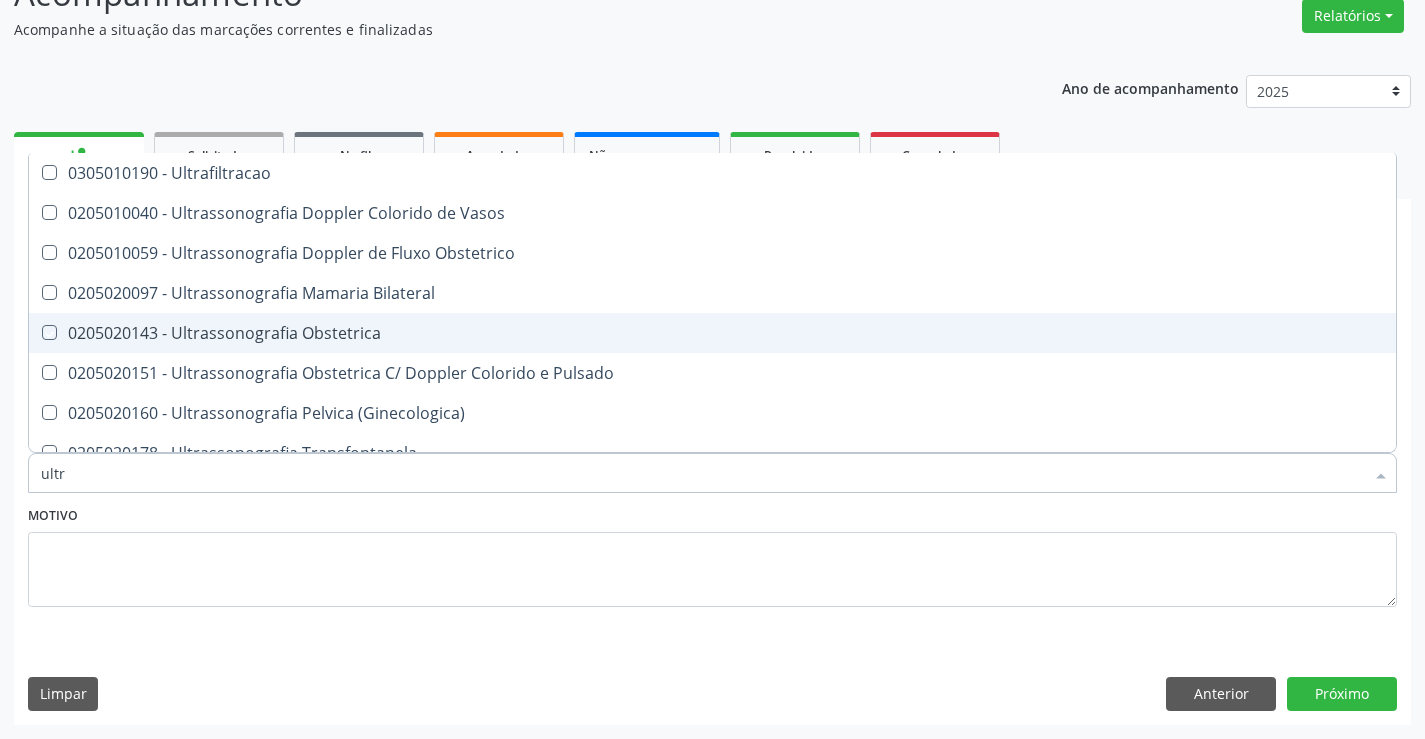 checkbox on "true" 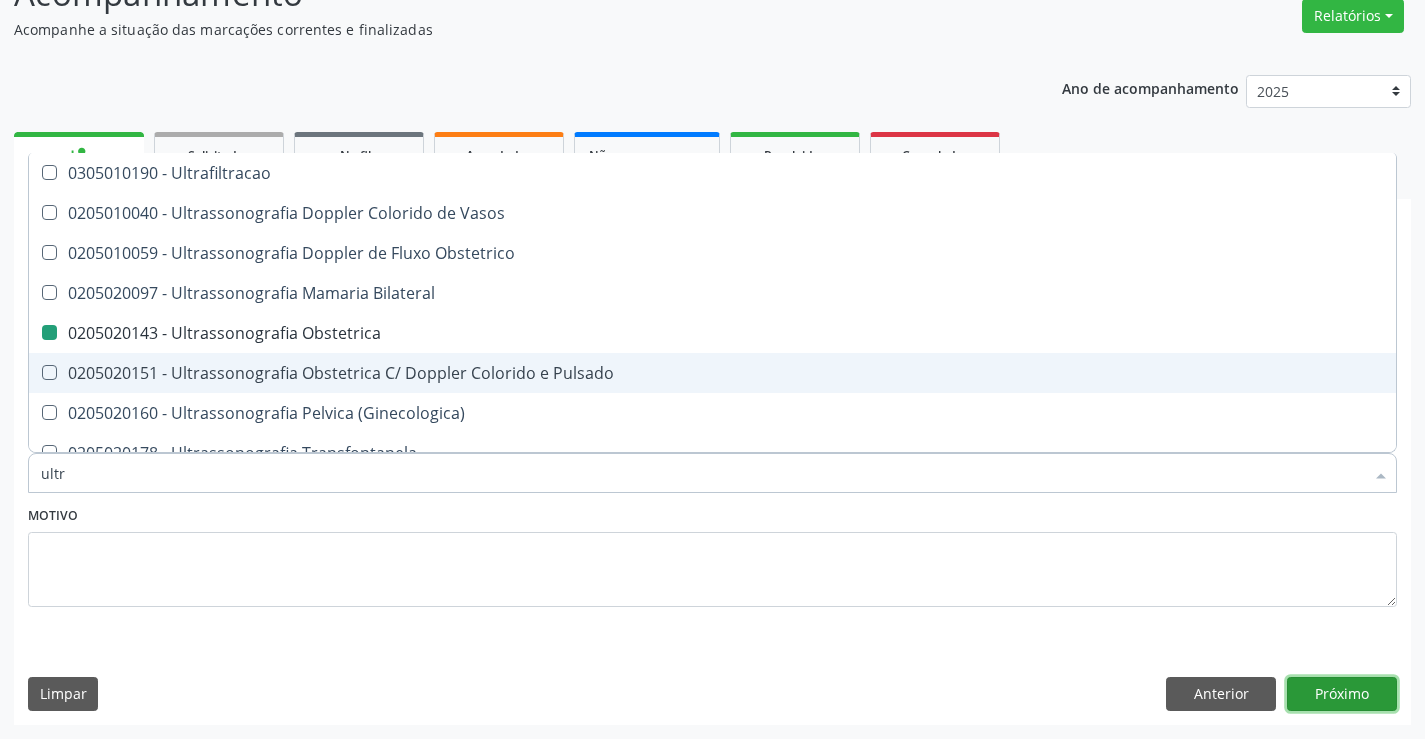 click on "Próximo" at bounding box center [1342, 694] 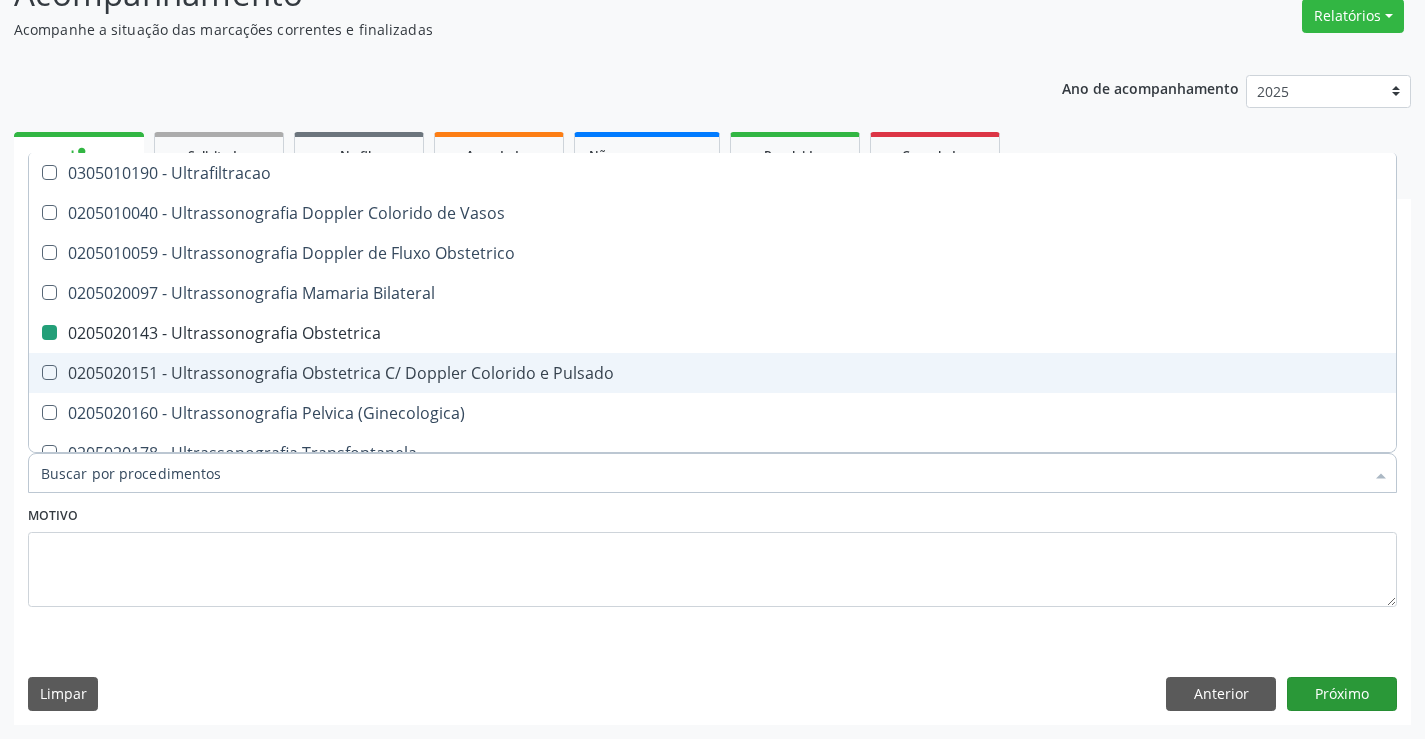 scroll, scrollTop: 131, scrollLeft: 0, axis: vertical 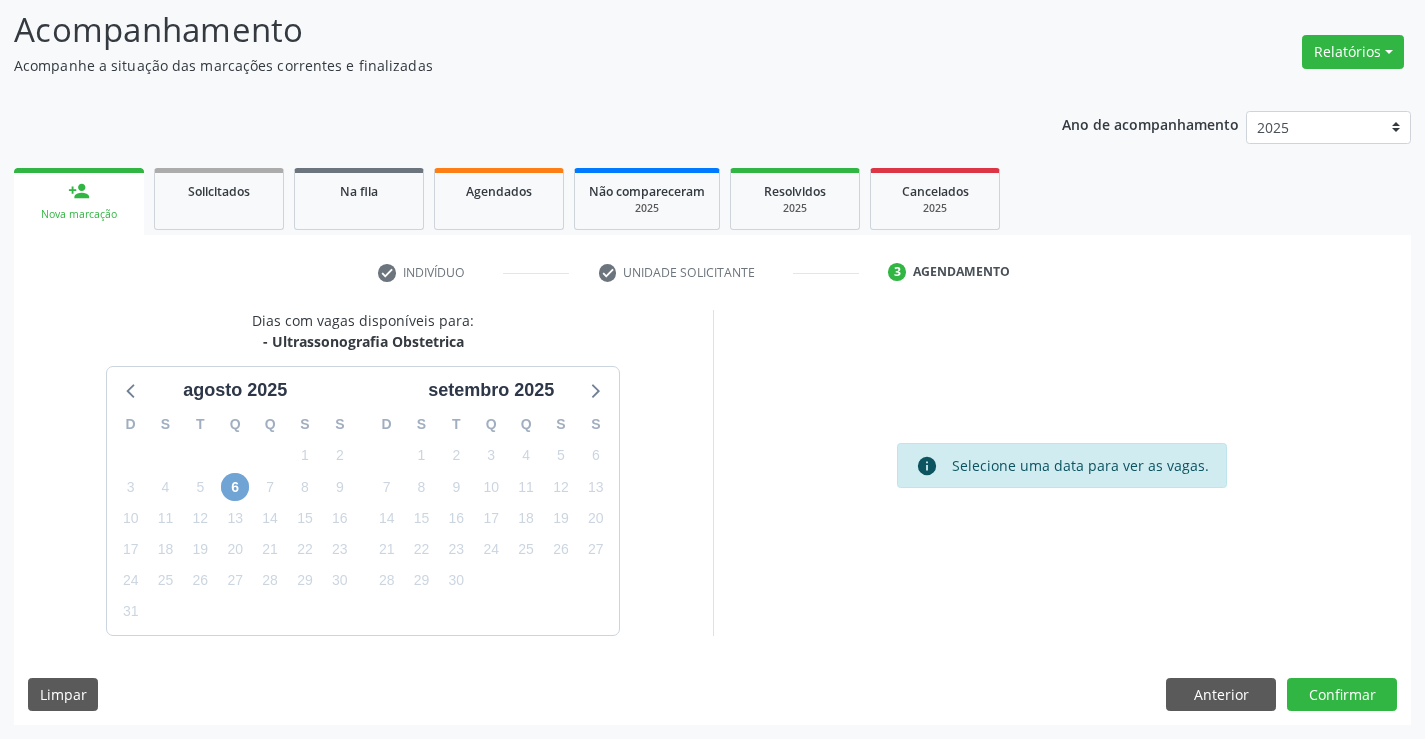 click on "6" at bounding box center [235, 487] 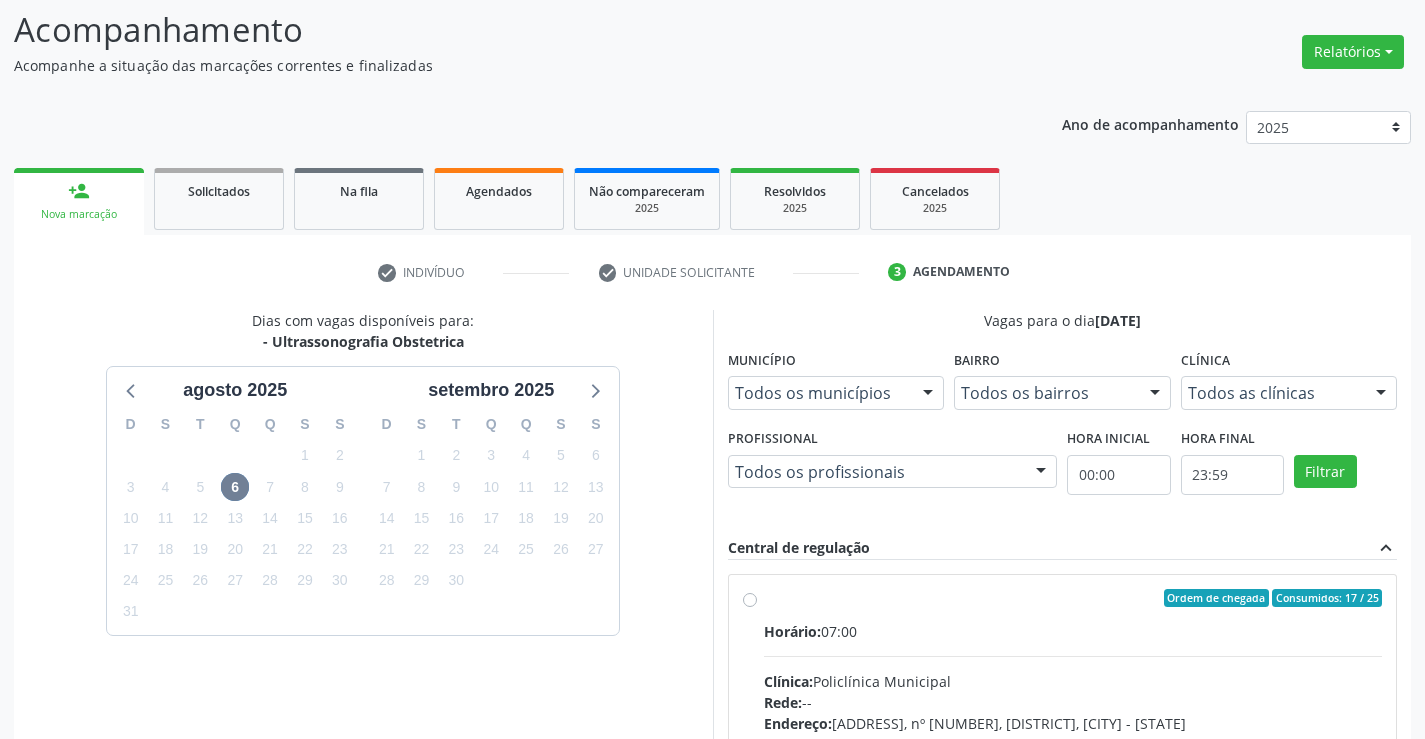 click on "Horário:   07:00" at bounding box center (1073, 631) 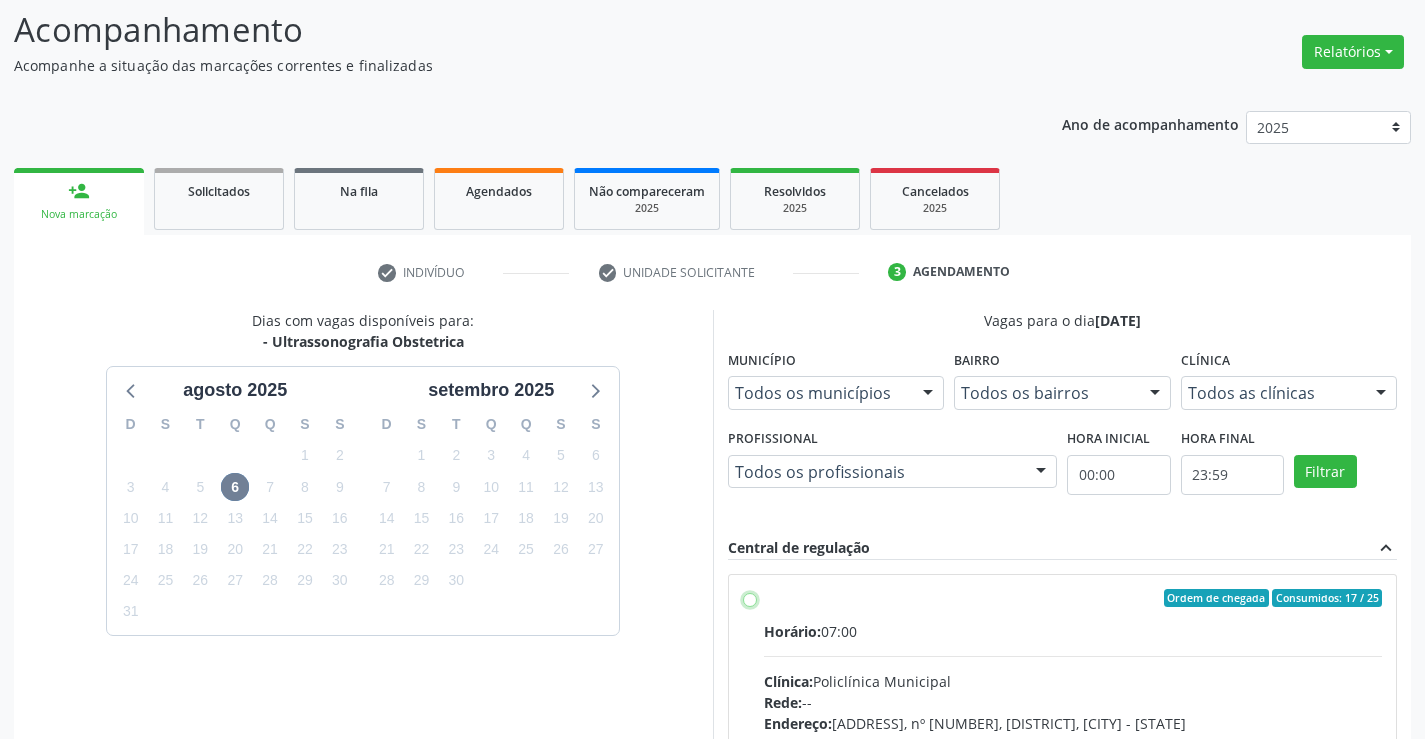 radio on "true" 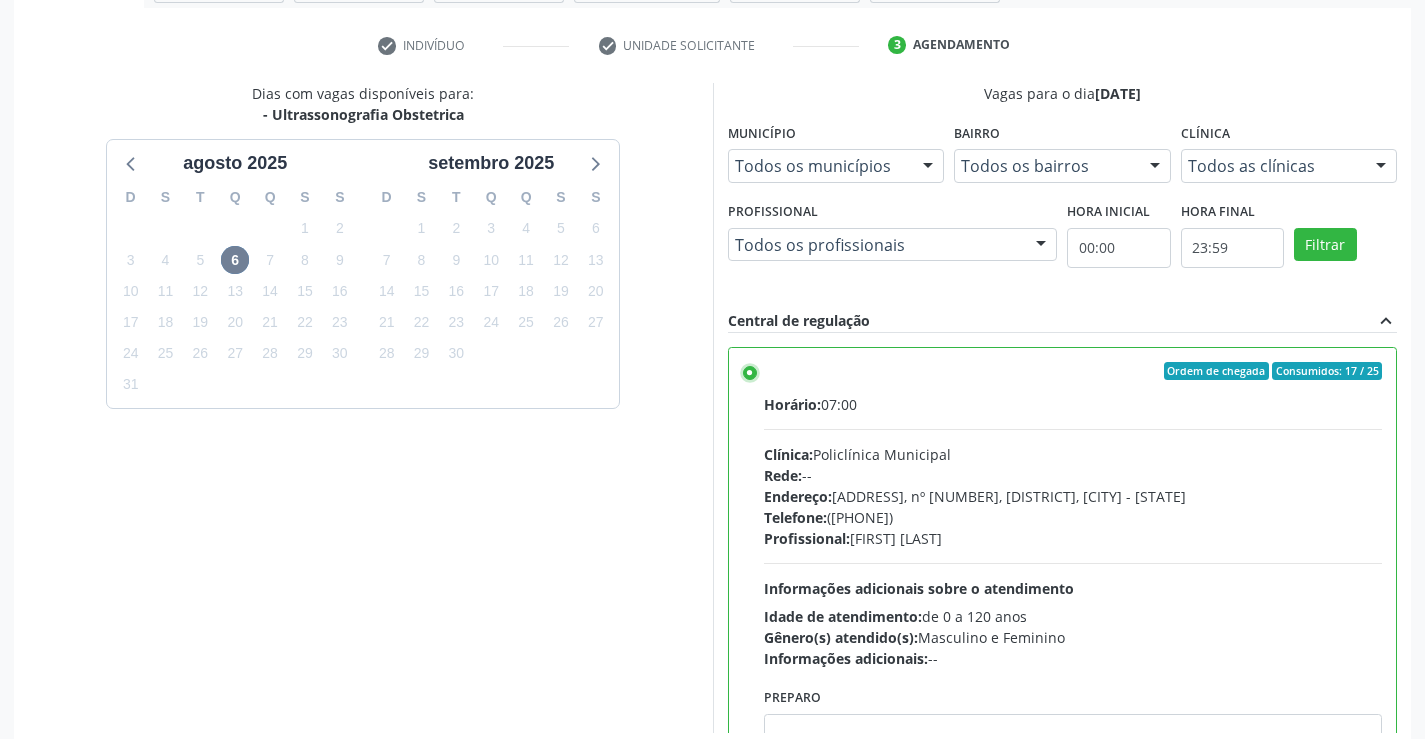scroll, scrollTop: 456, scrollLeft: 0, axis: vertical 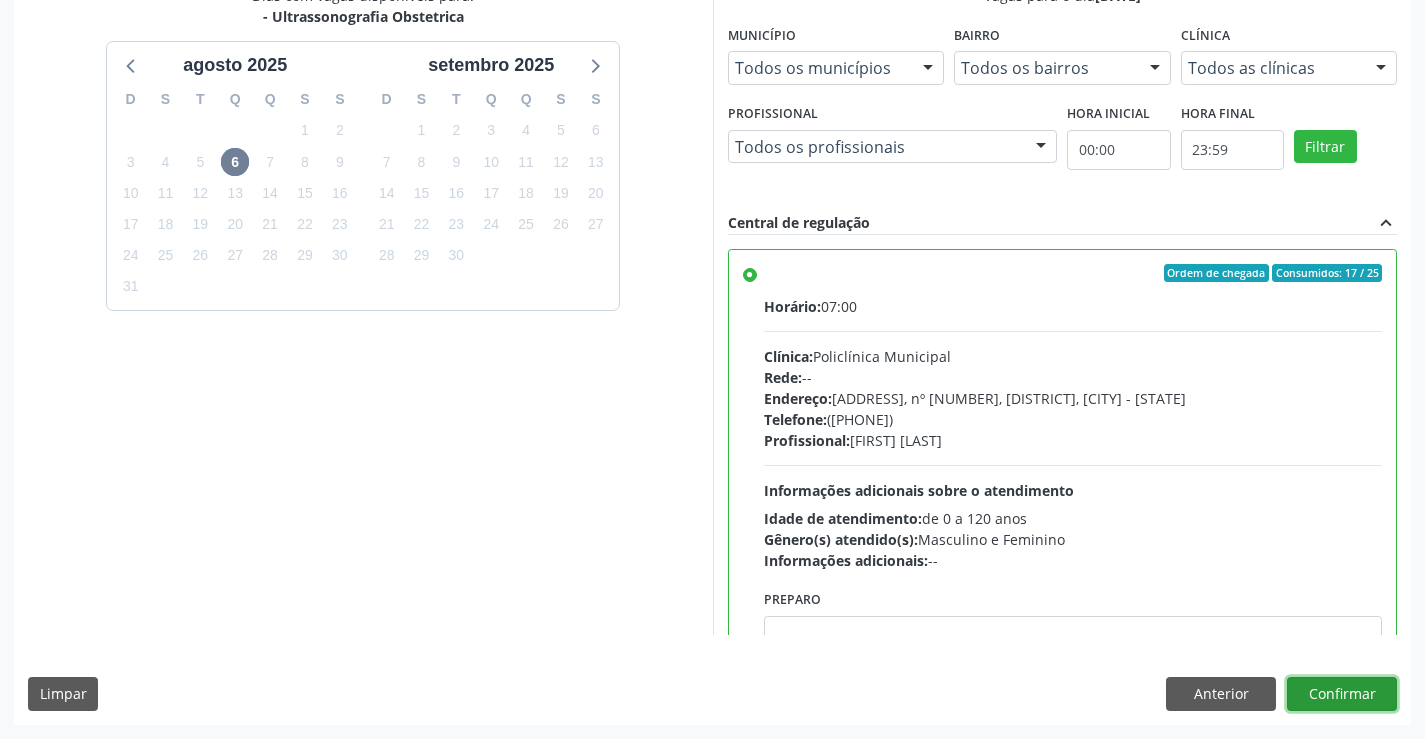 click on "Confirmar" at bounding box center [1342, 694] 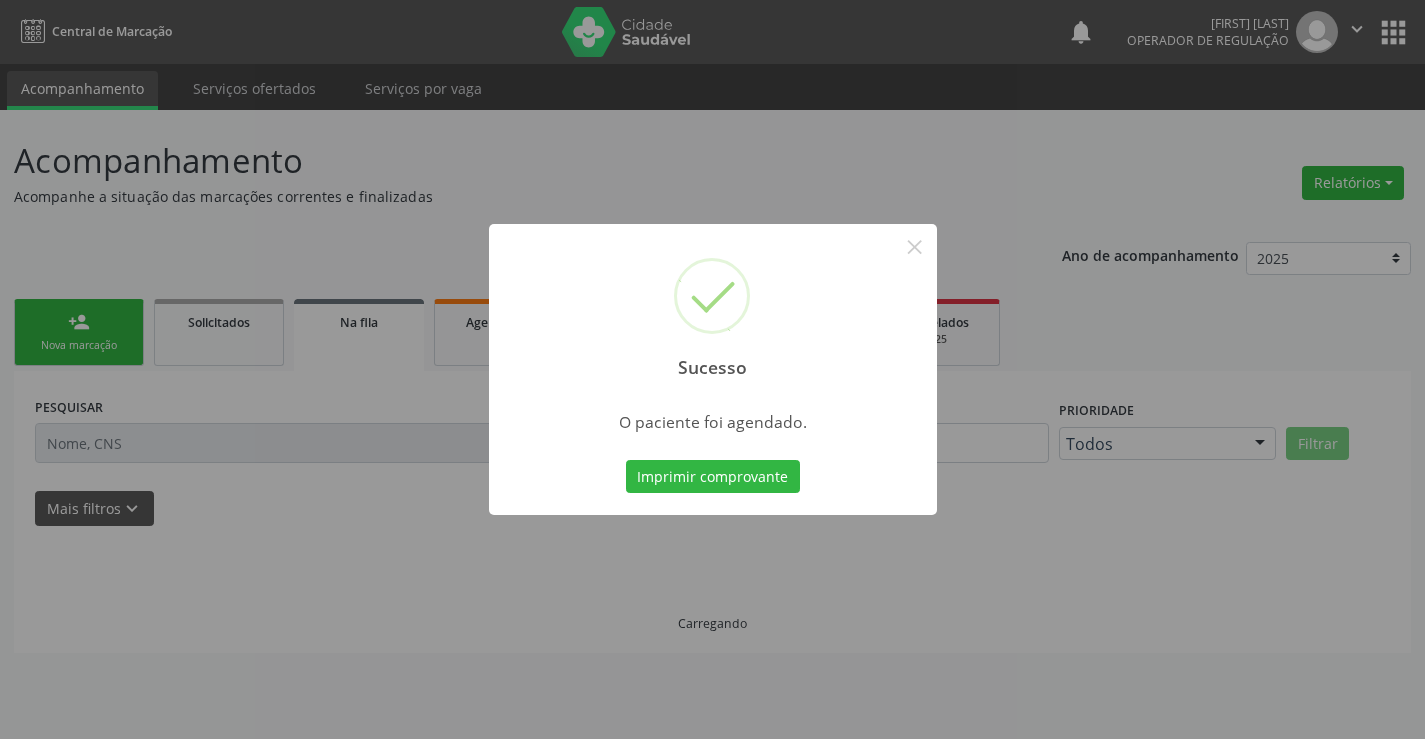 scroll, scrollTop: 0, scrollLeft: 0, axis: both 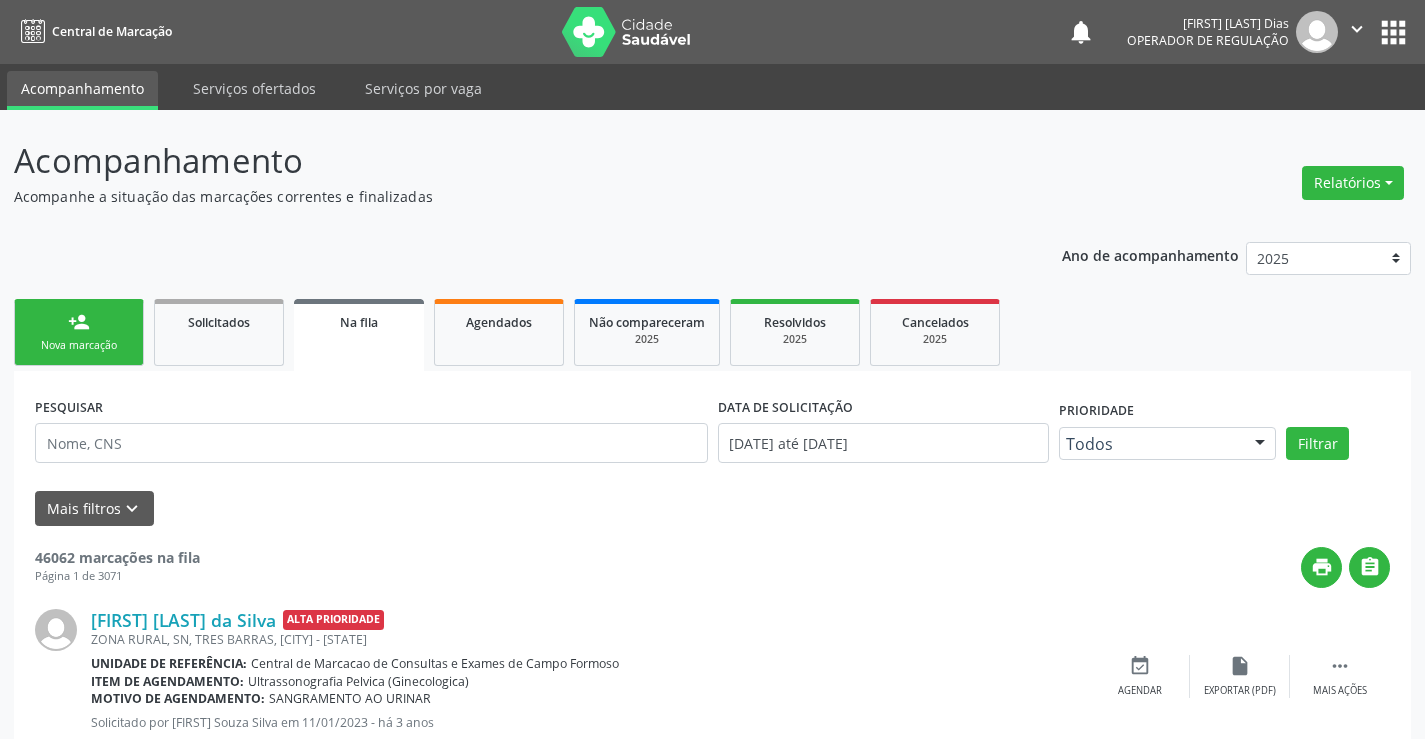 click on "Nova marcação" at bounding box center (79, 345) 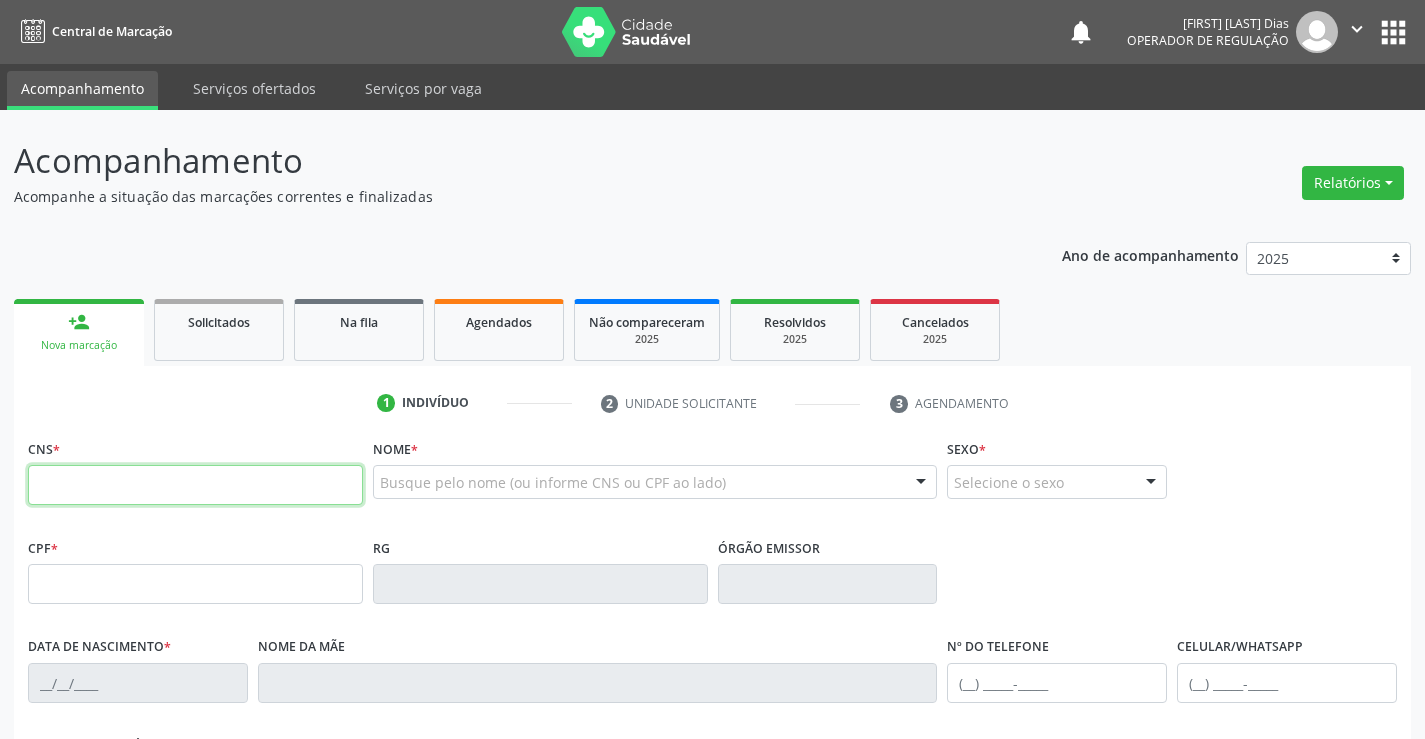 click at bounding box center (195, 485) 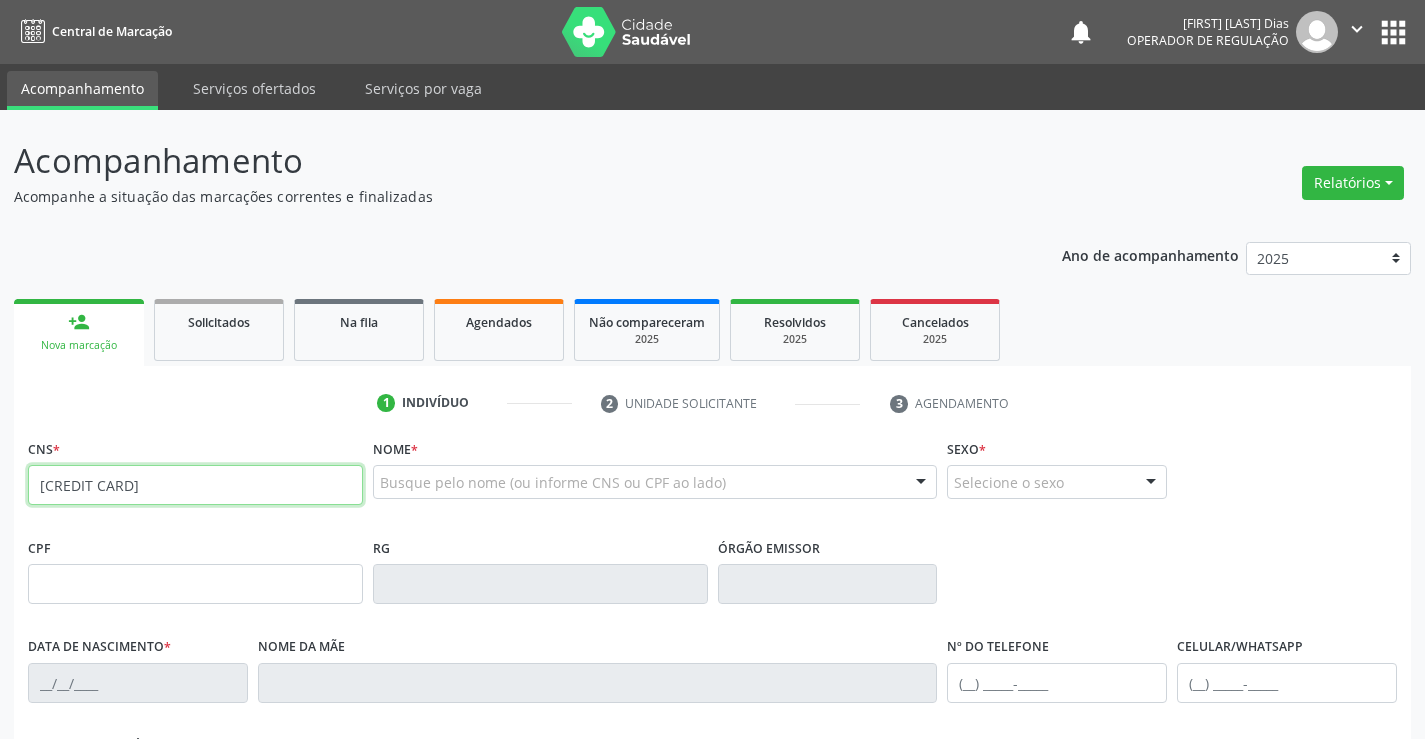 type on "705 4094 9915 1399" 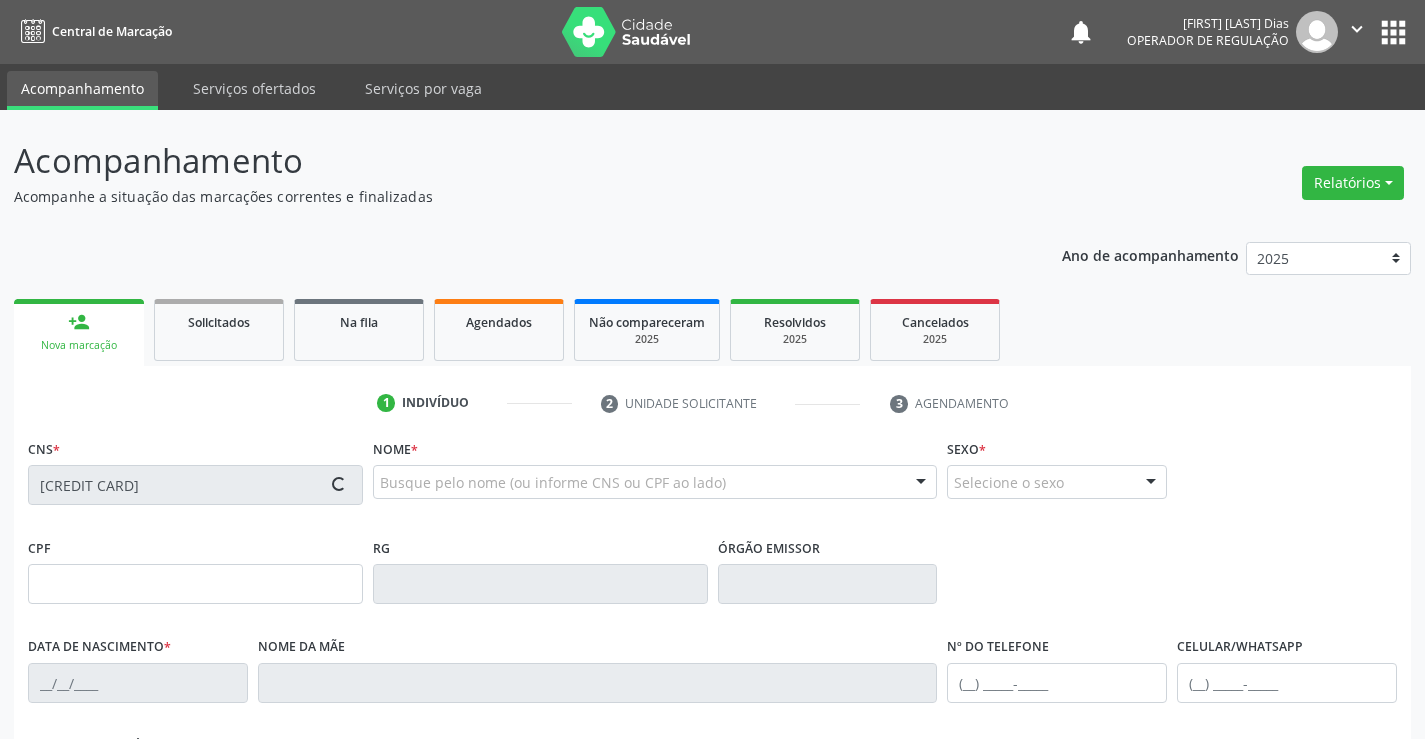 type on "10/02/1997" 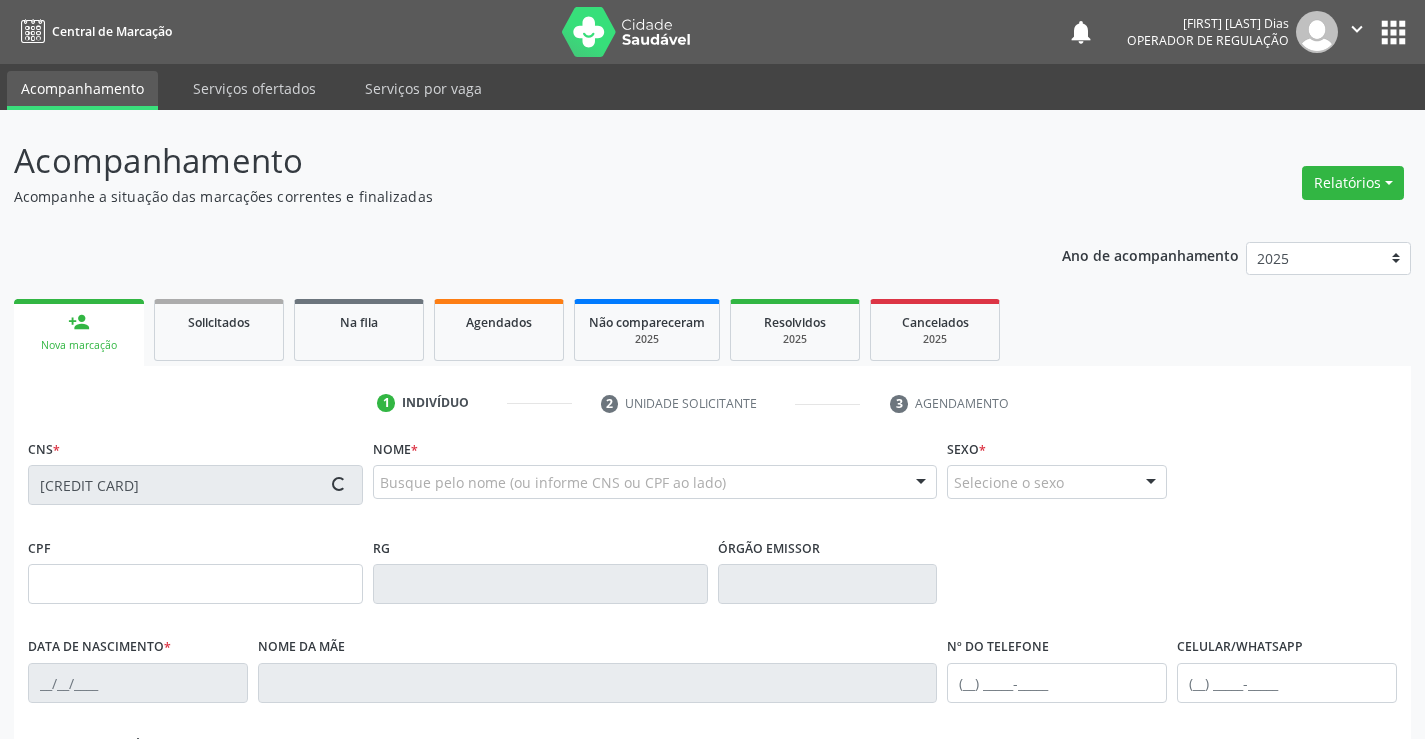 type on "860.506.385-86" 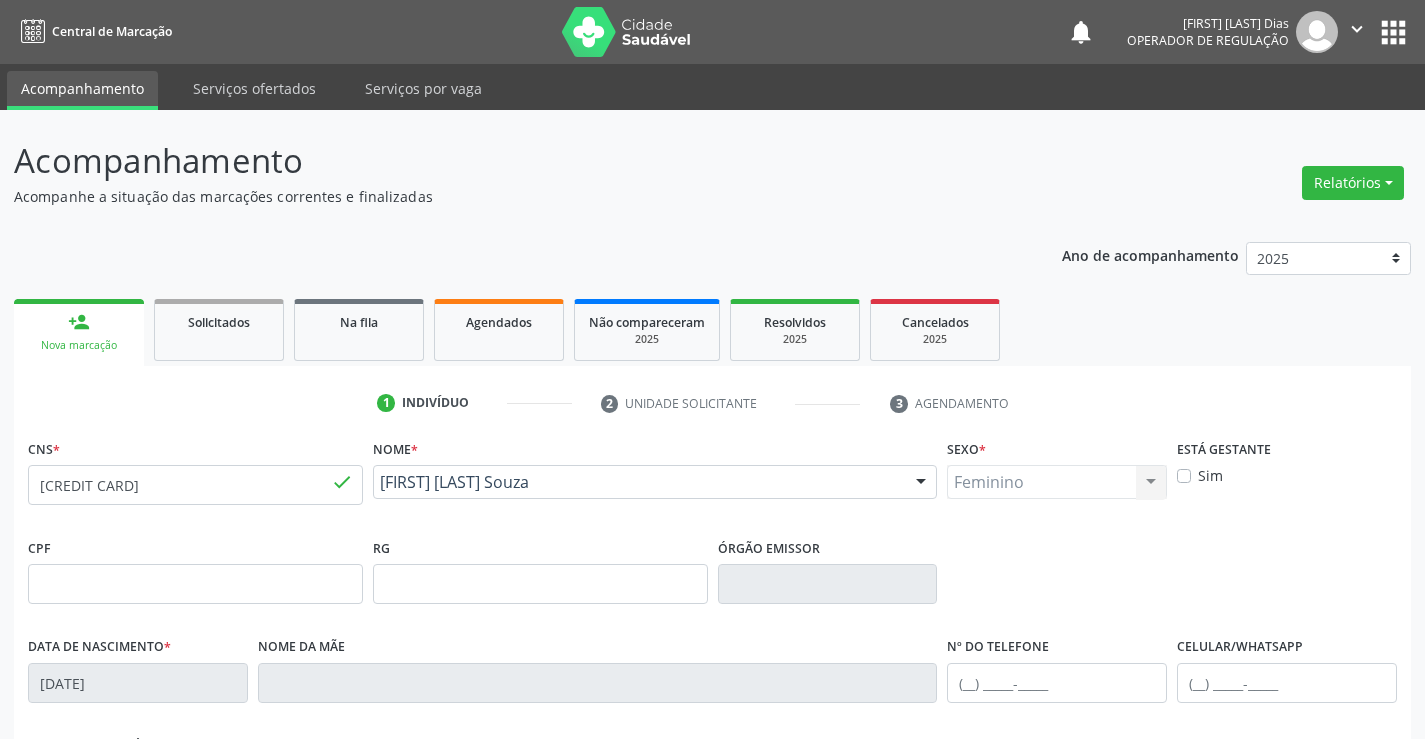 scroll, scrollTop: 345, scrollLeft: 0, axis: vertical 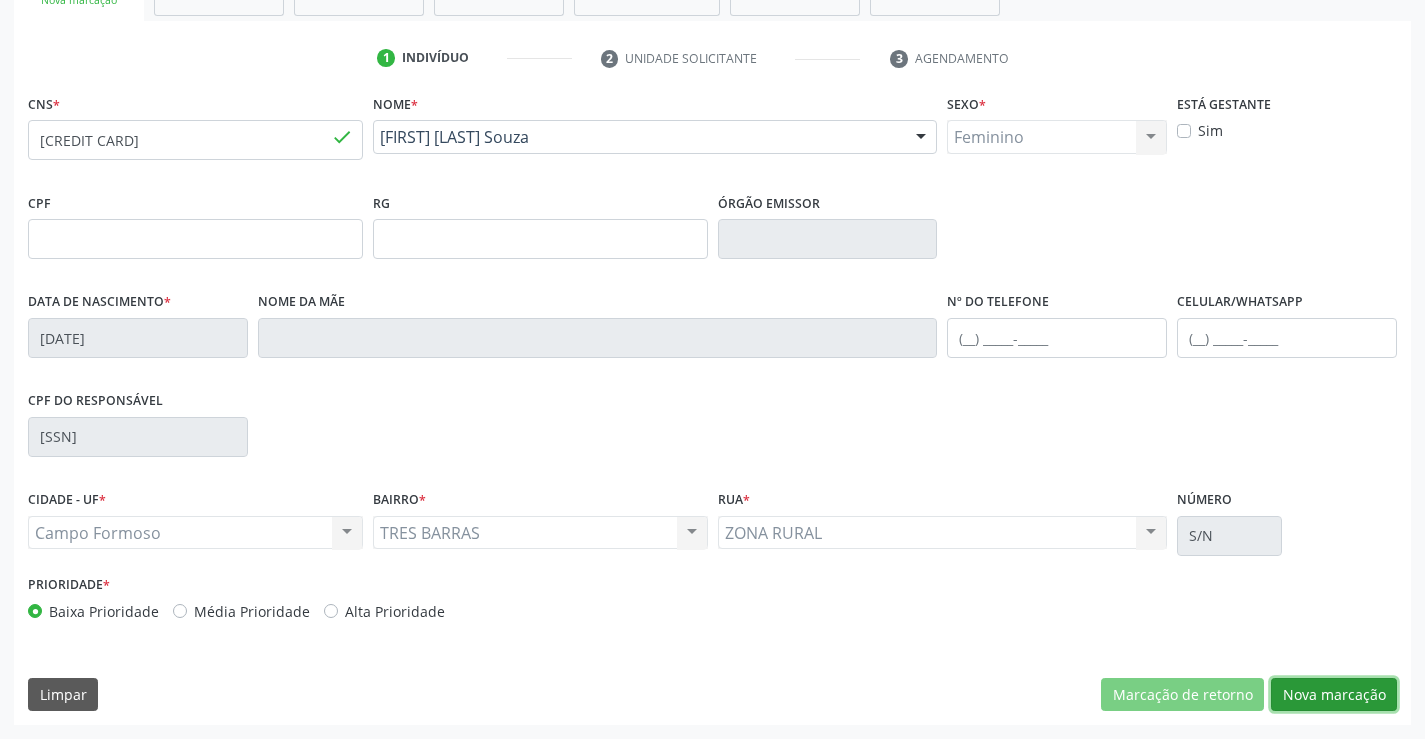 click on "Nova marcação" at bounding box center [1334, 695] 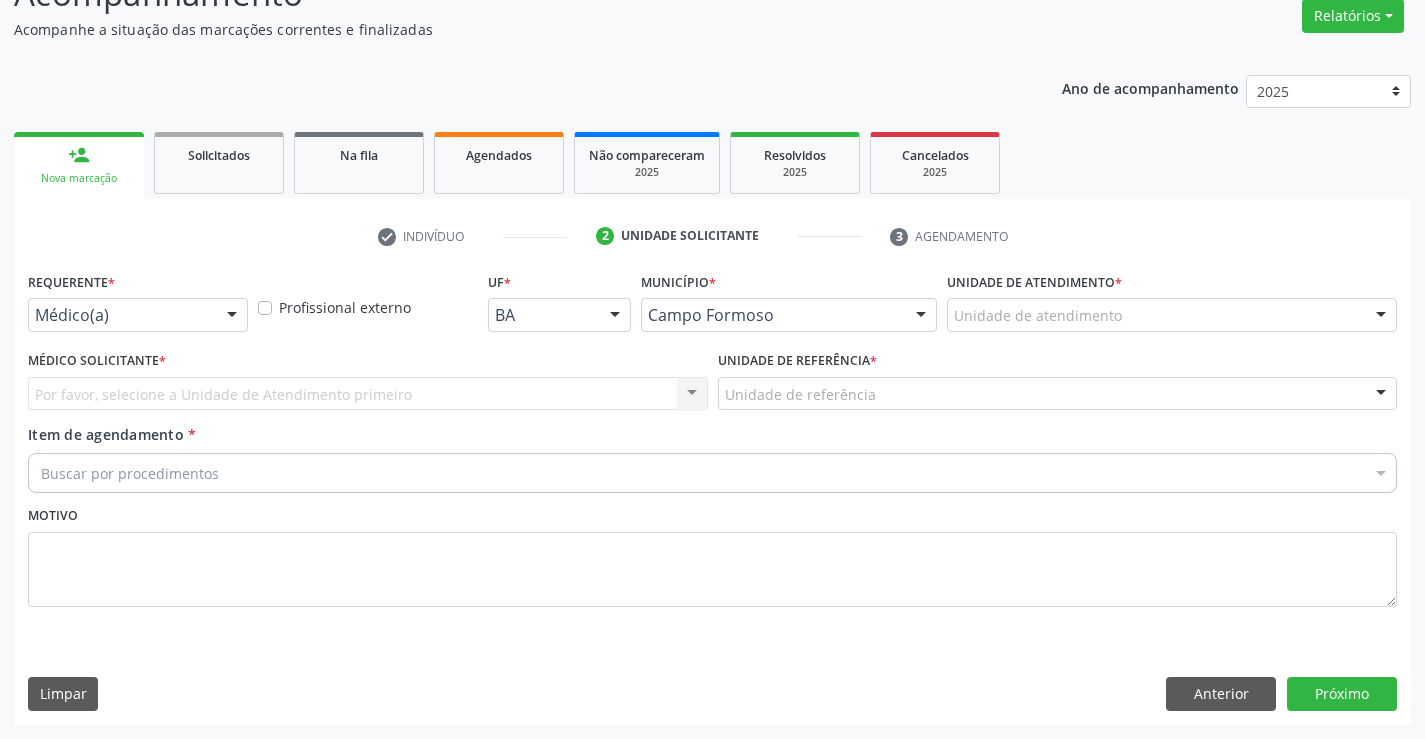 scroll, scrollTop: 167, scrollLeft: 0, axis: vertical 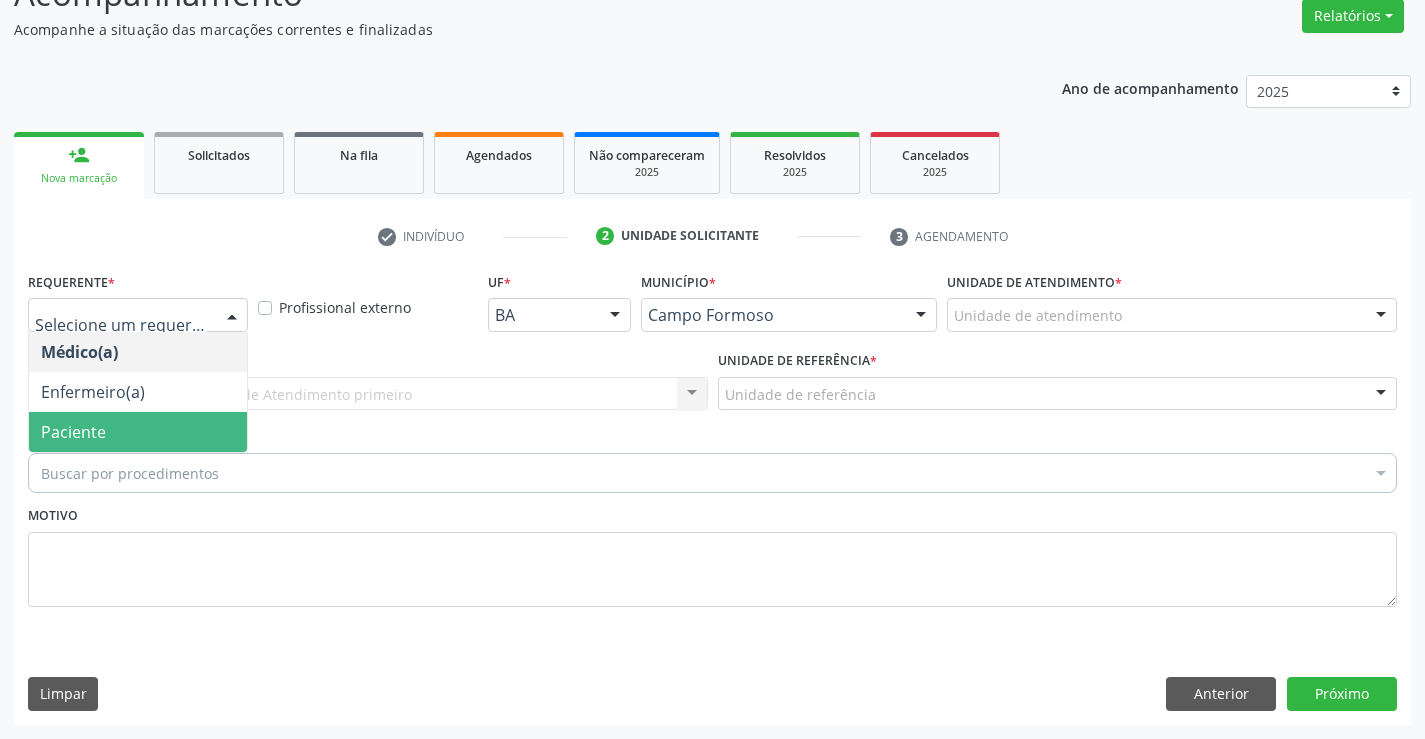 click on "Paciente" at bounding box center [138, 432] 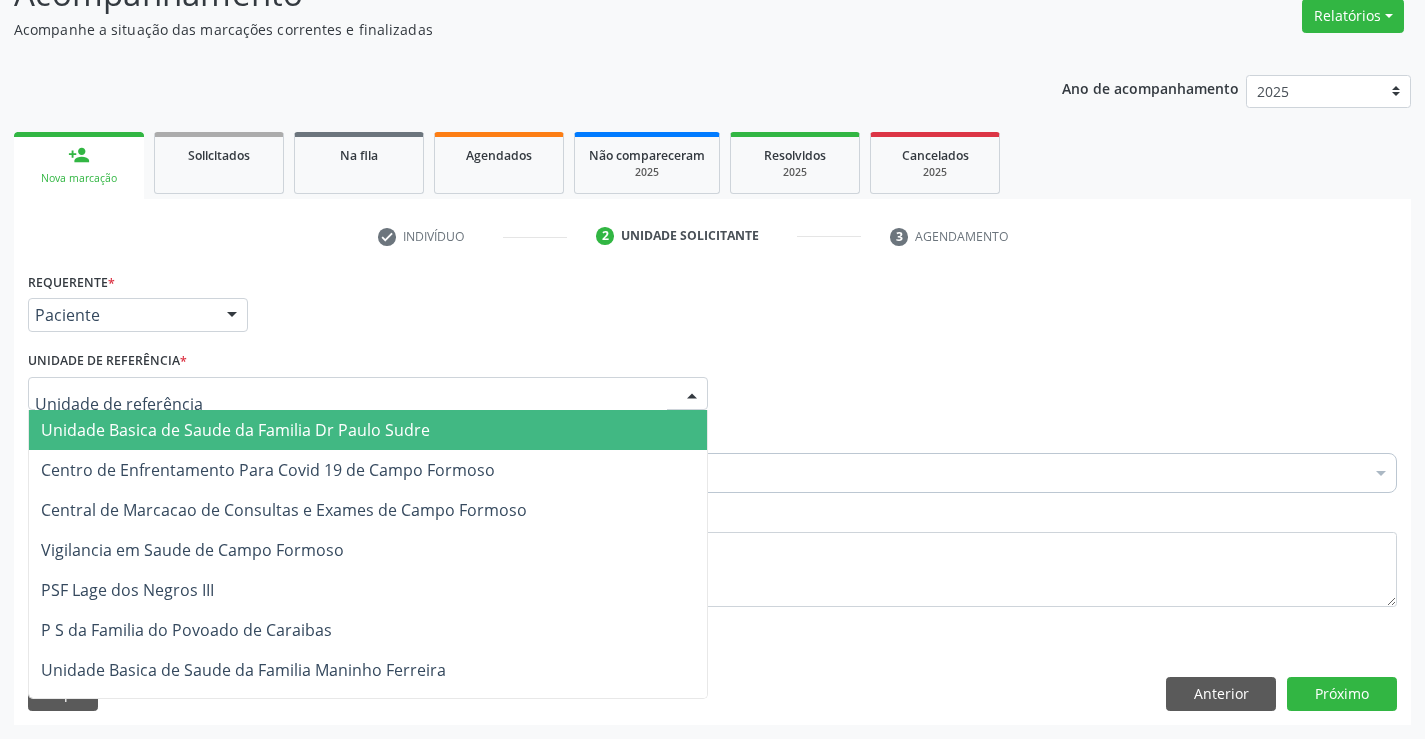 click at bounding box center [368, 394] 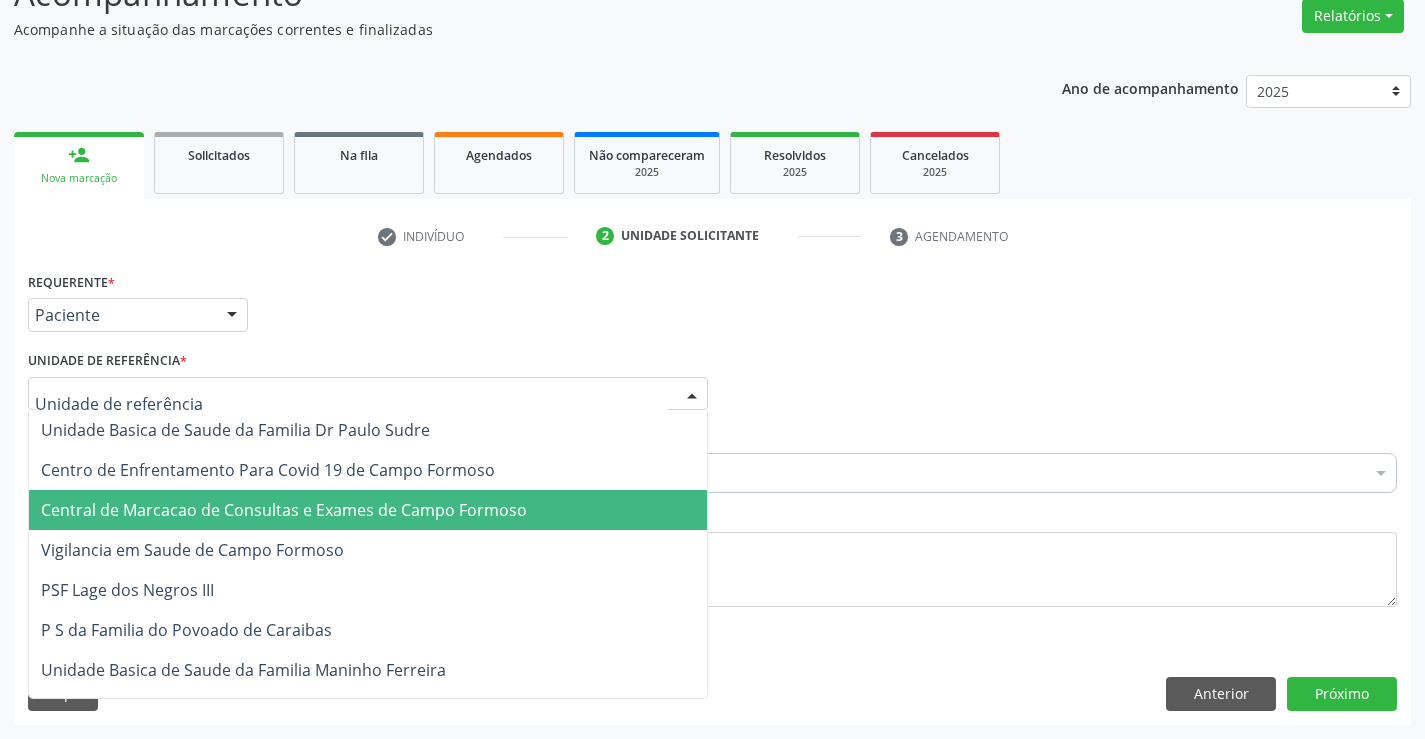 click on "Central de Marcacao de Consultas e Exames de Campo Formoso" at bounding box center (284, 510) 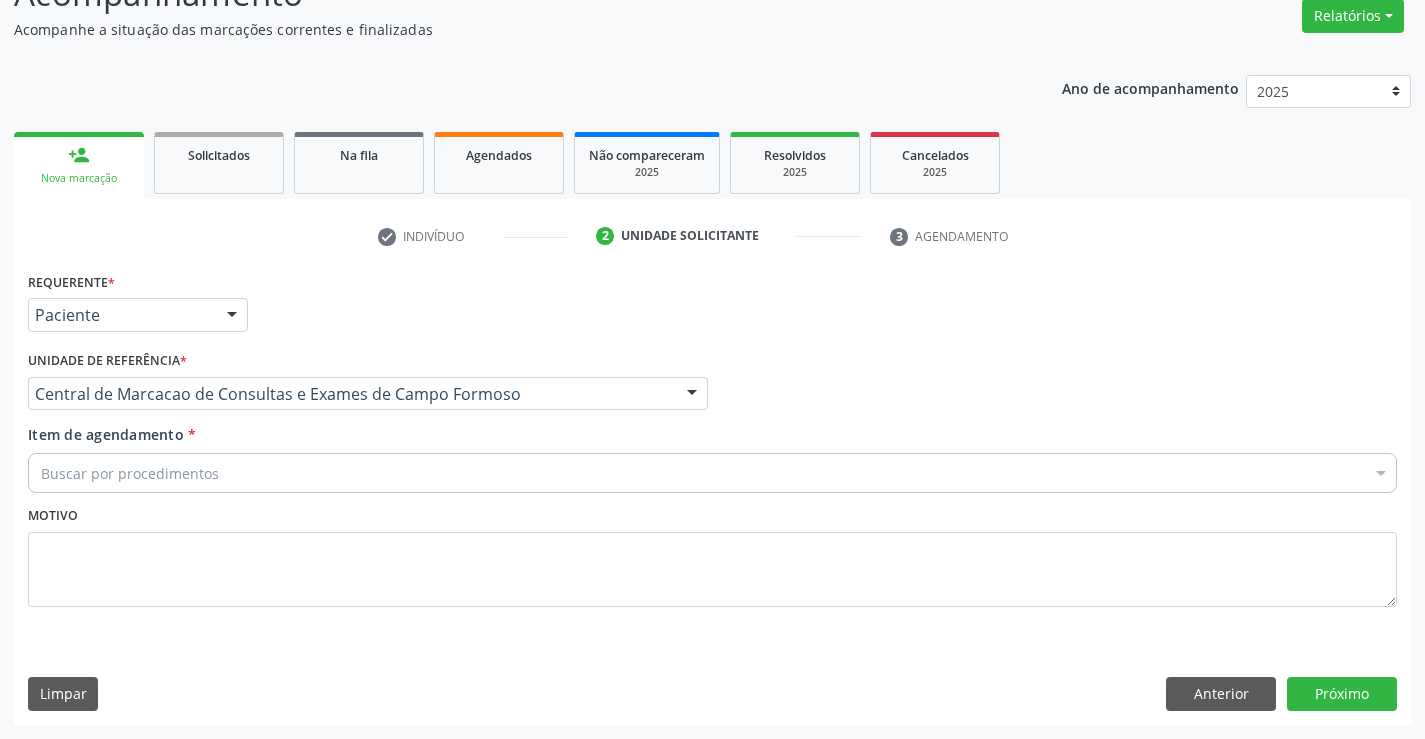click on "Buscar por procedimentos" at bounding box center [712, 473] 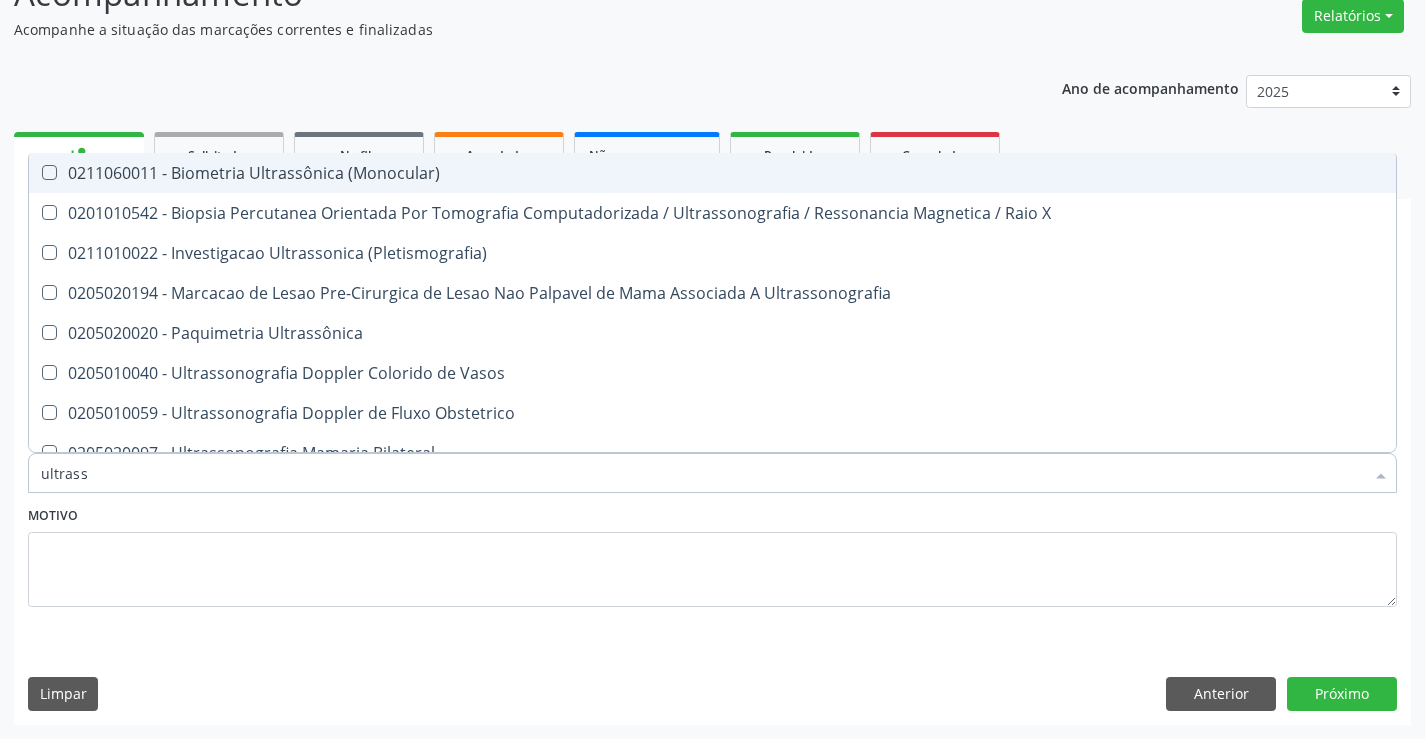 type on "ultrasso" 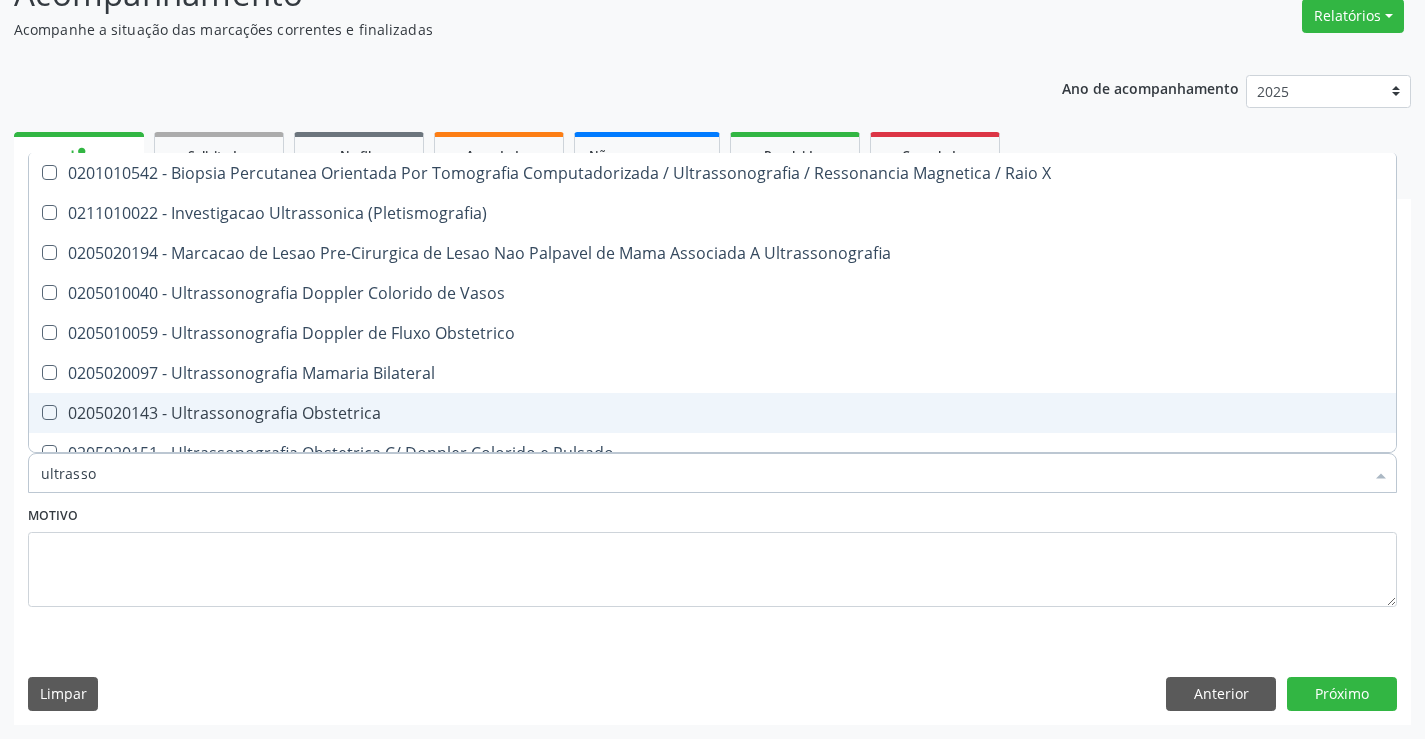 click on "0205020143 - Ultrassonografia Obstetrica" at bounding box center (712, 413) 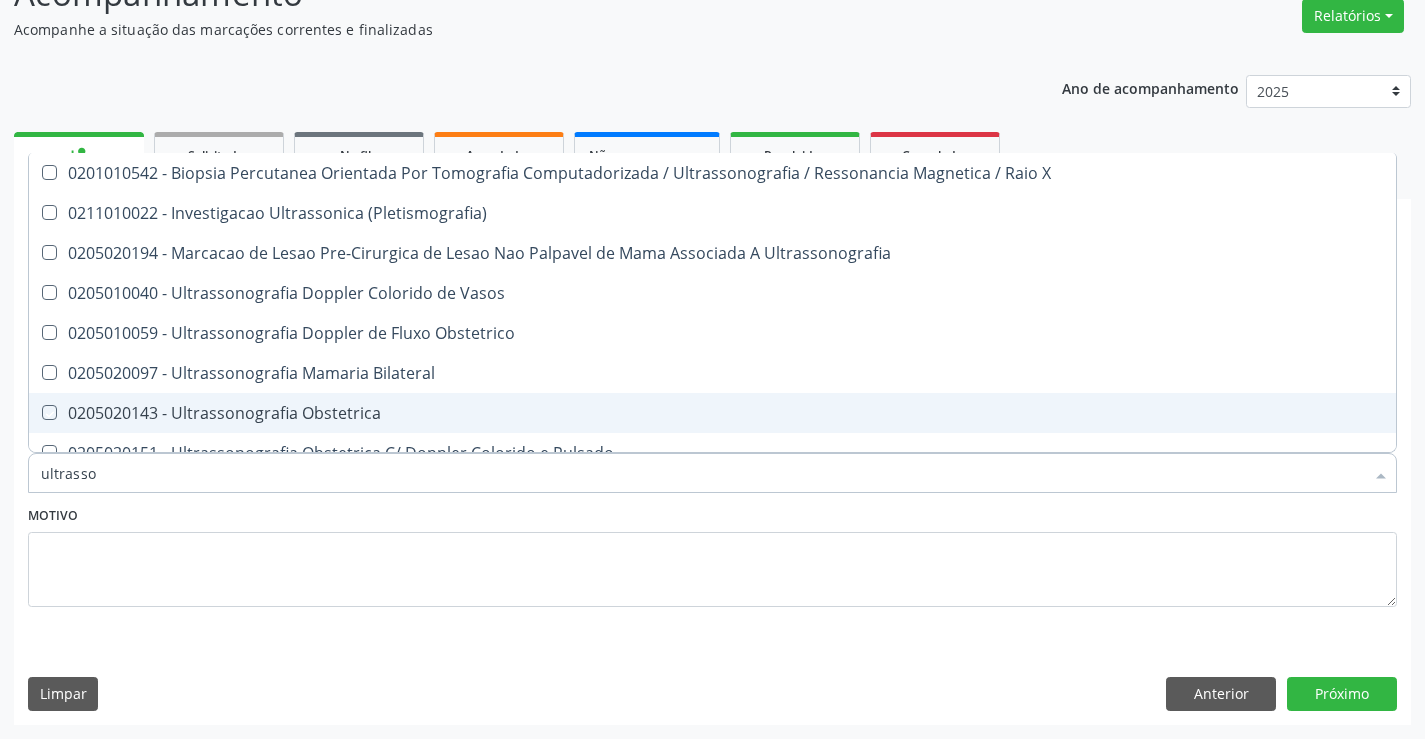 checkbox on "true" 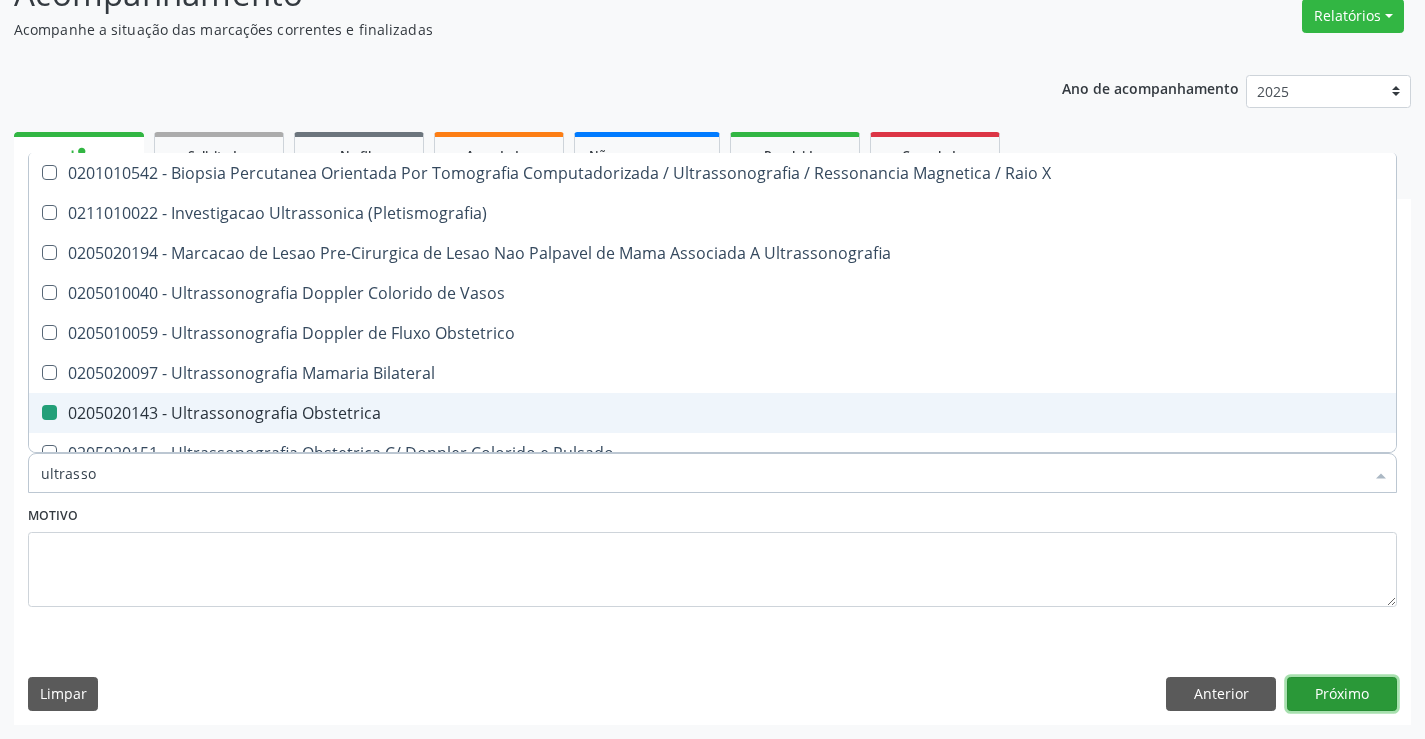 click on "Próximo" at bounding box center (1342, 694) 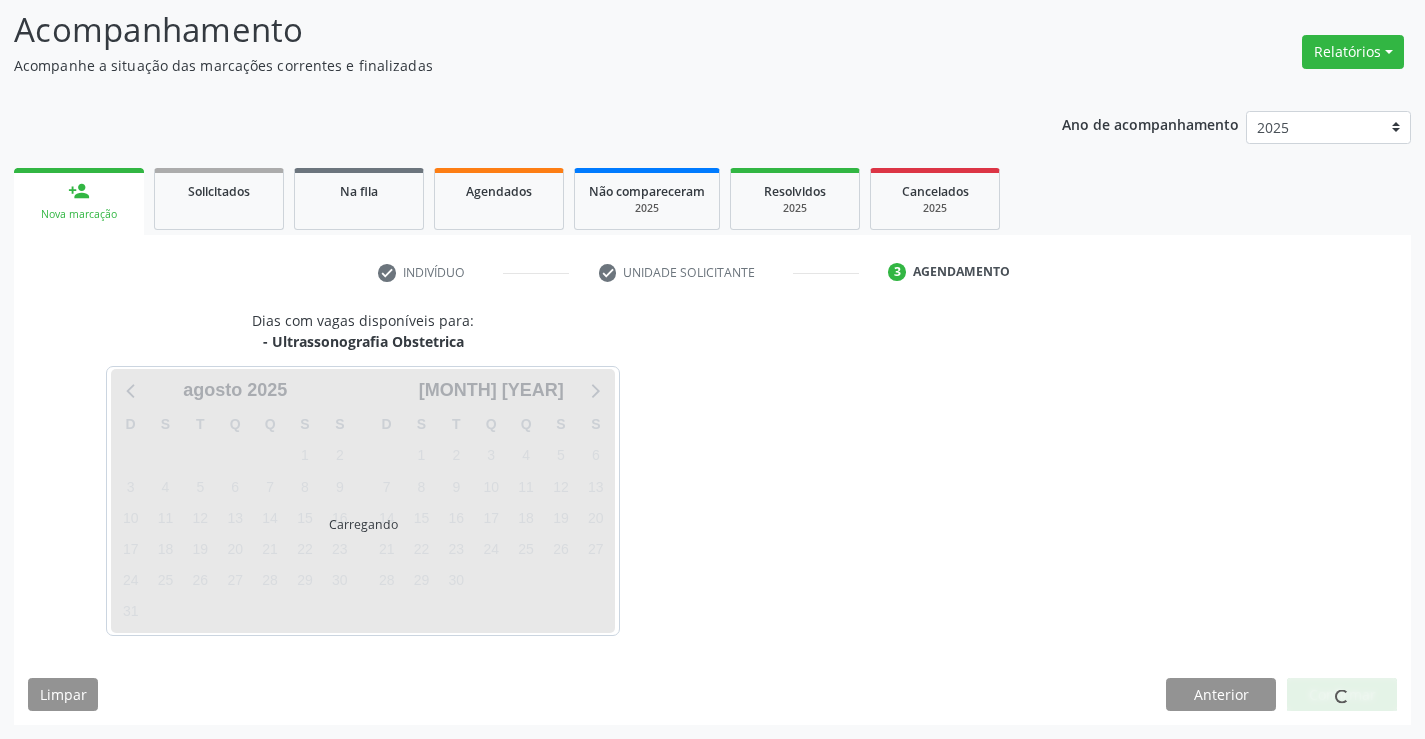 scroll, scrollTop: 131, scrollLeft: 0, axis: vertical 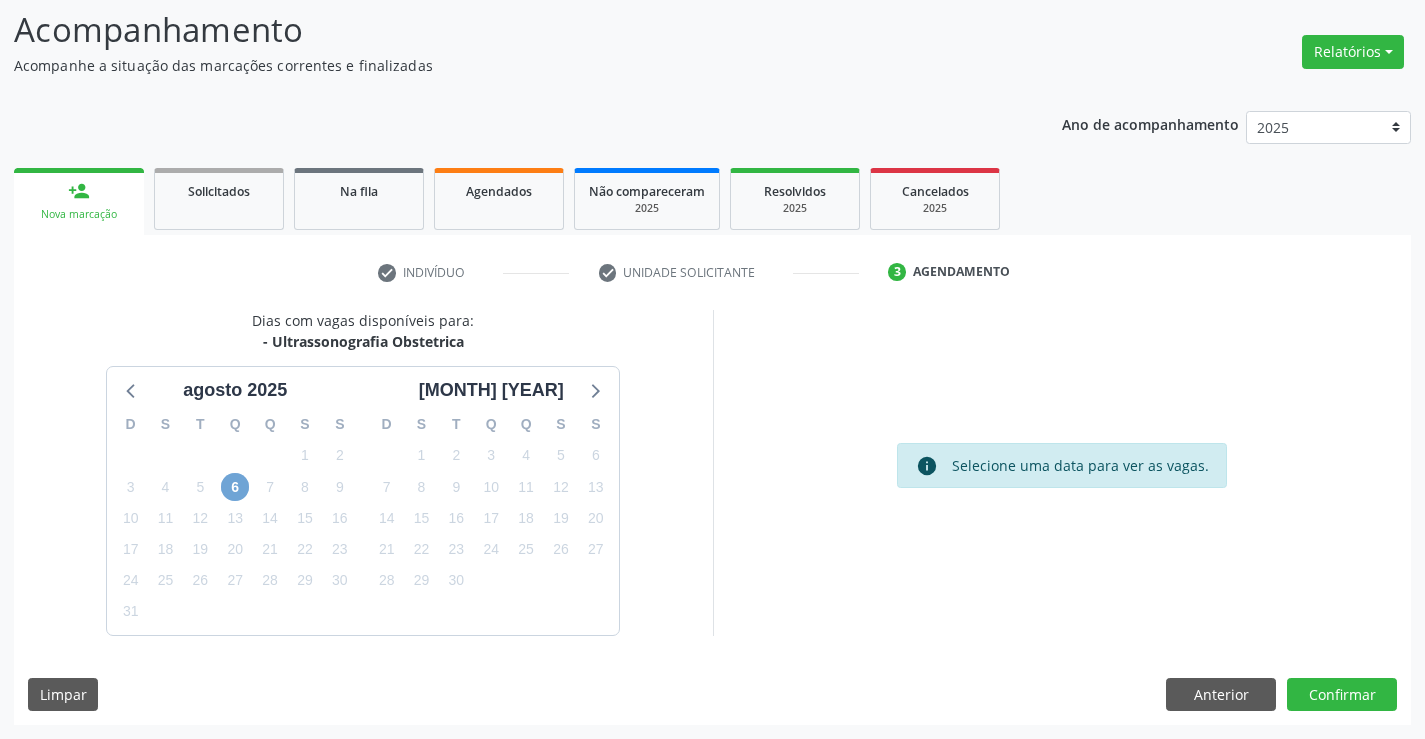 click on "6" at bounding box center (235, 487) 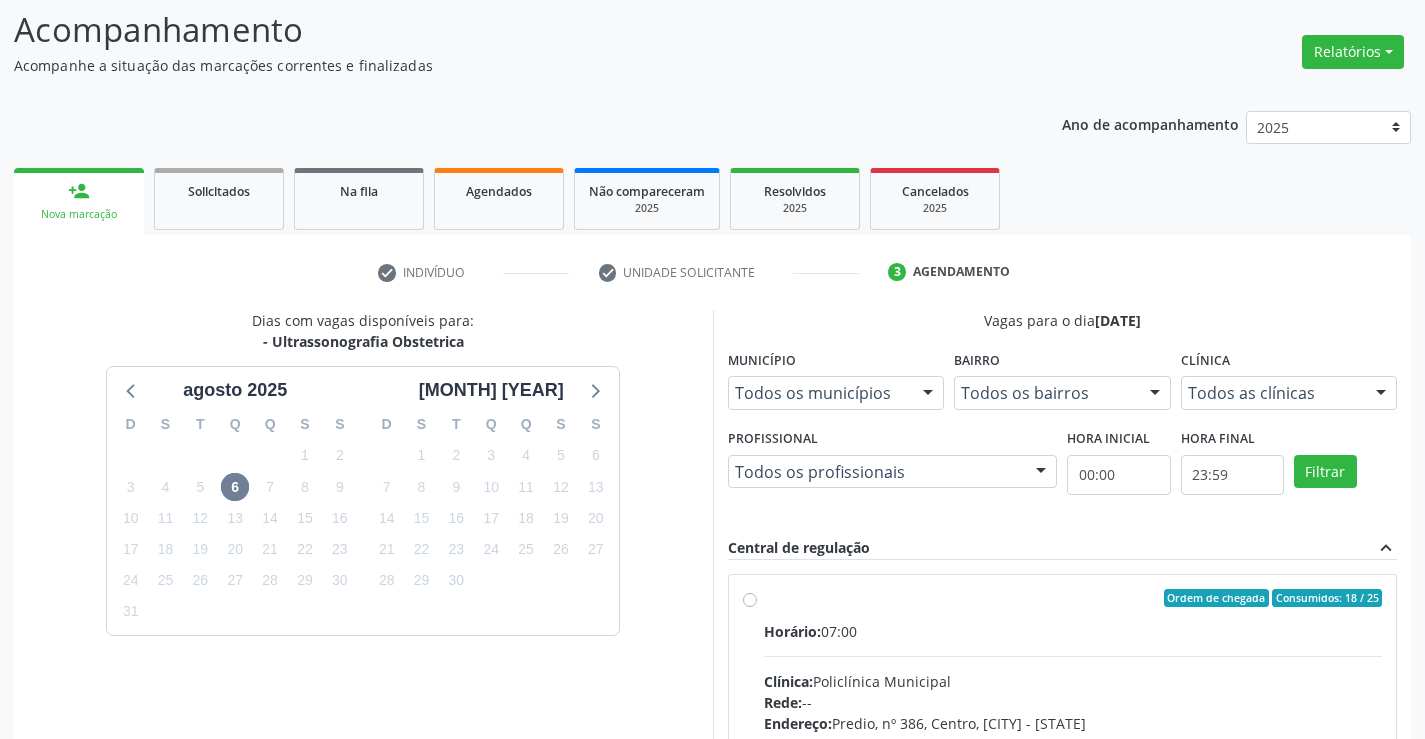 click on "Horário:   07:00
Clínica:  Policlínica Municipal
Rede:
--
Endereço:   Predio, nº 386, Centro, Campo Formoso - BA
Telefone:   (74) 6451312
Profissional:
Orlindo Carvalho dos Santos
Informações adicionais sobre o atendimento
Idade de atendimento:
de 0 a 120 anos
Gênero(s) atendido(s):
Masculino e Feminino
Informações adicionais:
--" at bounding box center (1073, 758) 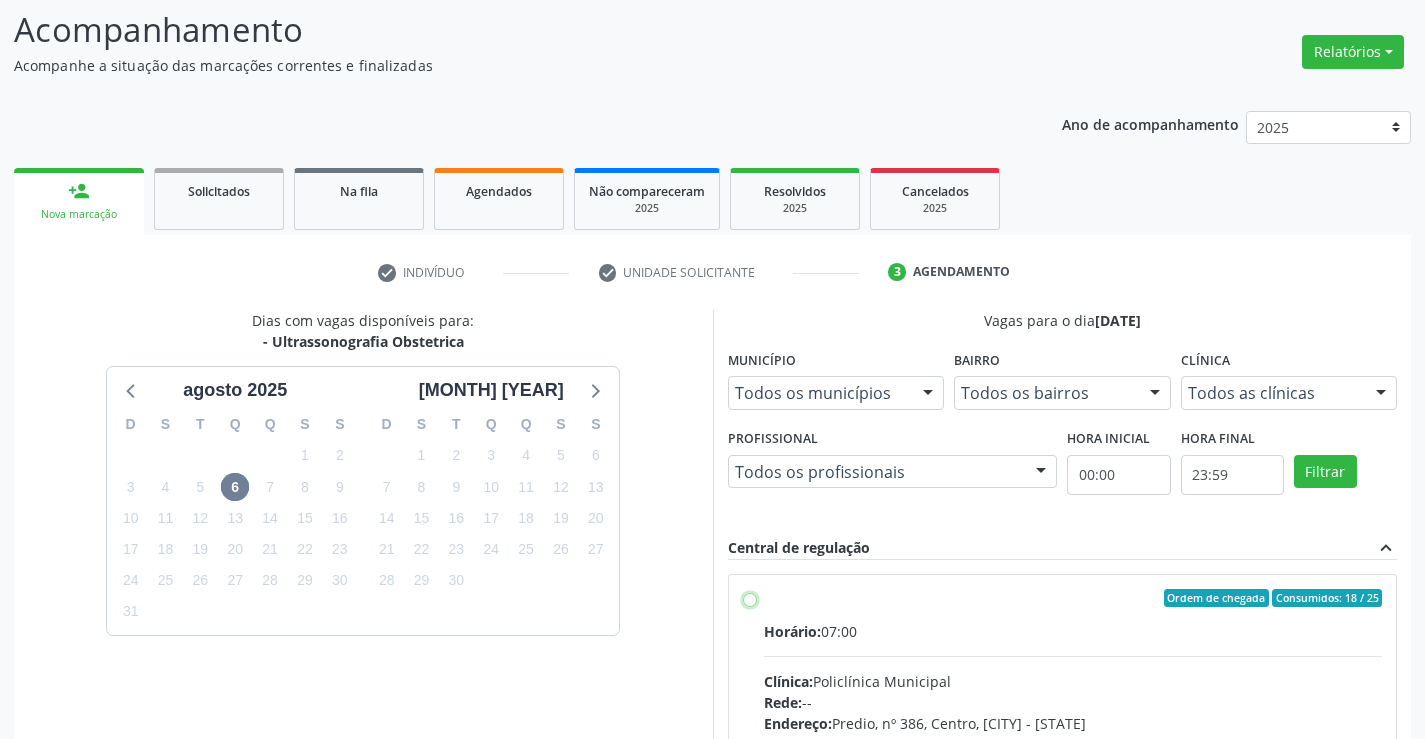 click on "Ordem de chegada
Consumidos: 18 / 25
Horário:   07:00
Clínica:  Policlínica Municipal
Rede:
--
Endereço:   Predio, nº 386, Centro, Campo Formoso - BA
Telefone:   (74) 6451312
Profissional:
Orlindo Carvalho dos Santos
Informações adicionais sobre o atendimento
Idade de atendimento:
de 0 a 120 anos
Gênero(s) atendido(s):
Masculino e Feminino
Informações adicionais:
--" at bounding box center (750, 598) 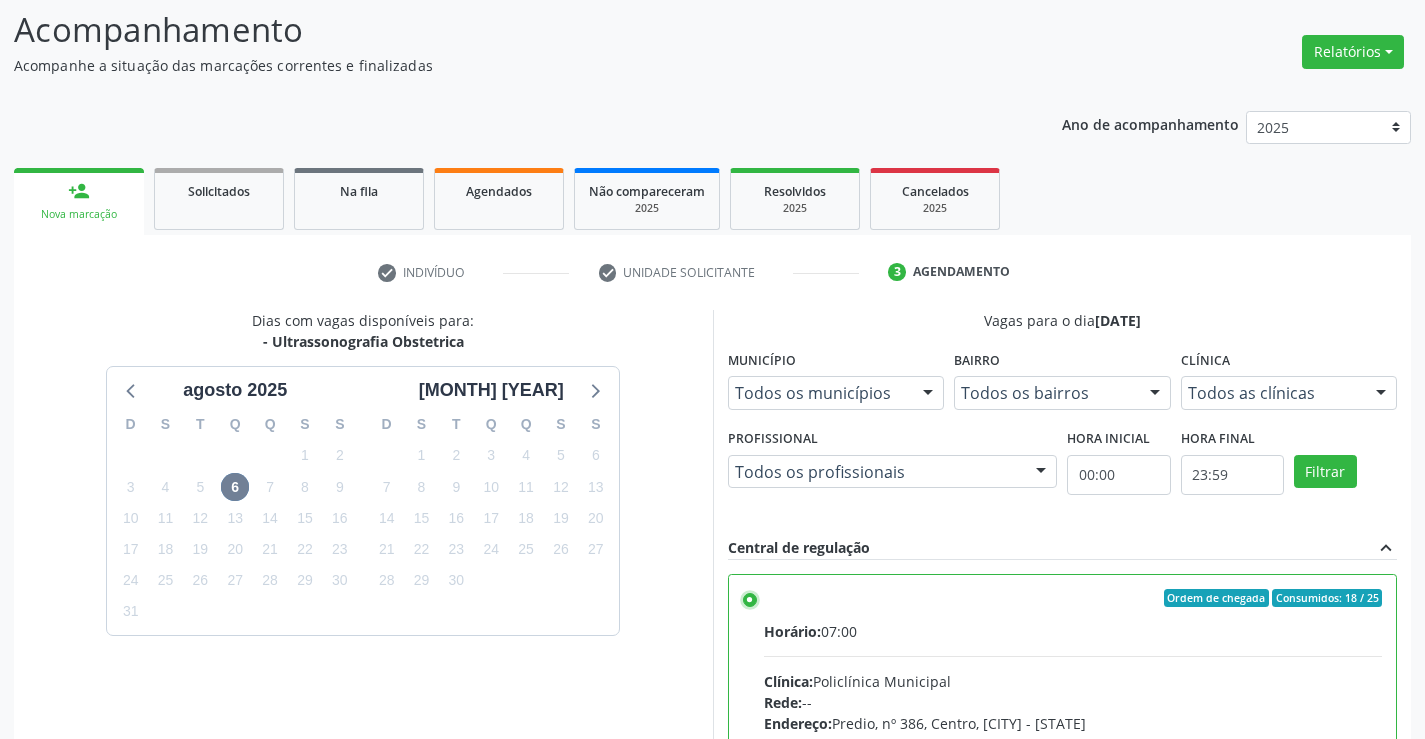 scroll, scrollTop: 456, scrollLeft: 0, axis: vertical 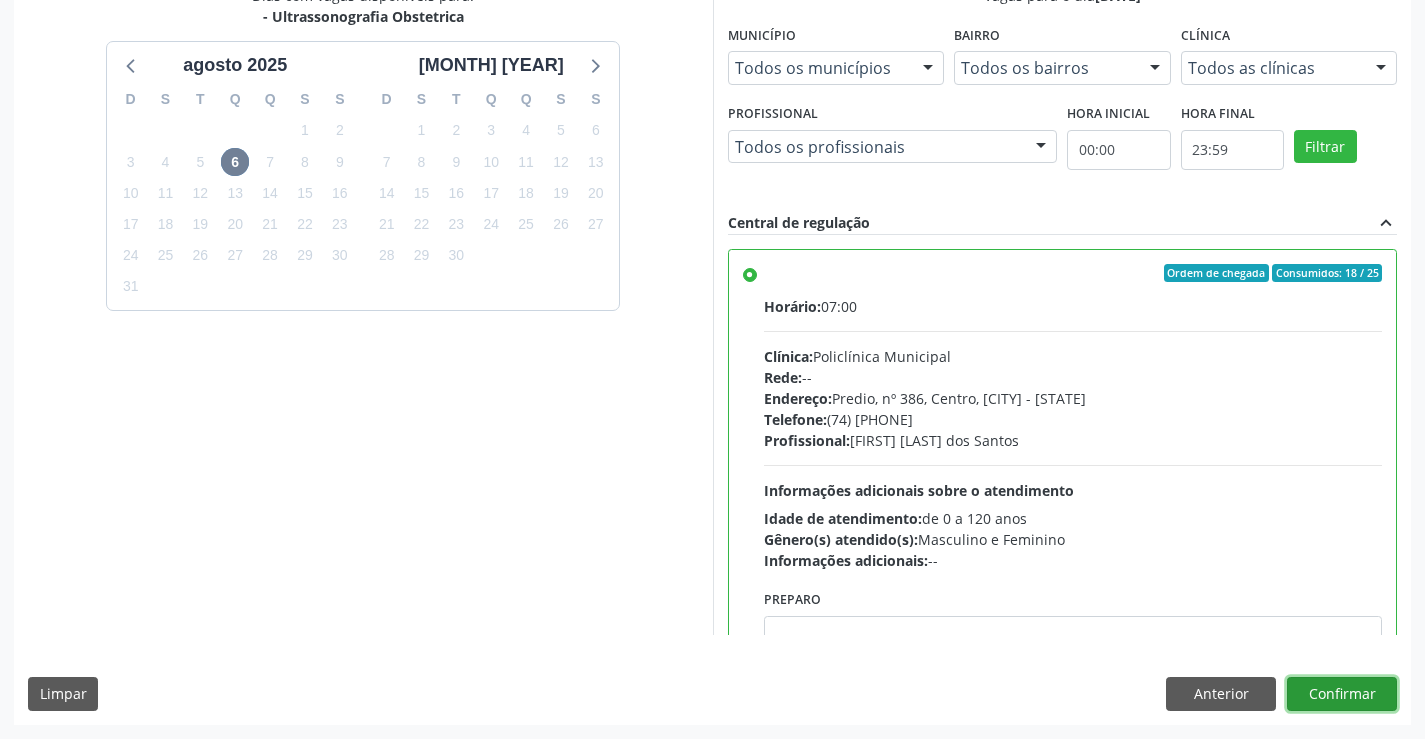 click on "Confirmar" at bounding box center (1342, 694) 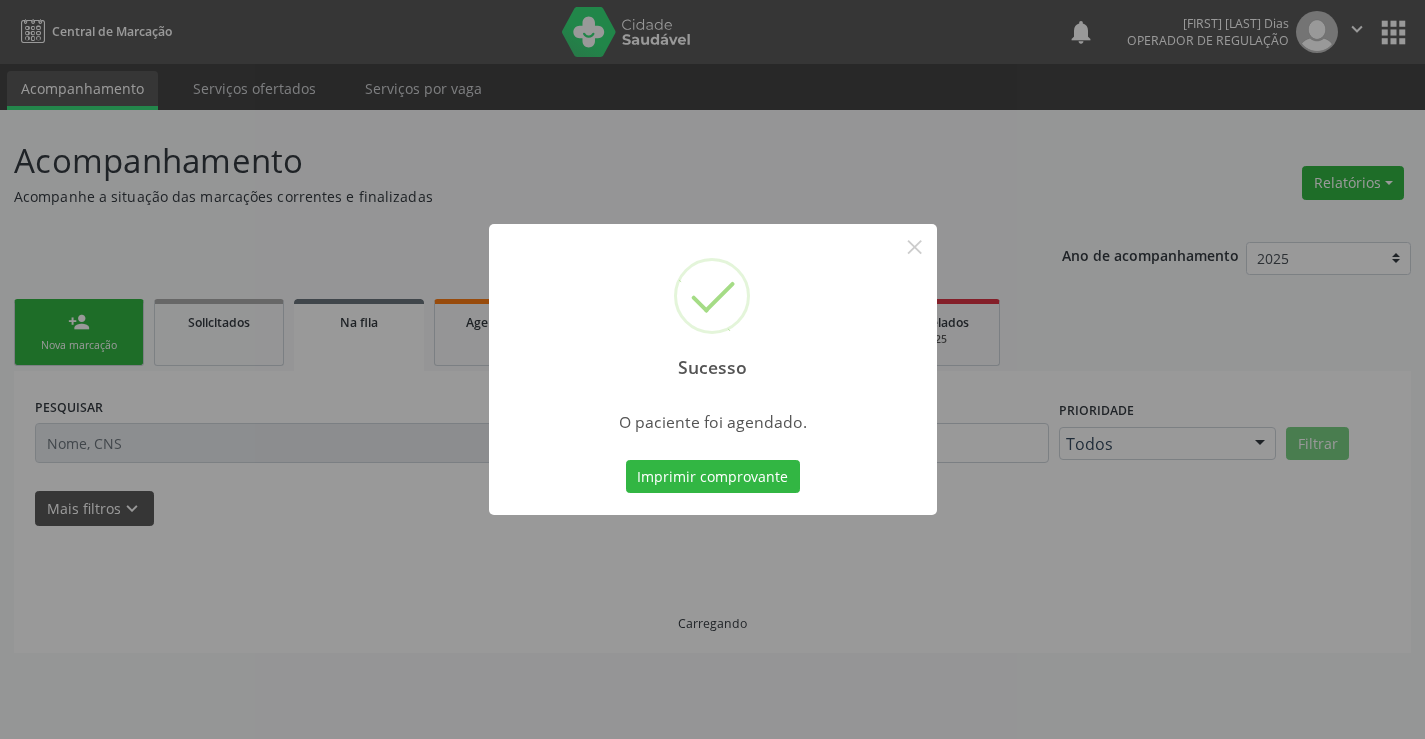 scroll, scrollTop: 0, scrollLeft: 0, axis: both 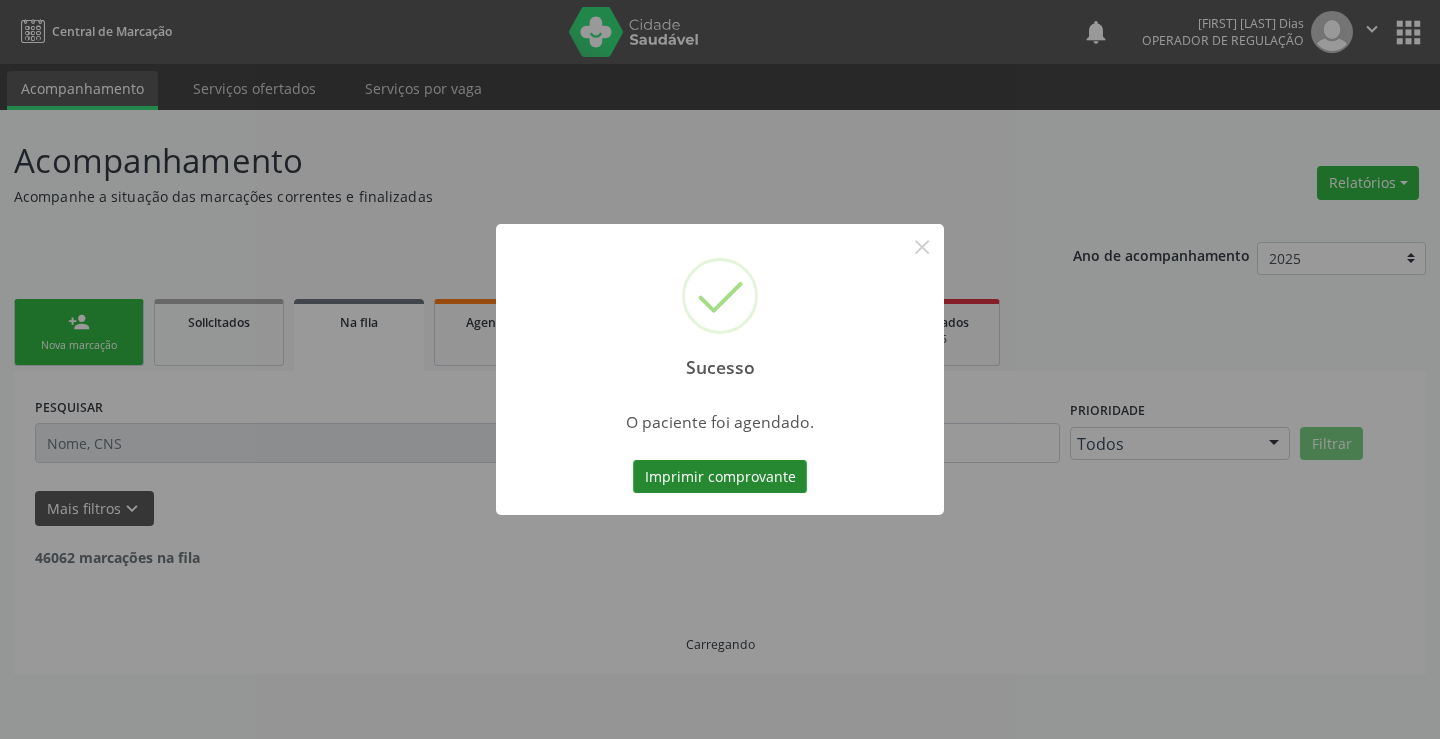 click on "Imprimir comprovante" at bounding box center [720, 477] 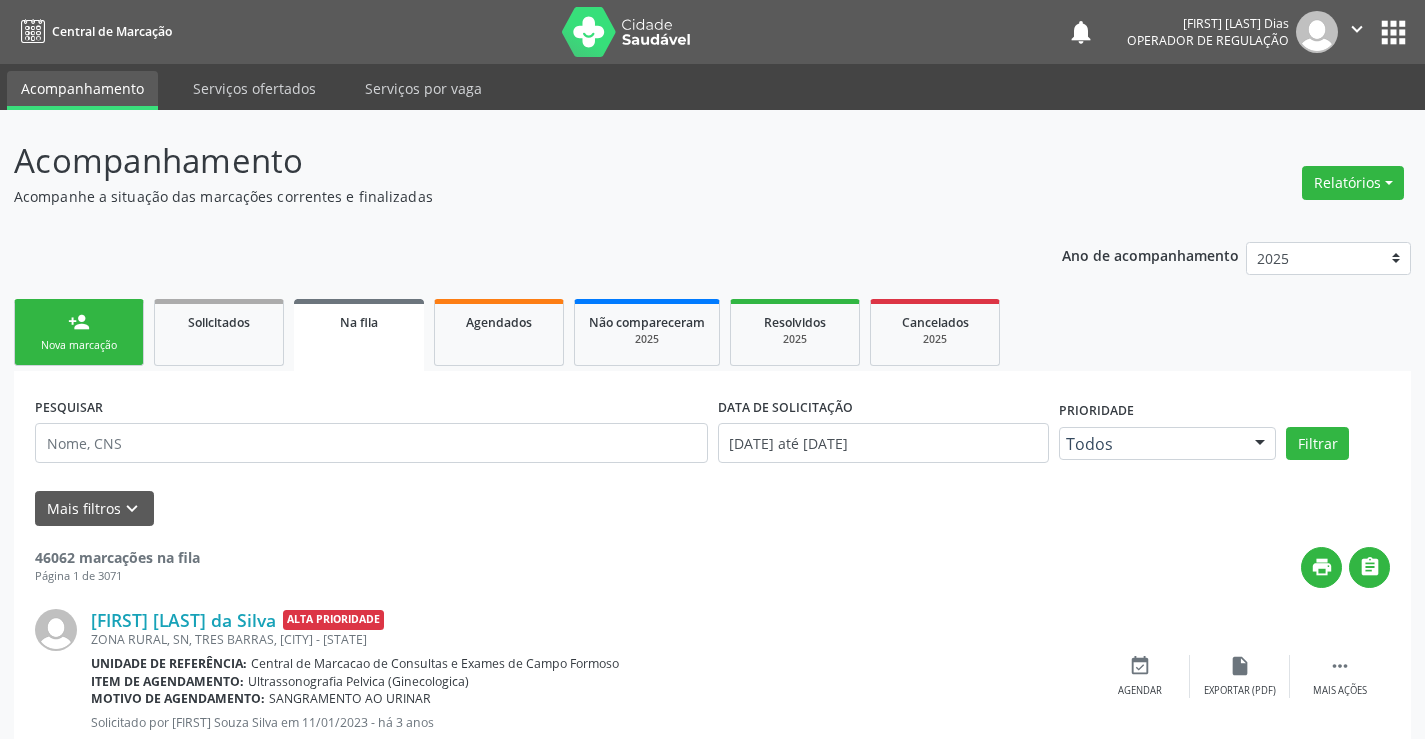 click on "person_add
Nova marcação" at bounding box center (79, 332) 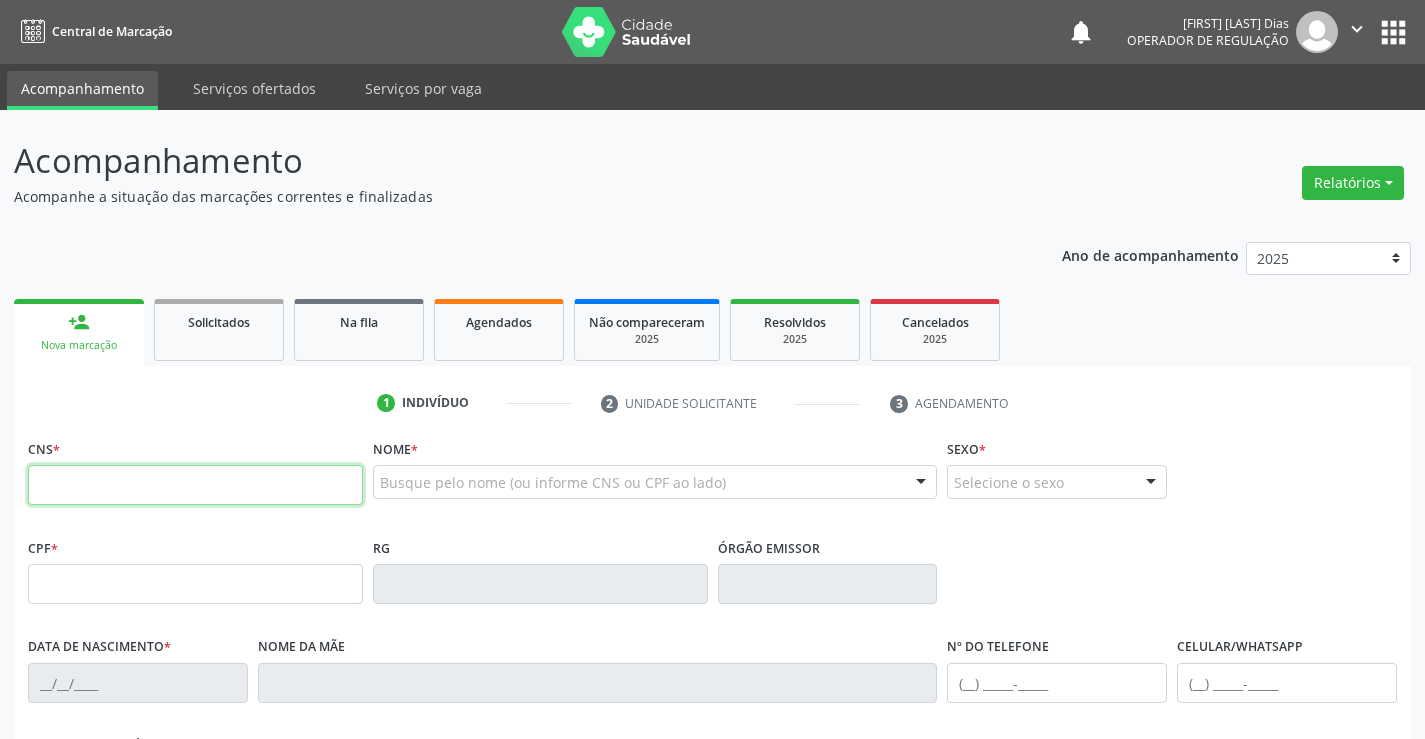 click at bounding box center (195, 485) 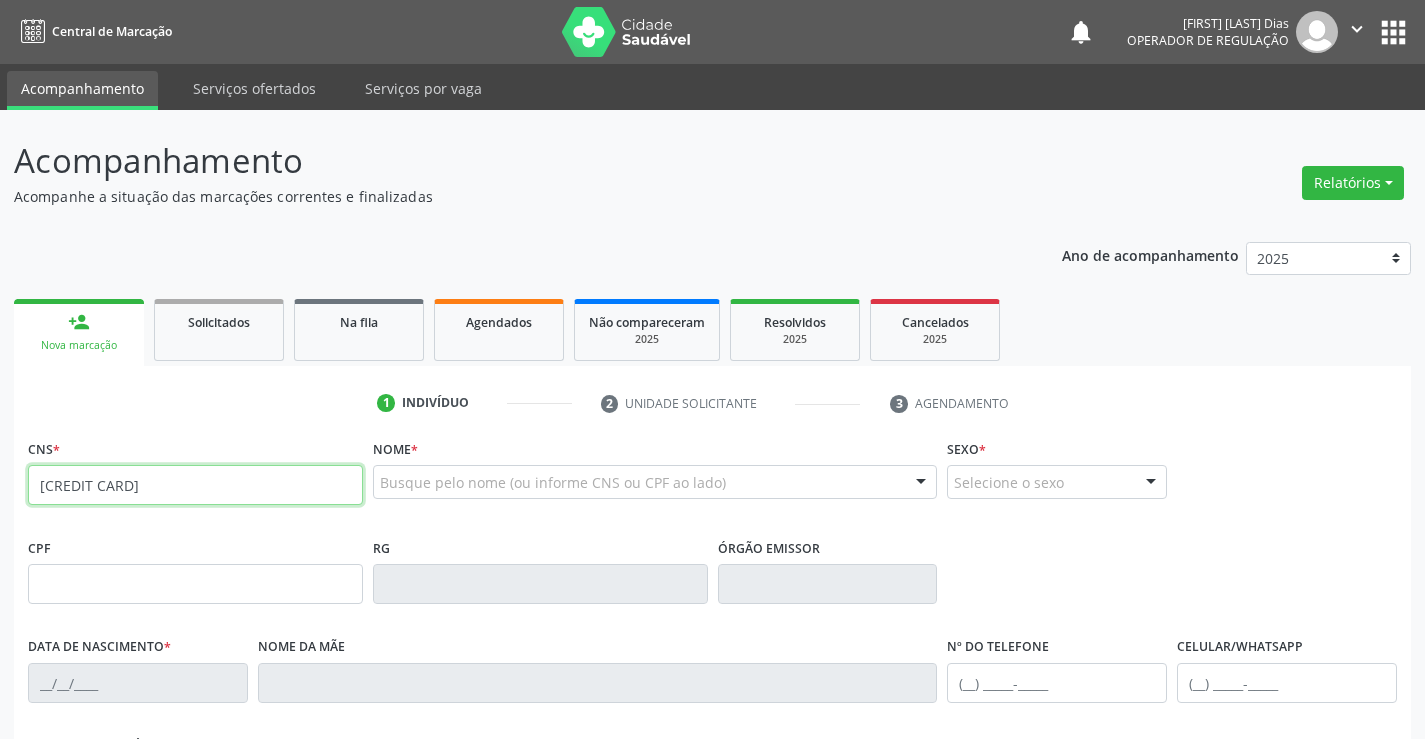 type on "701 0008 0757 3496" 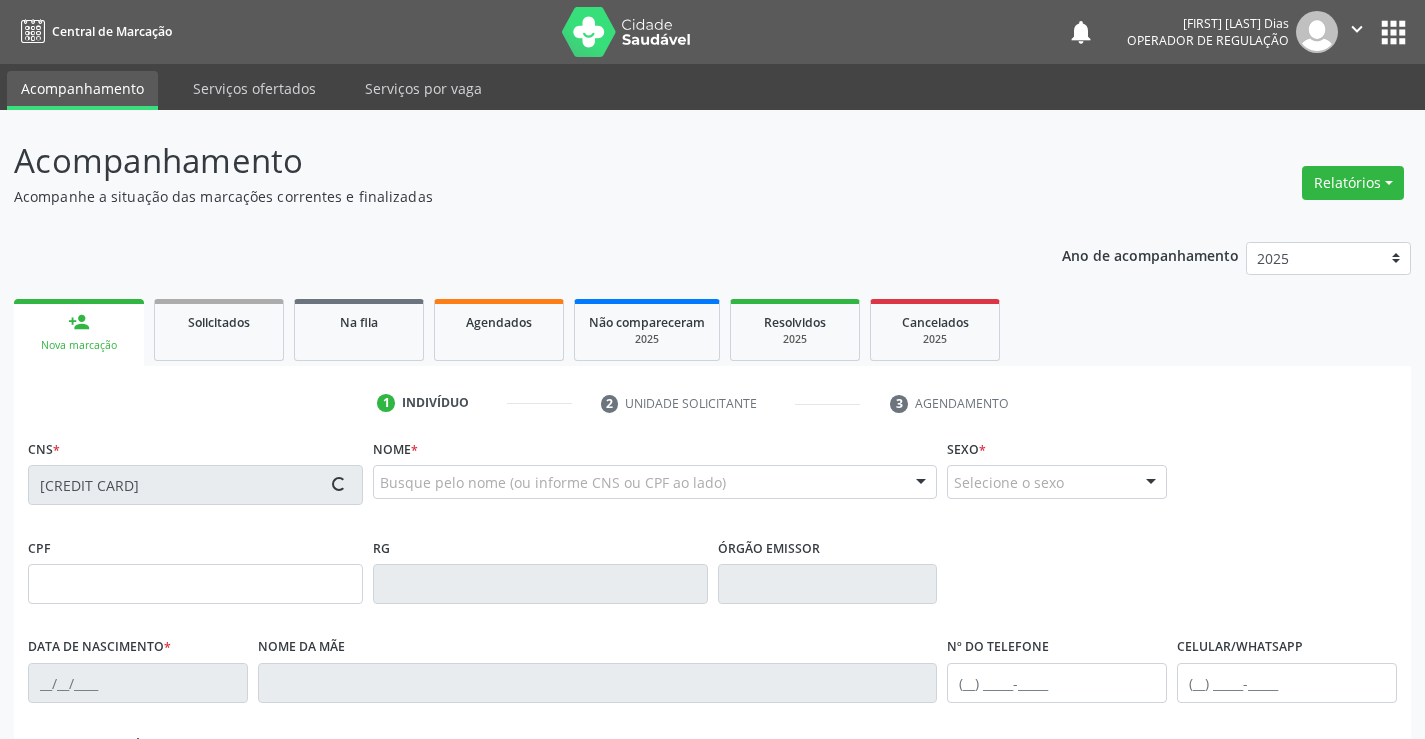 type on "03/08/1996" 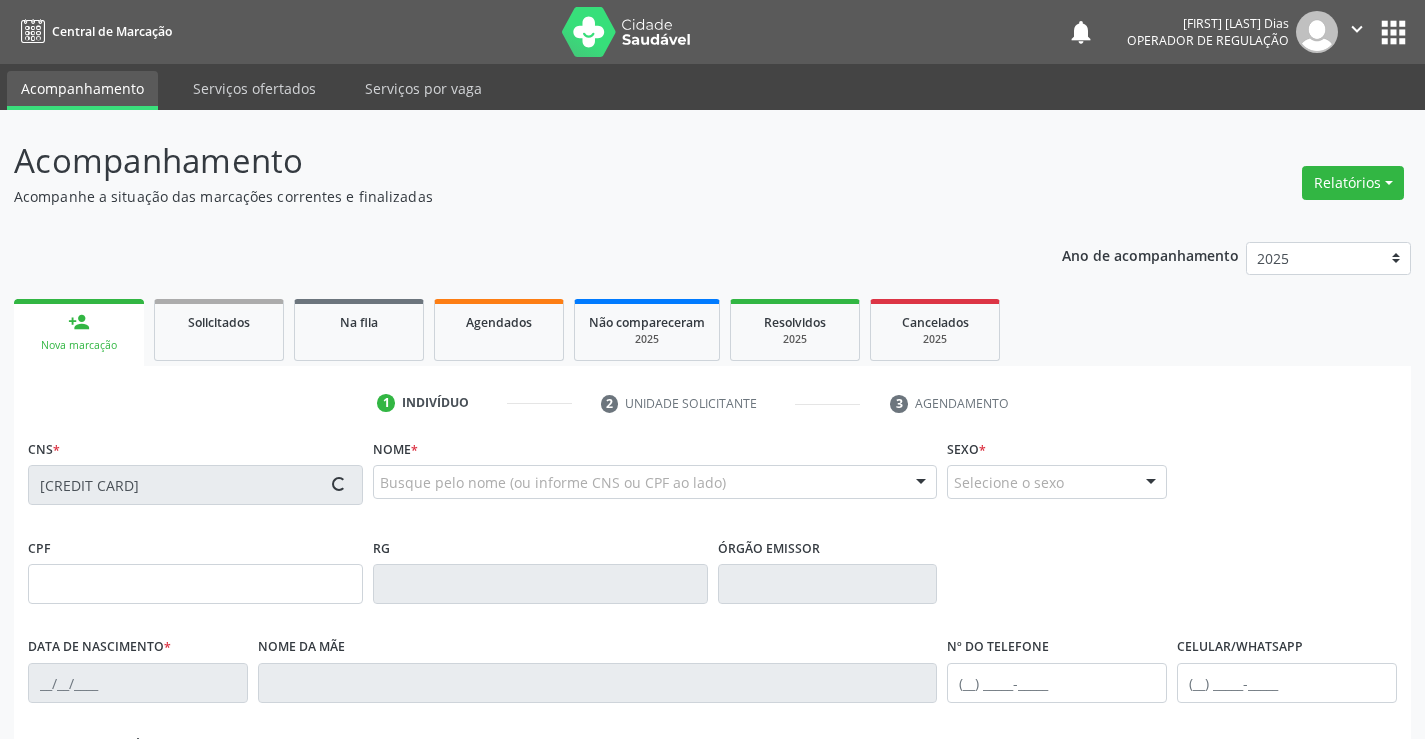 type on "(74) 98144-3353" 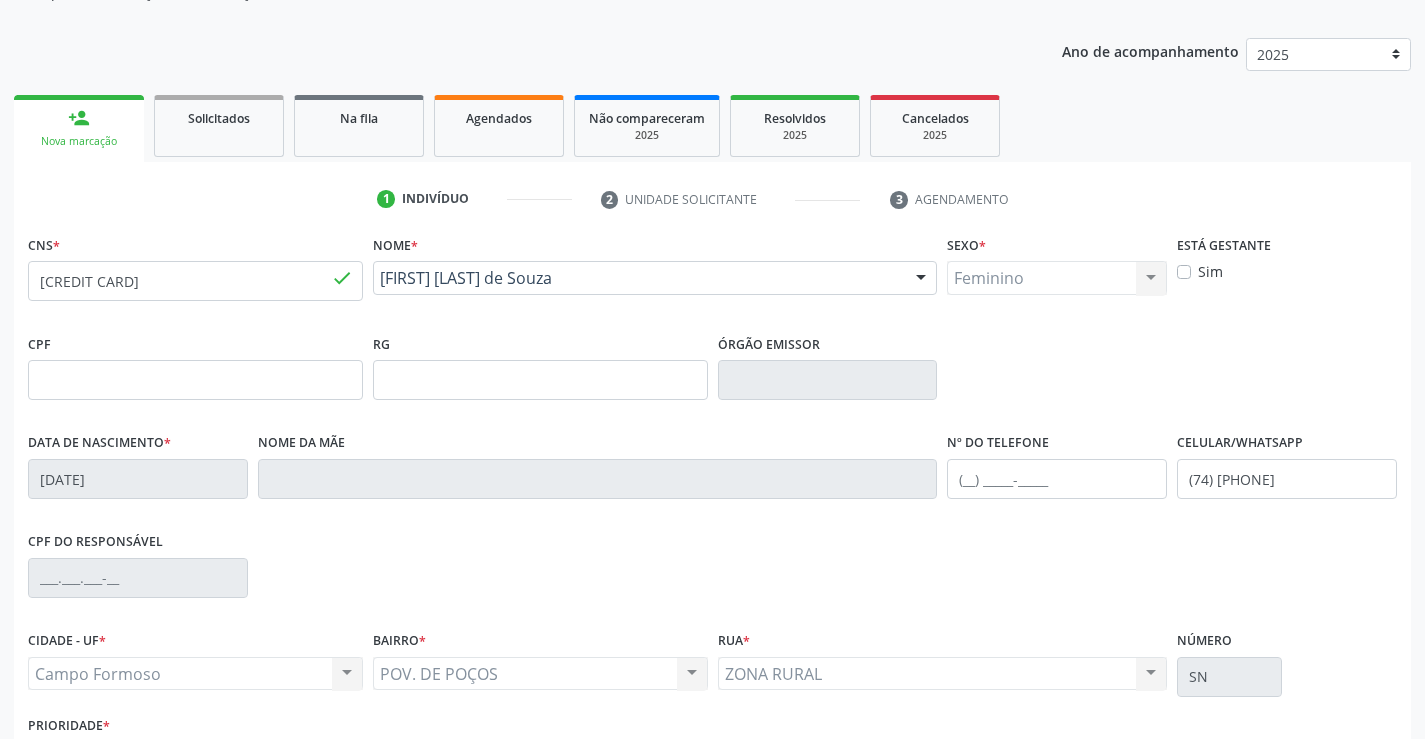 scroll, scrollTop: 345, scrollLeft: 0, axis: vertical 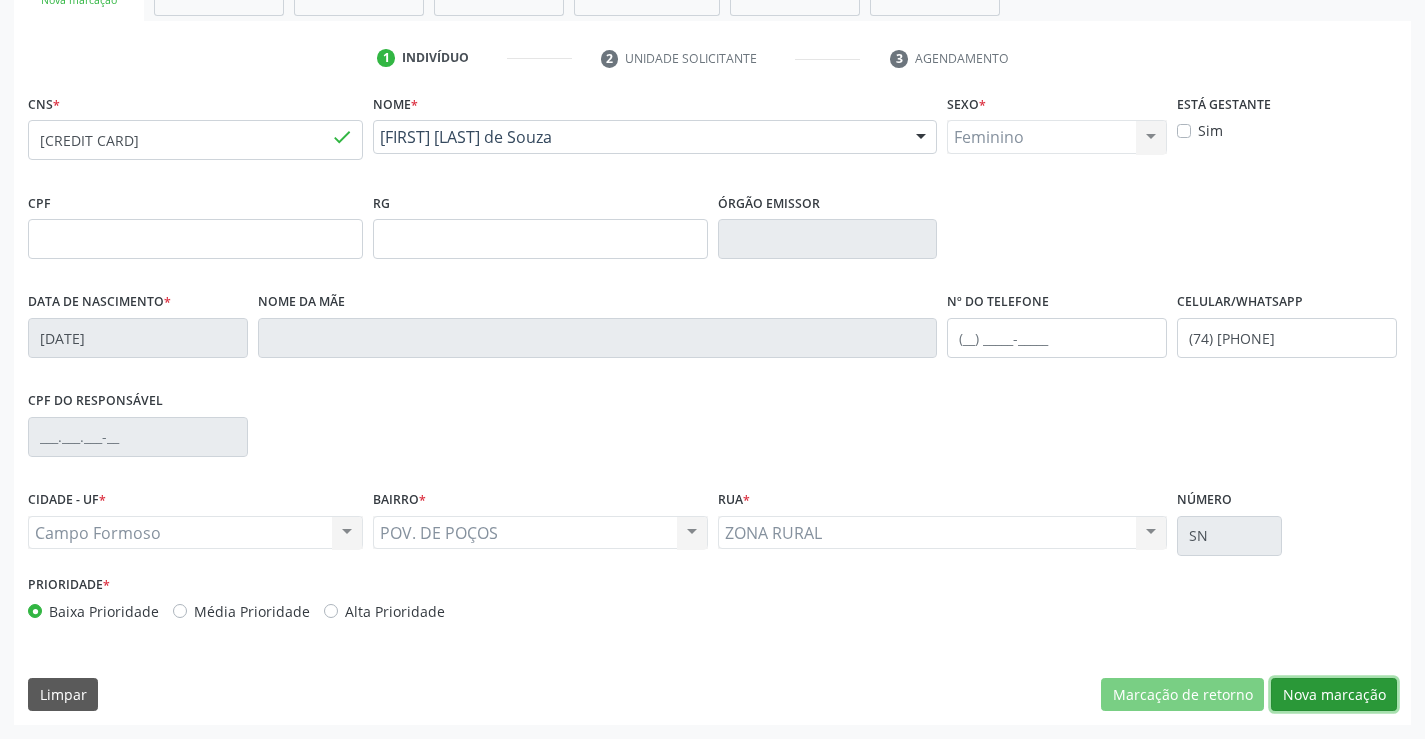 click on "Nova marcação" at bounding box center (1334, 695) 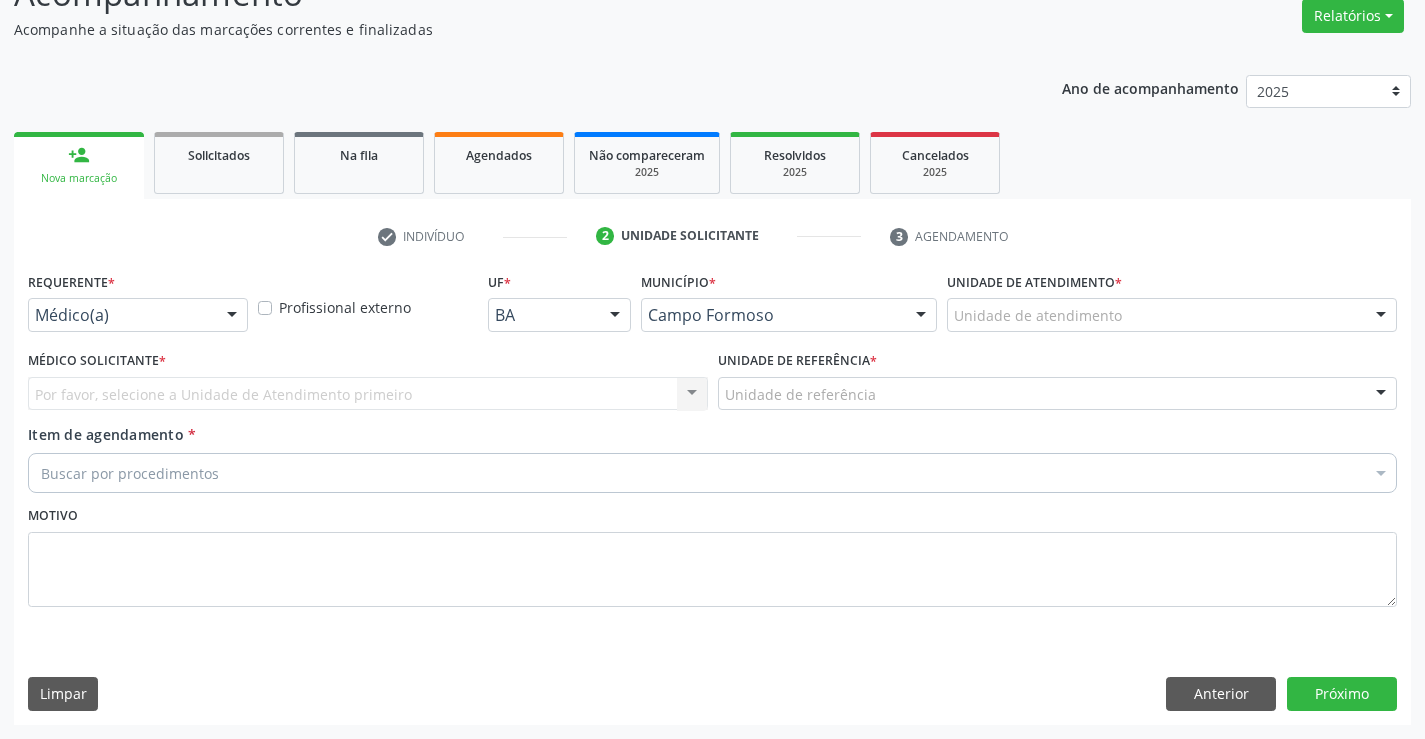 scroll, scrollTop: 167, scrollLeft: 0, axis: vertical 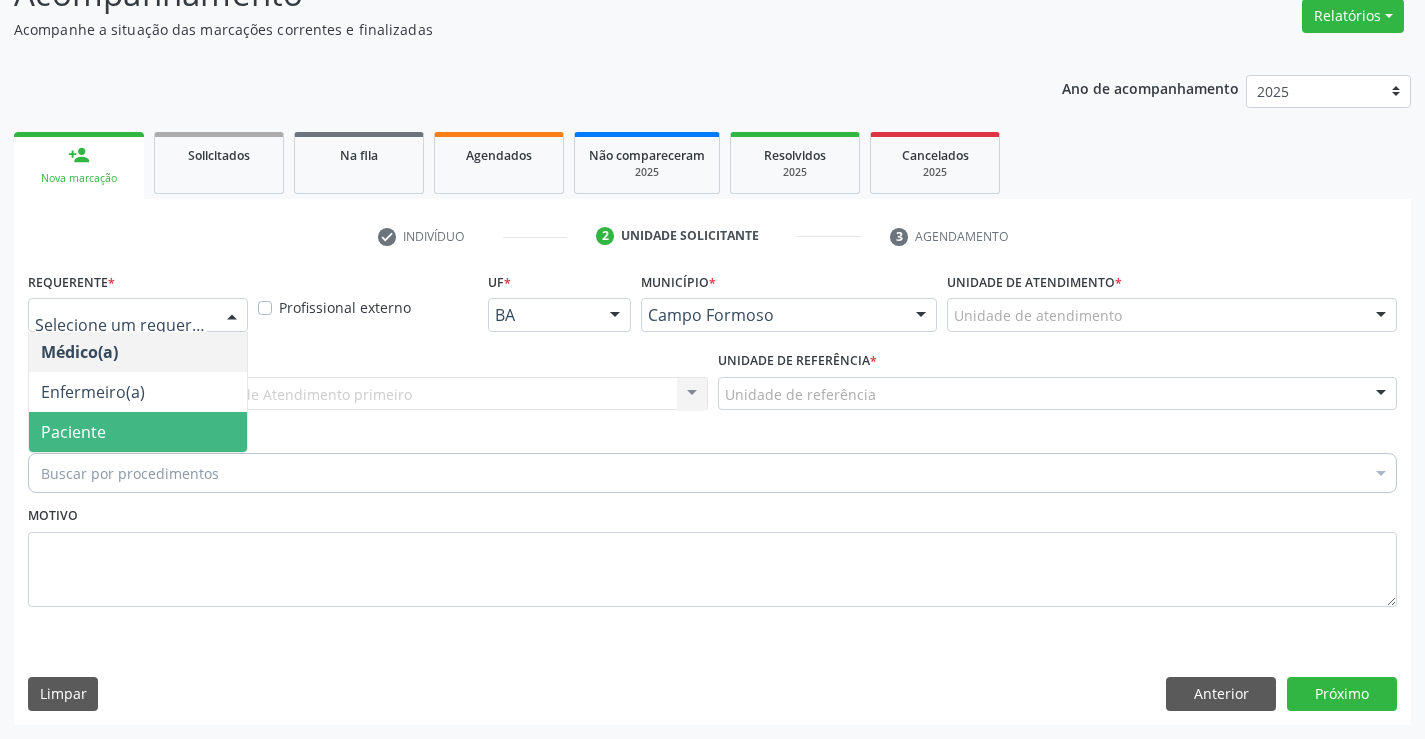 click on "Paciente" at bounding box center [138, 432] 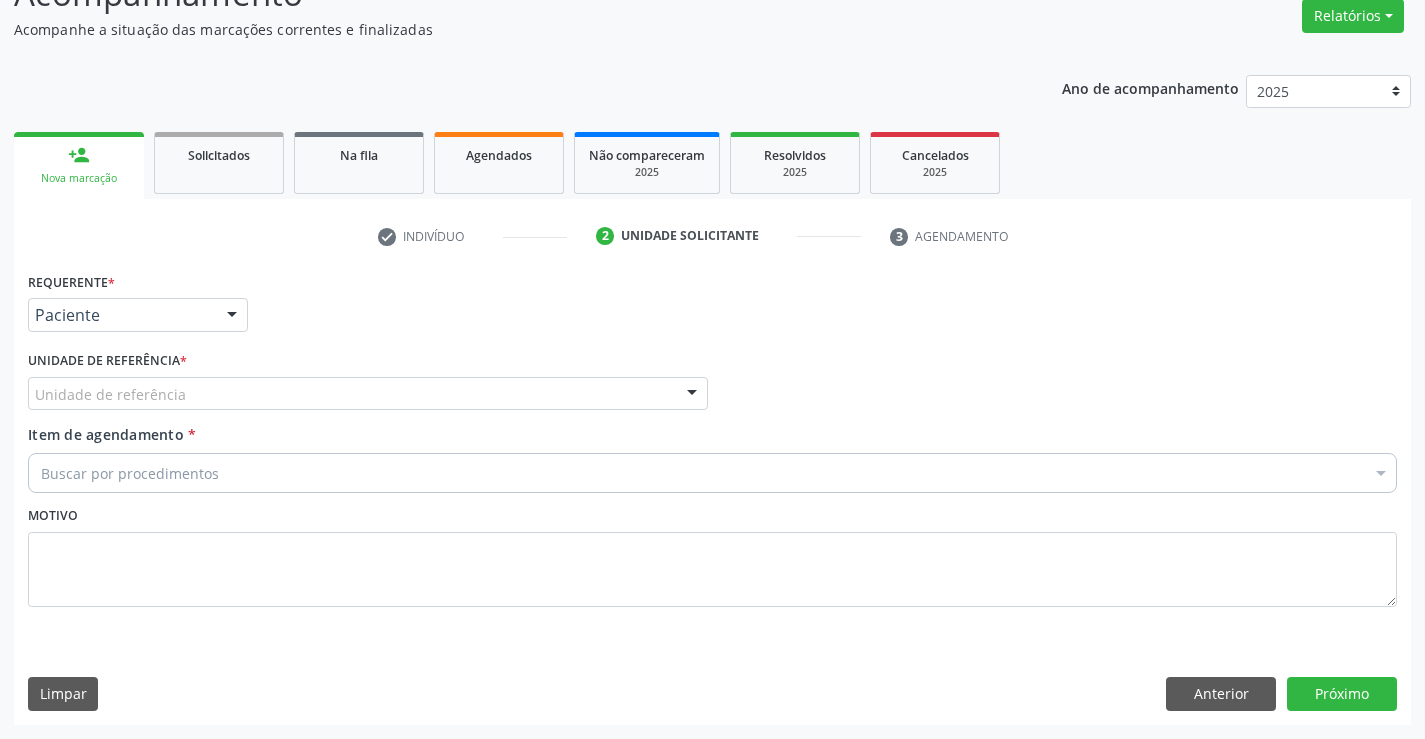 click on "Unidade de referência" at bounding box center (368, 394) 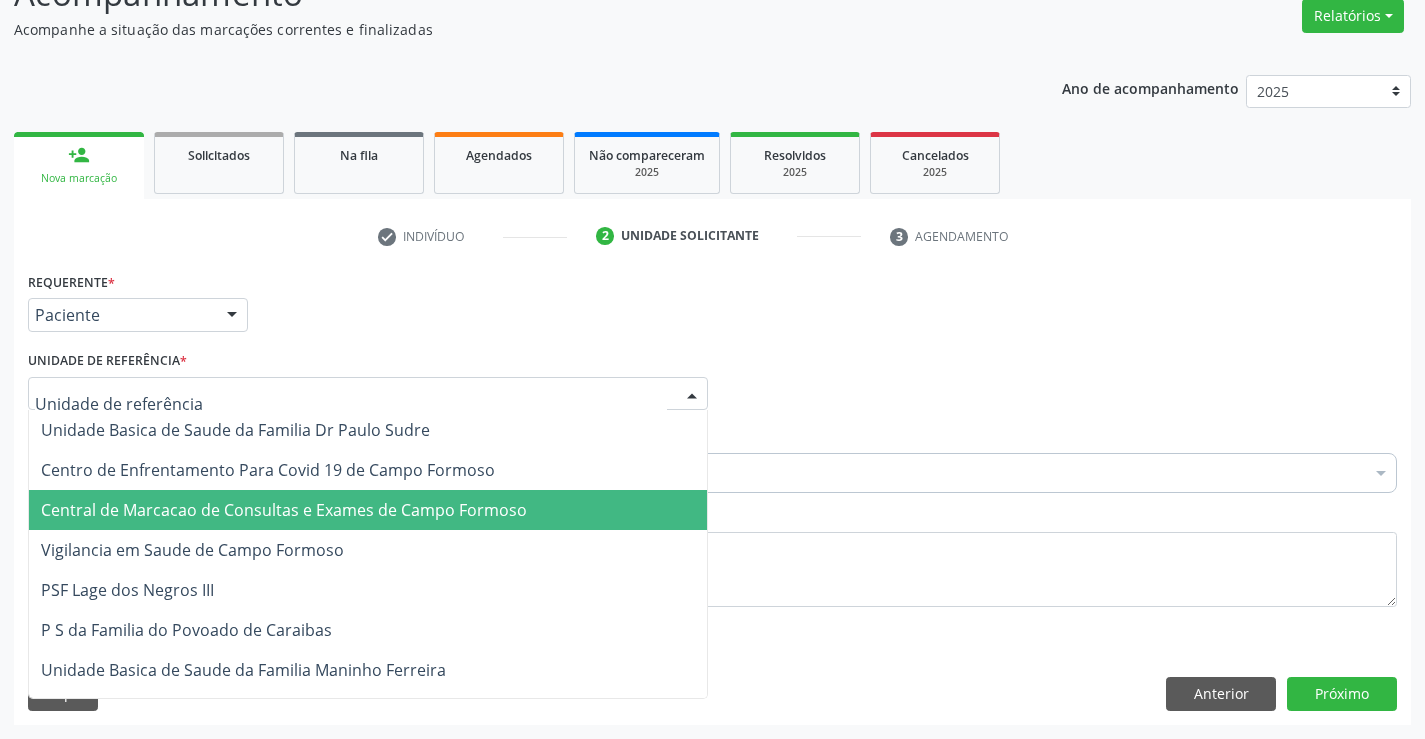 click on "Central de Marcacao de Consultas e Exames de Campo Formoso" at bounding box center (368, 510) 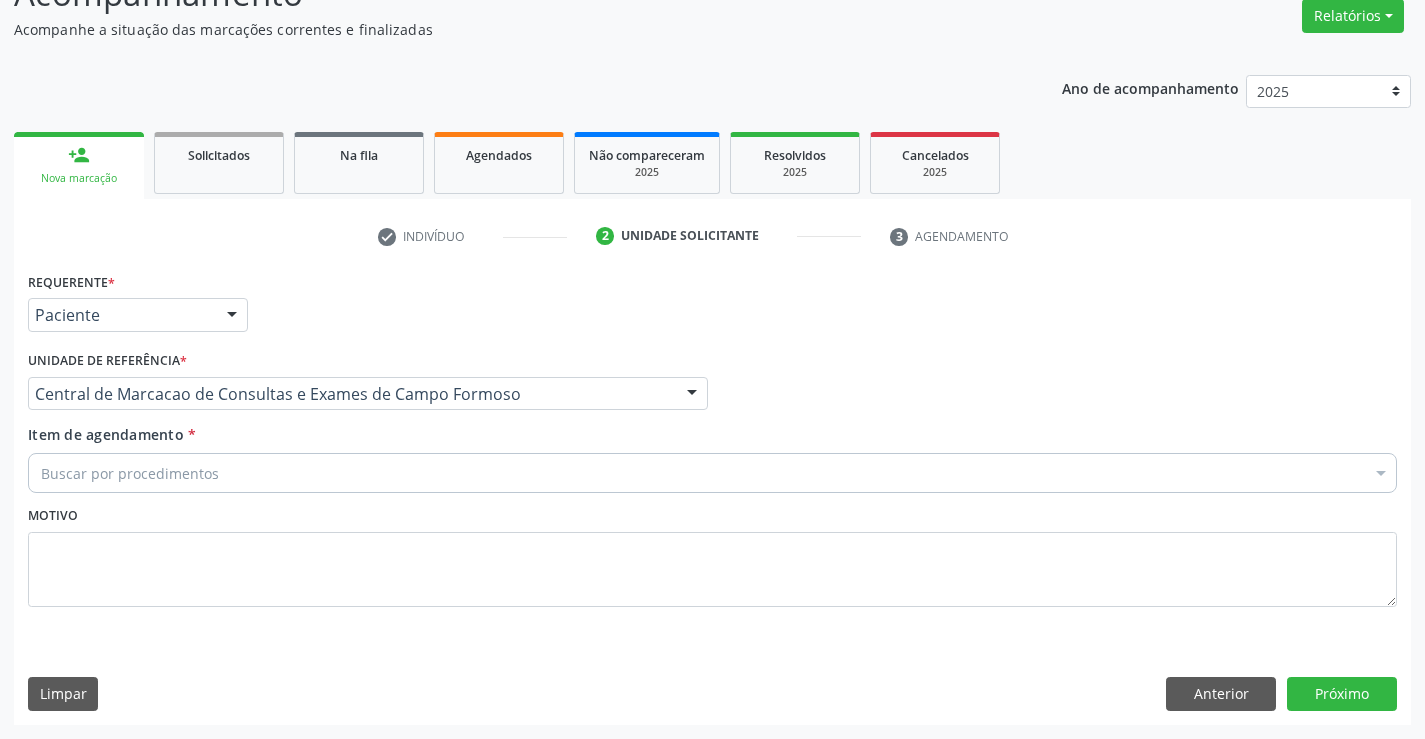 click on "Buscar por procedimentos" at bounding box center [712, 473] 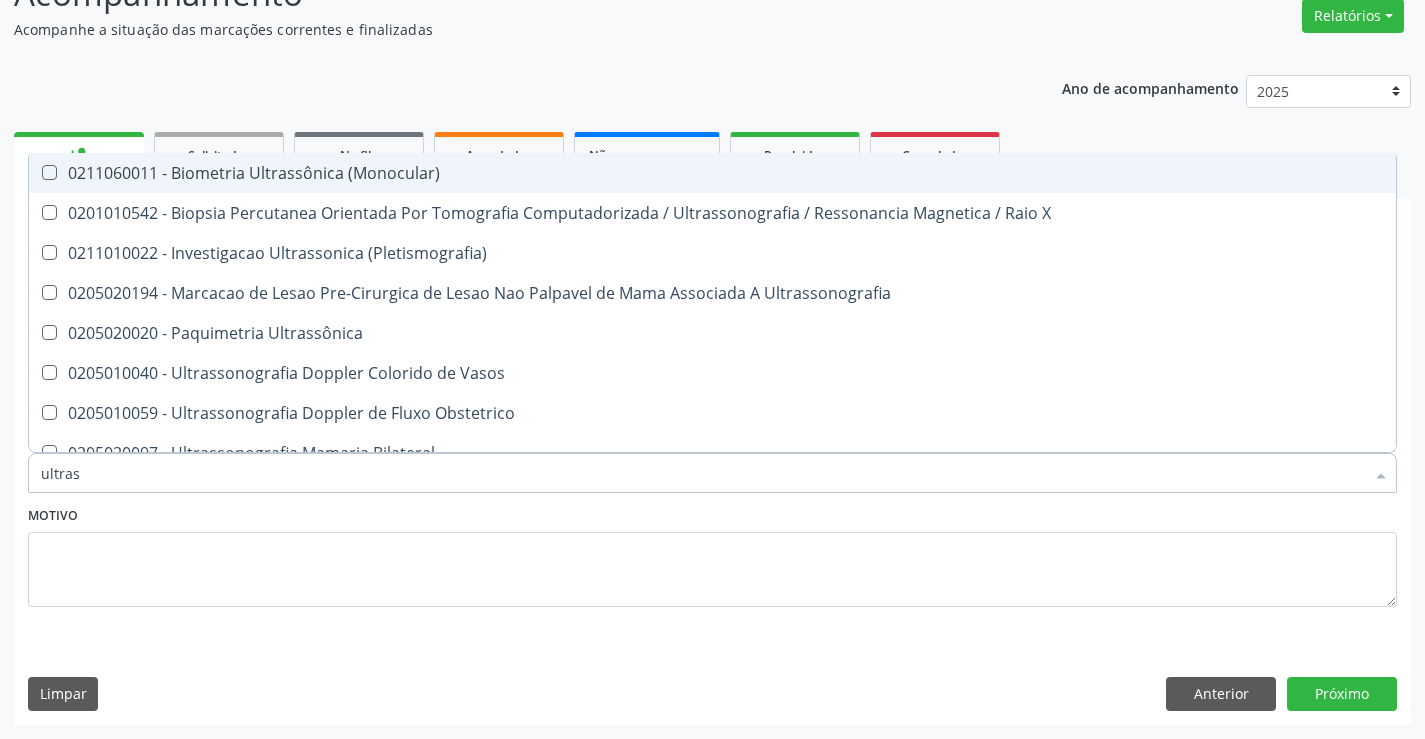 type on "ultrass" 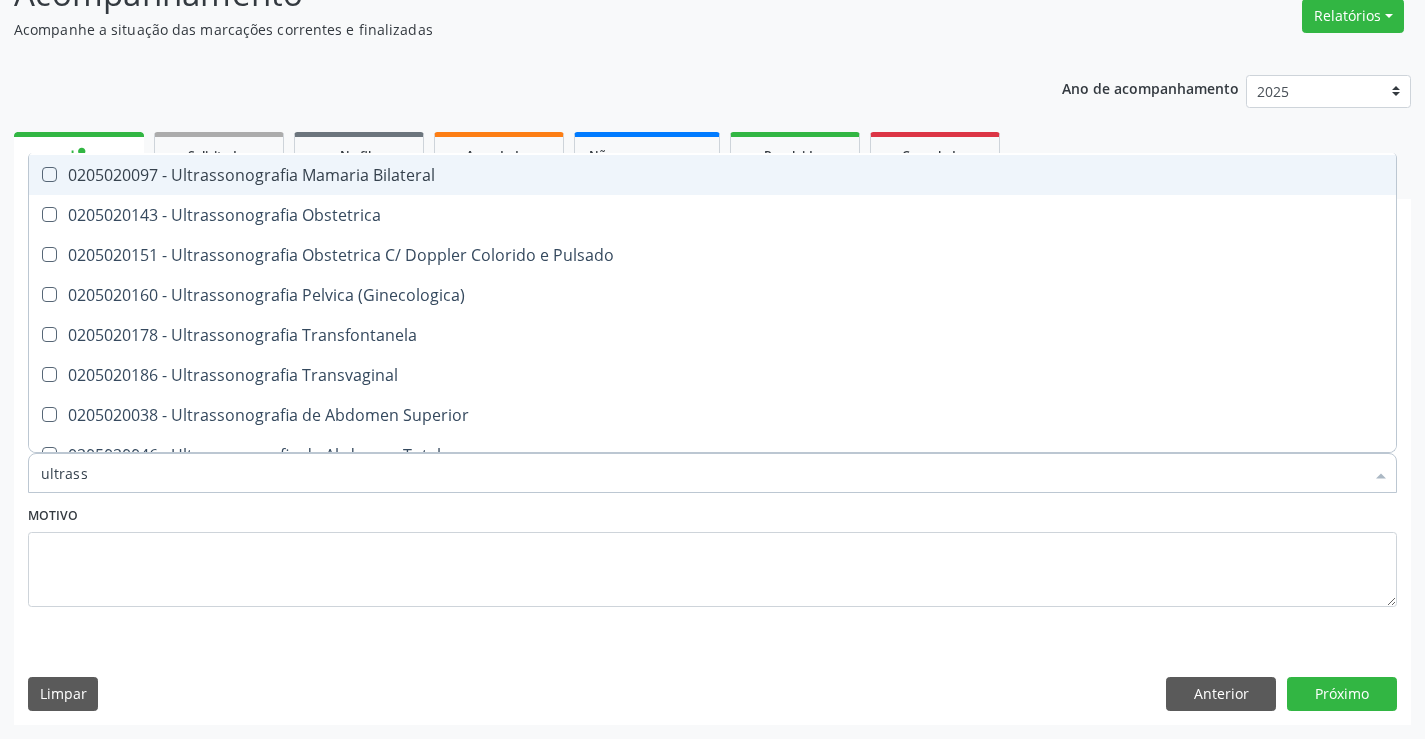 scroll, scrollTop: 300, scrollLeft: 0, axis: vertical 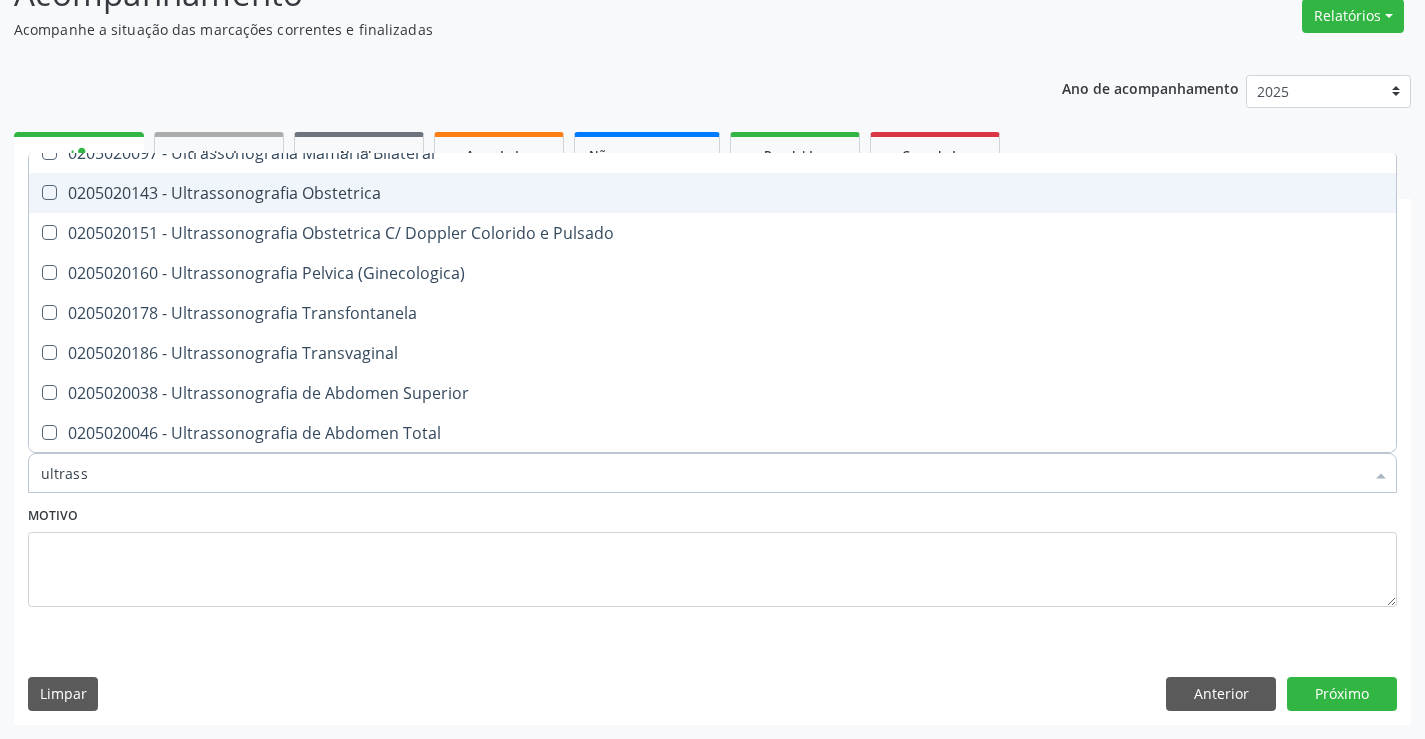 click on "0205020143 - Ultrassonografia Obstetrica" at bounding box center (712, 193) 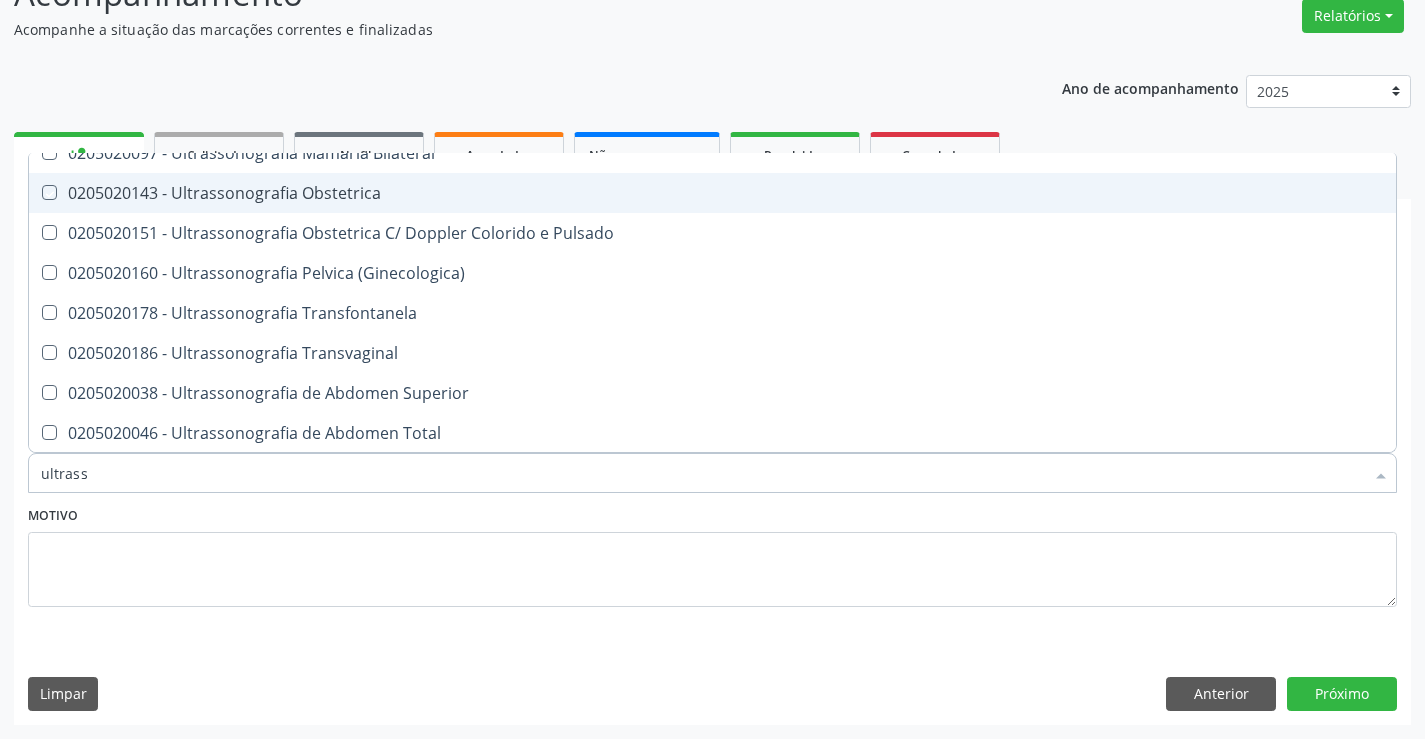 checkbox on "true" 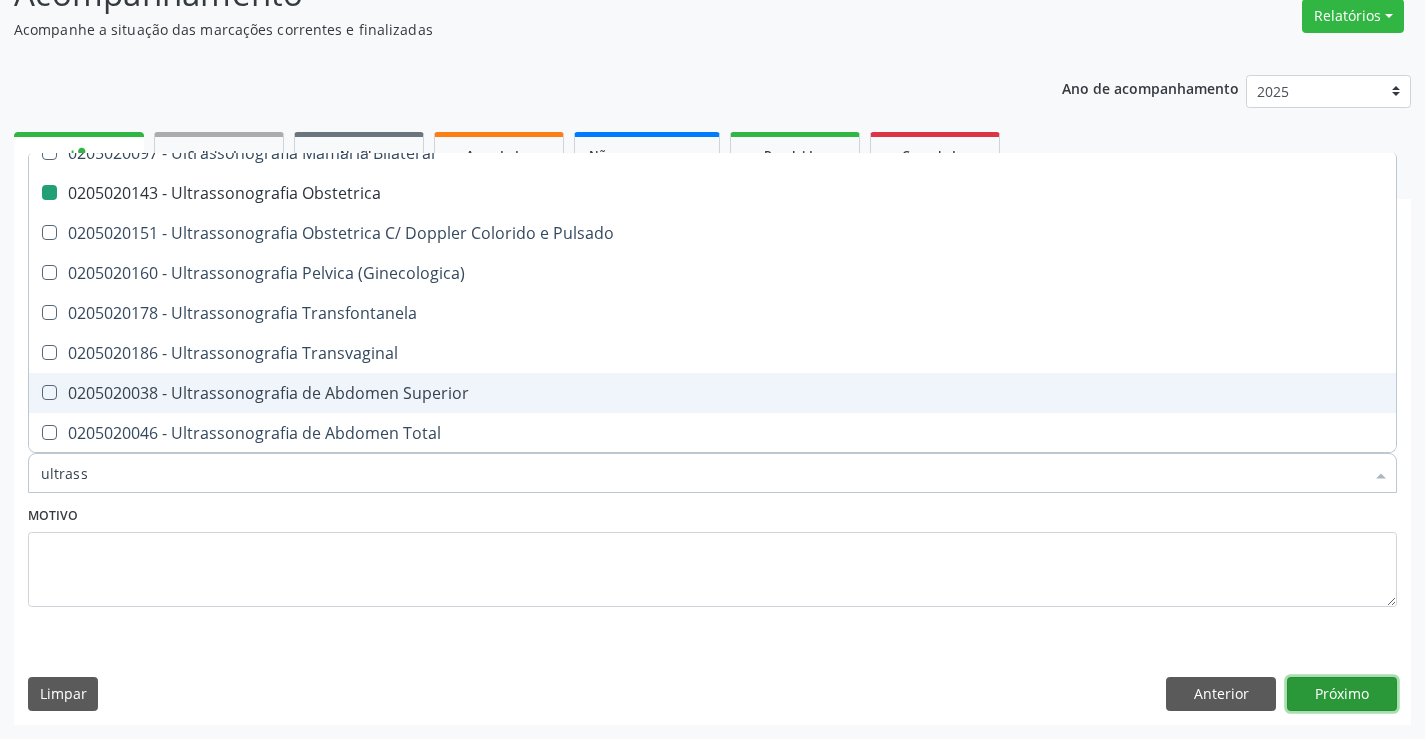 click on "Próximo" at bounding box center [1342, 694] 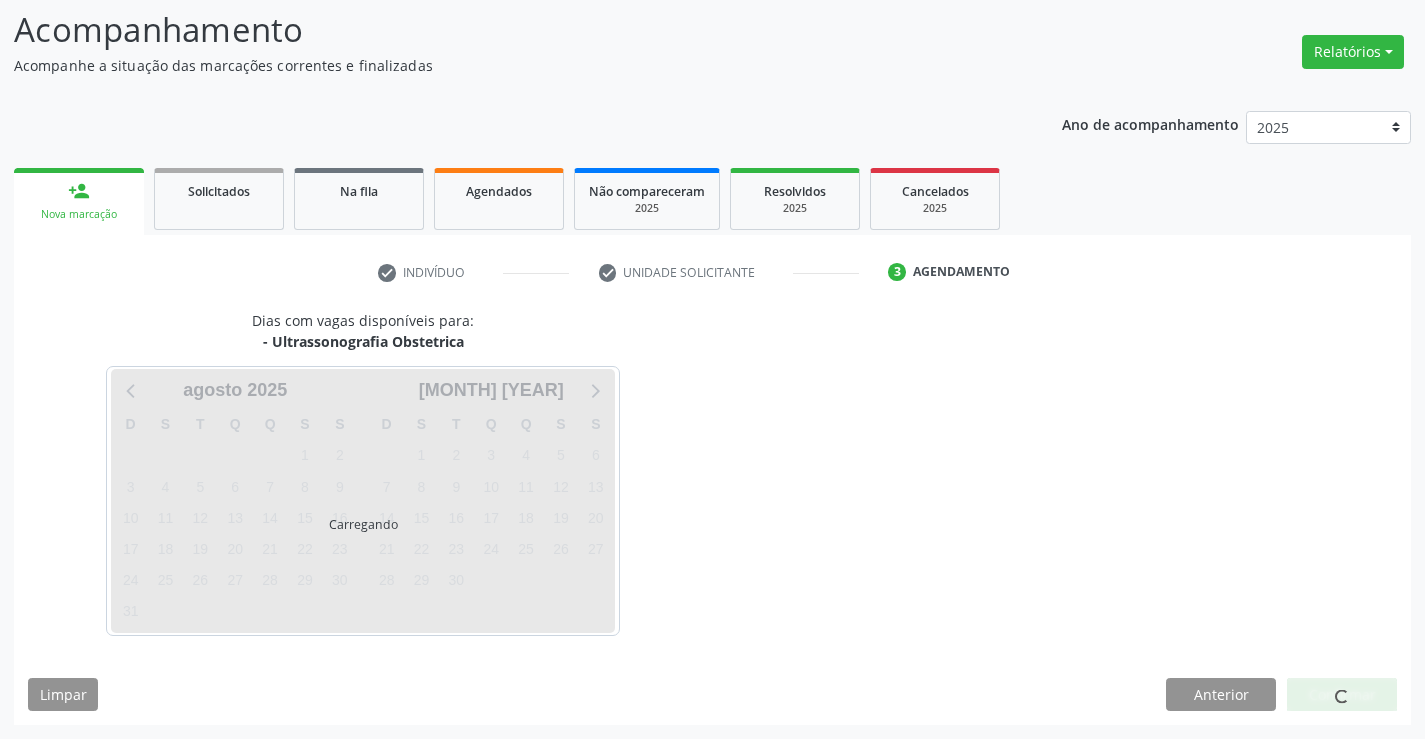 scroll, scrollTop: 131, scrollLeft: 0, axis: vertical 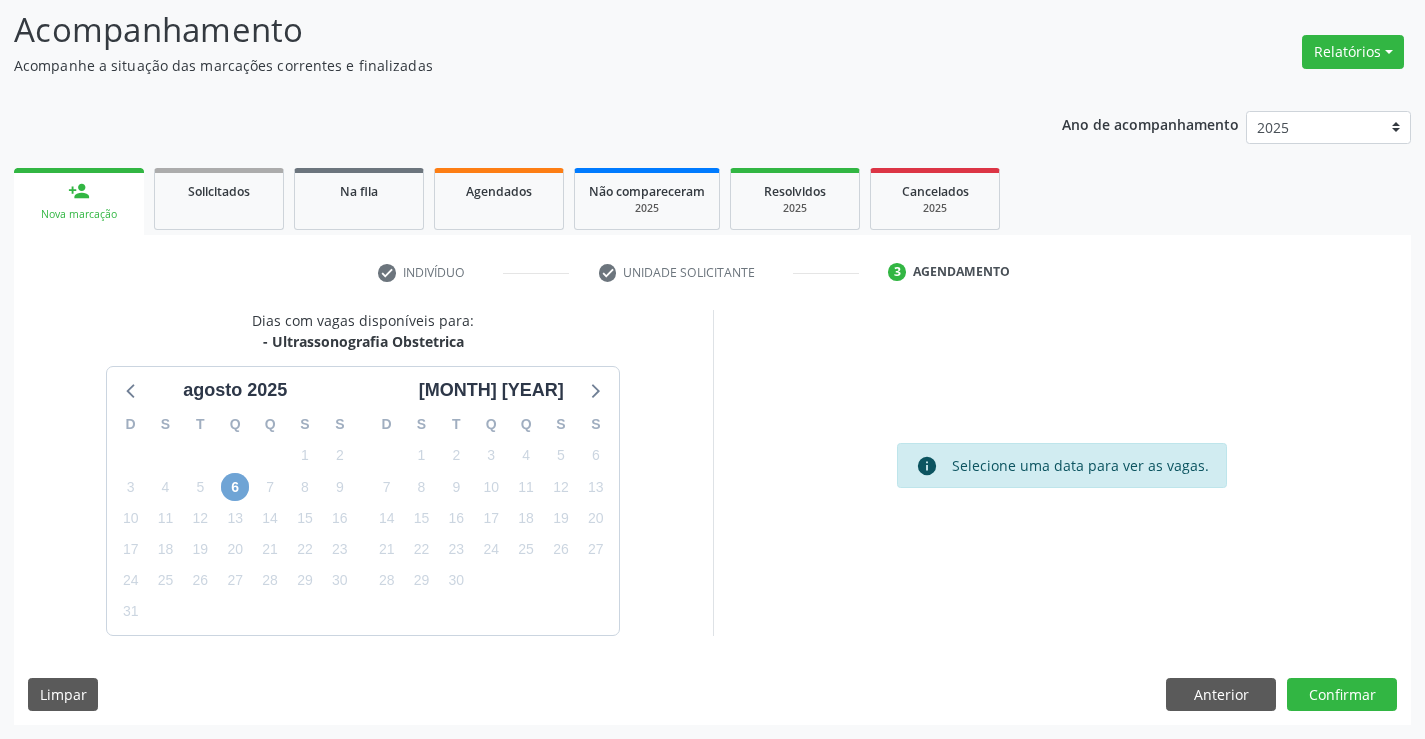 click on "6" at bounding box center (235, 487) 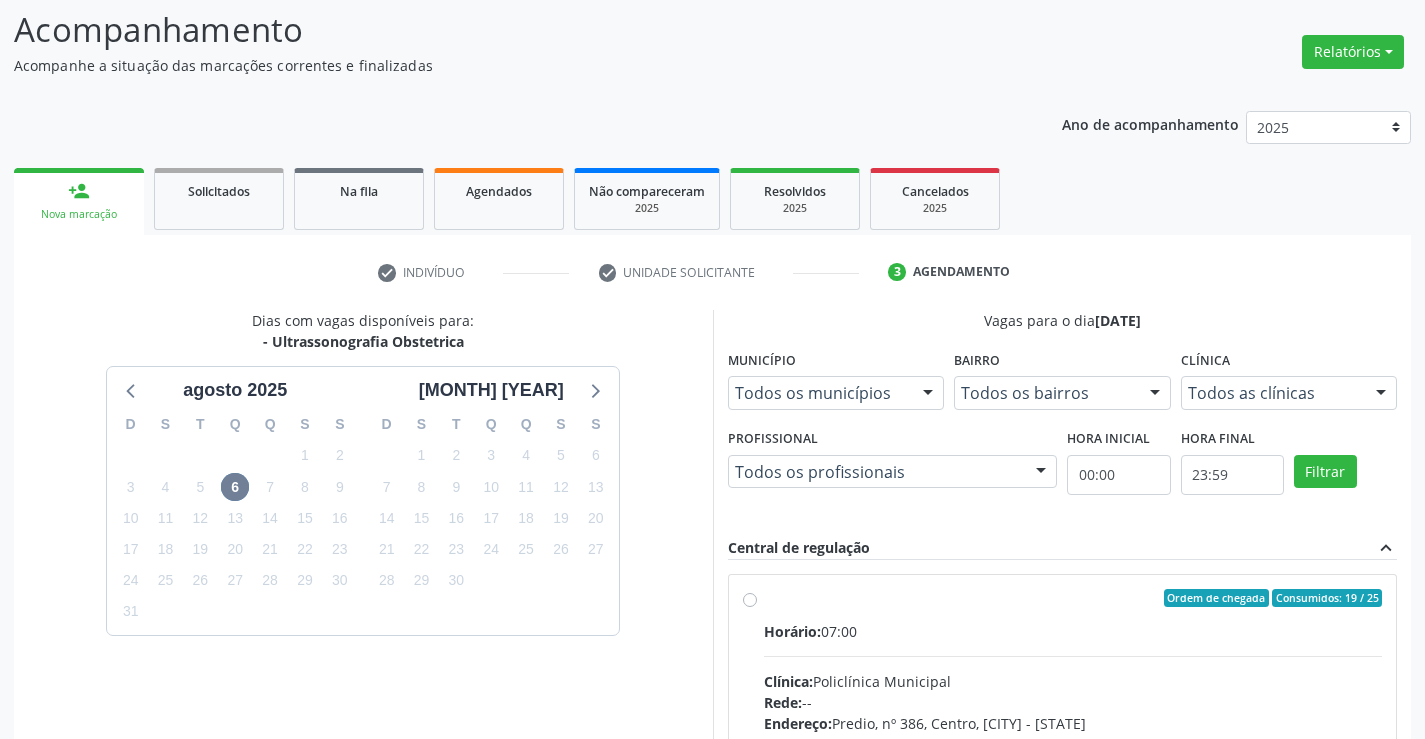 click on "Ordem de chegada
Consumidos: 19 / 25" at bounding box center [1073, 598] 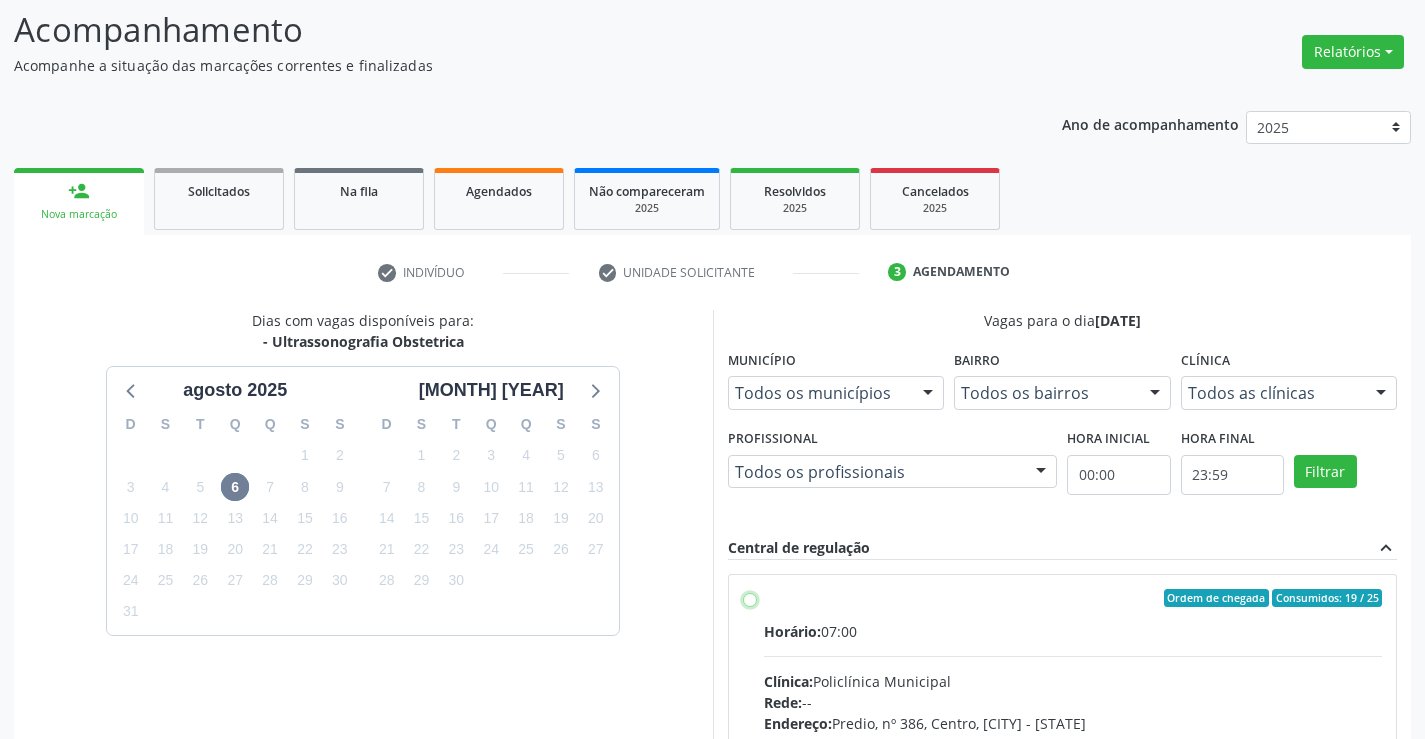 click on "Ordem de chegada
Consumidos: 19 / 25
Horário:   07:00
Clínica:  Policlínica Municipal
Rede:
--
Endereço:   Predio, nº 386, Centro, Campo Formoso - BA
Telefone:   (74) 6451312
Profissional:
Orlindo Carvalho dos Santos
Informações adicionais sobre o atendimento
Idade de atendimento:
de 0 a 120 anos
Gênero(s) atendido(s):
Masculino e Feminino
Informações adicionais:
--" at bounding box center (750, 598) 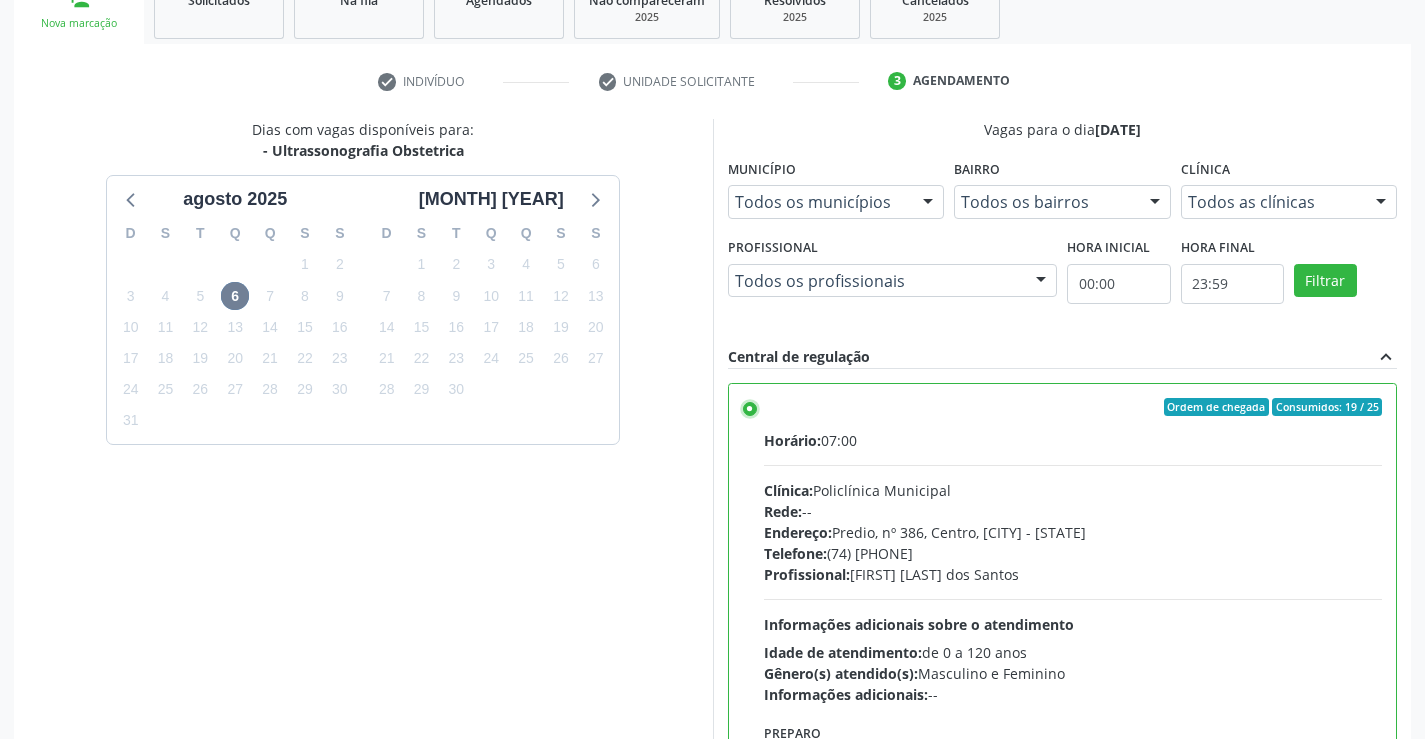 scroll, scrollTop: 456, scrollLeft: 0, axis: vertical 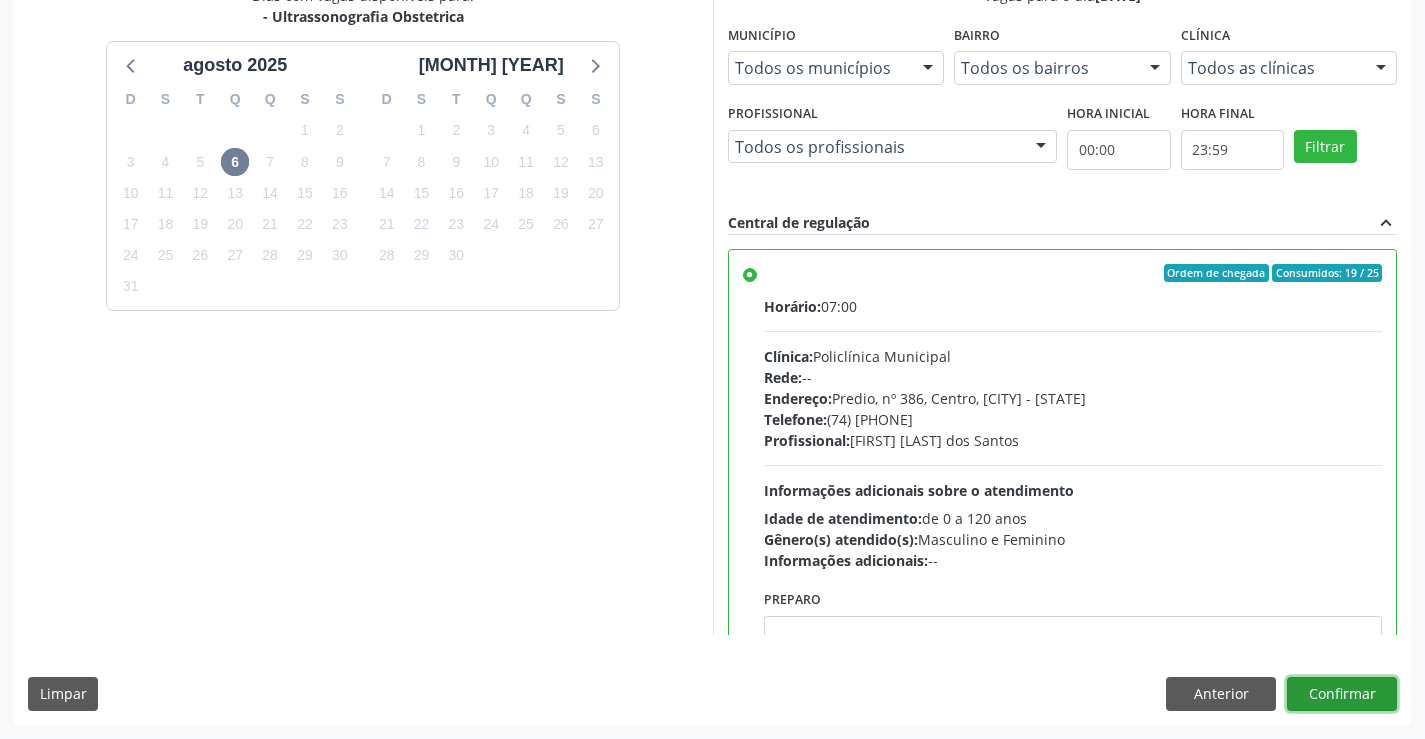 click on "Confirmar" at bounding box center [1342, 694] 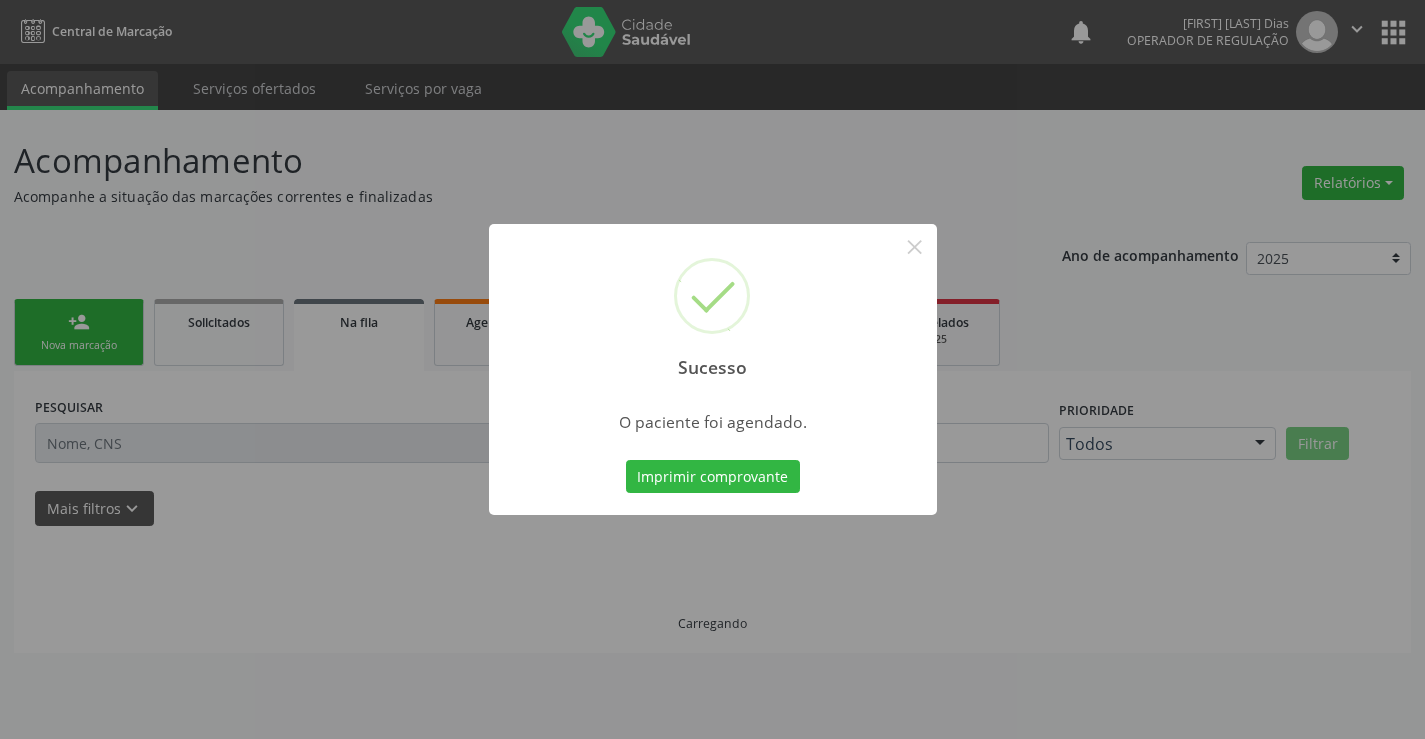 scroll, scrollTop: 0, scrollLeft: 0, axis: both 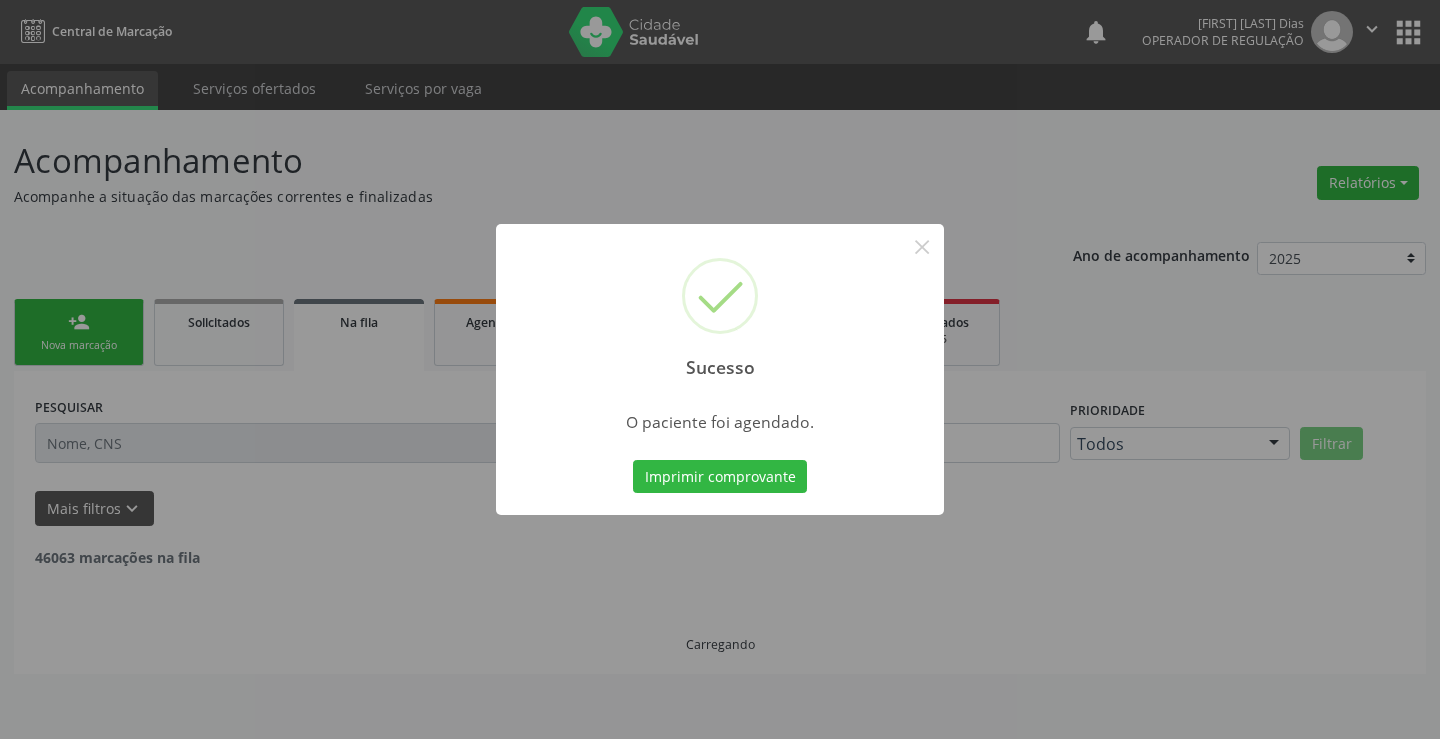 type 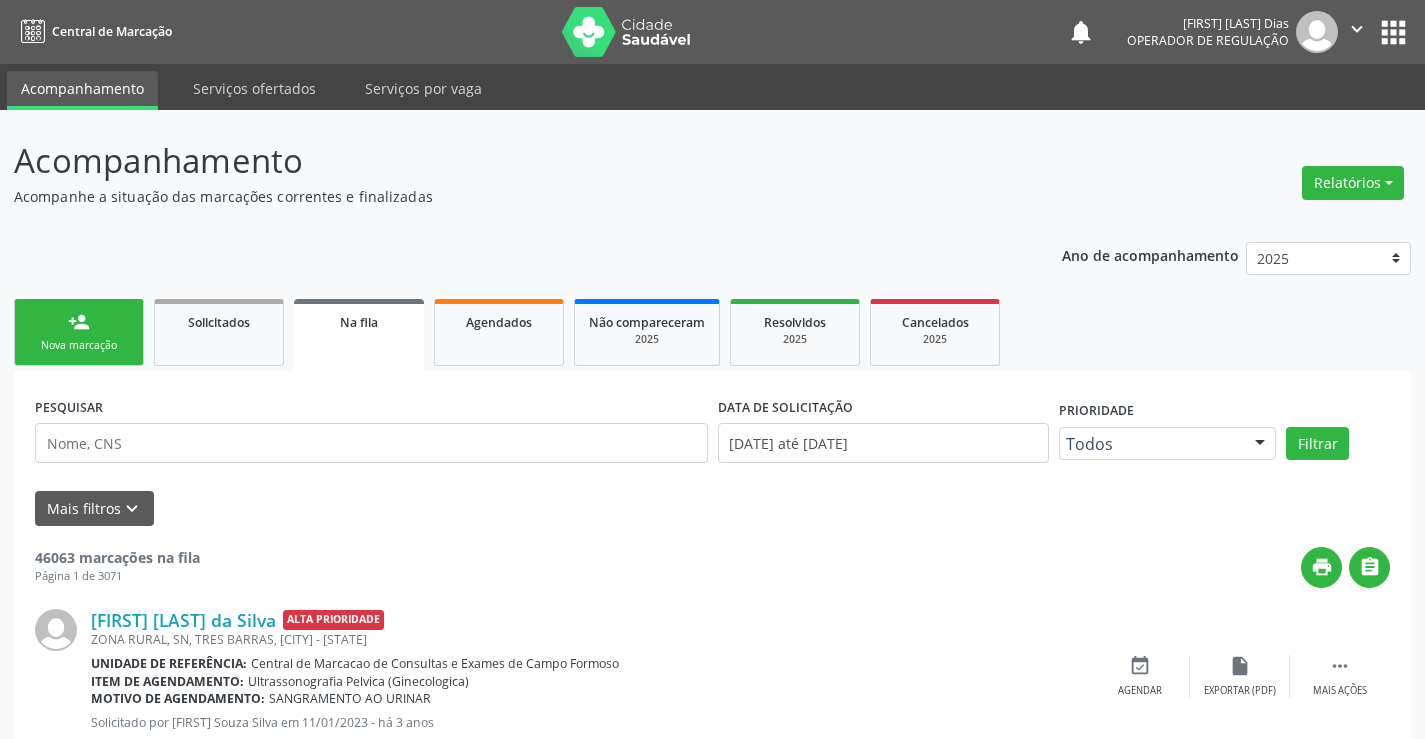 click on "Nova marcação" at bounding box center [79, 345] 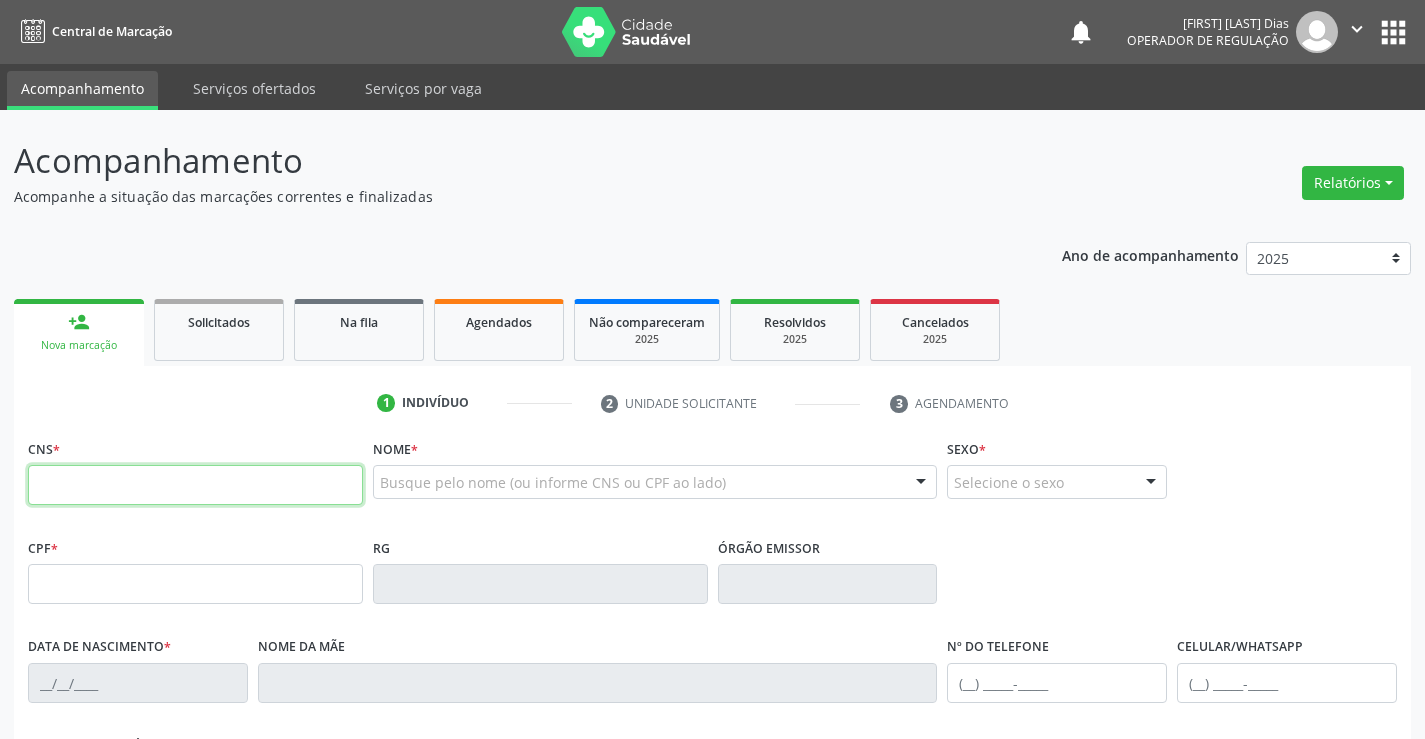 click at bounding box center (195, 485) 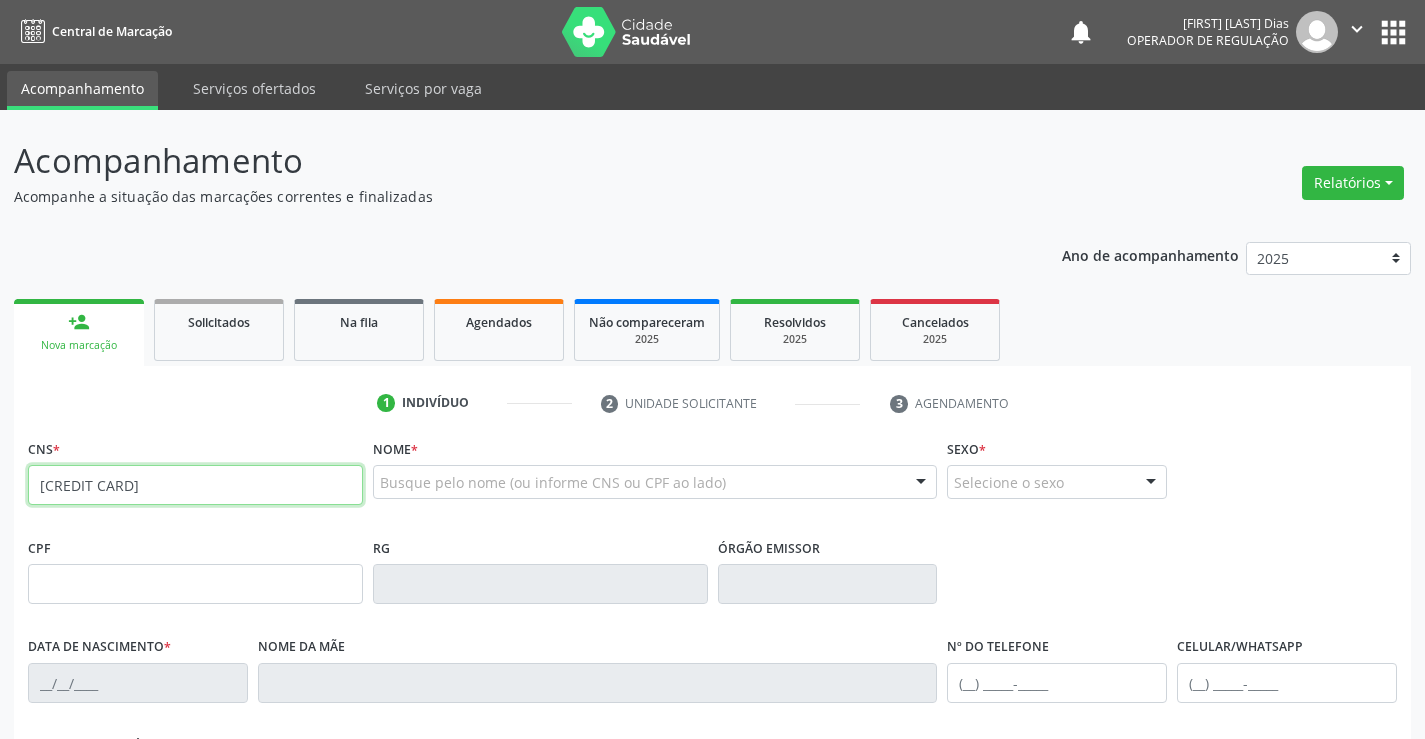 type on "704 0078 8843 3062" 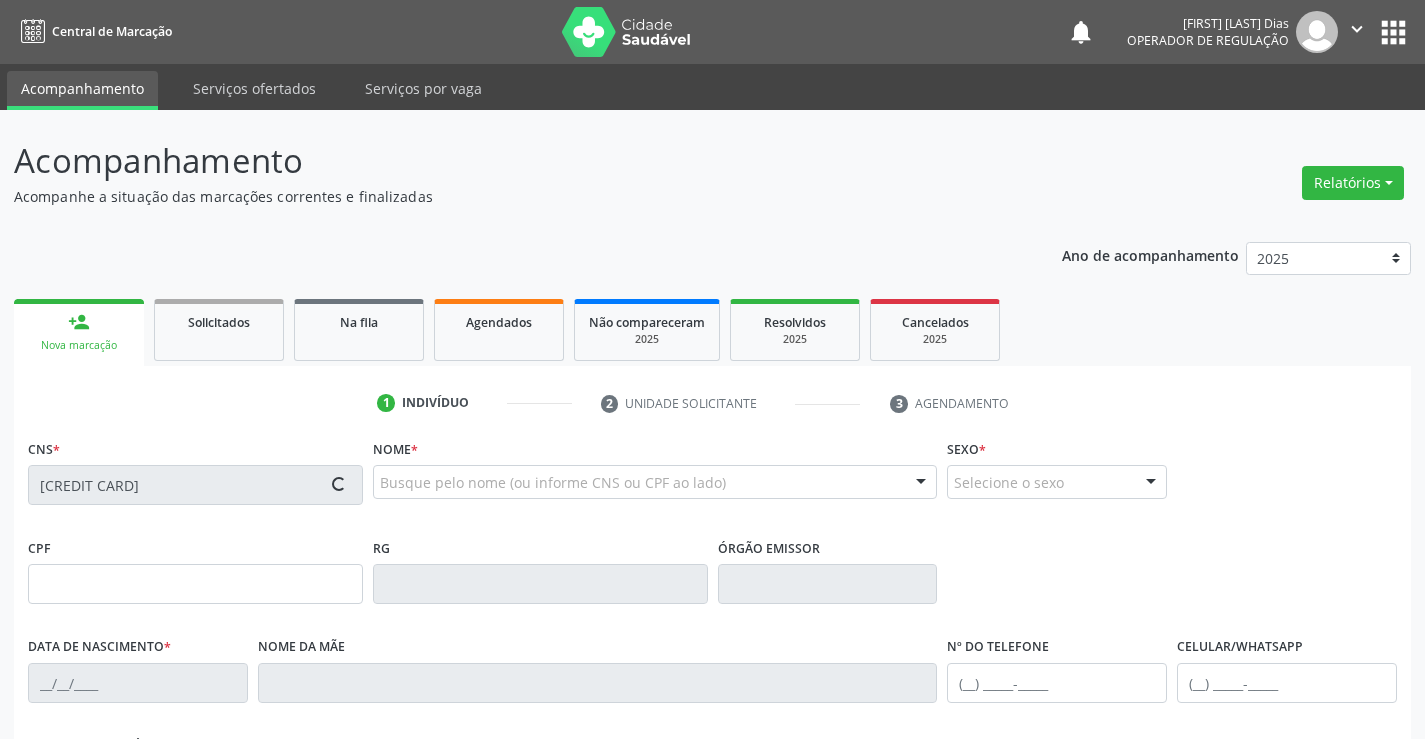 type on "2039216235" 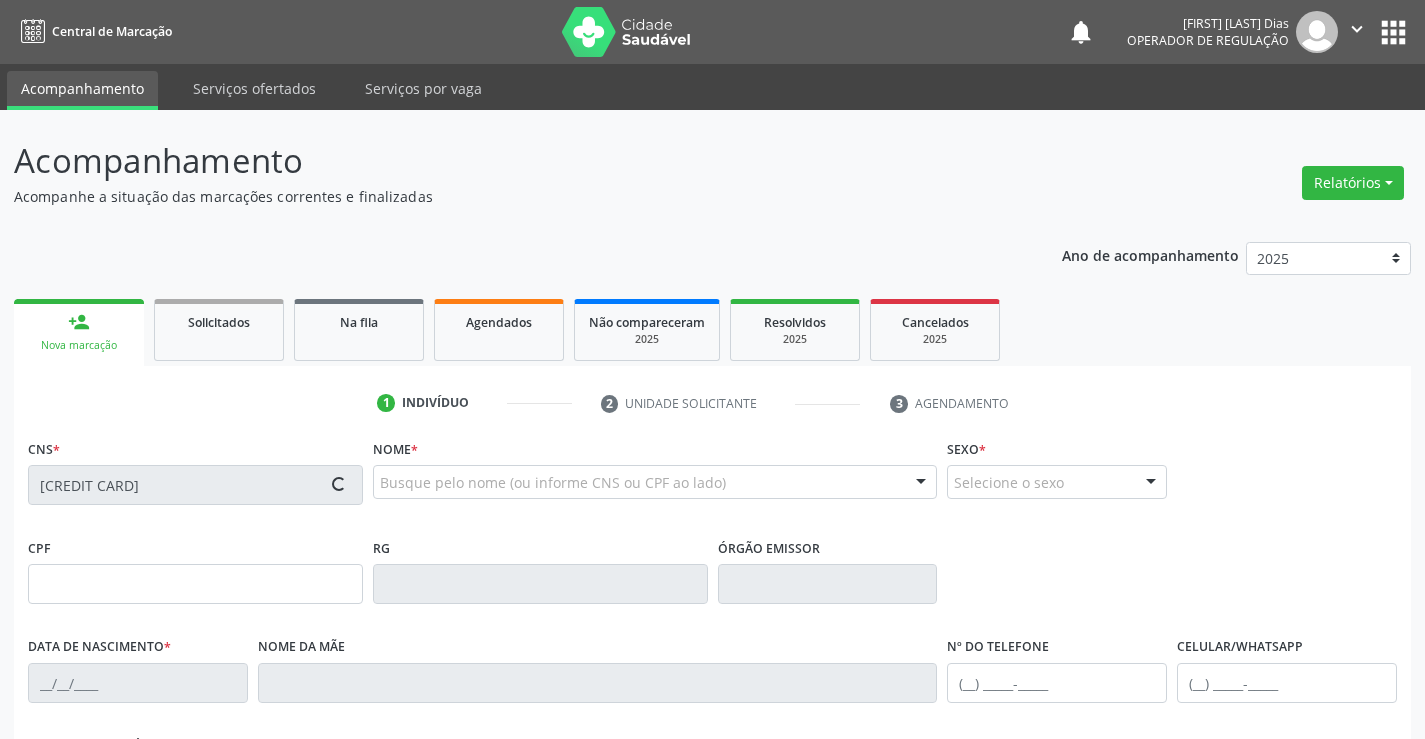 type on "28/02/1989" 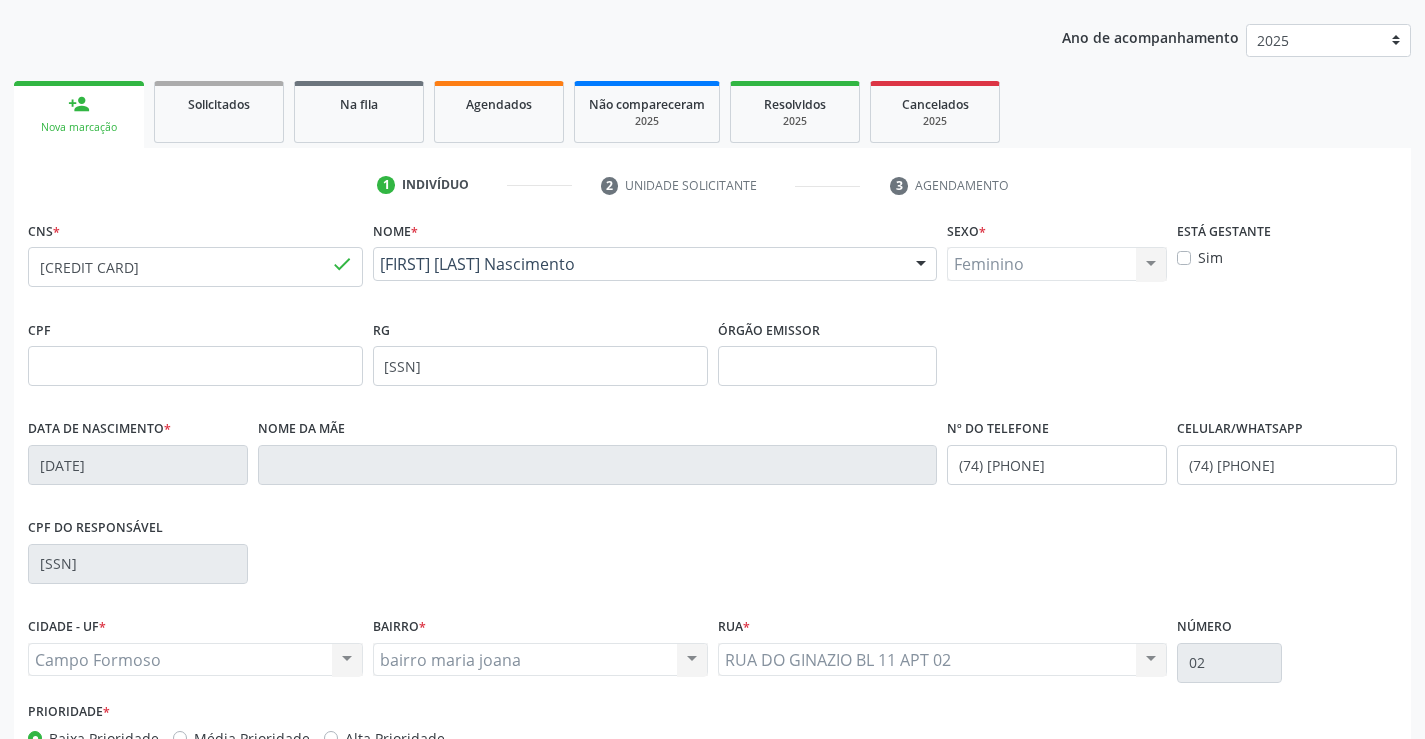 scroll, scrollTop: 345, scrollLeft: 0, axis: vertical 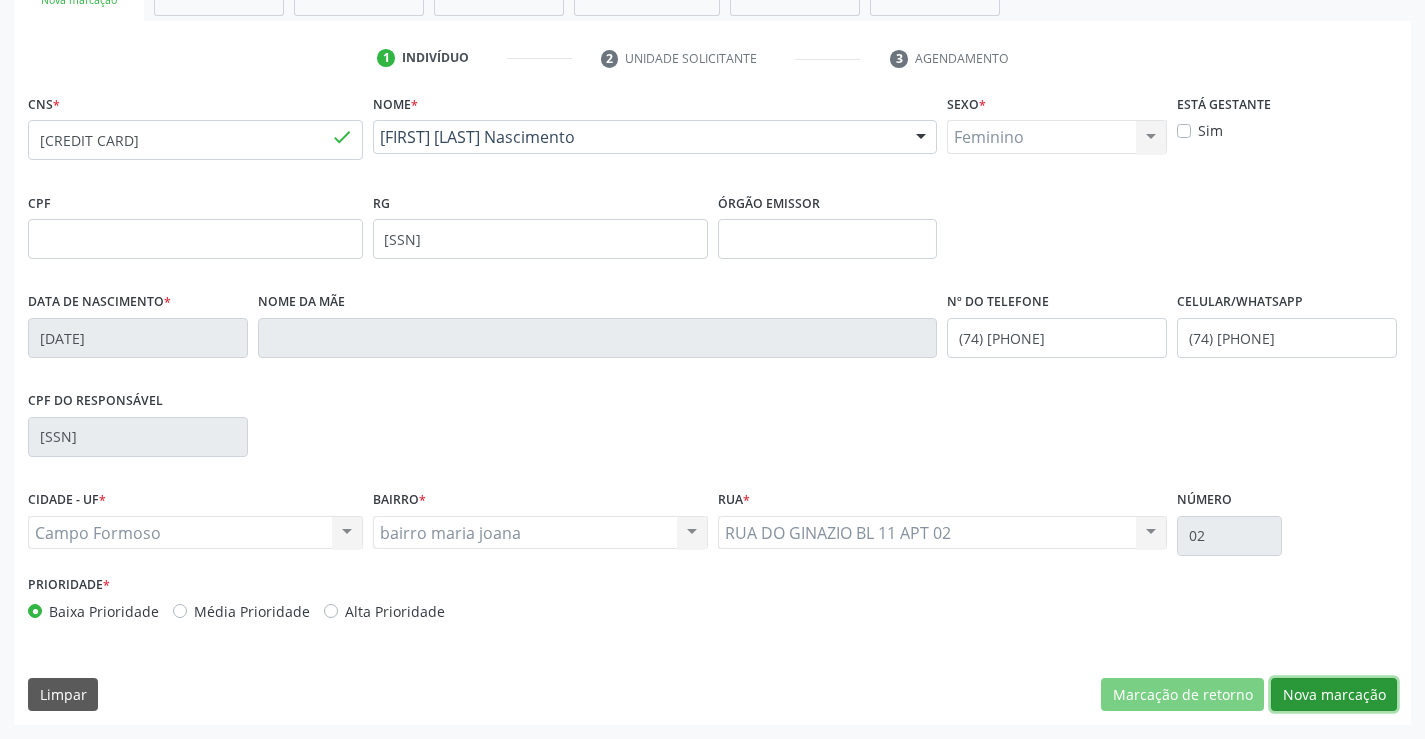 click on "Nova marcação" at bounding box center (1334, 695) 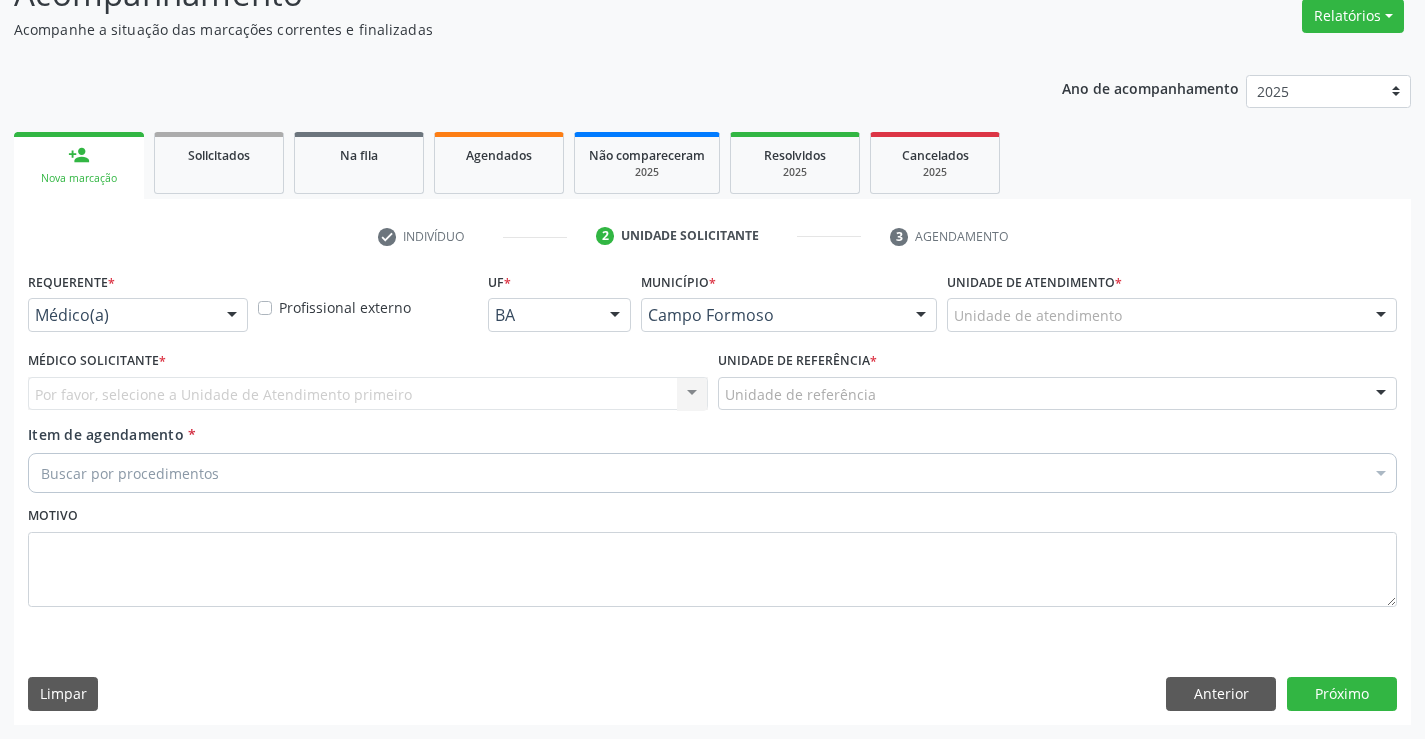 scroll, scrollTop: 167, scrollLeft: 0, axis: vertical 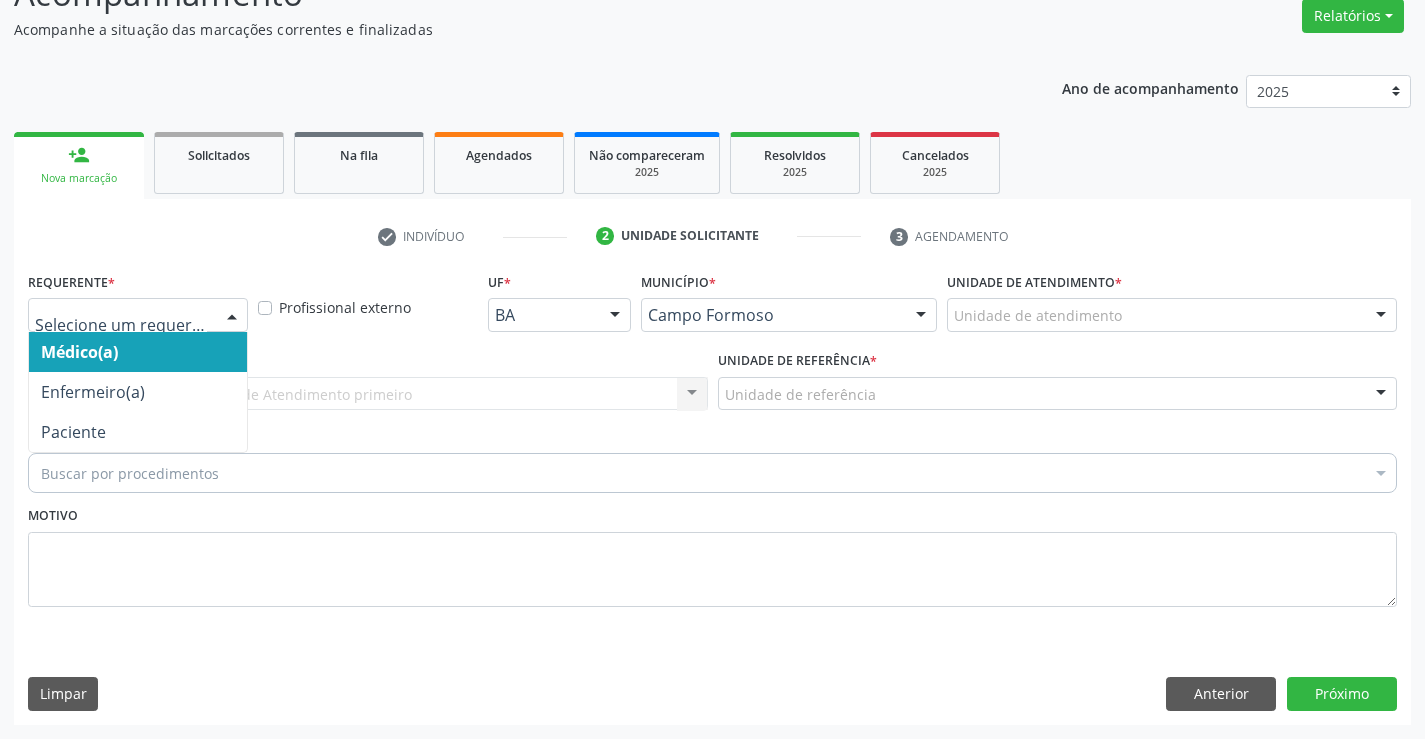 click at bounding box center [138, 315] 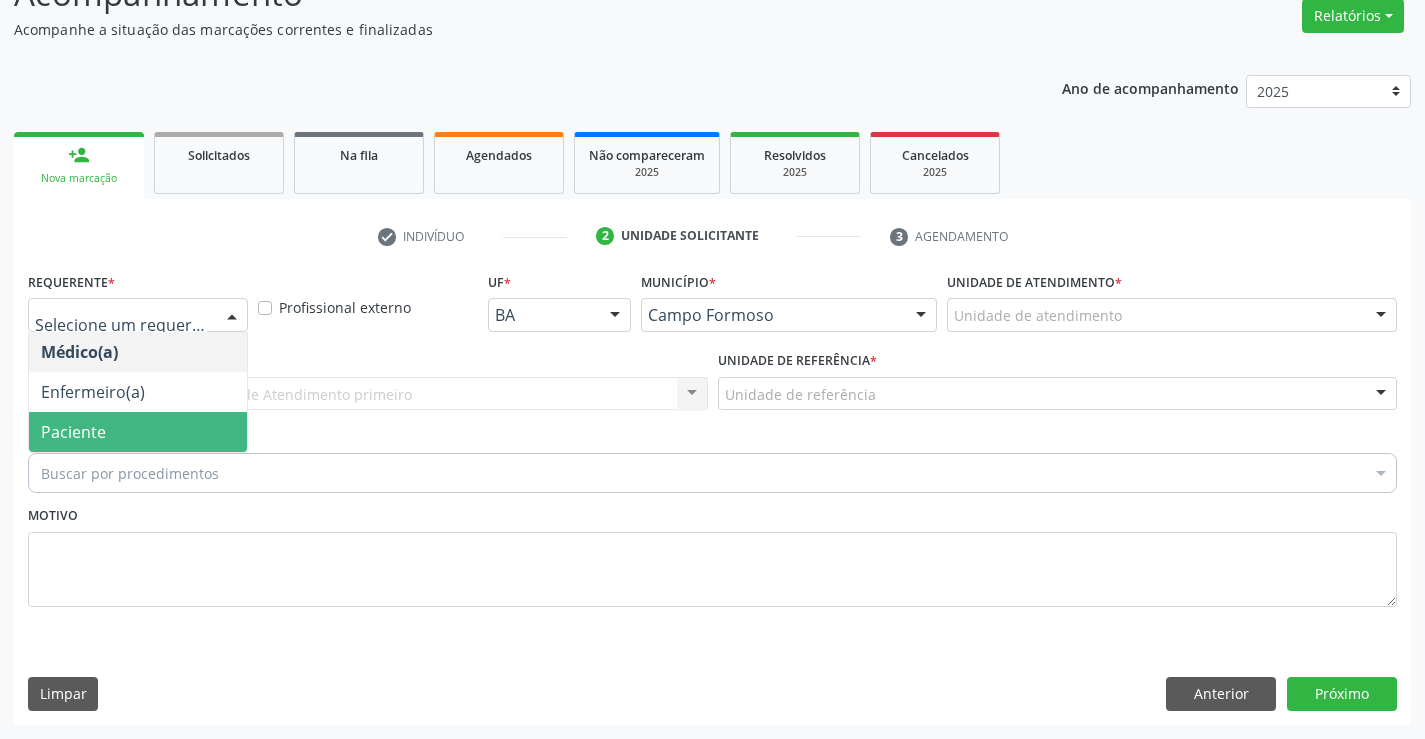 click on "Paciente" at bounding box center [138, 432] 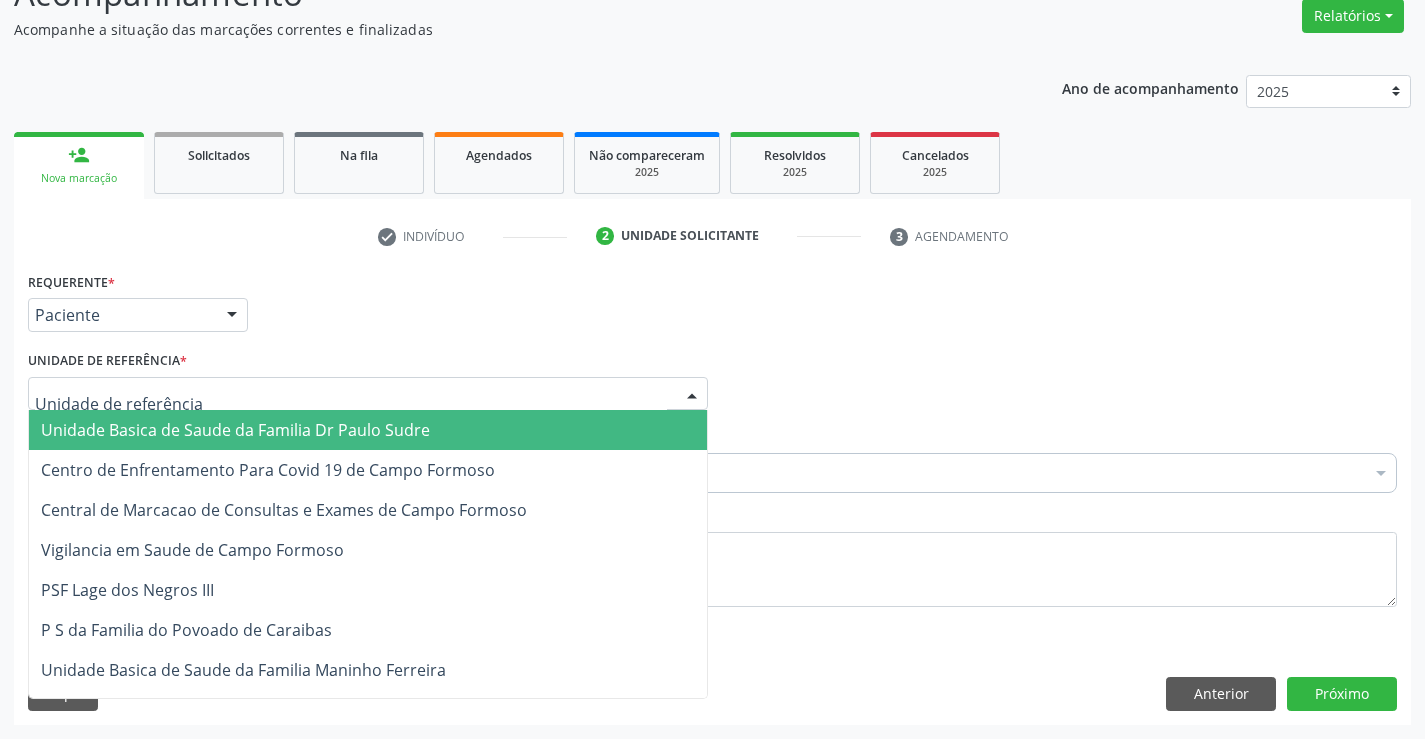 click at bounding box center (368, 394) 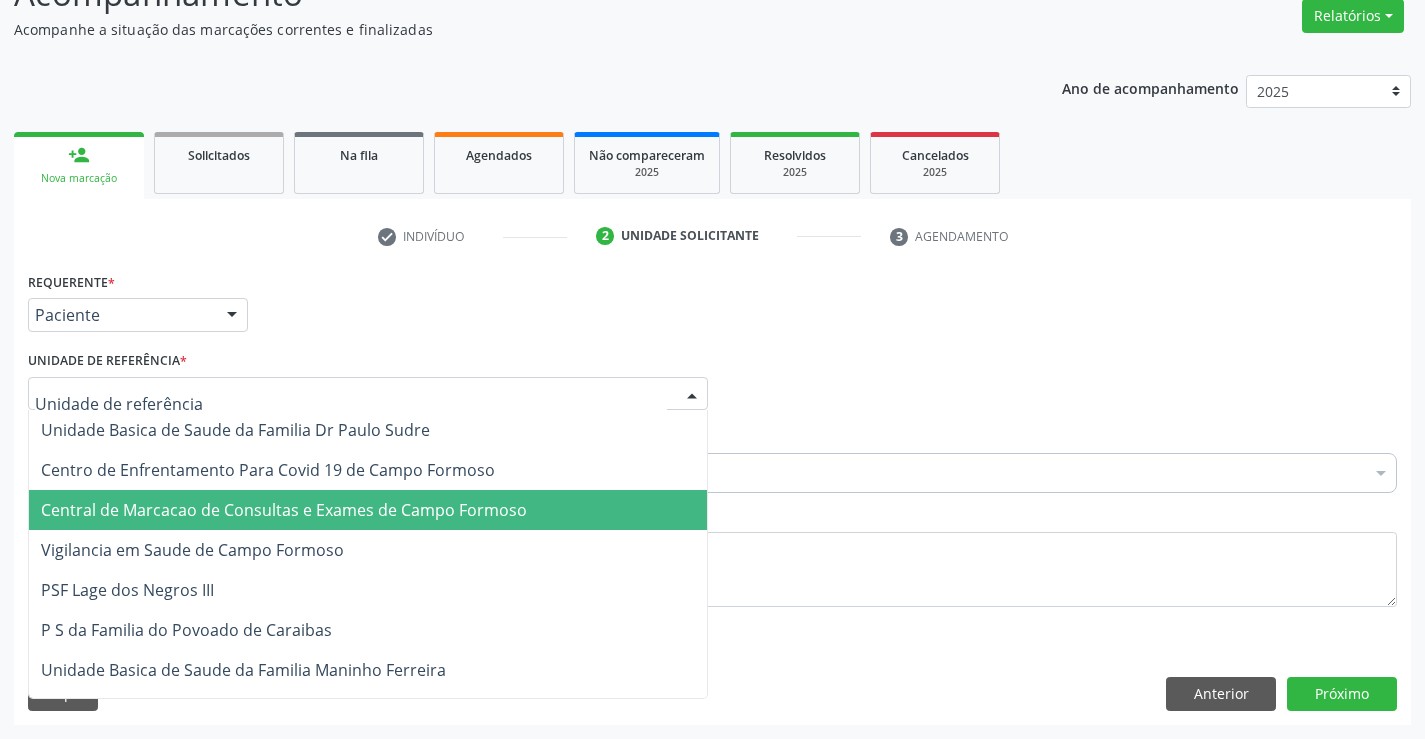 click on "Central de Marcacao de Consultas e Exames de Campo Formoso" at bounding box center [284, 510] 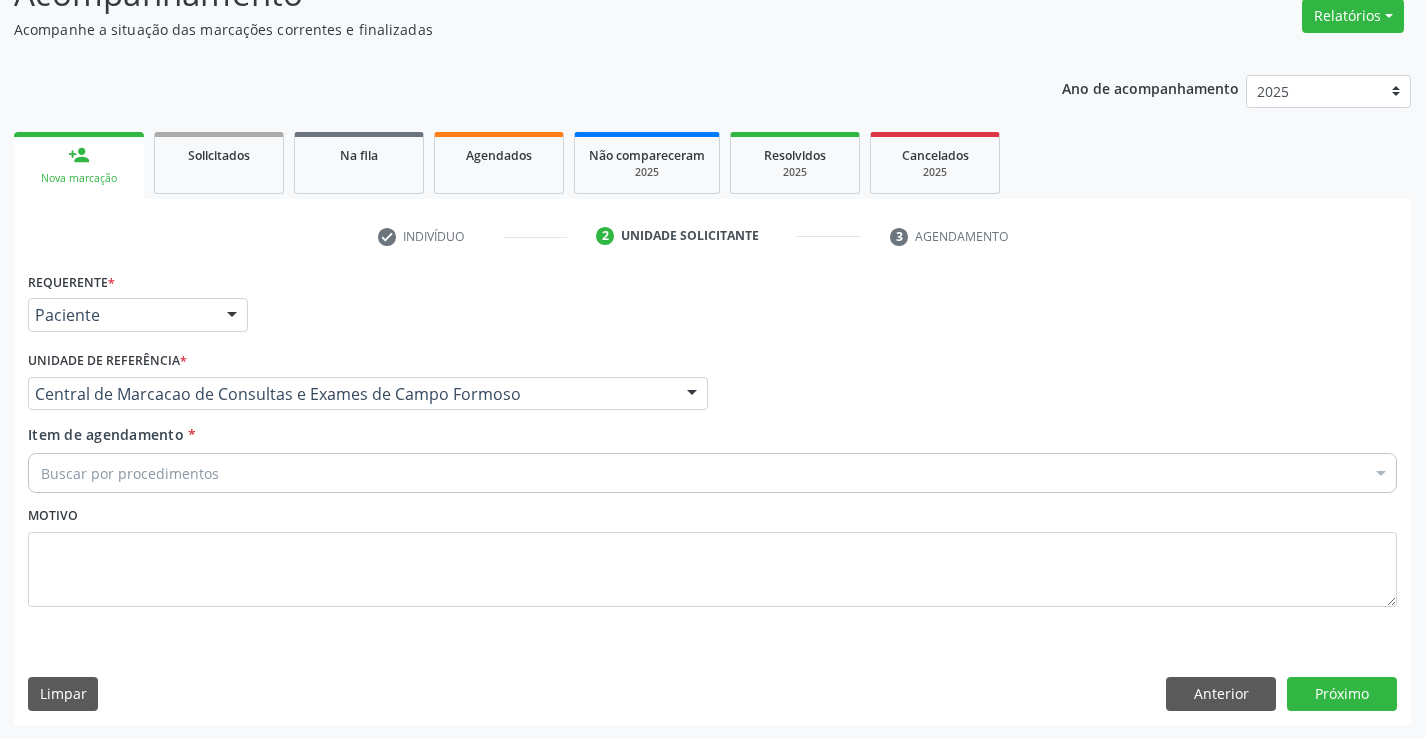 click on "Buscar por procedimentos" at bounding box center (712, 473) 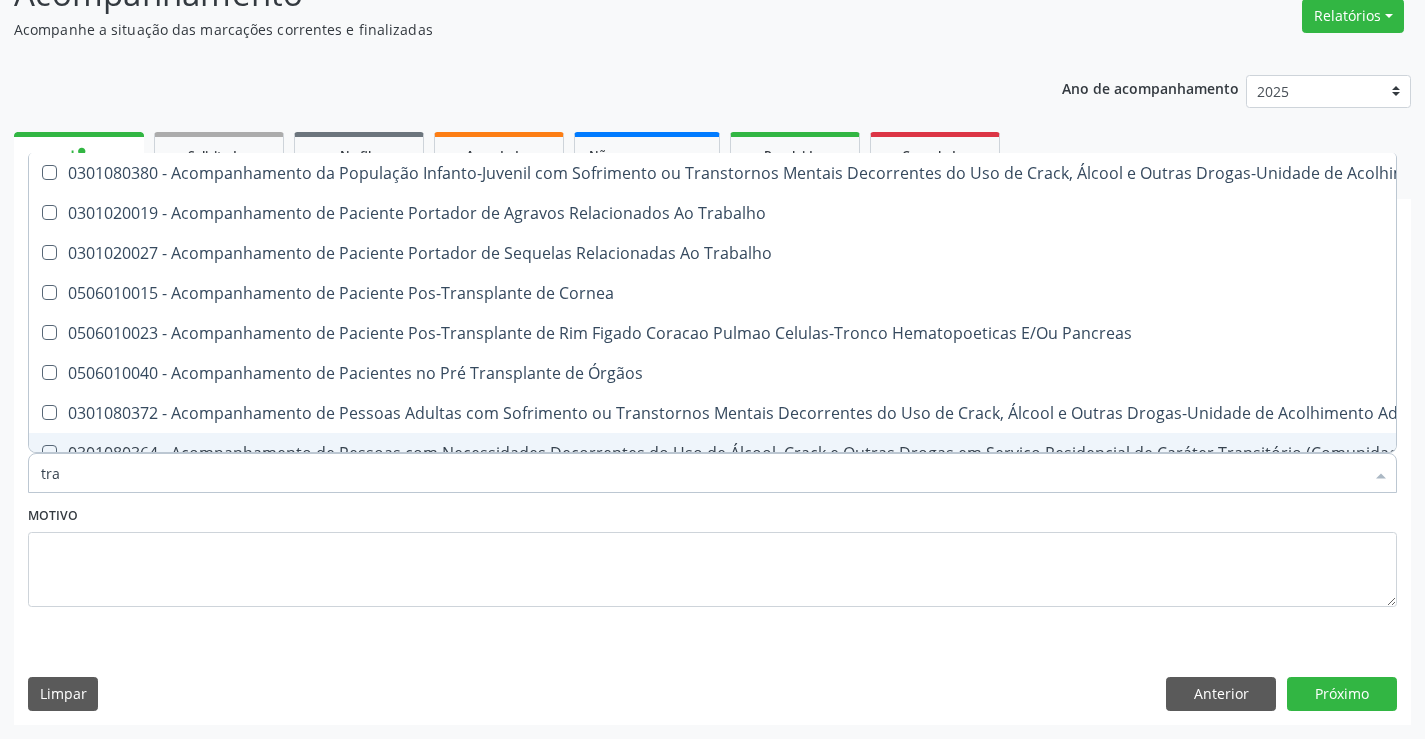 type on "TRANSVA" 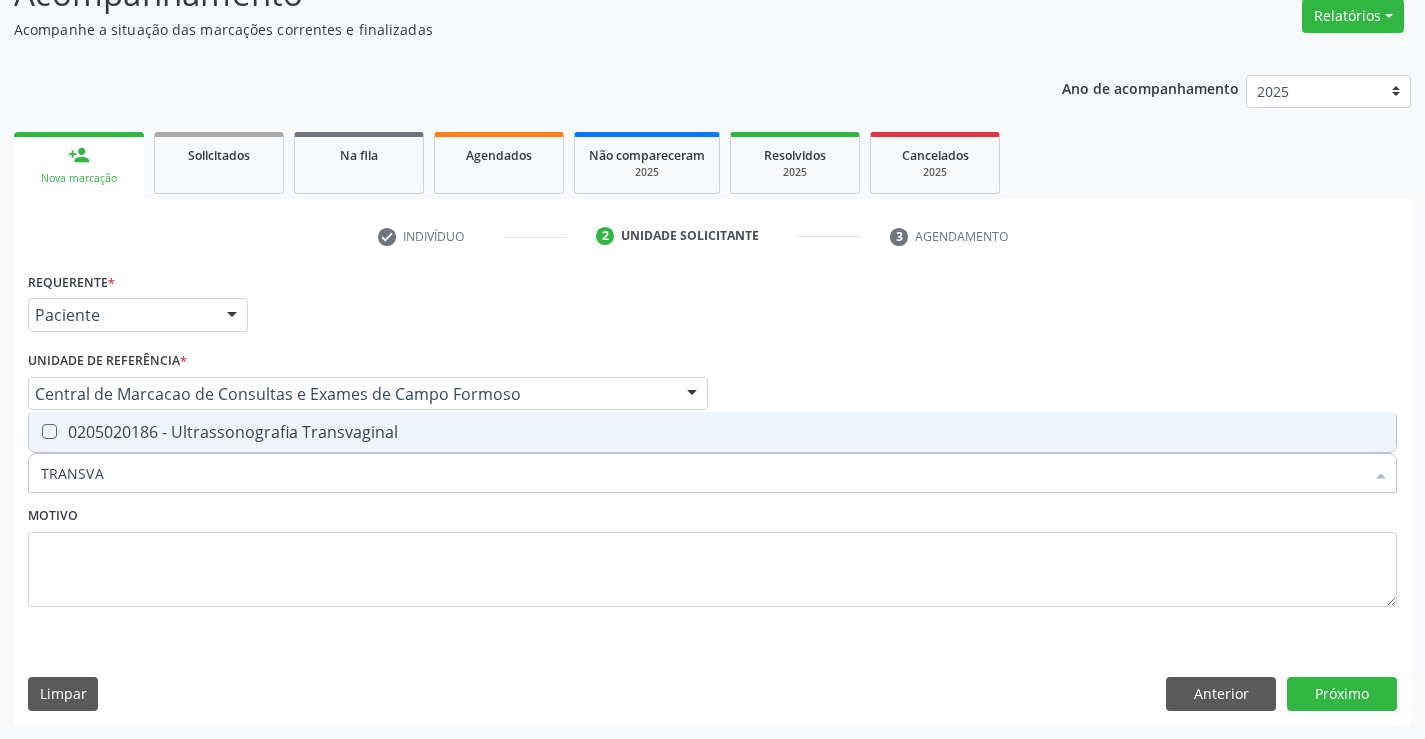 click on "0205020186 - Ultrassonografia Transvaginal" at bounding box center [712, 432] 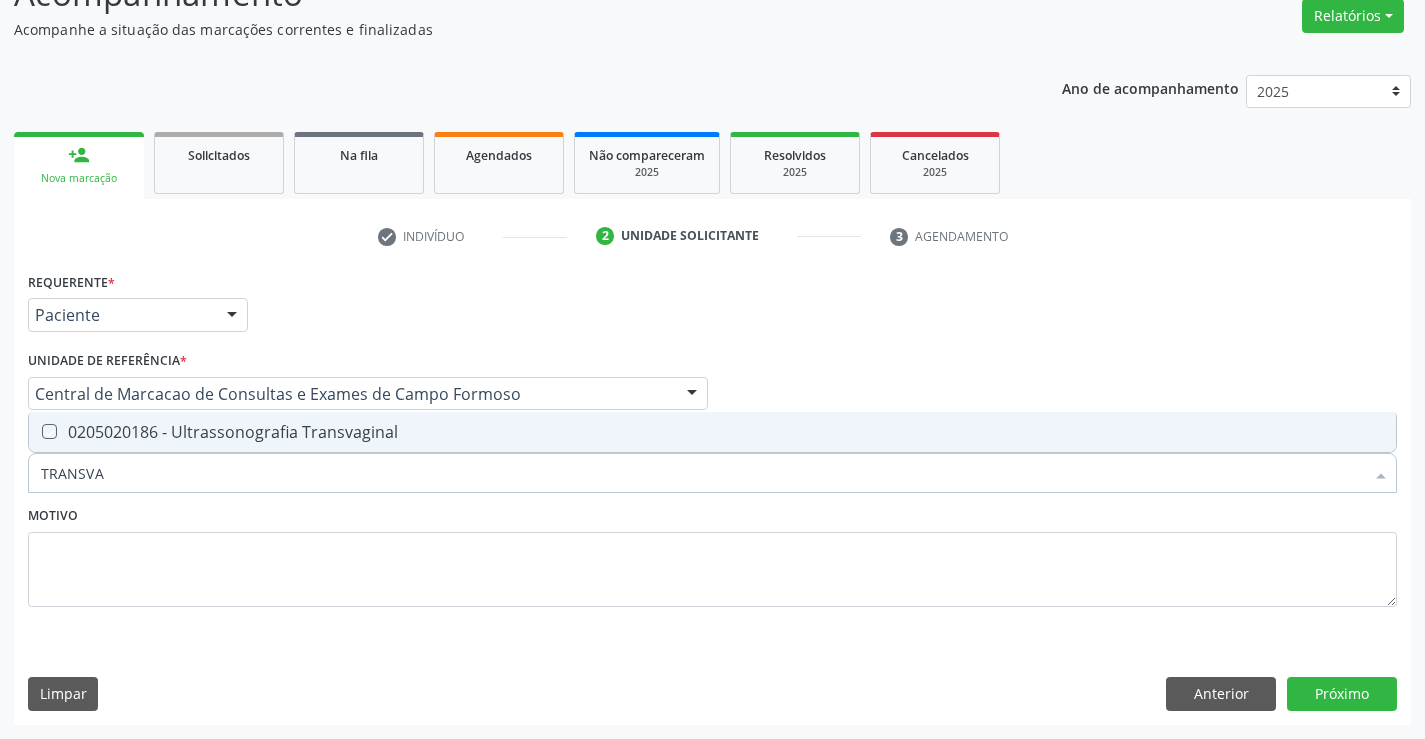 checkbox on "true" 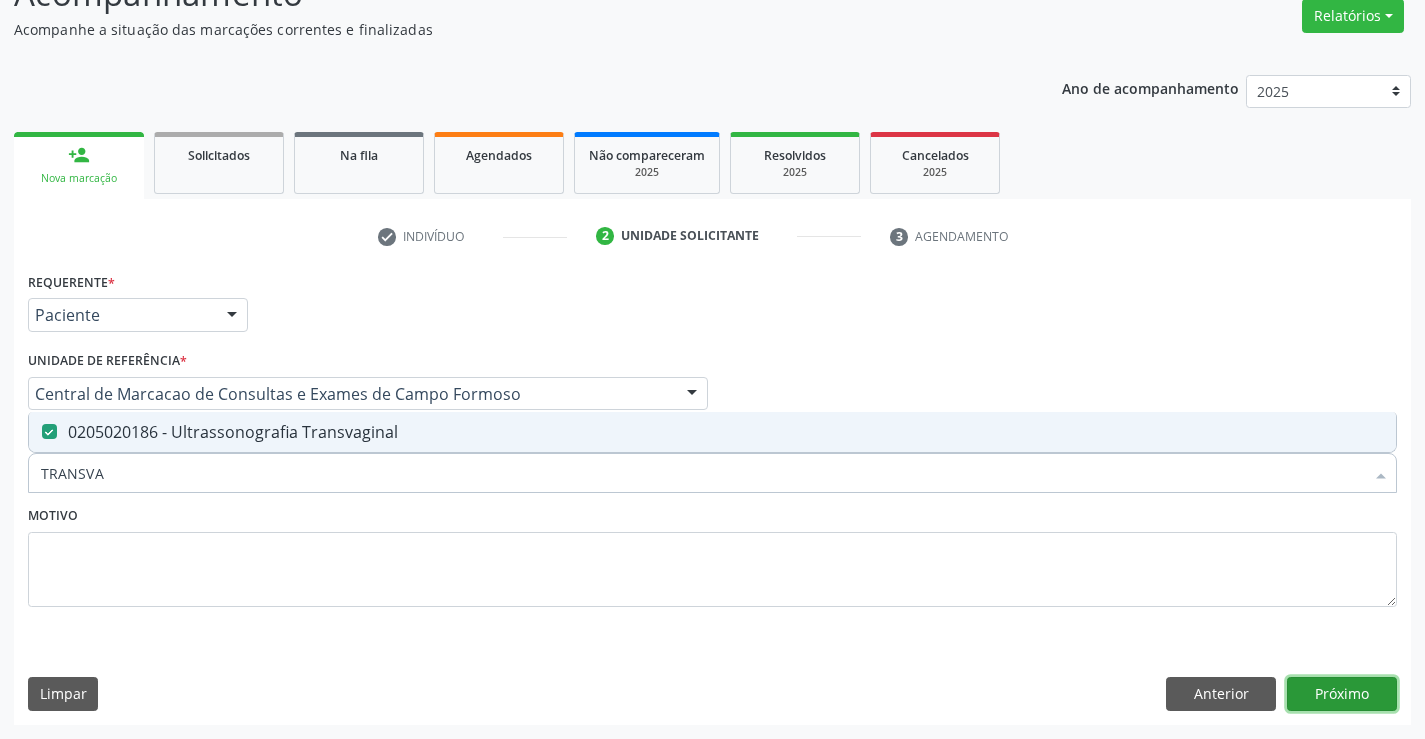 click on "Próximo" at bounding box center (1342, 694) 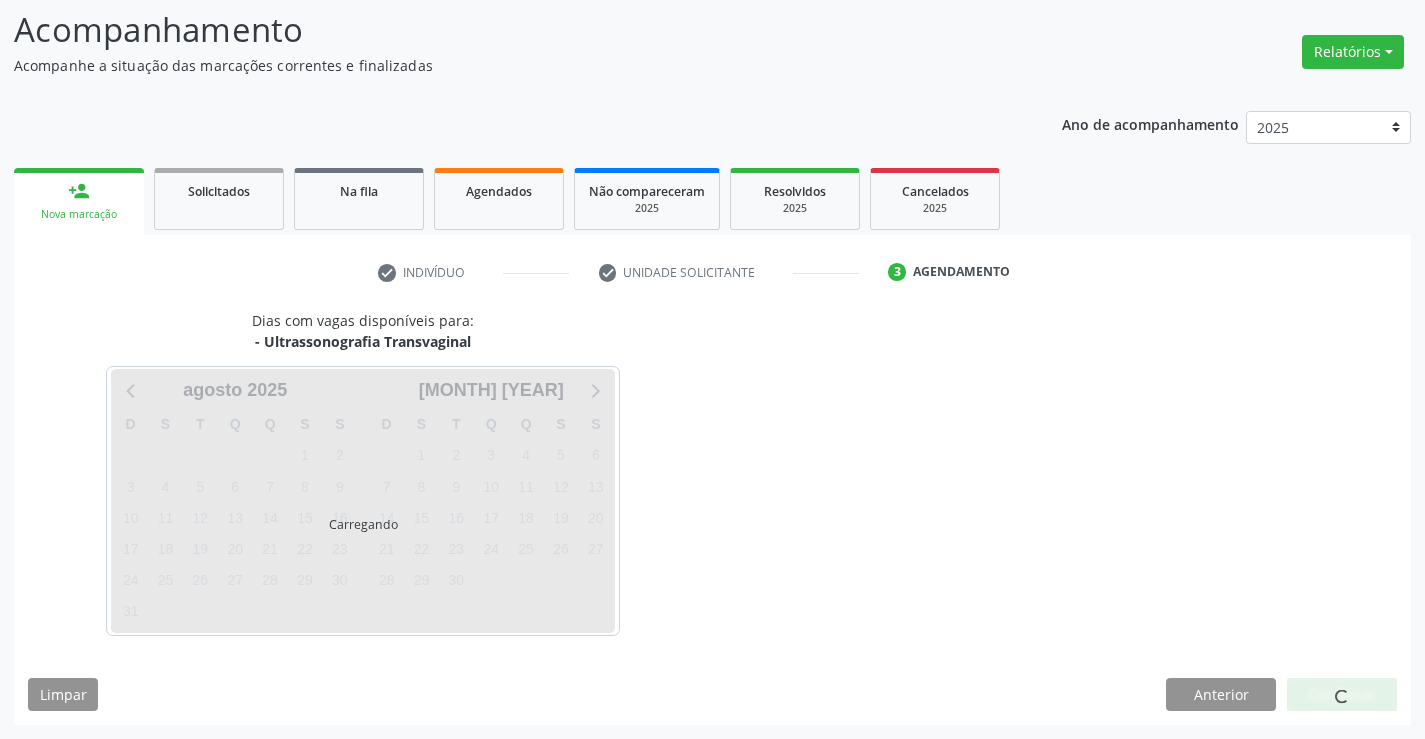 scroll, scrollTop: 131, scrollLeft: 0, axis: vertical 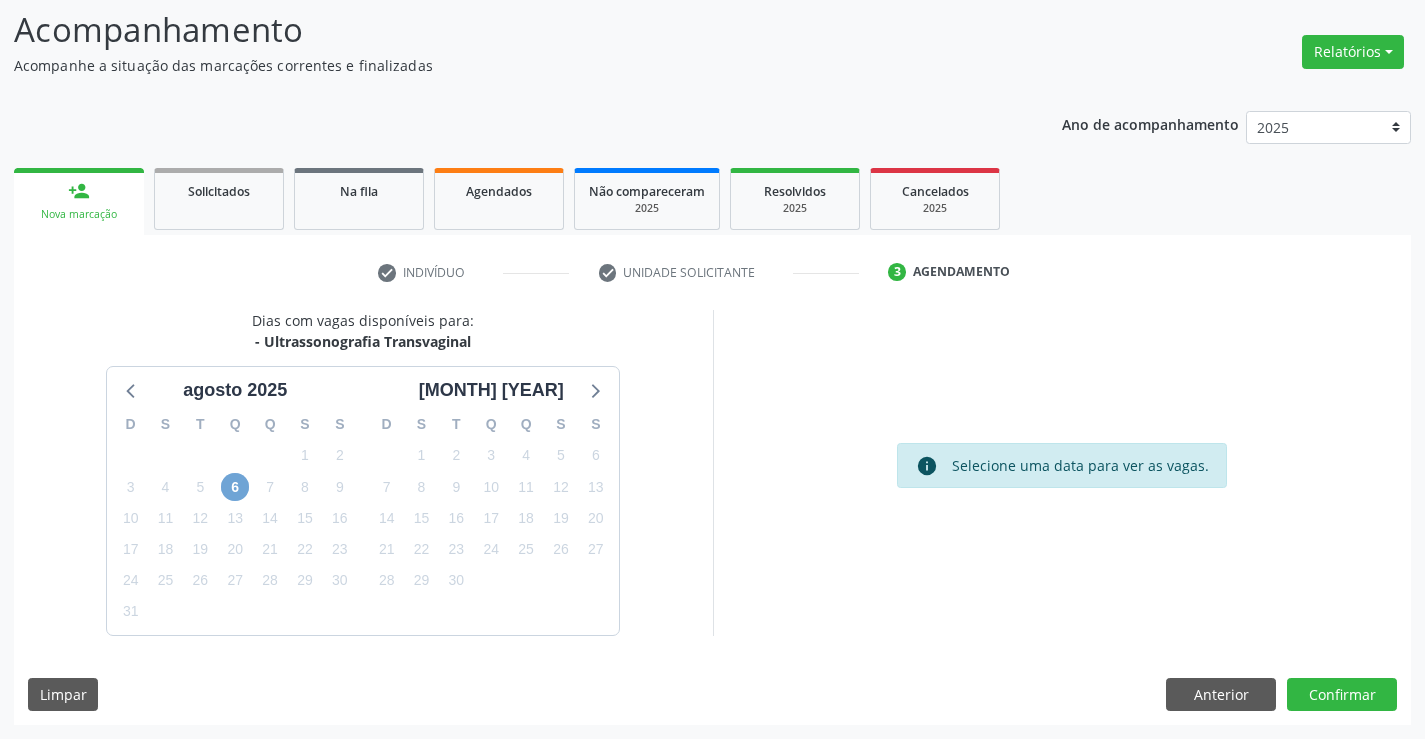 click on "6" at bounding box center [235, 487] 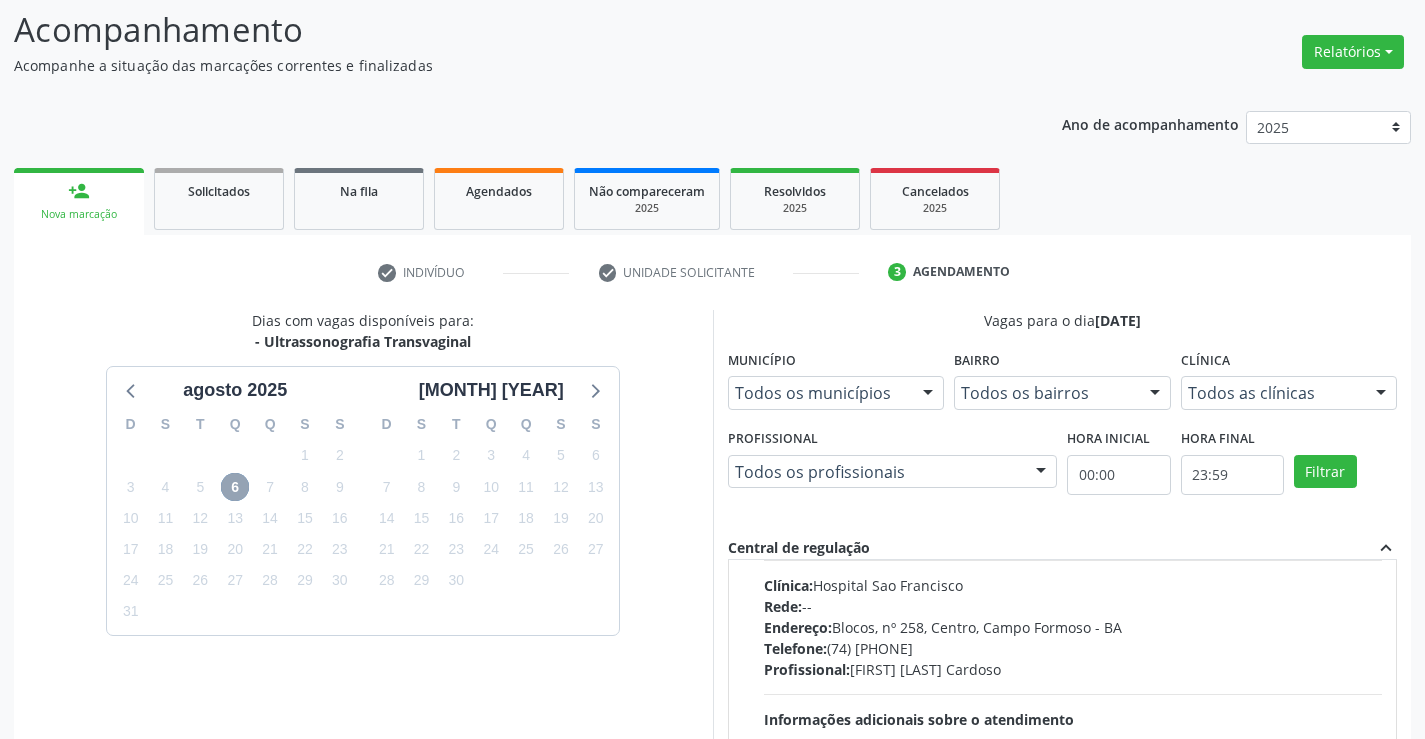 scroll, scrollTop: 1016, scrollLeft: 0, axis: vertical 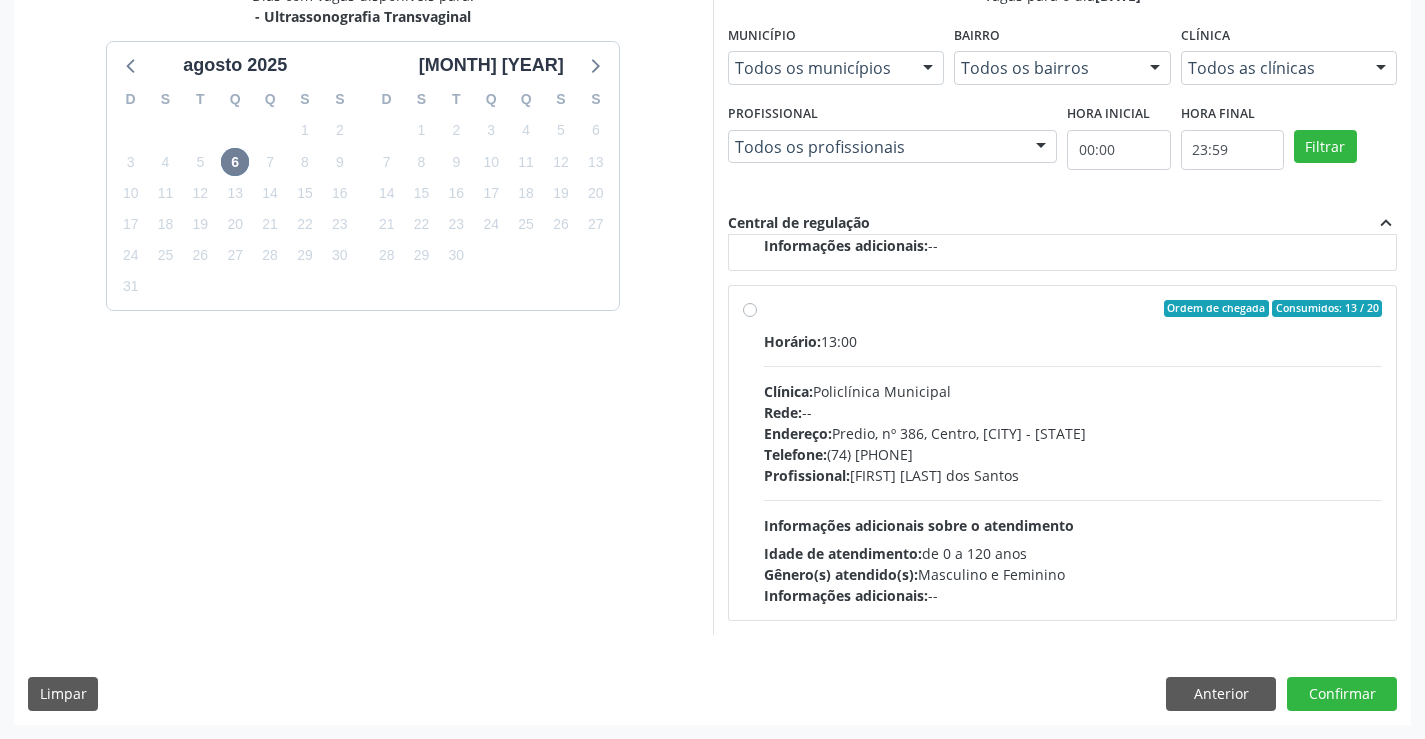 click on "Horário:   13:00
Clínica:  Policlínica Municipal
Rede:
--
Endereço:   Predio, nº 386, Centro, Campo Formoso - BA
Telefone:   (74) 6451312
Profissional:
Orlindo Carvalho dos Santos
Informações adicionais sobre o atendimento
Idade de atendimento:
de 0 a 120 anos
Gênero(s) atendido(s):
Masculino e Feminino
Informações adicionais:
--" at bounding box center [1073, 468] 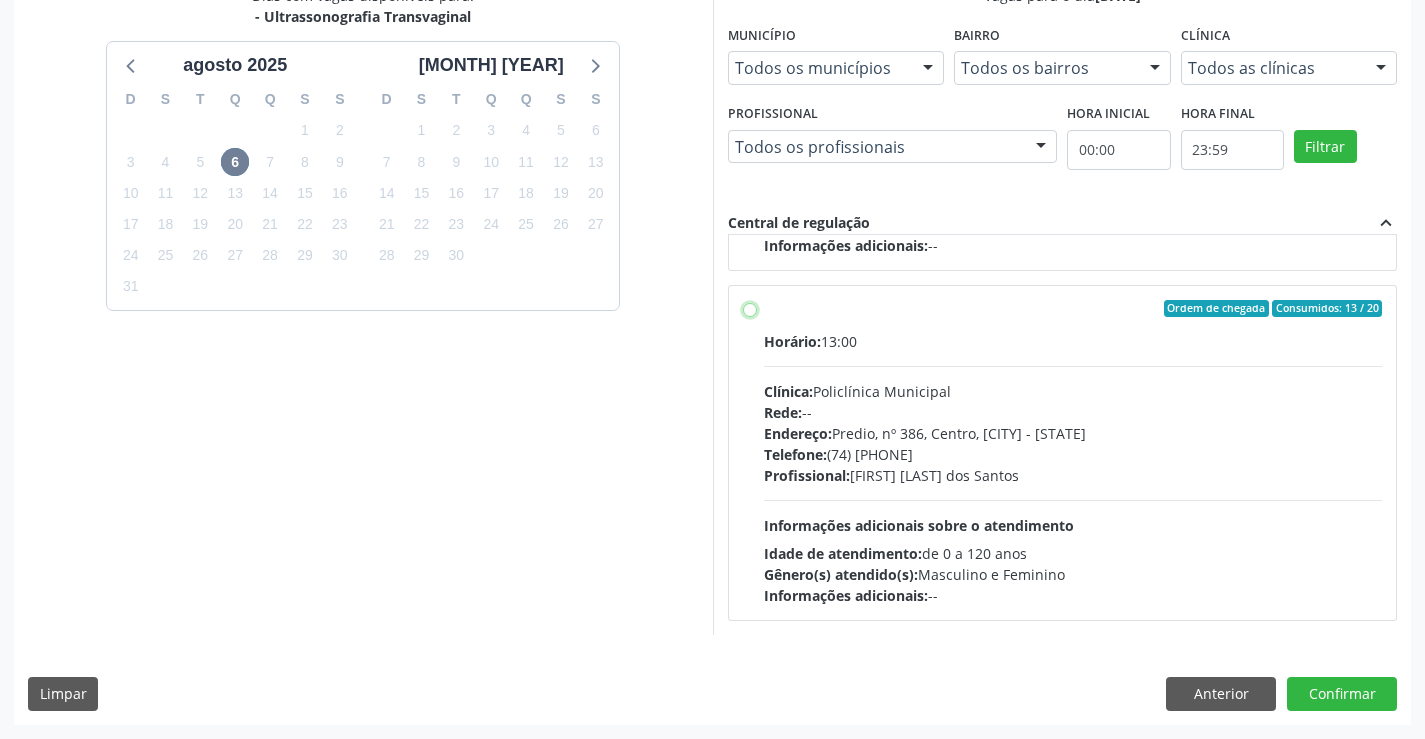 click on "Ordem de chegada
Consumidos: 13 / 20
Horário:   13:00
Clínica:  Policlínica Municipal
Rede:
--
Endereço:   Predio, nº 386, Centro, Campo Formoso - BA
Telefone:   (74) 6451312
Profissional:
Orlindo Carvalho dos Santos
Informações adicionais sobre o atendimento
Idade de atendimento:
de 0 a 120 anos
Gênero(s) atendido(s):
Masculino e Feminino
Informações adicionais:
--" at bounding box center (750, 309) 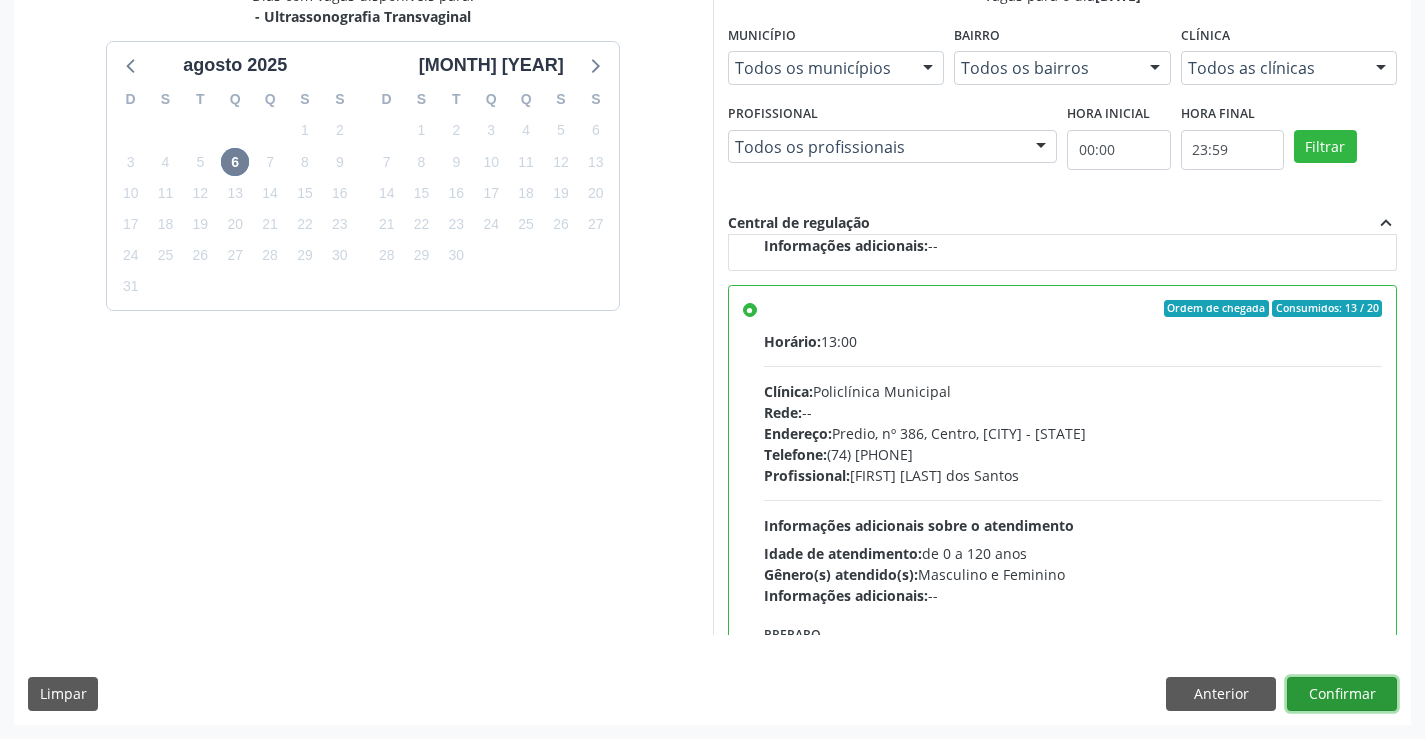 click on "Confirmar" at bounding box center (1342, 694) 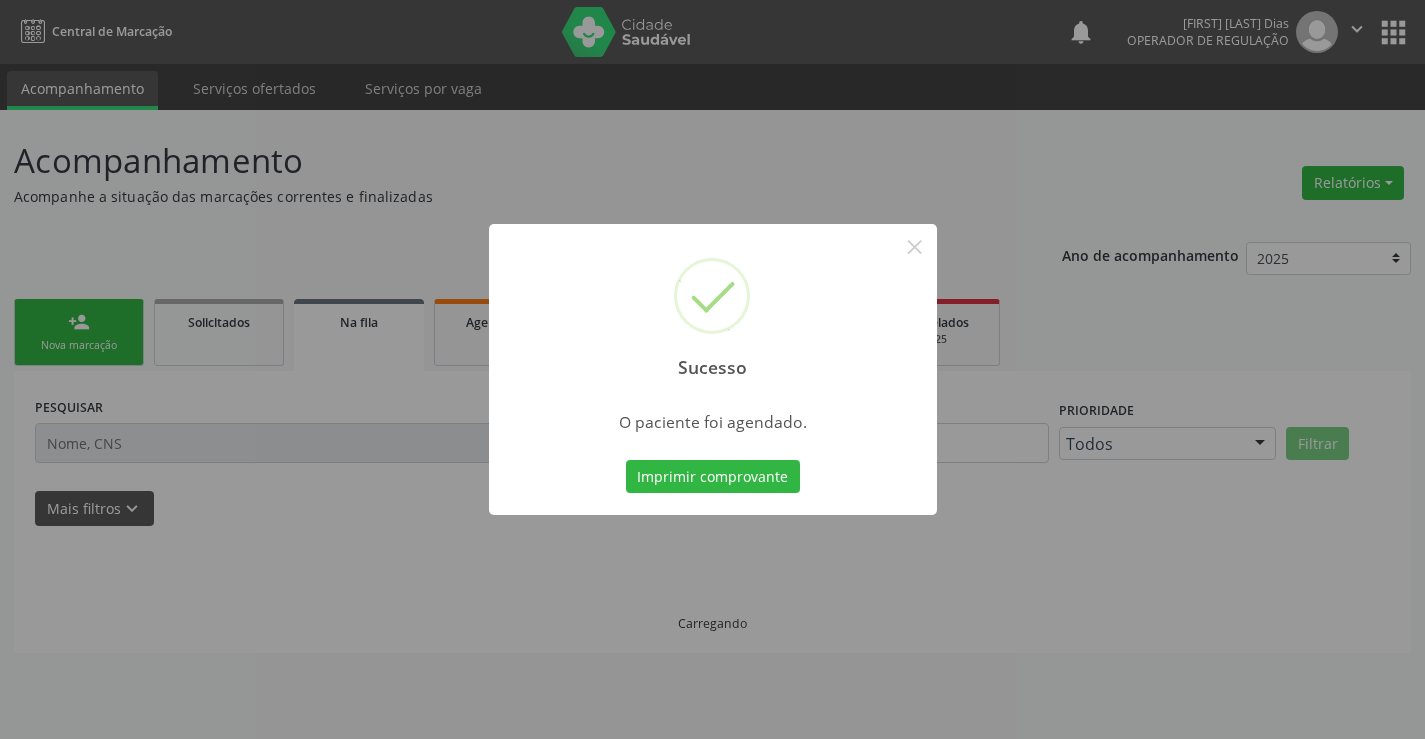 scroll, scrollTop: 0, scrollLeft: 0, axis: both 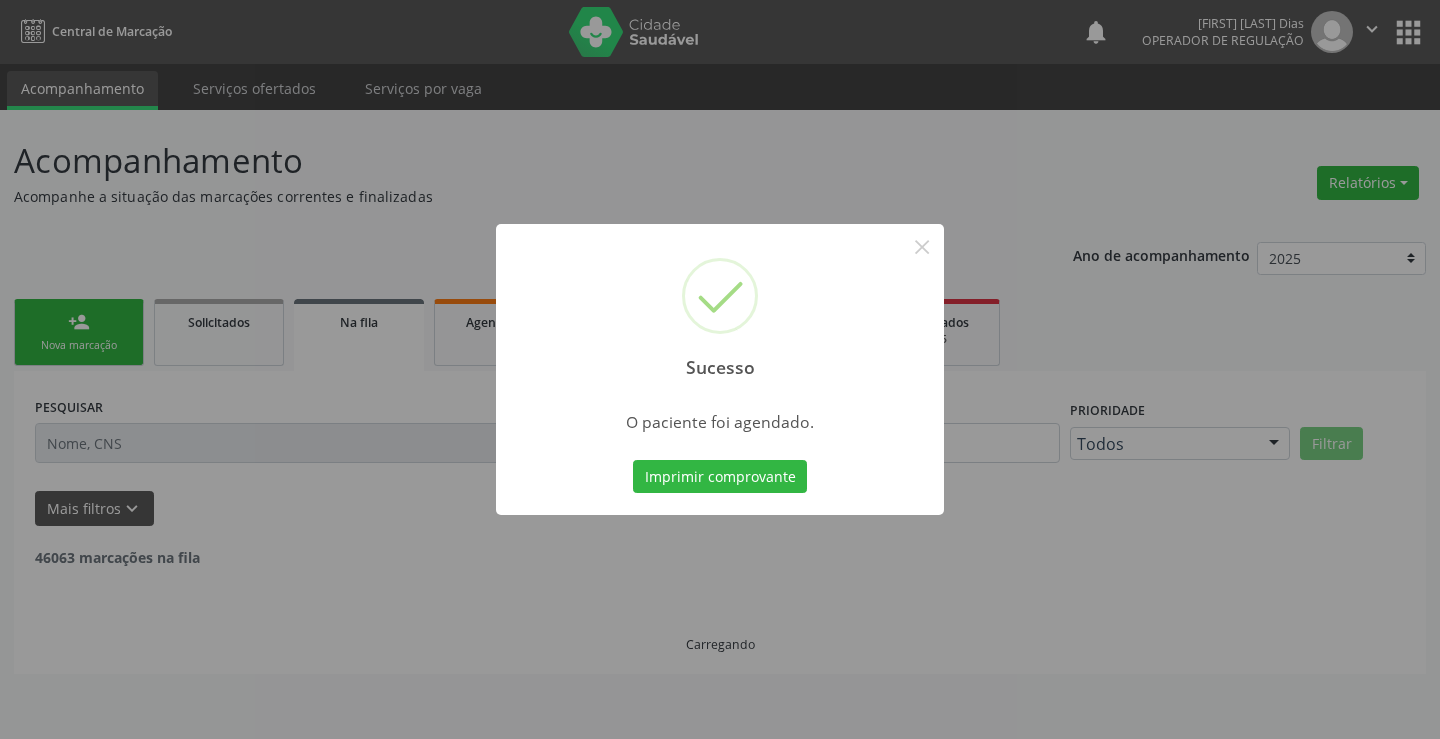 type 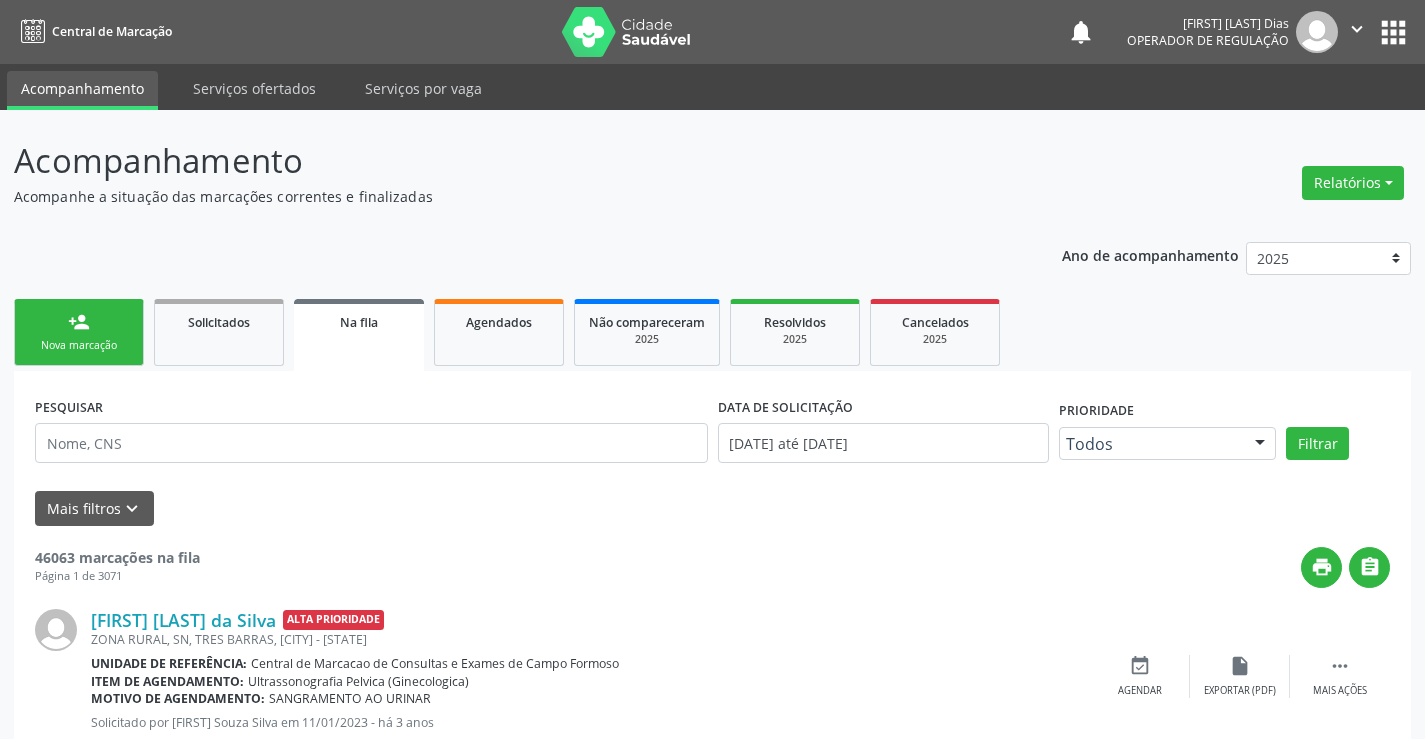 click on "Nova marcação" at bounding box center [79, 345] 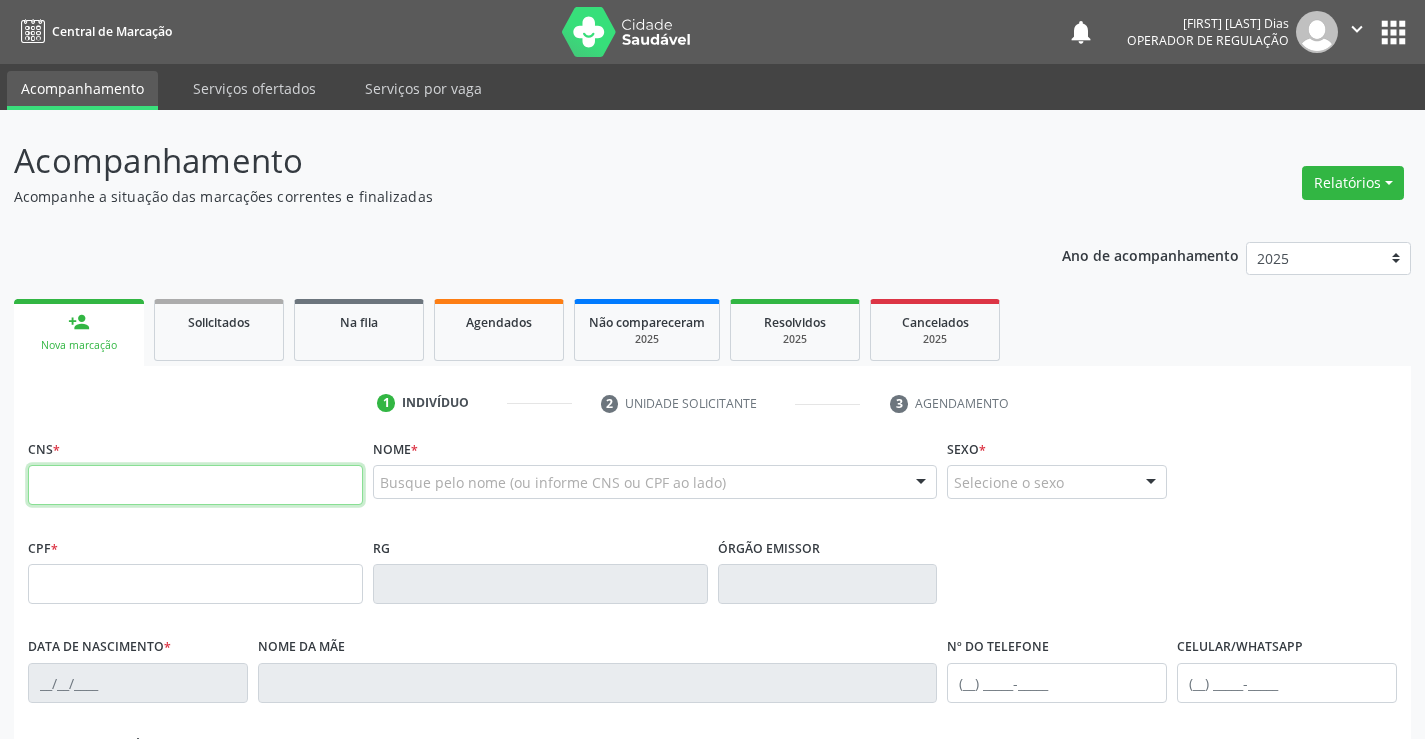 click at bounding box center [195, 485] 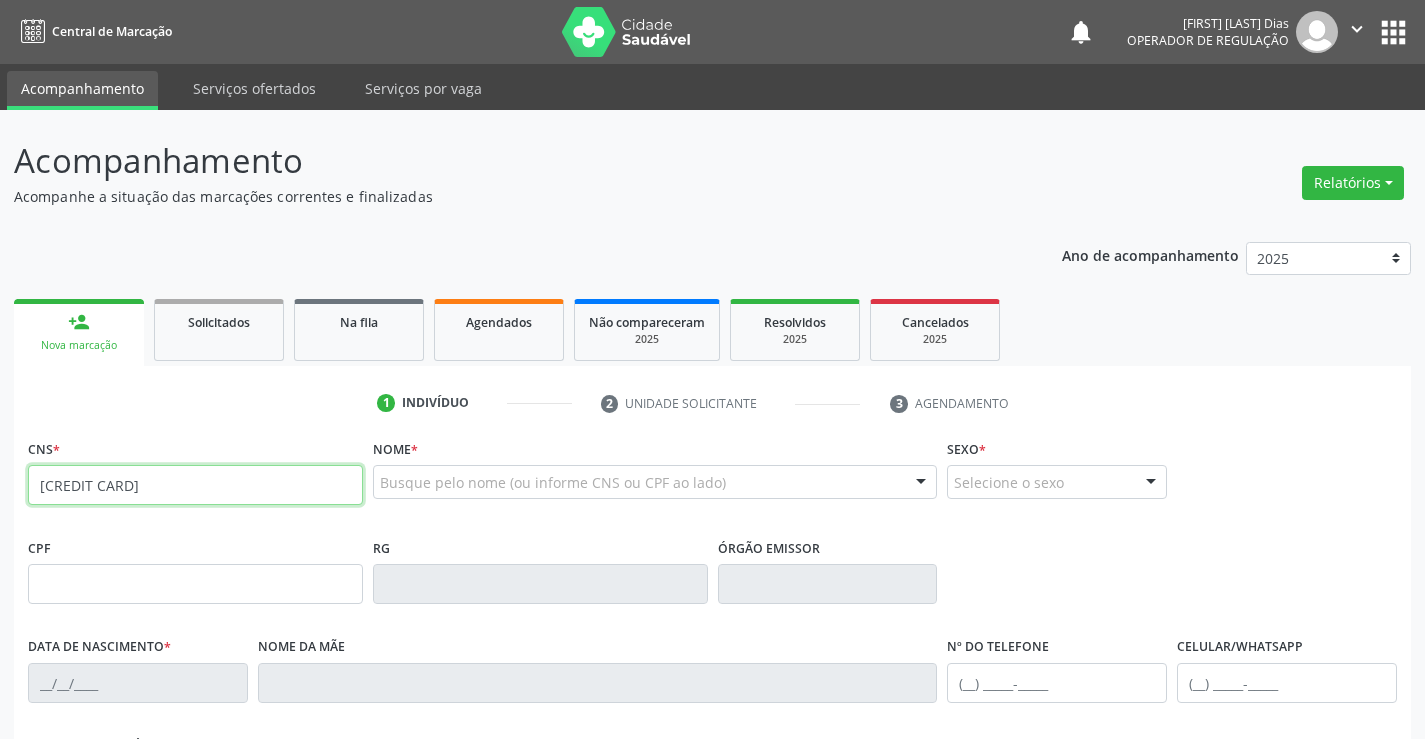 type on "702 3091 1269 8111" 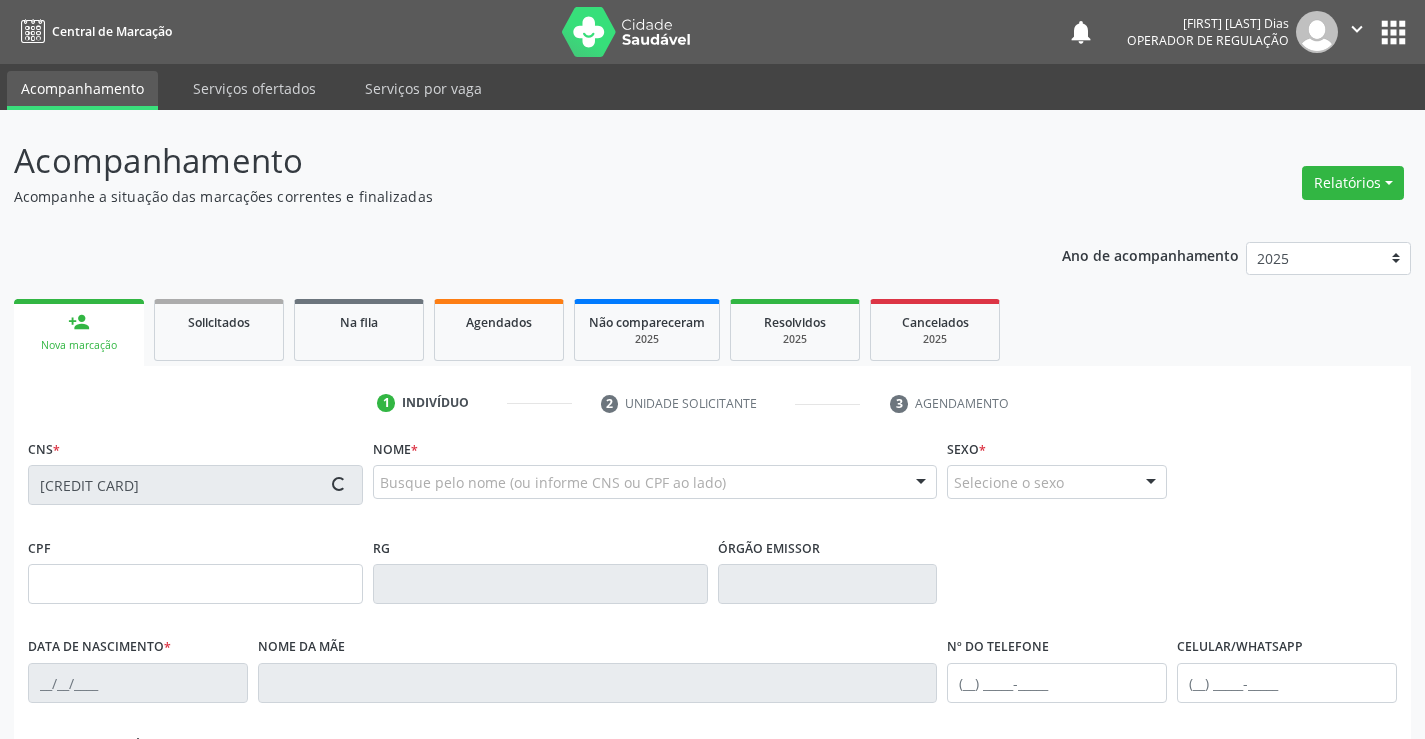 type on "0863947468" 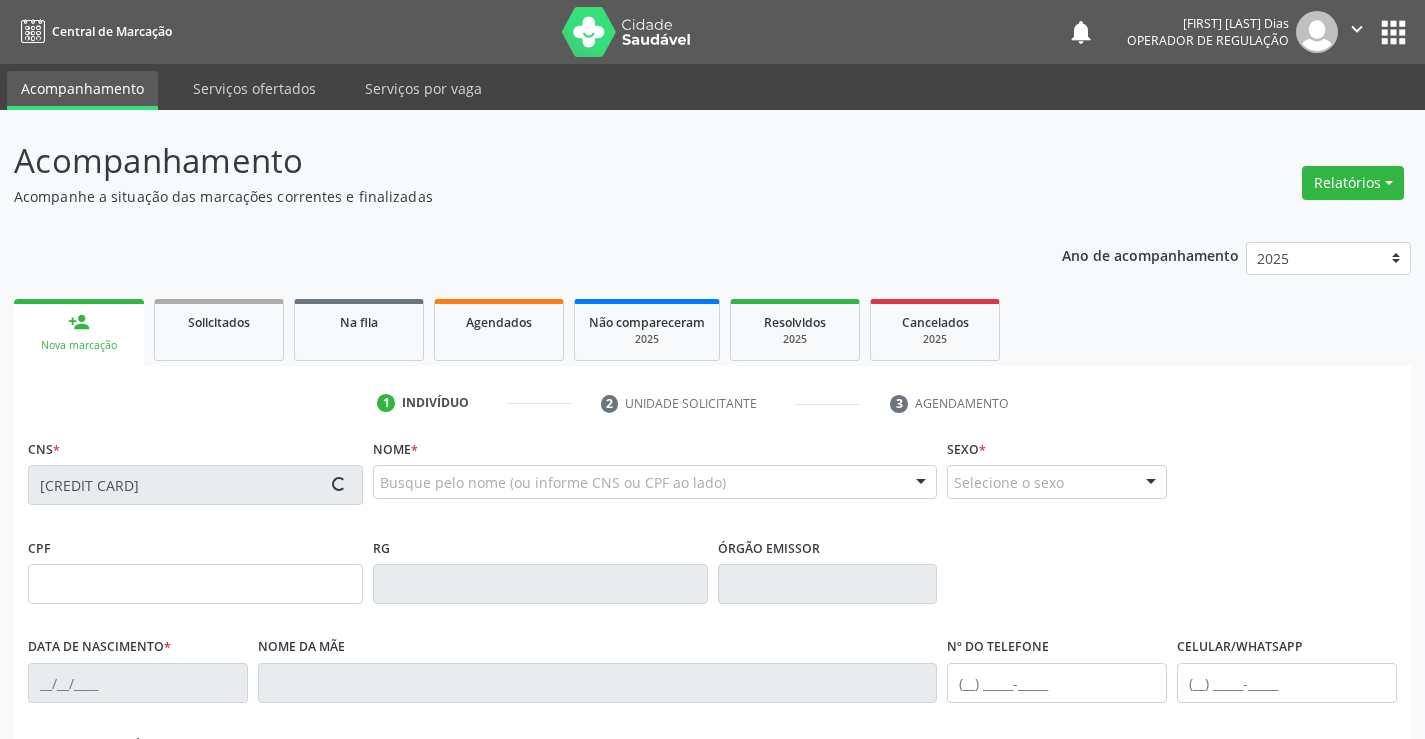 type on "13/08/1978" 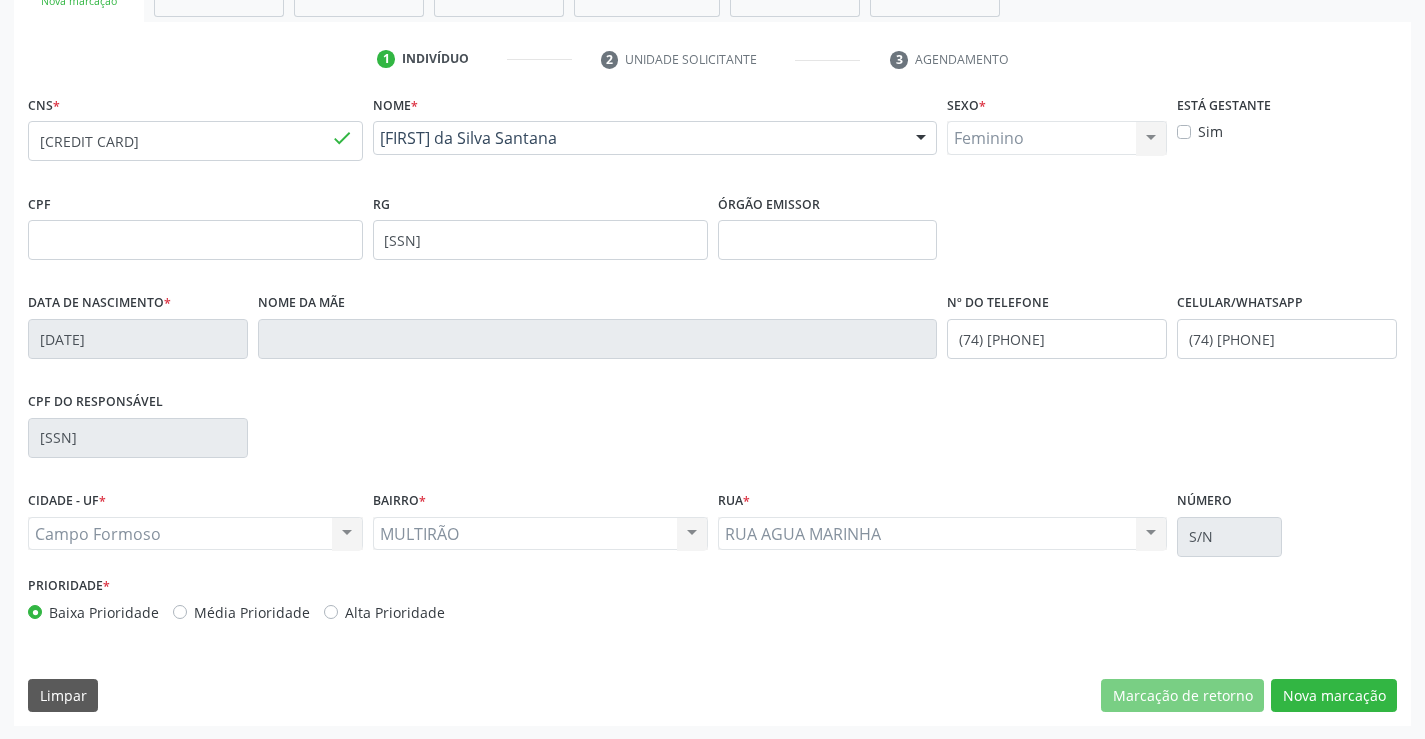 scroll, scrollTop: 345, scrollLeft: 0, axis: vertical 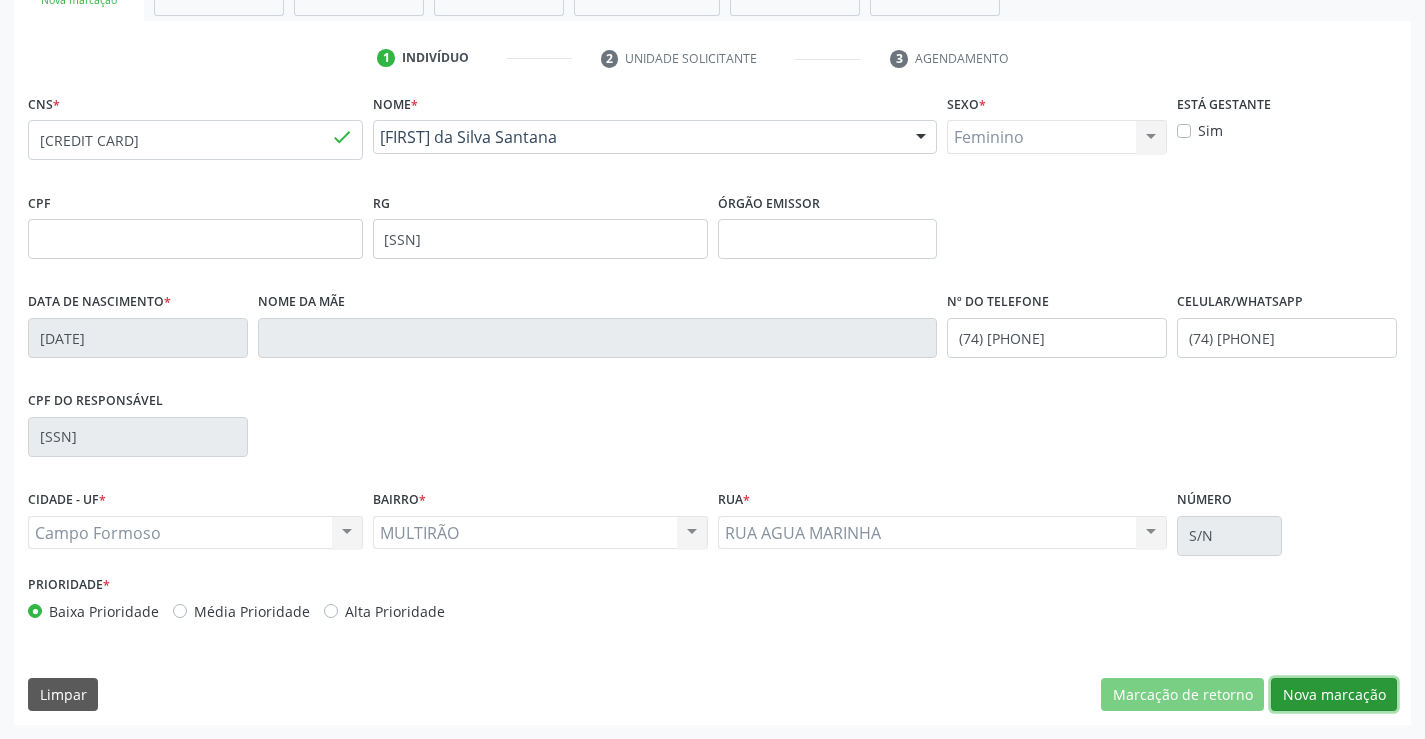 click on "Nova marcação" at bounding box center [1334, 695] 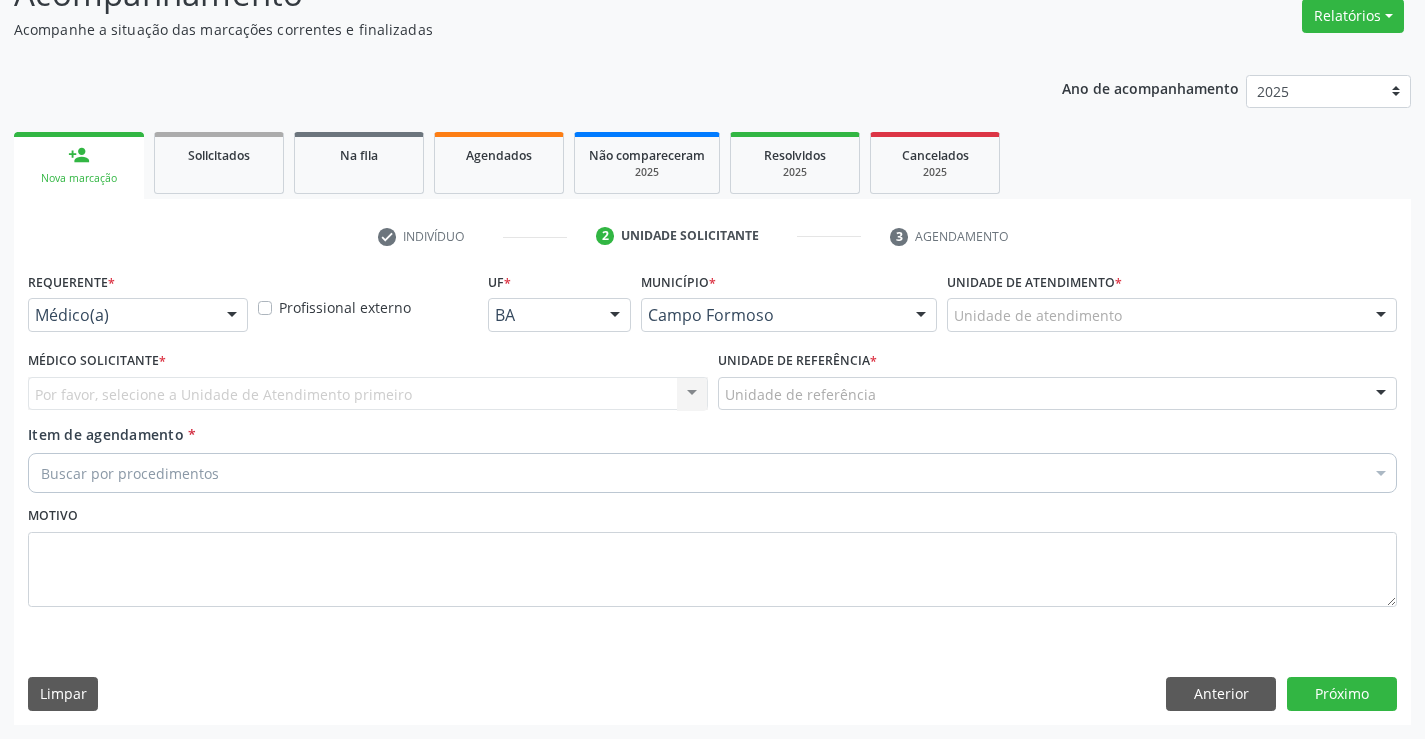 scroll, scrollTop: 167, scrollLeft: 0, axis: vertical 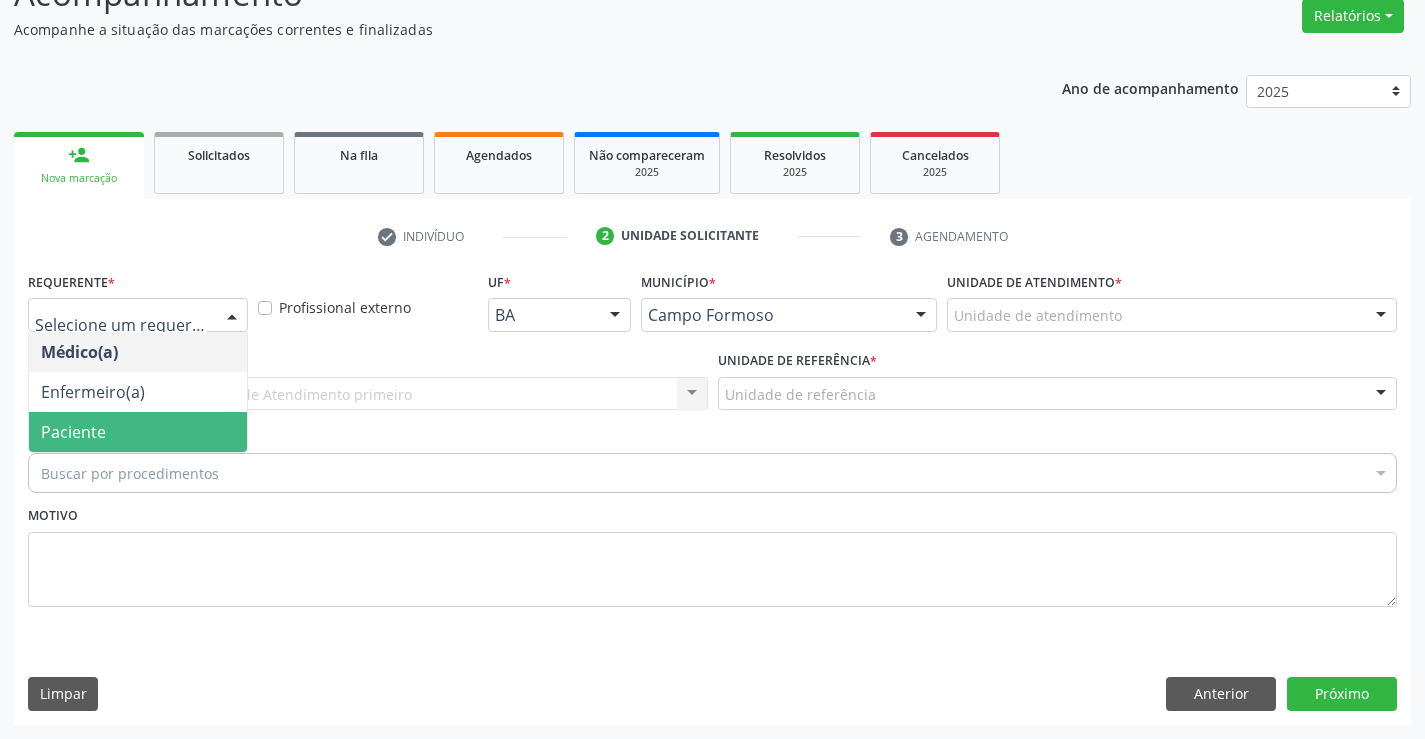 click on "Paciente" at bounding box center (138, 432) 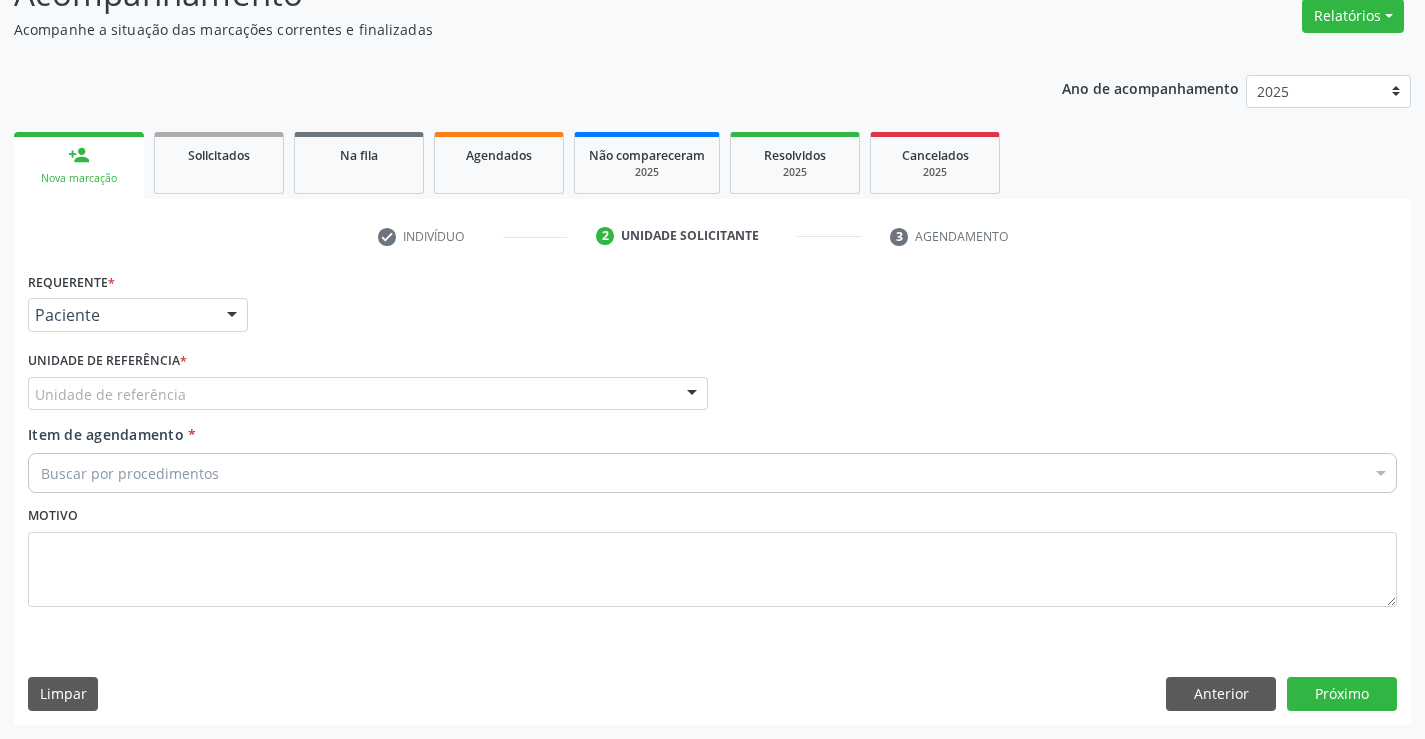 click on "Unidade de referência" at bounding box center (368, 394) 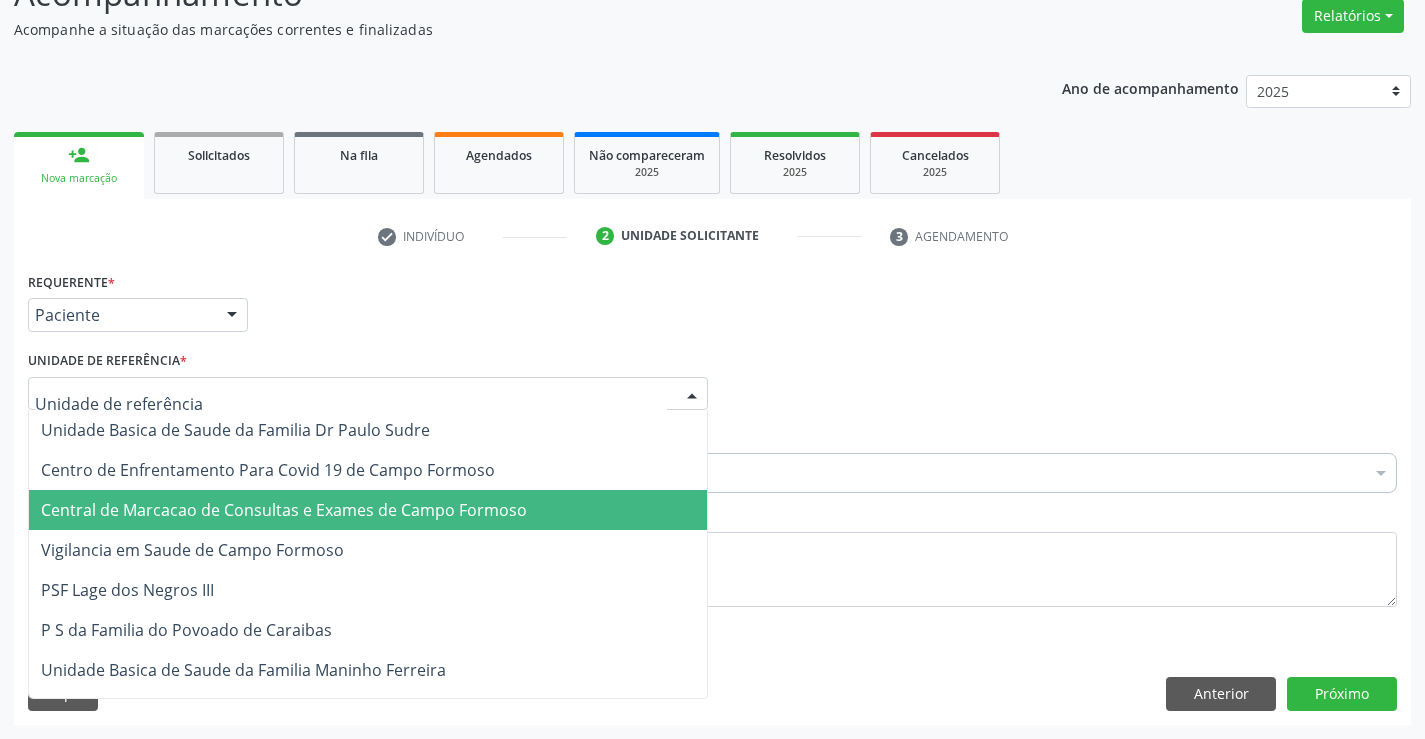 click on "Central de Marcacao de Consultas e Exames de Campo Formoso" at bounding box center [284, 510] 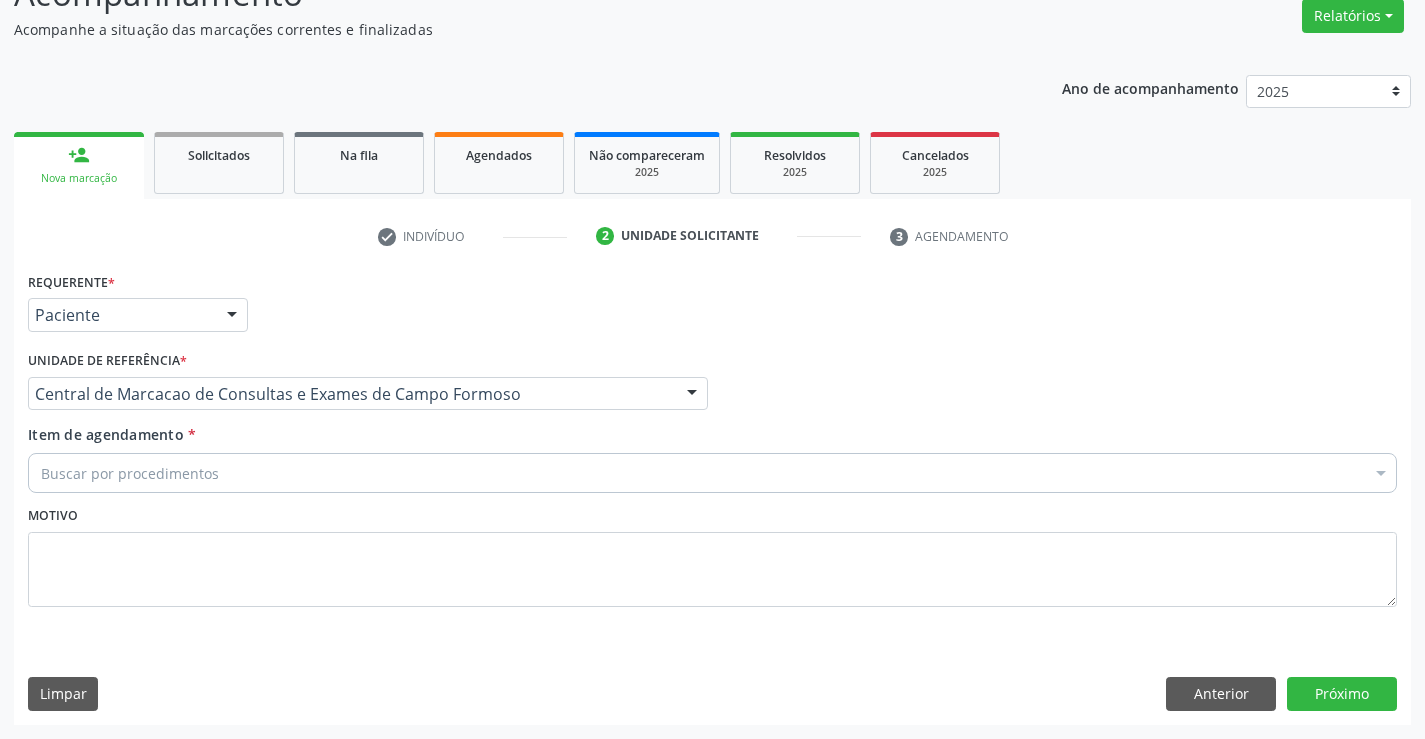 click on "Buscar por procedimentos" at bounding box center (712, 473) 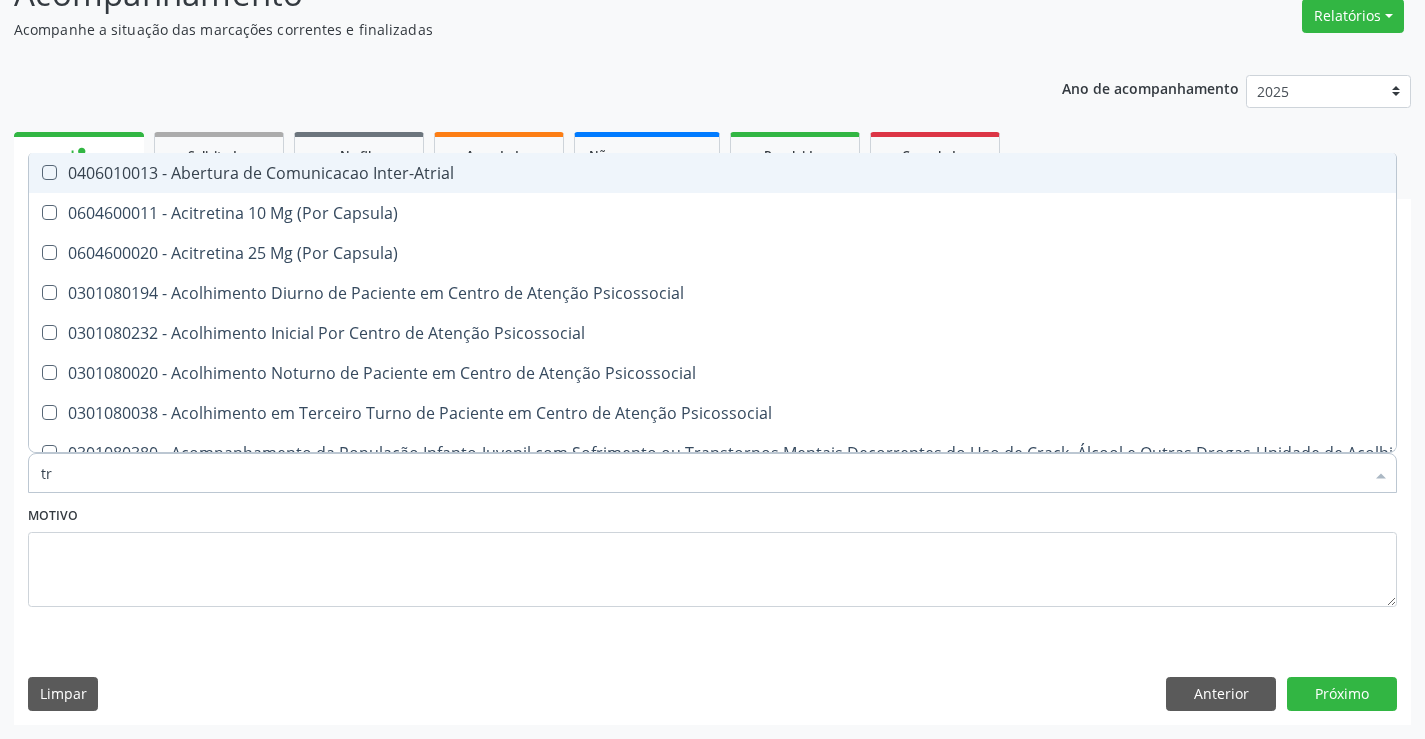 type on "TRANSVA" 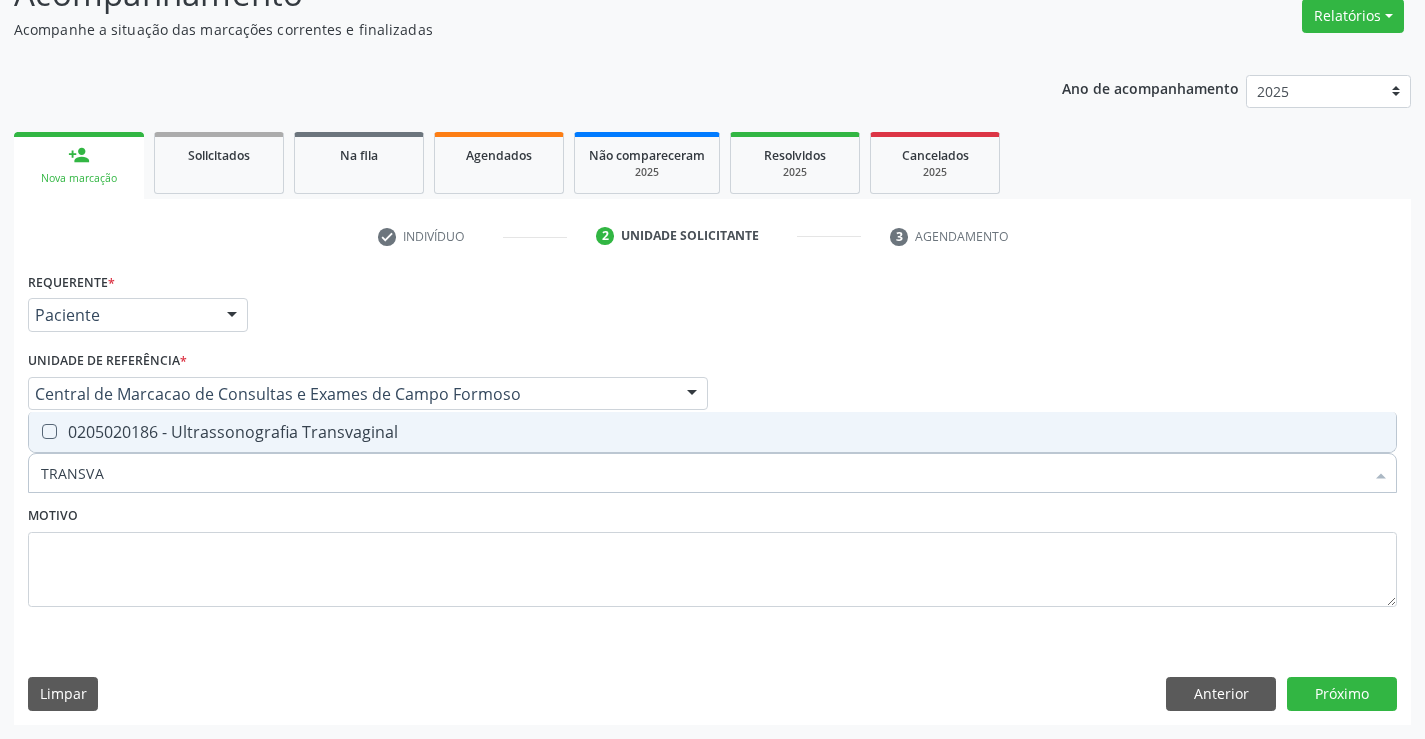 click on "0205020186 - Ultrassonografia Transvaginal" at bounding box center [712, 432] 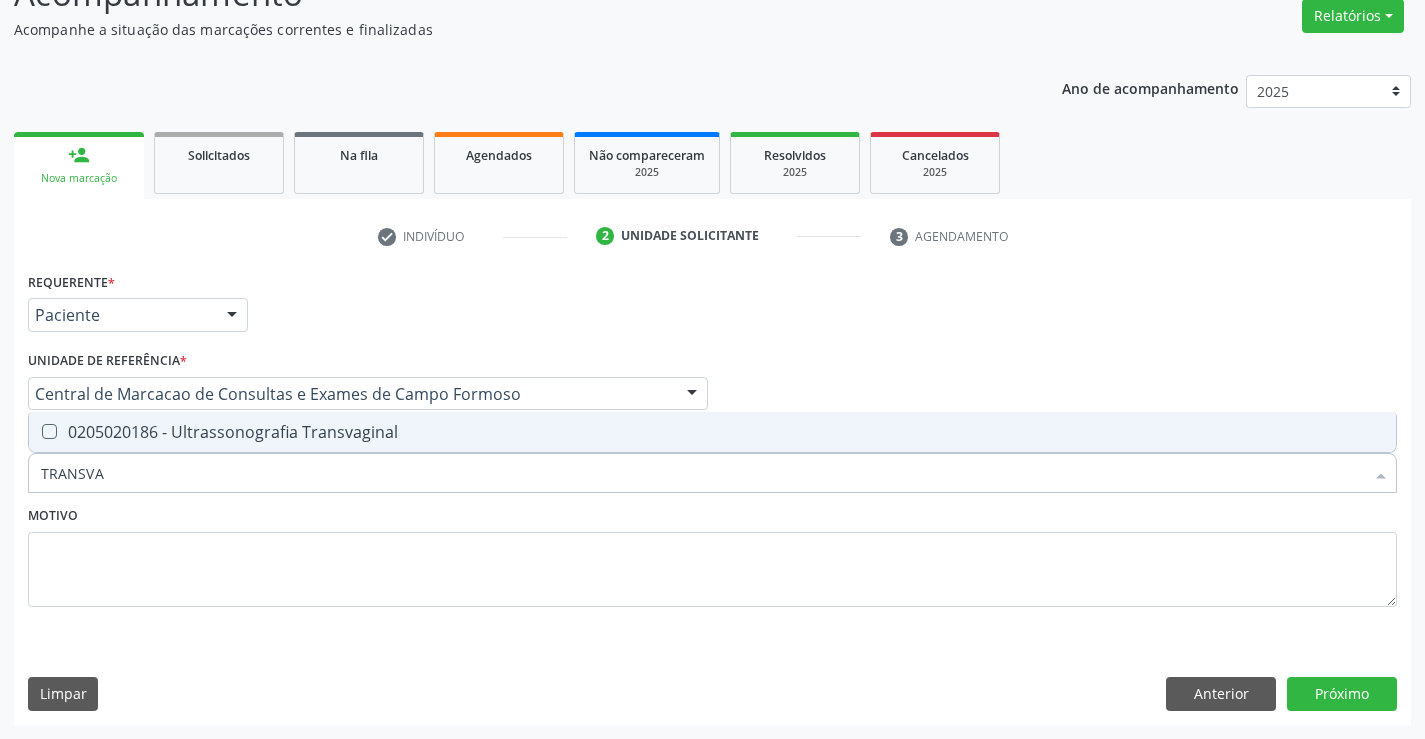 checkbox on "true" 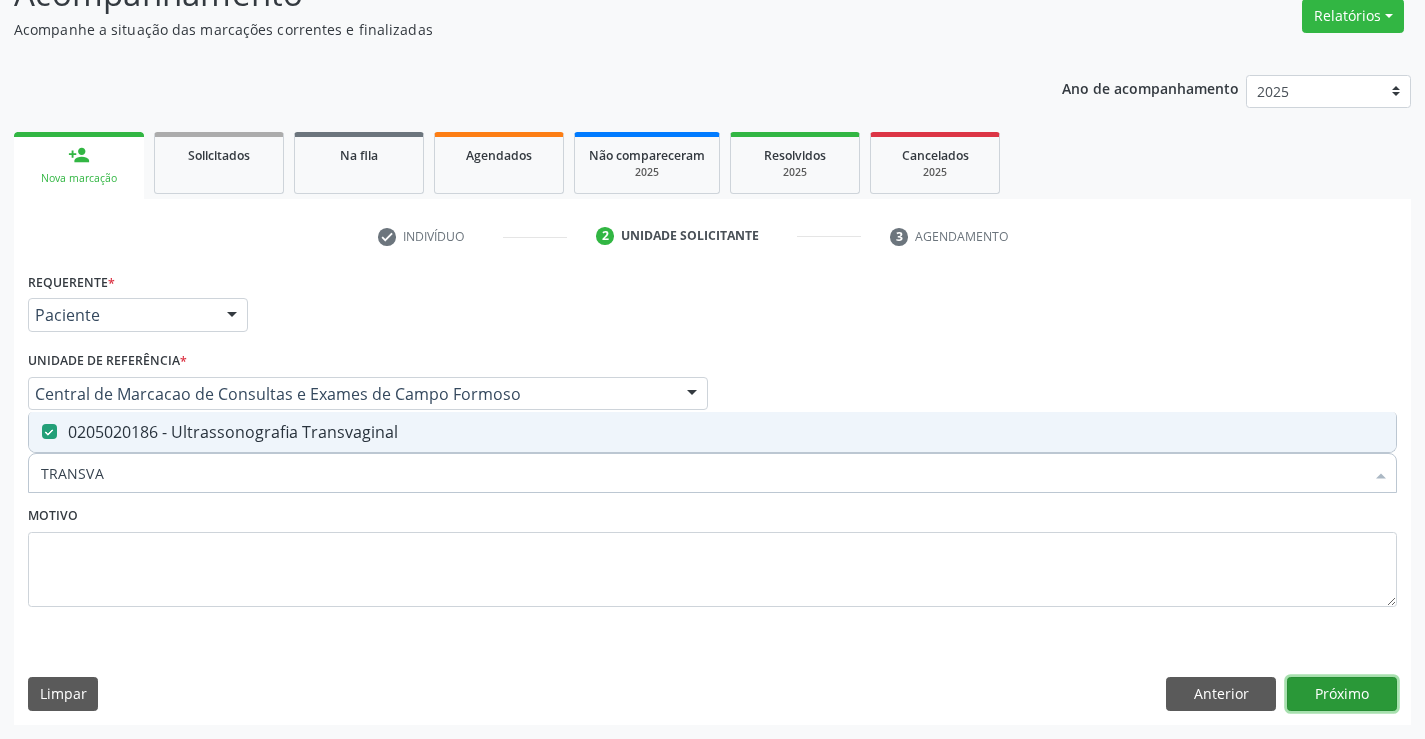 click on "Próximo" at bounding box center (1342, 694) 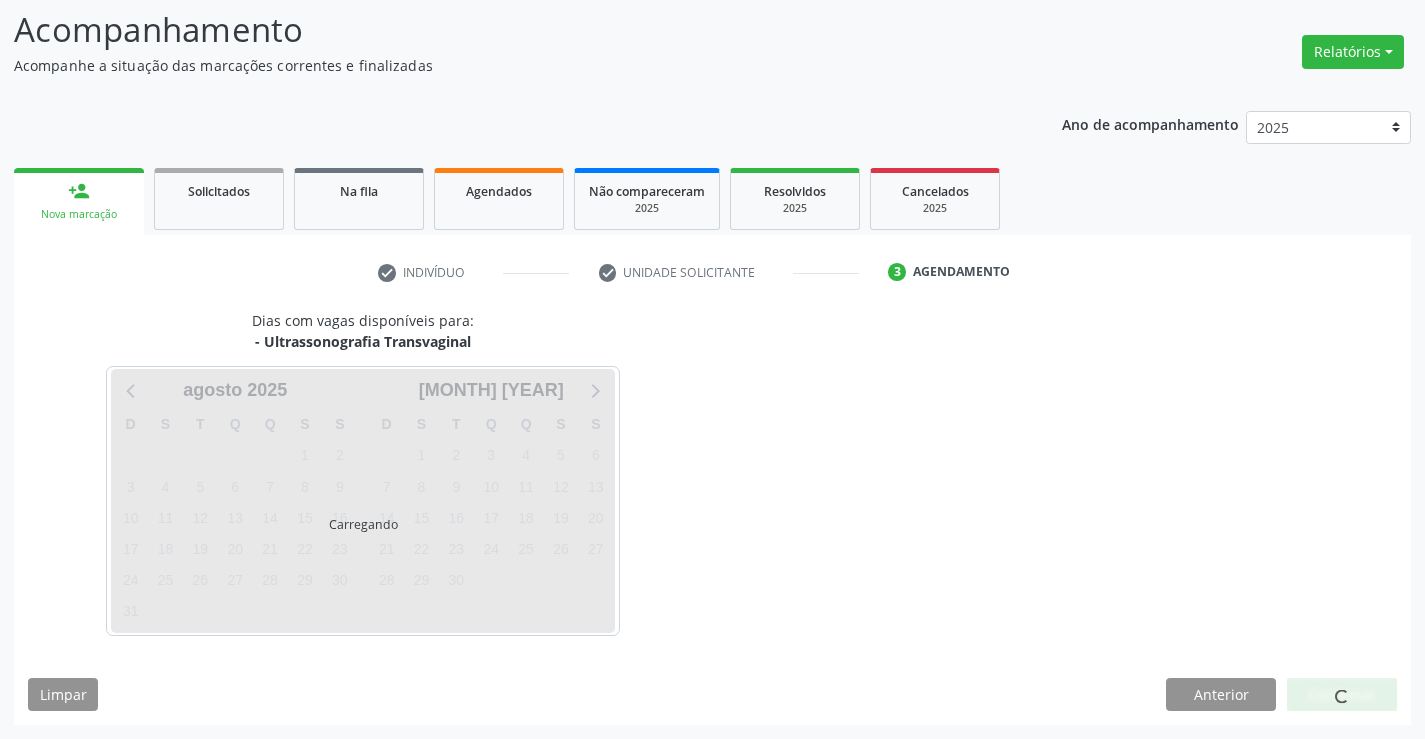 scroll, scrollTop: 131, scrollLeft: 0, axis: vertical 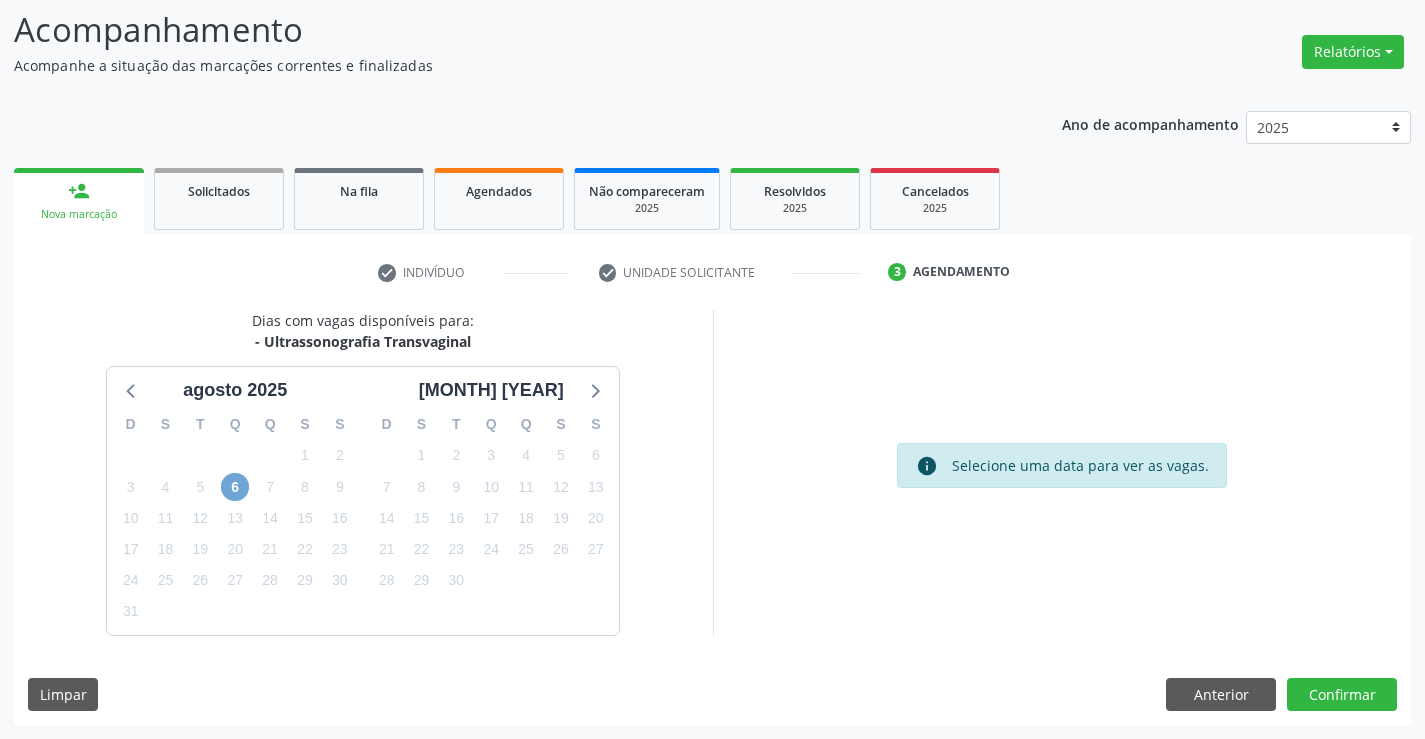 click on "6" at bounding box center [235, 487] 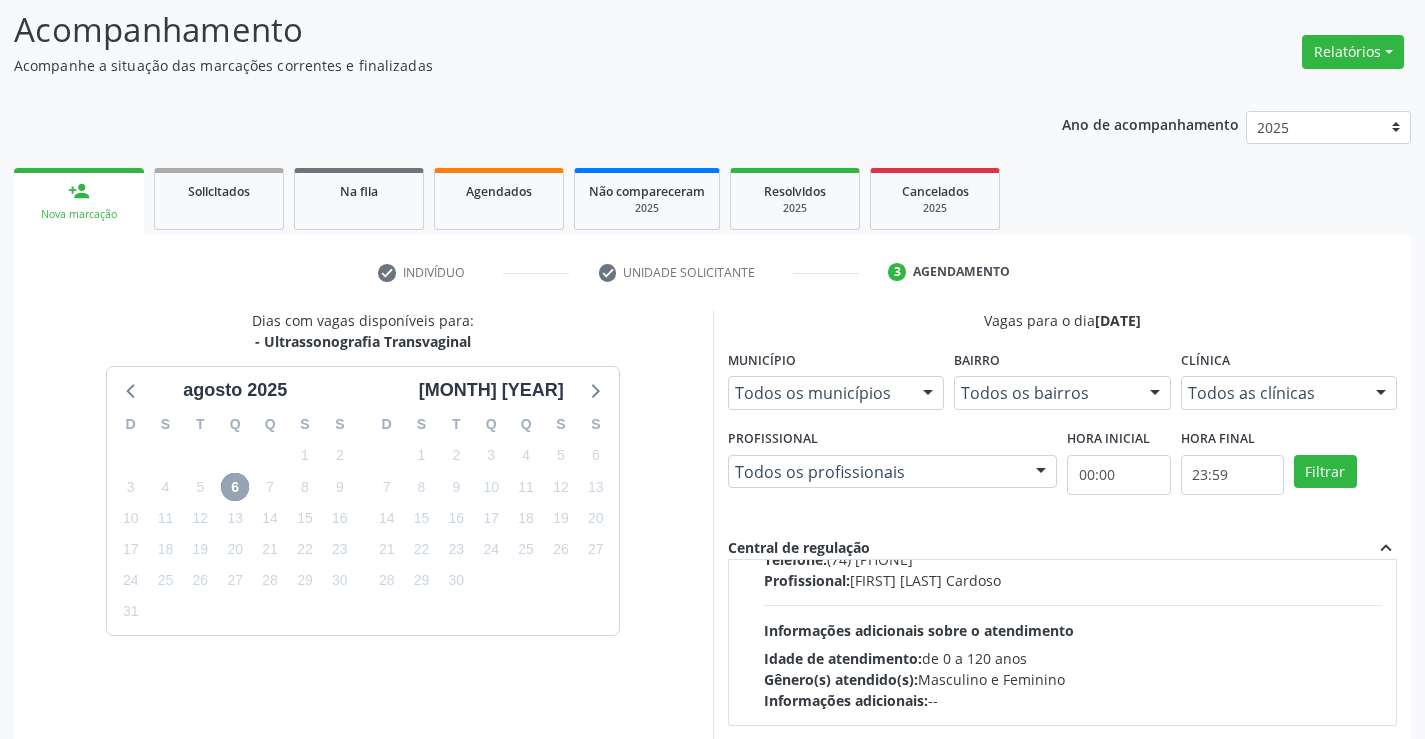 scroll, scrollTop: 1016, scrollLeft: 0, axis: vertical 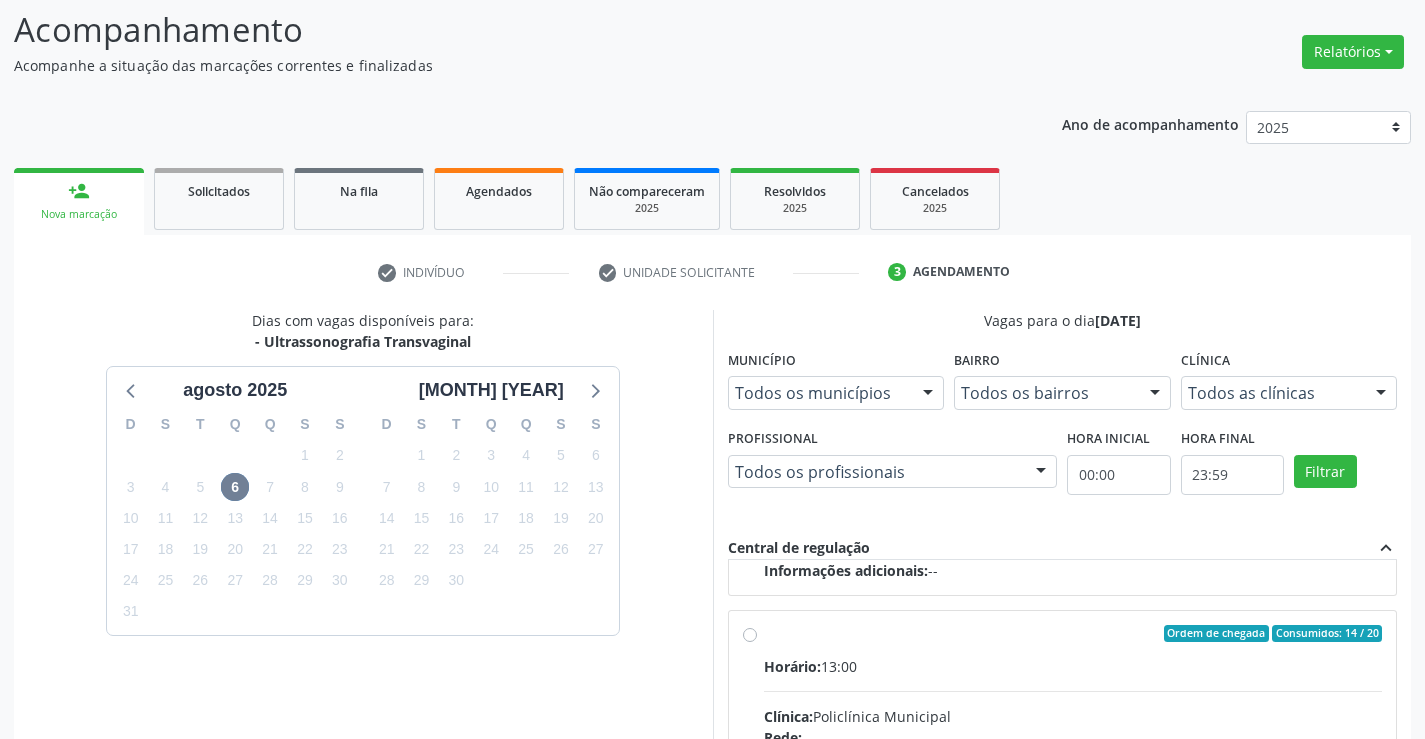 click on "Ordem de chegada
Consumidos: 14 / 20
Horário:   13:00
Clínica:  Policlínica Municipal
Rede:
--
Endereço:   Predio, nº 386, Centro, Campo Formoso - BA
Telefone:   (74) 6451312
Profissional:
Orlindo Carvalho dos Santos
Informações adicionais sobre o atendimento
Idade de atendimento:
de 0 a 120 anos
Gênero(s) atendido(s):
Masculino e Feminino
Informações adicionais:
--" at bounding box center (1073, 778) 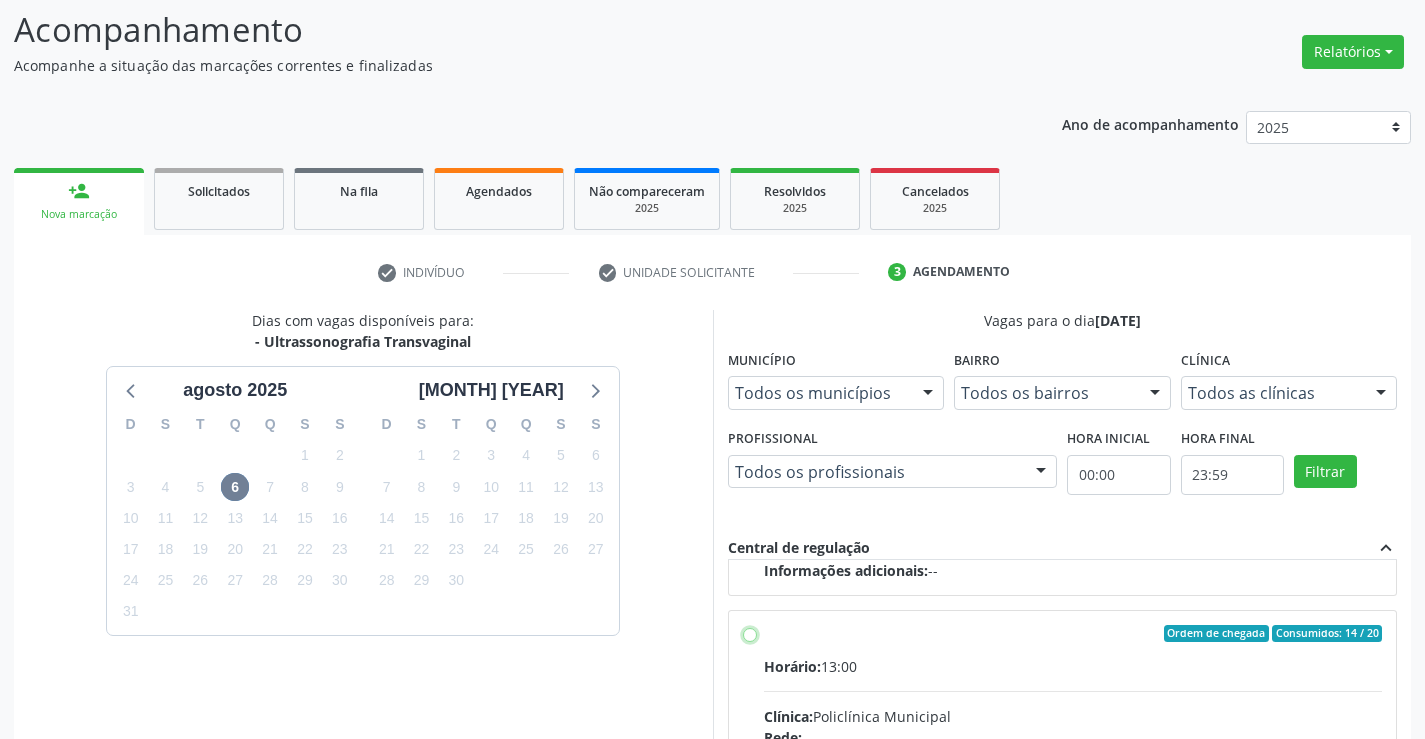 radio on "true" 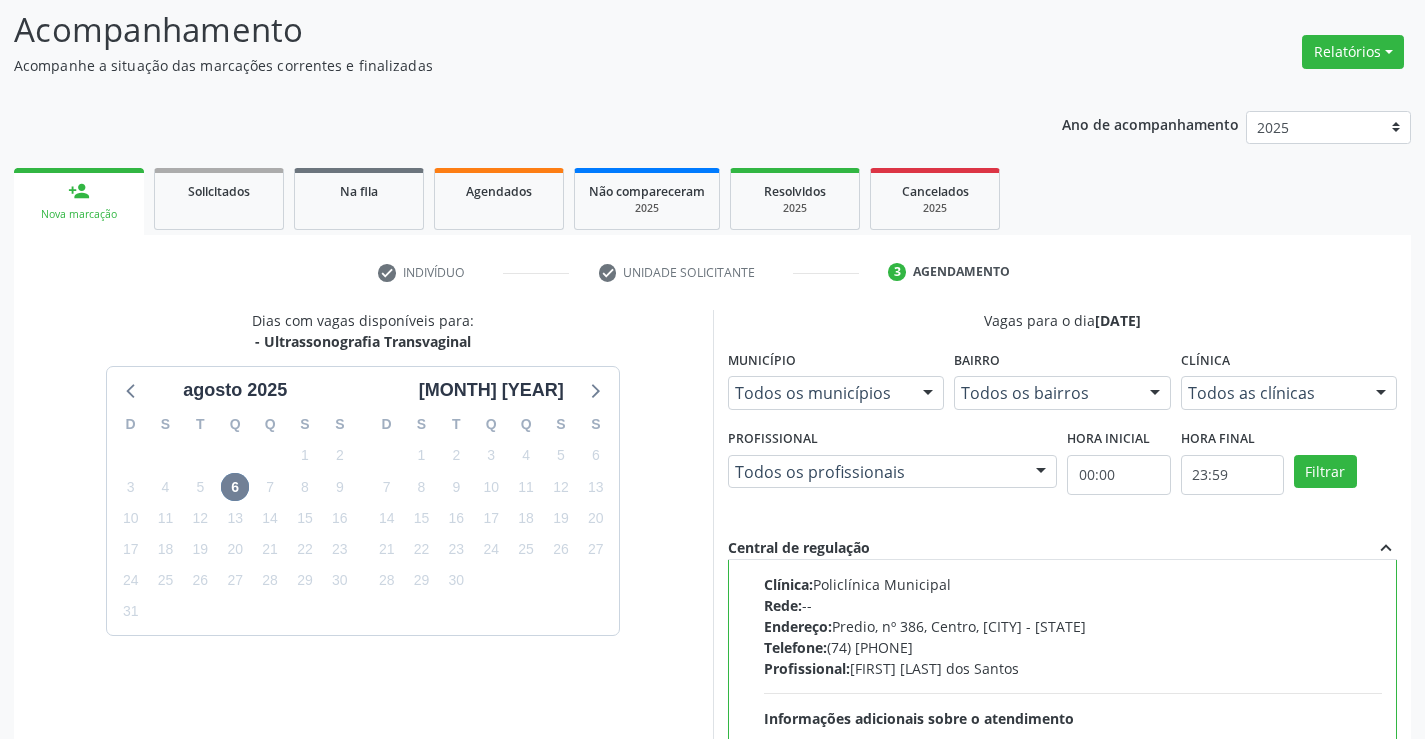 scroll, scrollTop: 1151, scrollLeft: 0, axis: vertical 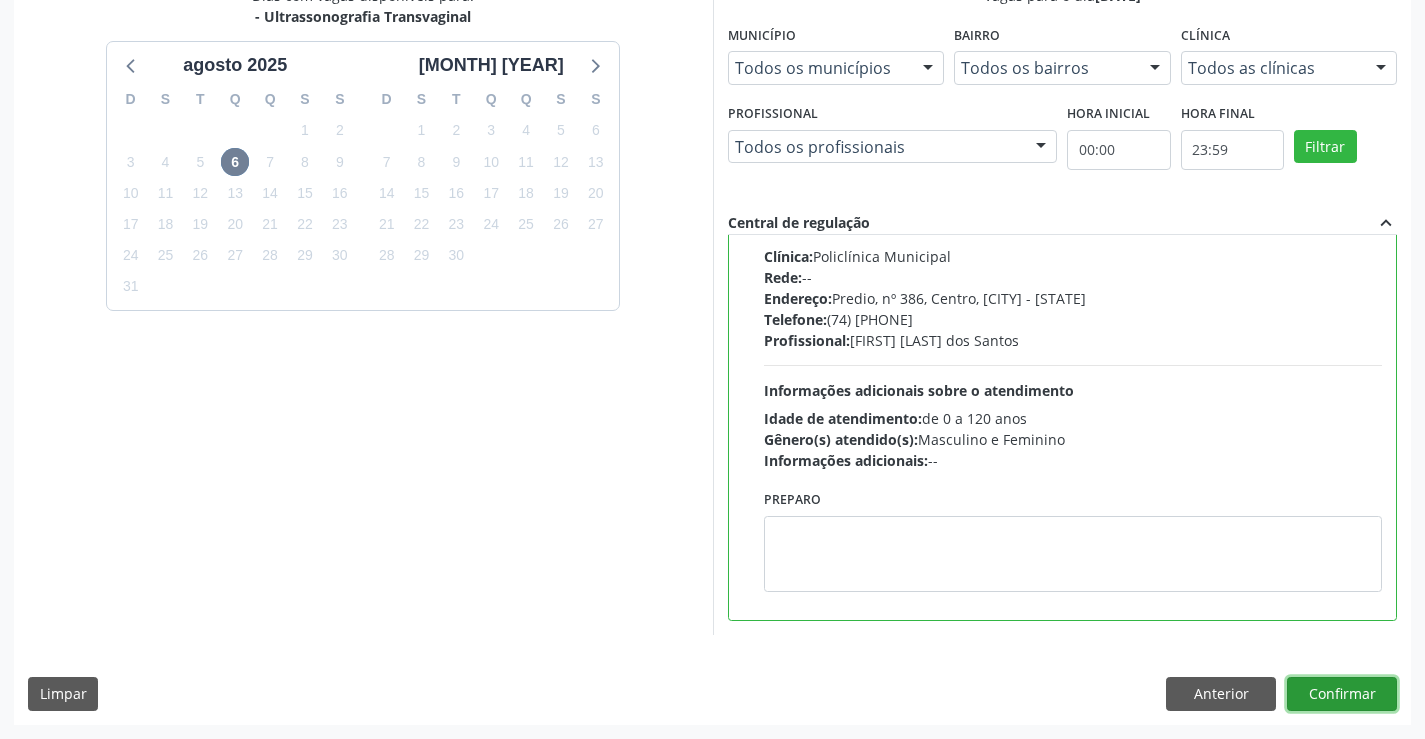 click on "Confirmar" at bounding box center (1342, 694) 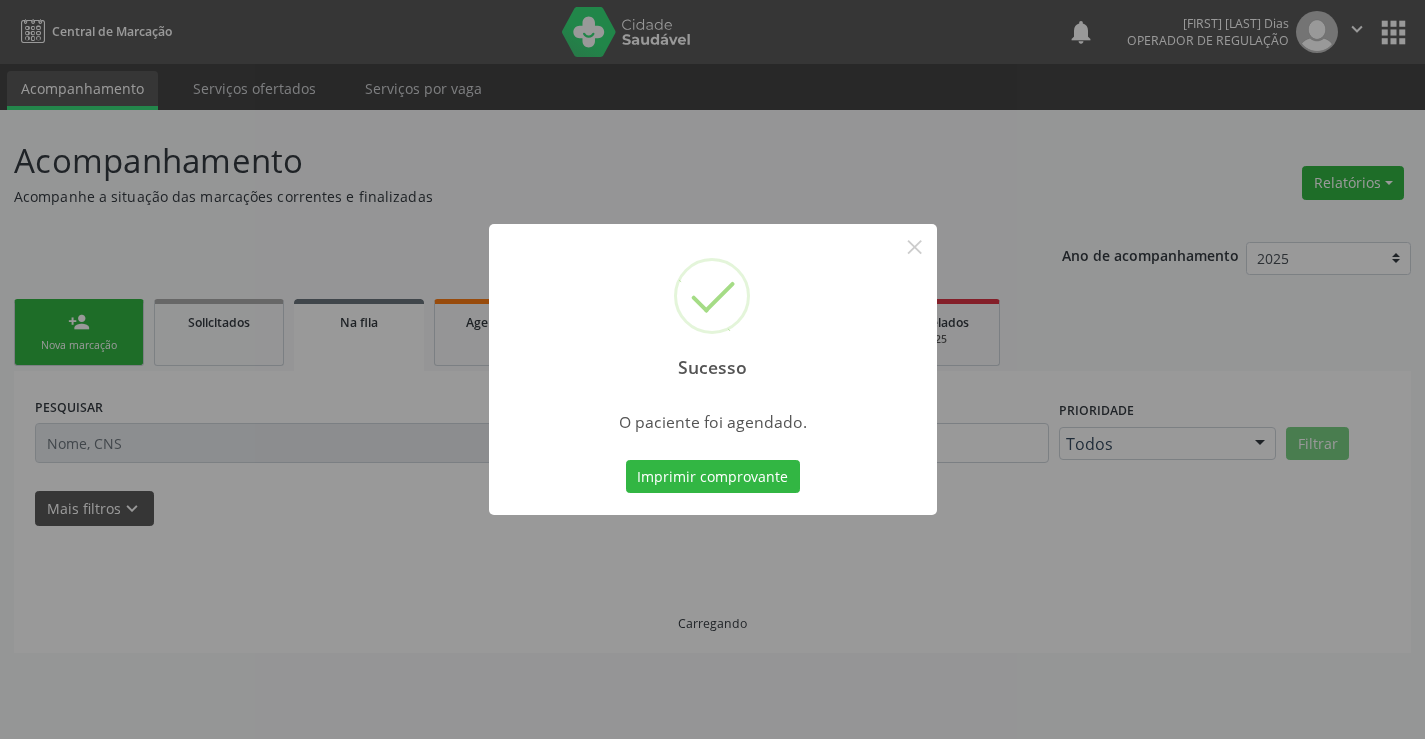 scroll, scrollTop: 0, scrollLeft: 0, axis: both 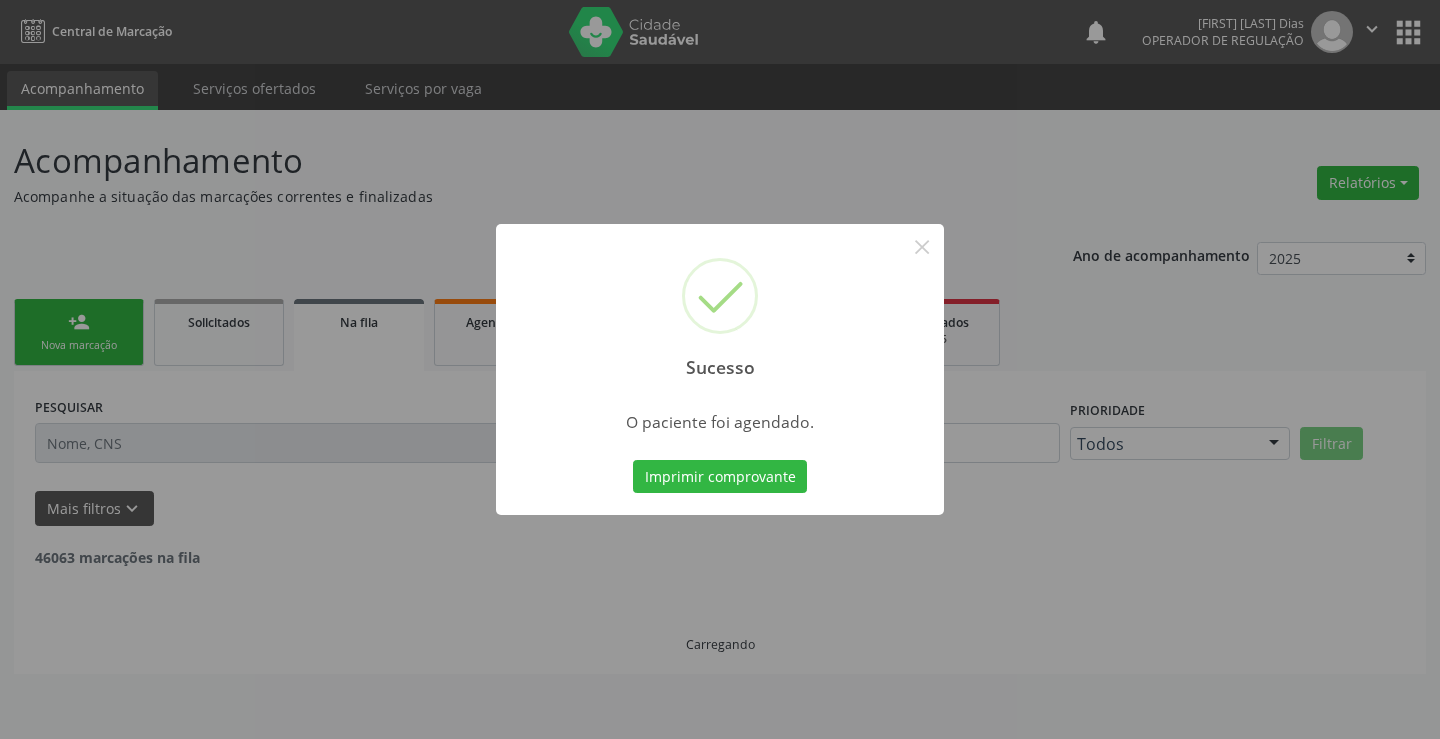 type 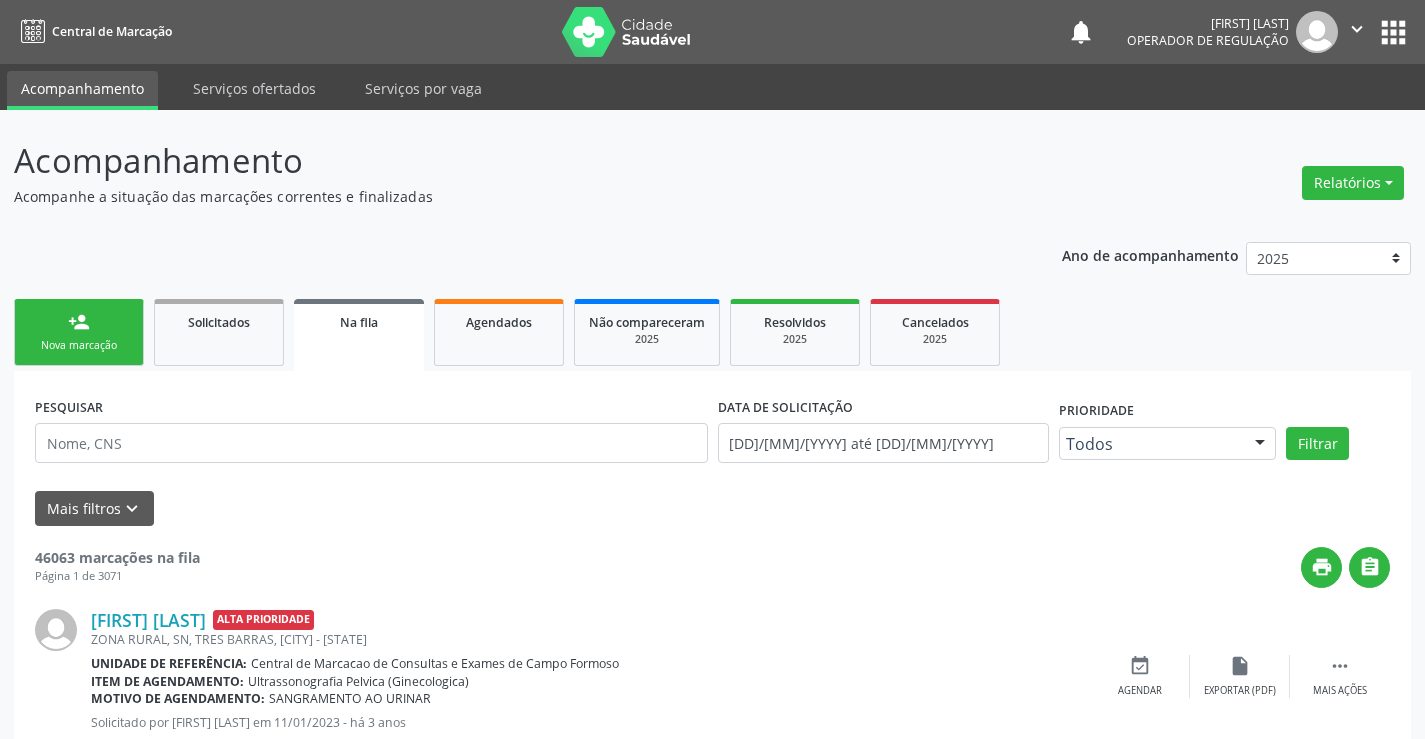 click on "person_add" at bounding box center (79, 322) 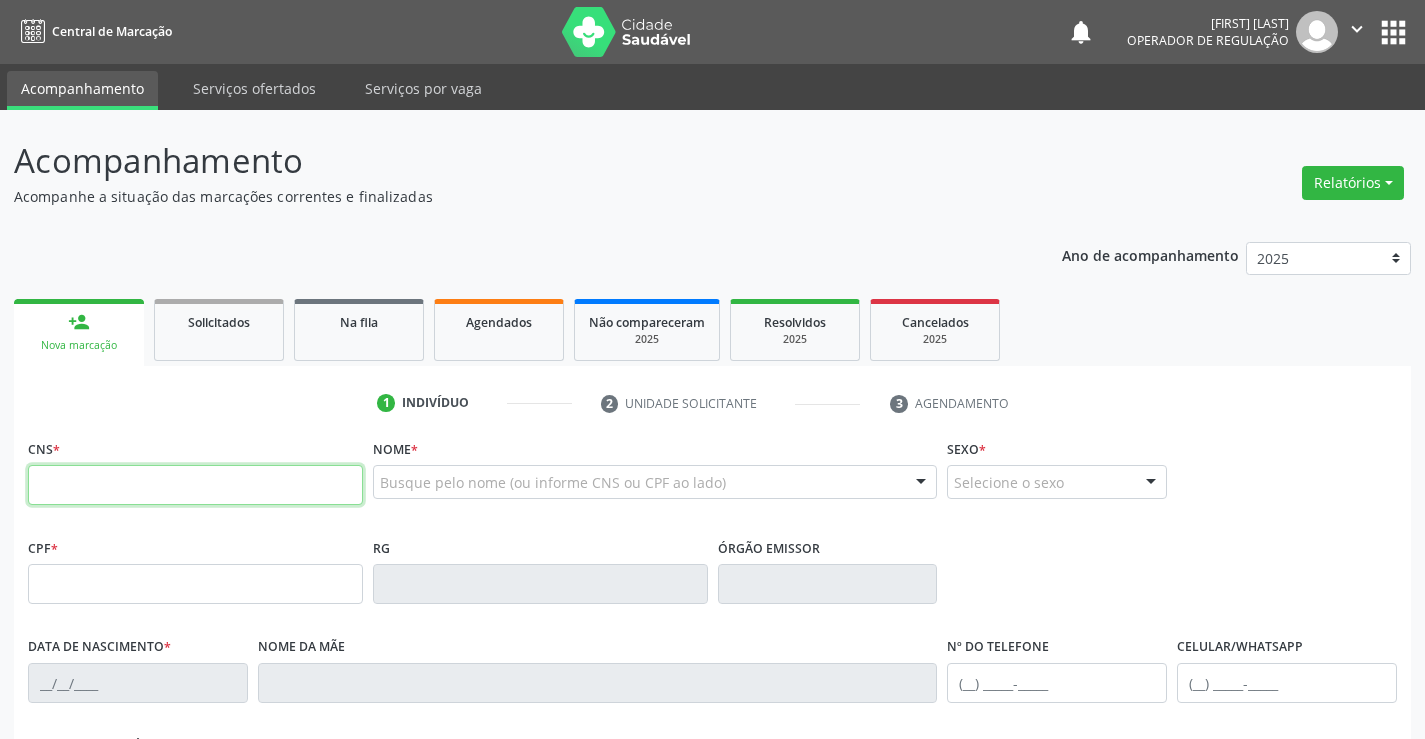 click at bounding box center [195, 485] 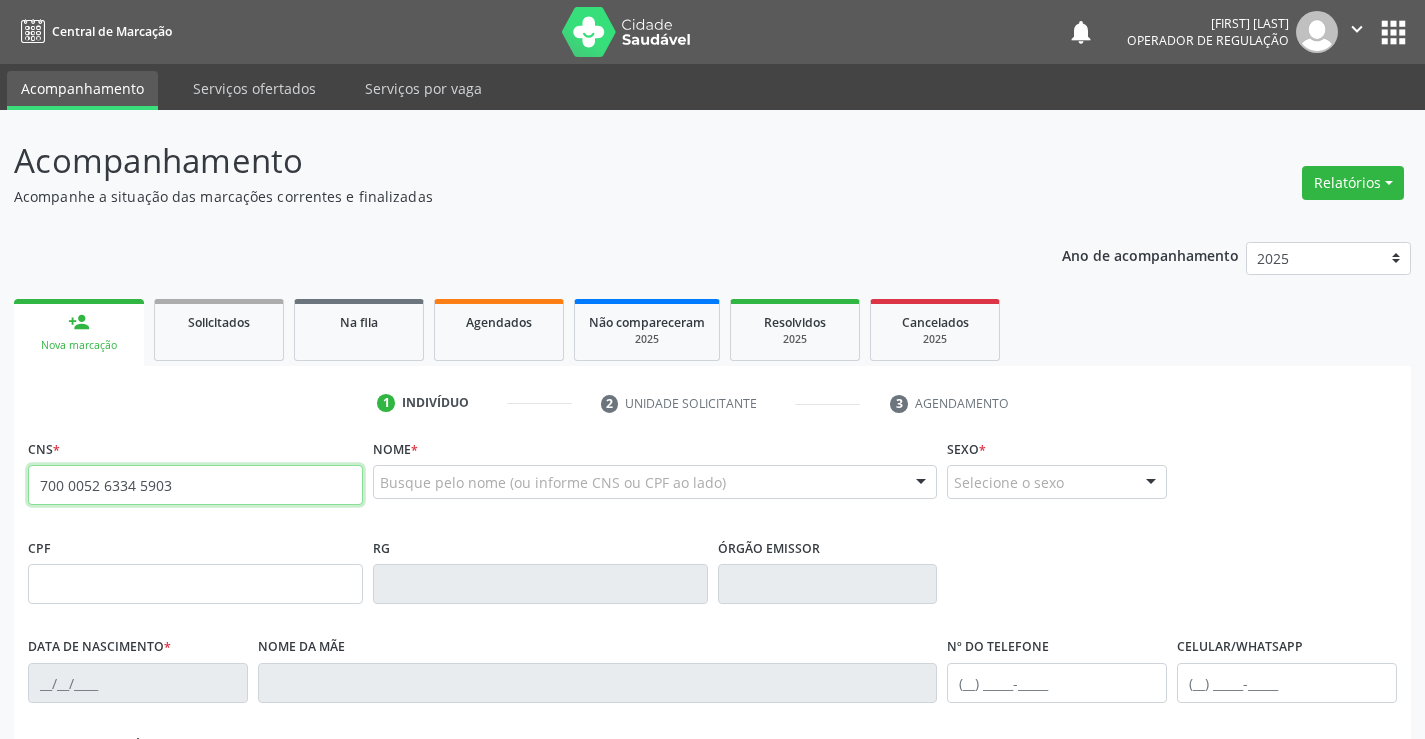 type on "700 0052 6334 5903" 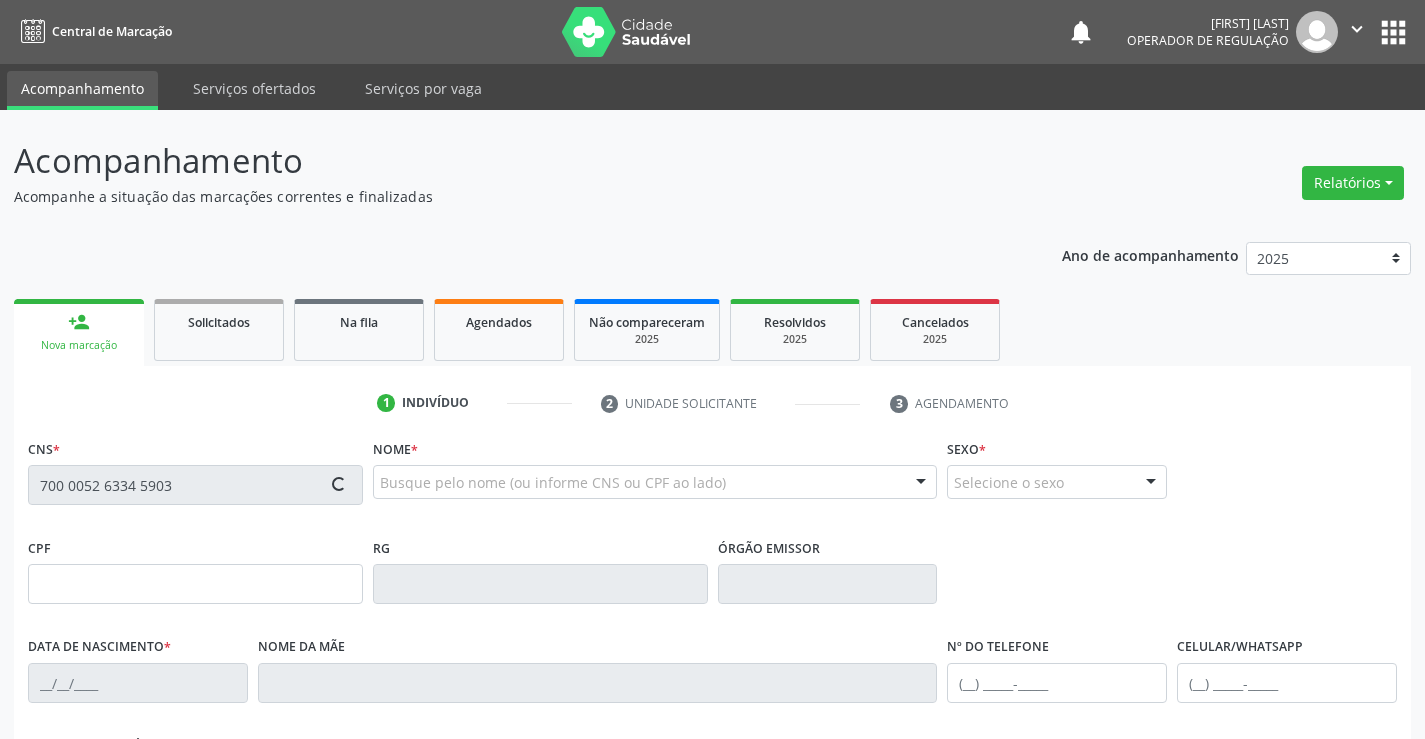 type on "23/08/2004" 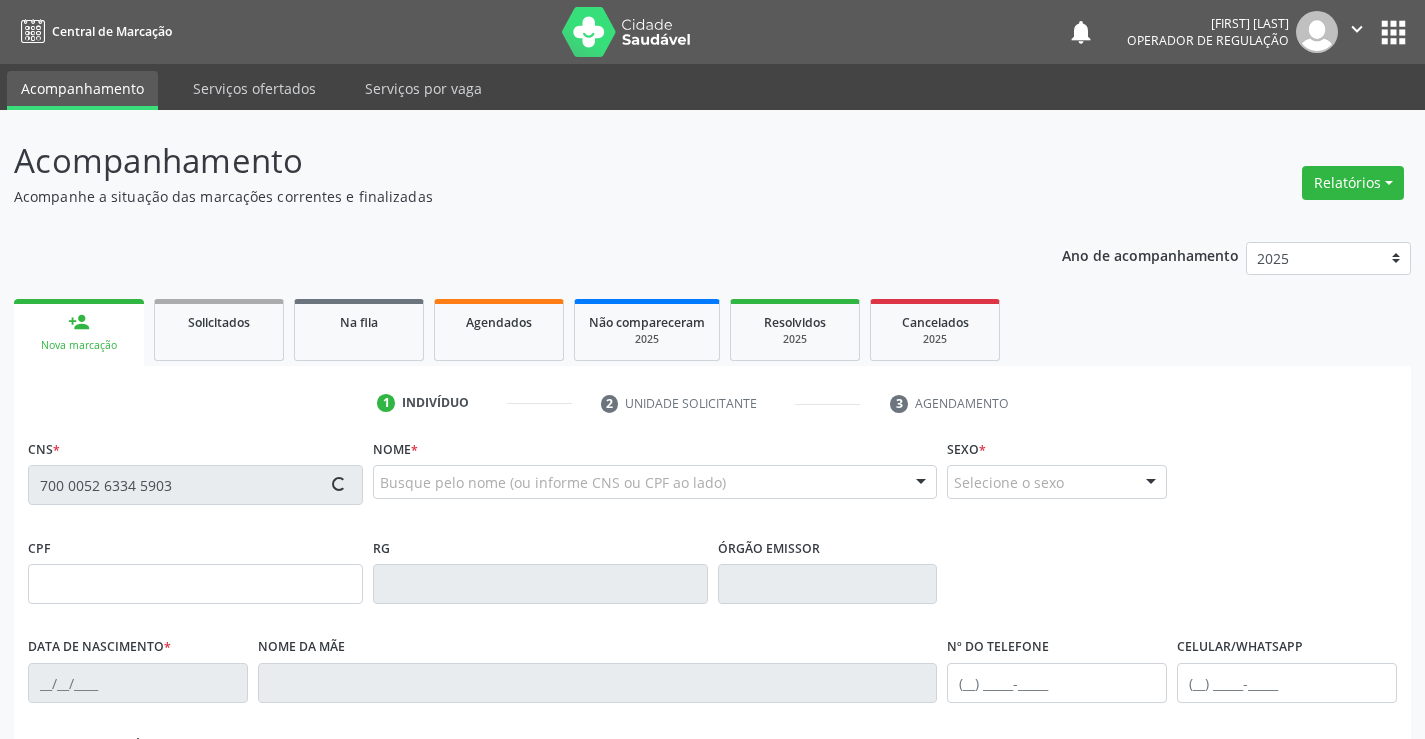 type on "(74) 98145-8729" 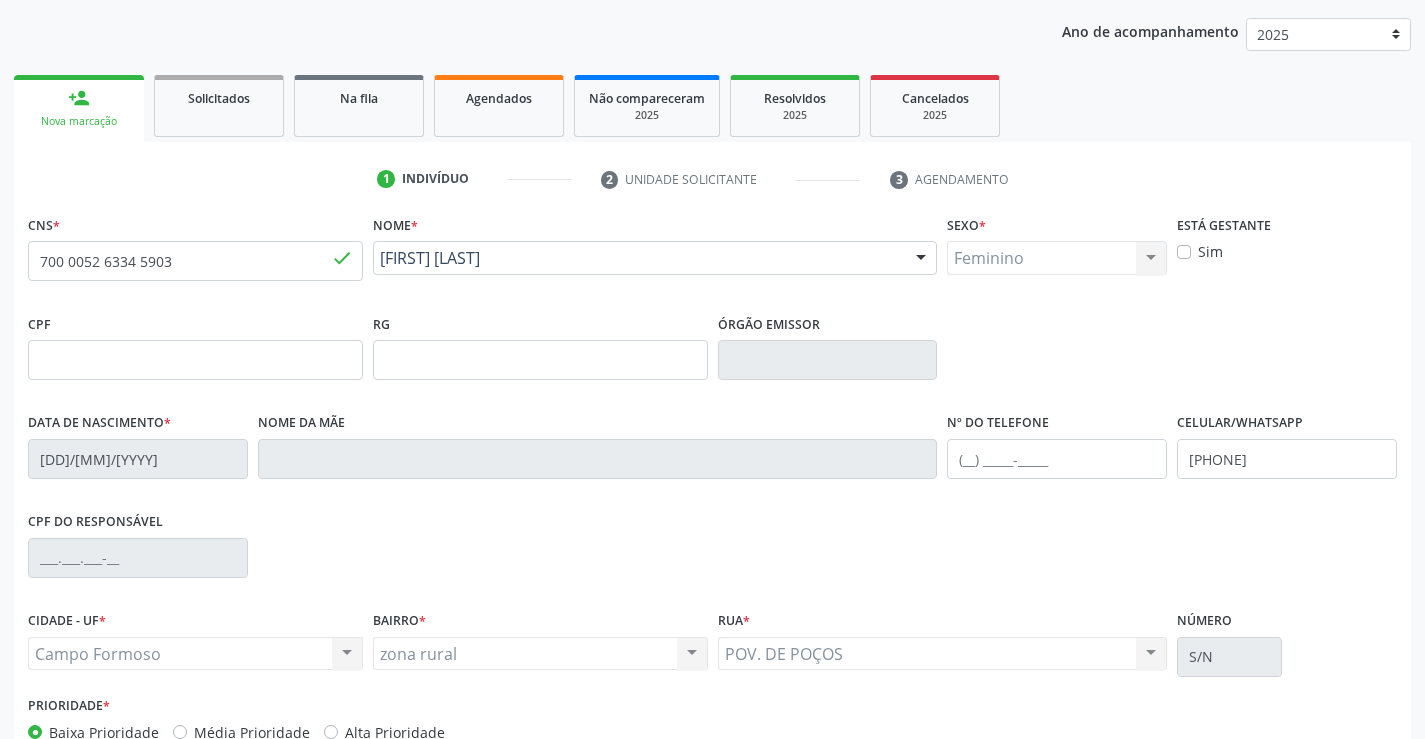 scroll, scrollTop: 345, scrollLeft: 0, axis: vertical 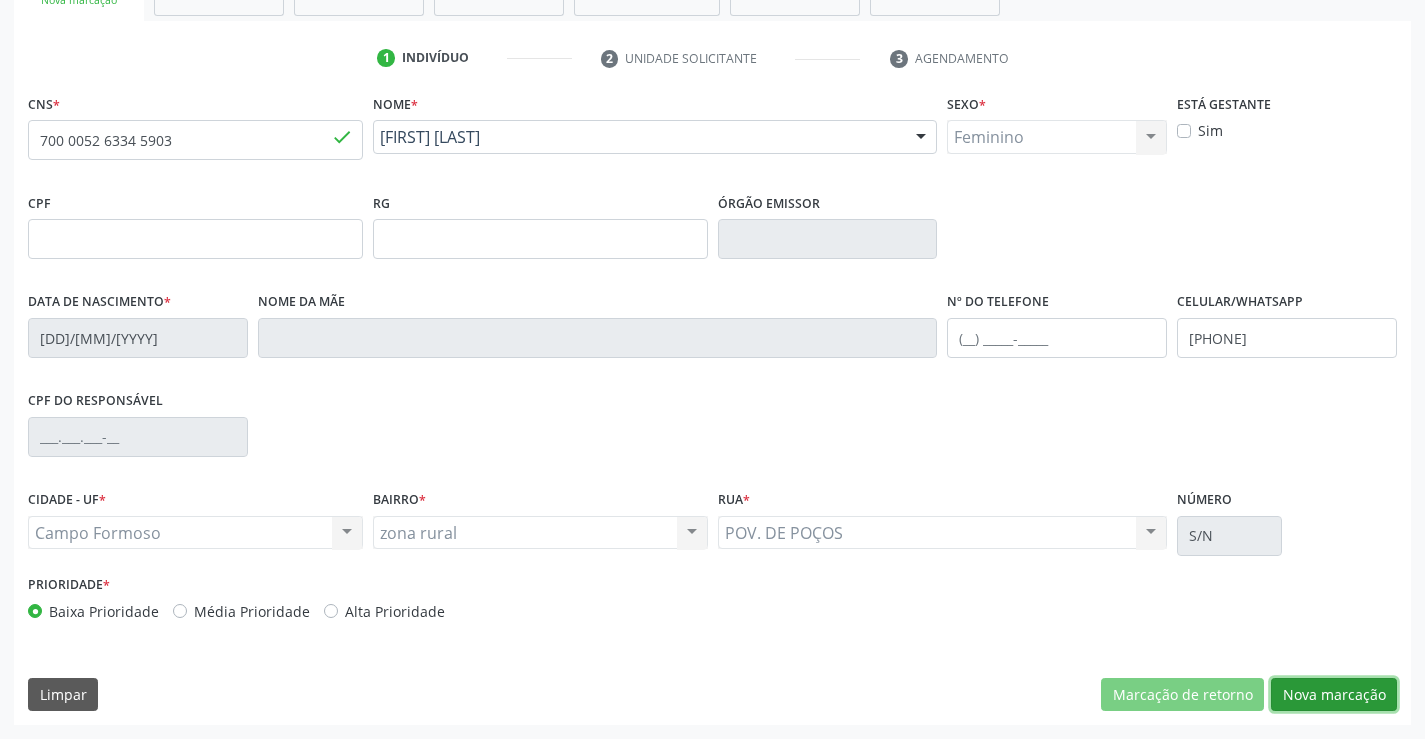 click on "Nova marcação" at bounding box center [1334, 695] 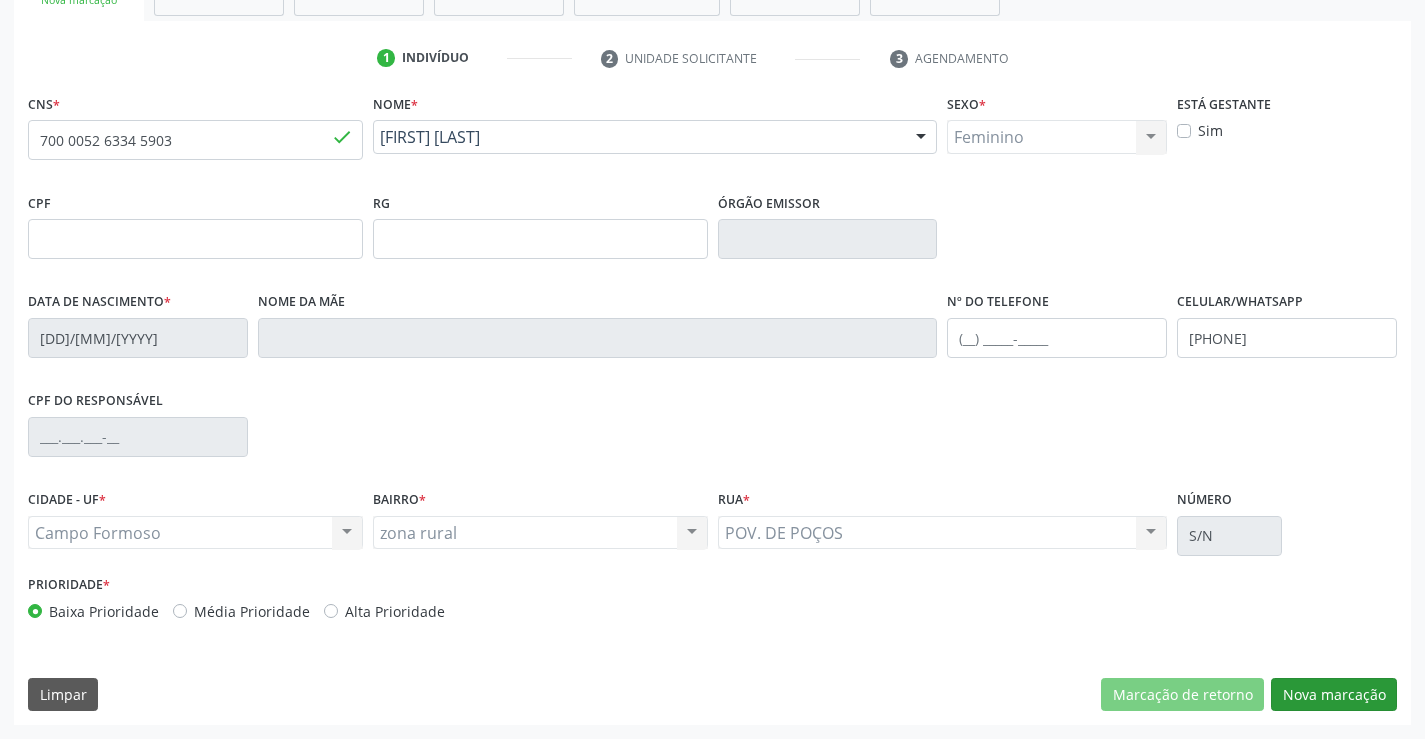 scroll, scrollTop: 167, scrollLeft: 0, axis: vertical 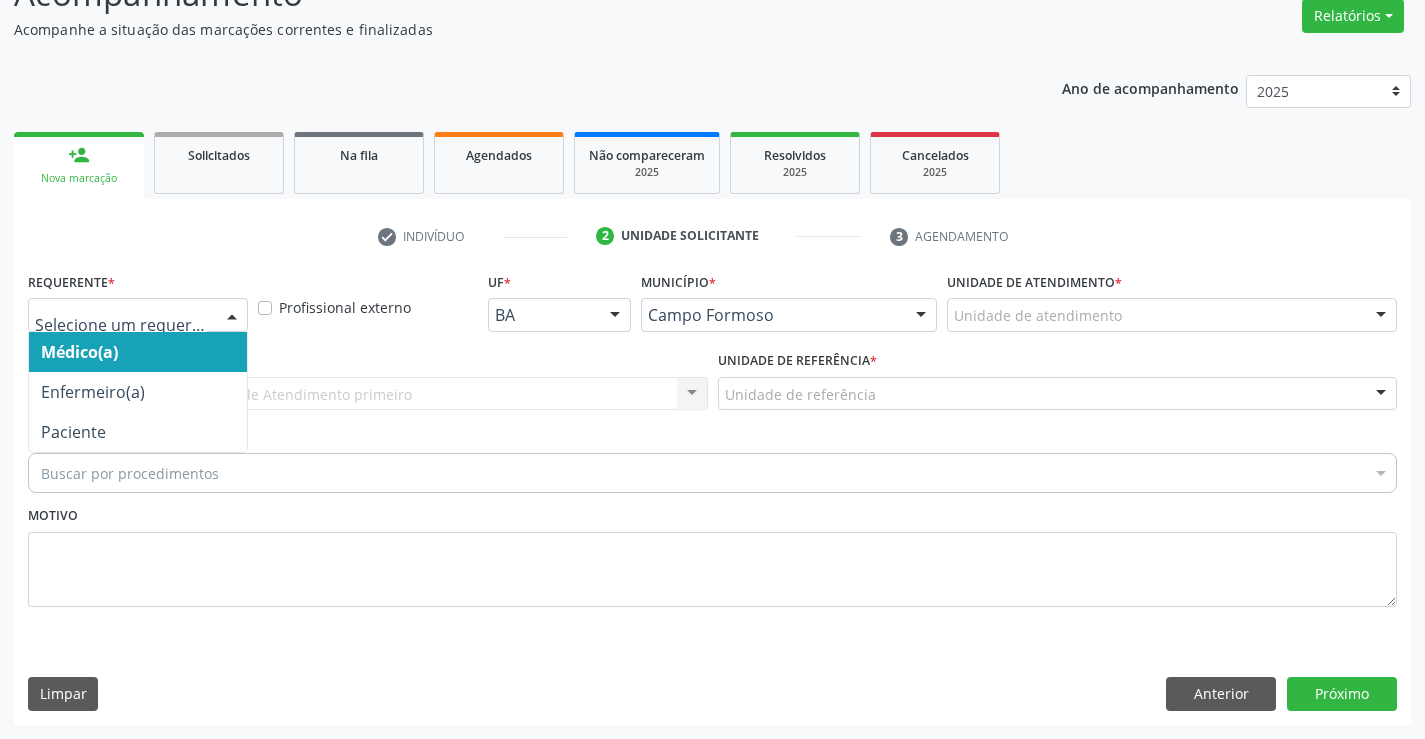 click at bounding box center [138, 315] 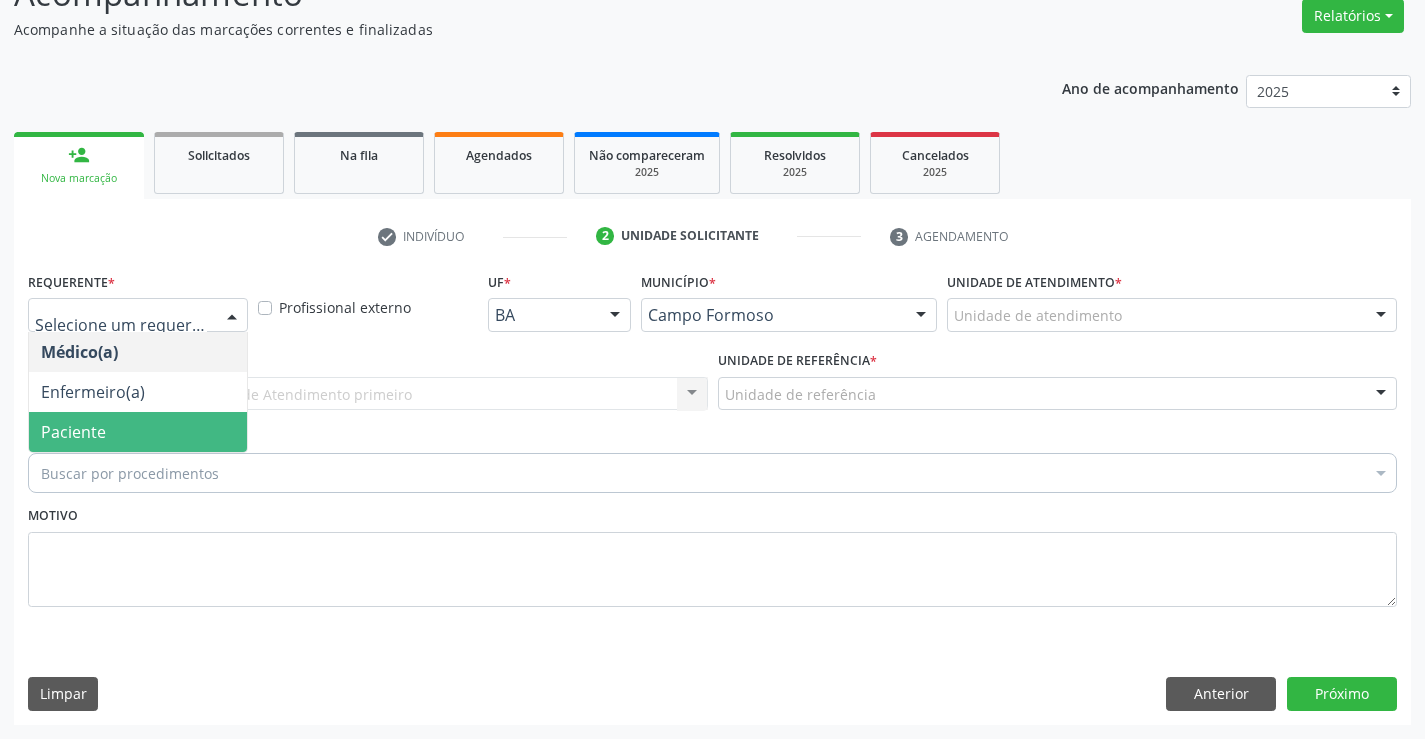 click on "Paciente" at bounding box center [138, 432] 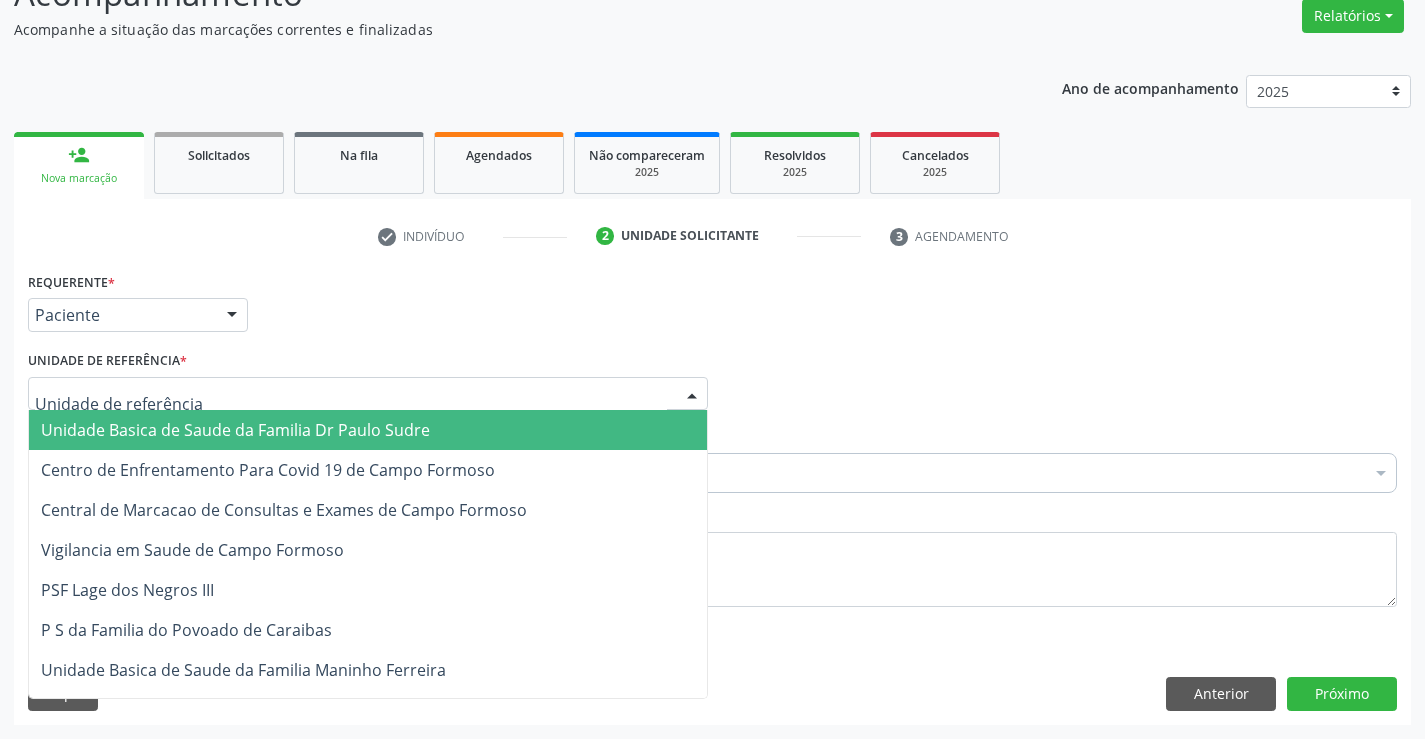 click at bounding box center [368, 394] 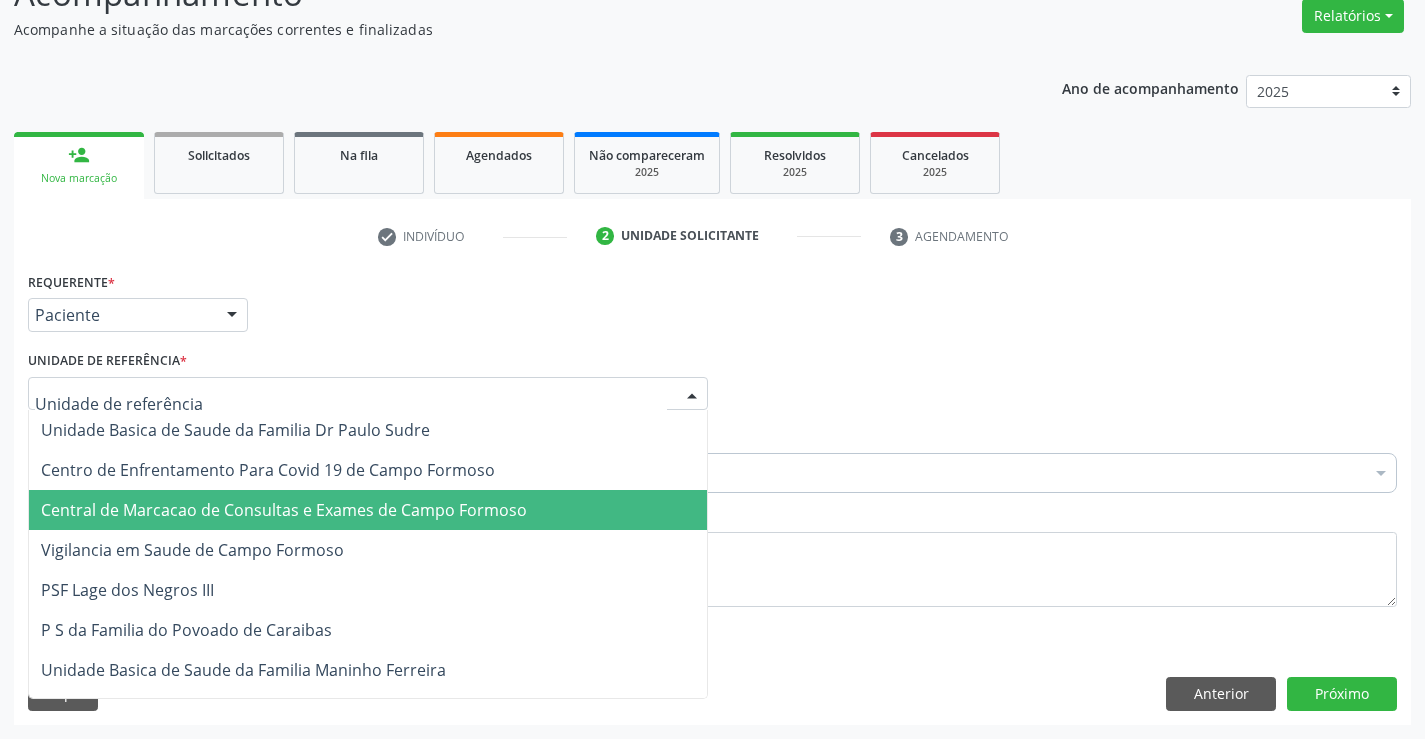 click on "Central de Marcacao de Consultas e Exames de Campo Formoso" at bounding box center (284, 510) 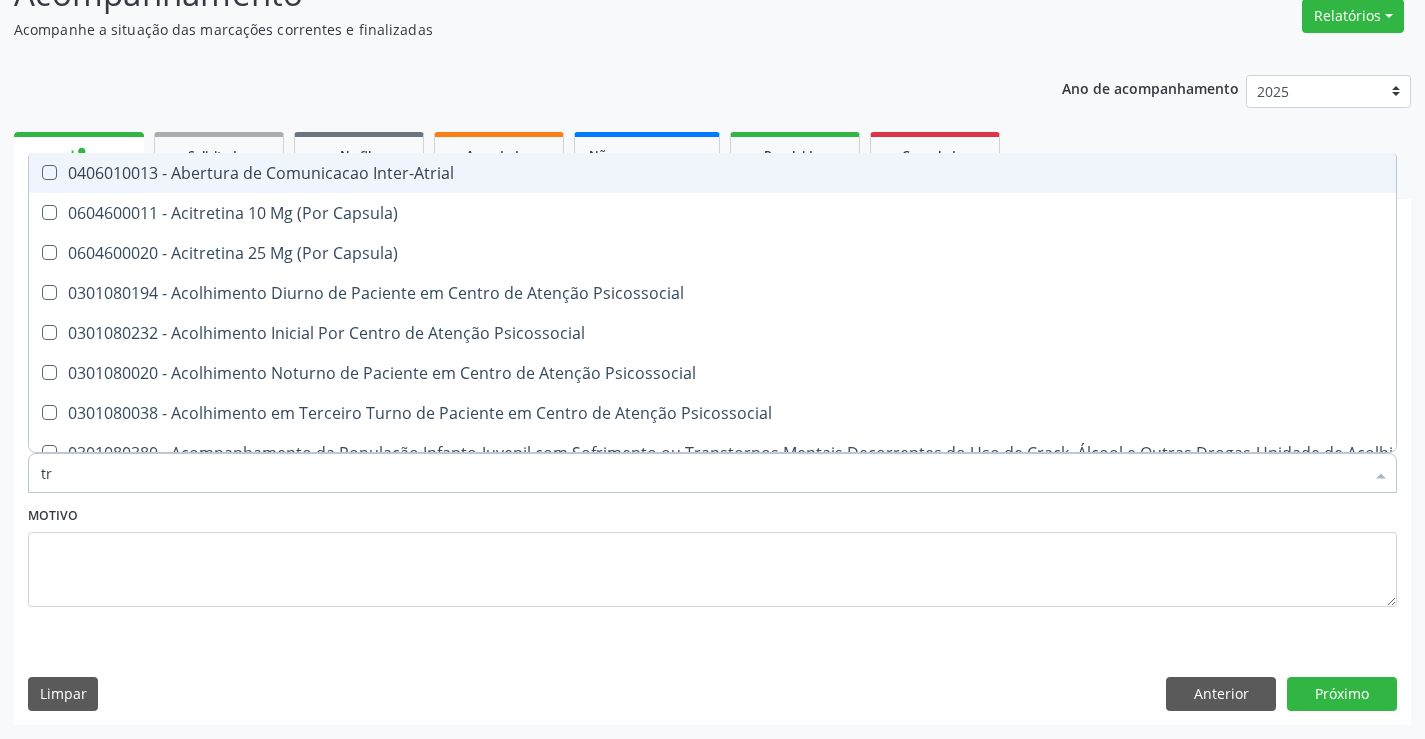 type on "TRANSVA" 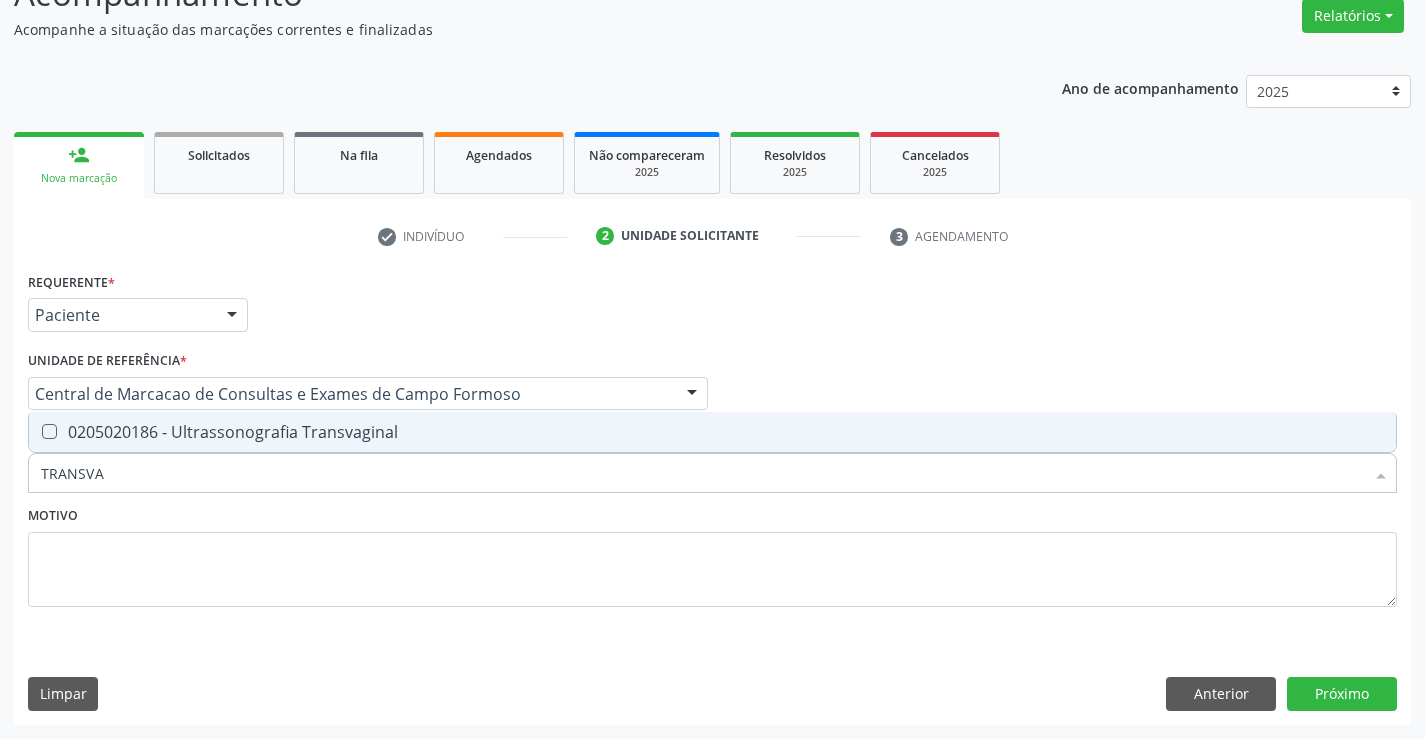 click on "0205020186 - Ultrassonografia Transvaginal" at bounding box center [712, 432] 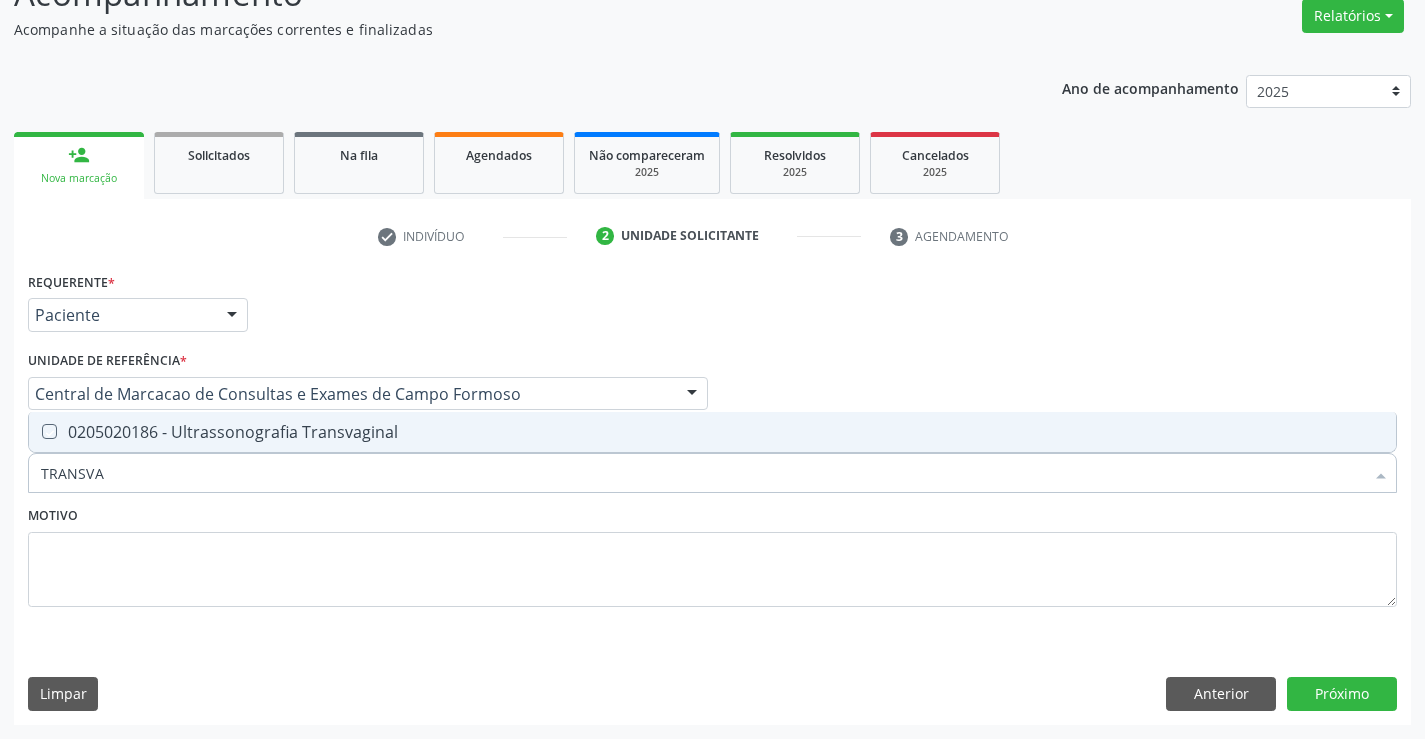 checkbox on "true" 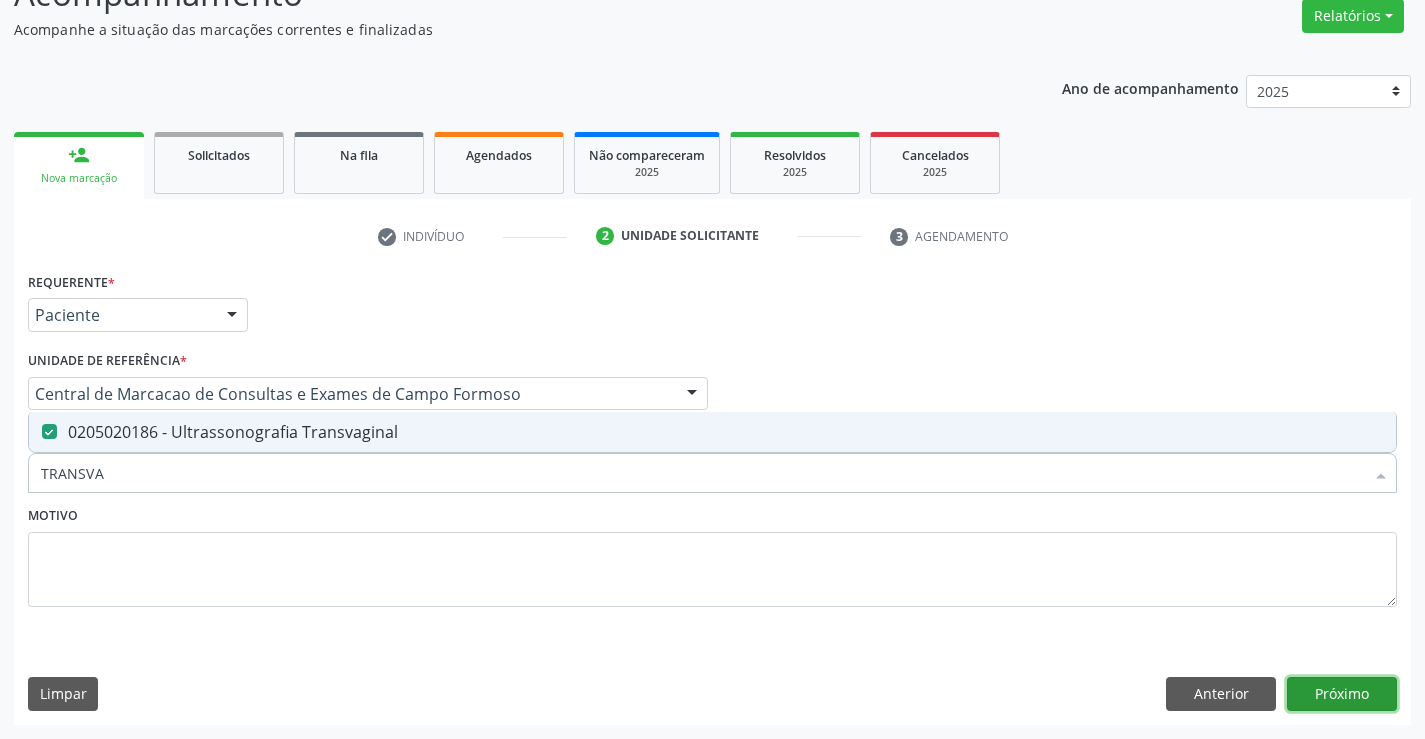 click on "Próximo" at bounding box center (1342, 694) 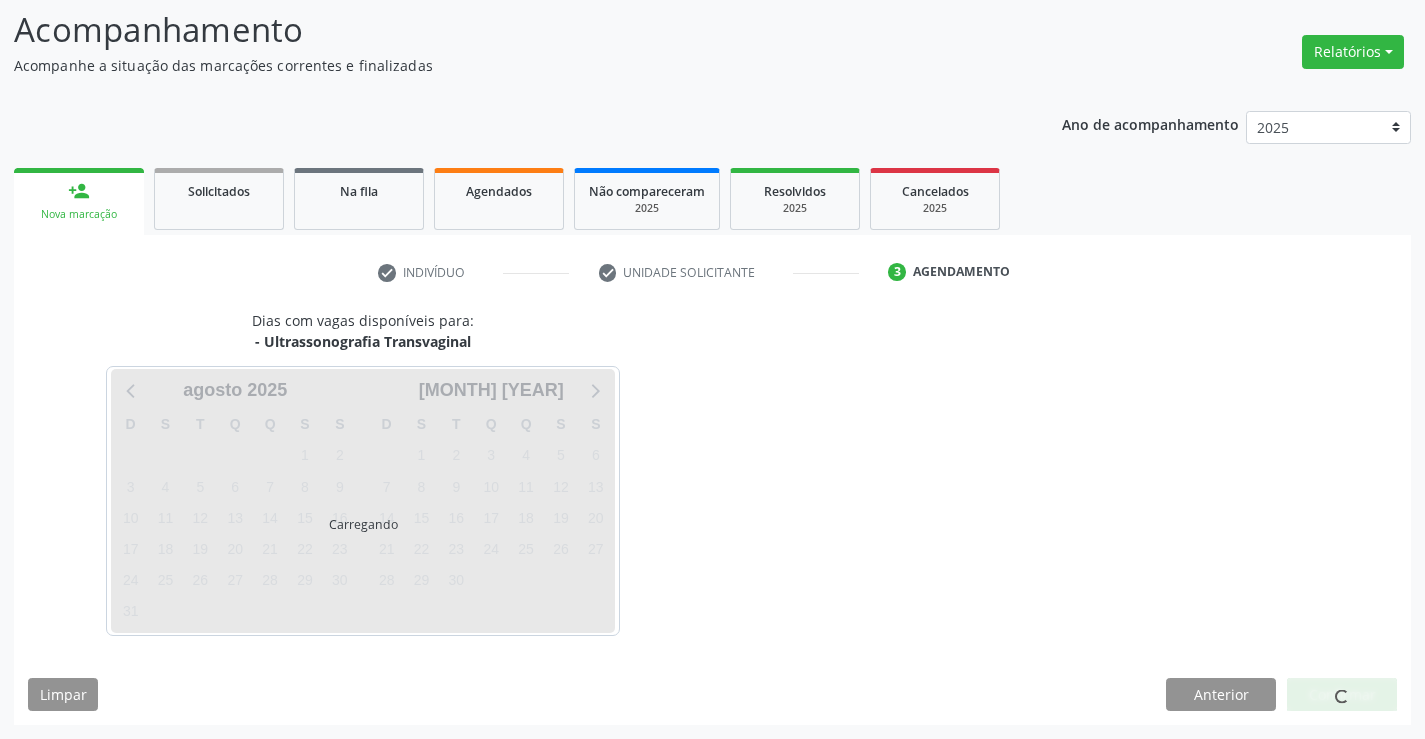 scroll, scrollTop: 131, scrollLeft: 0, axis: vertical 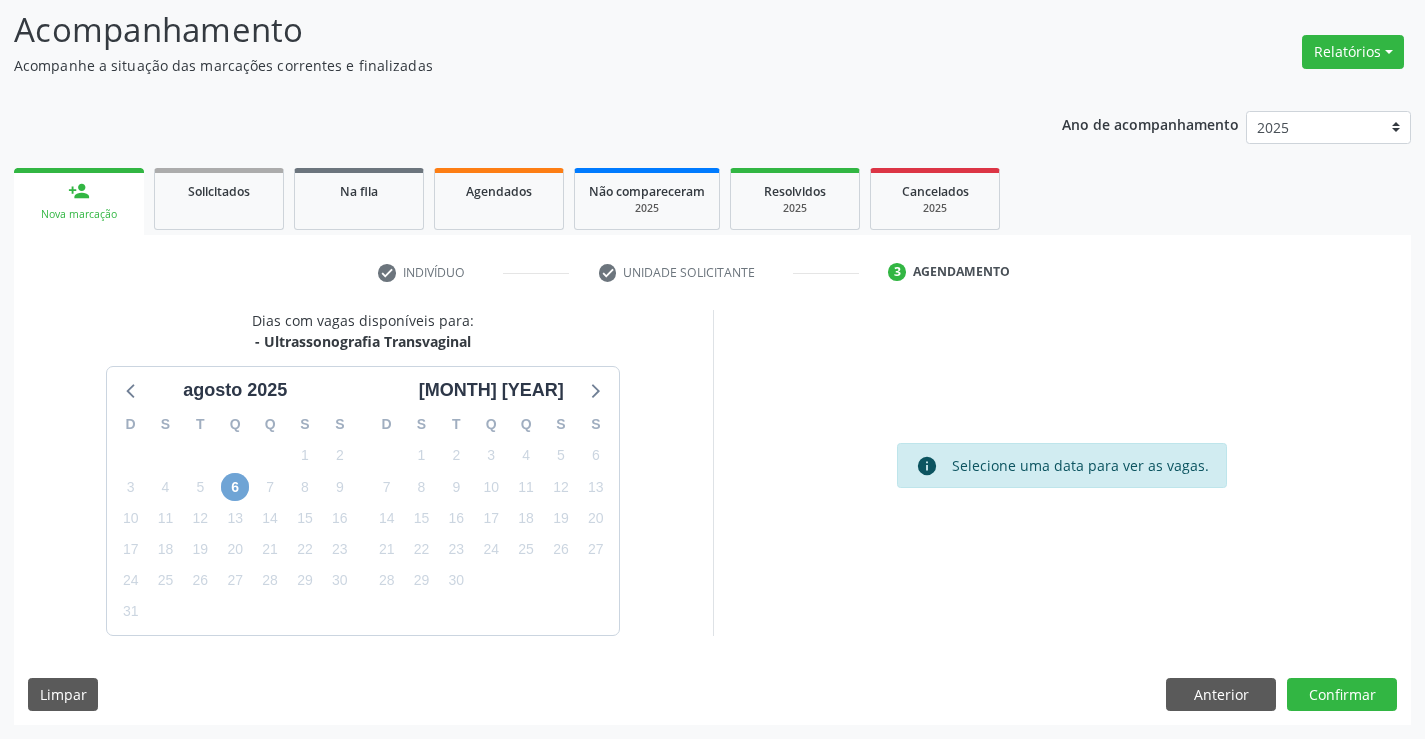 click on "6" at bounding box center [235, 487] 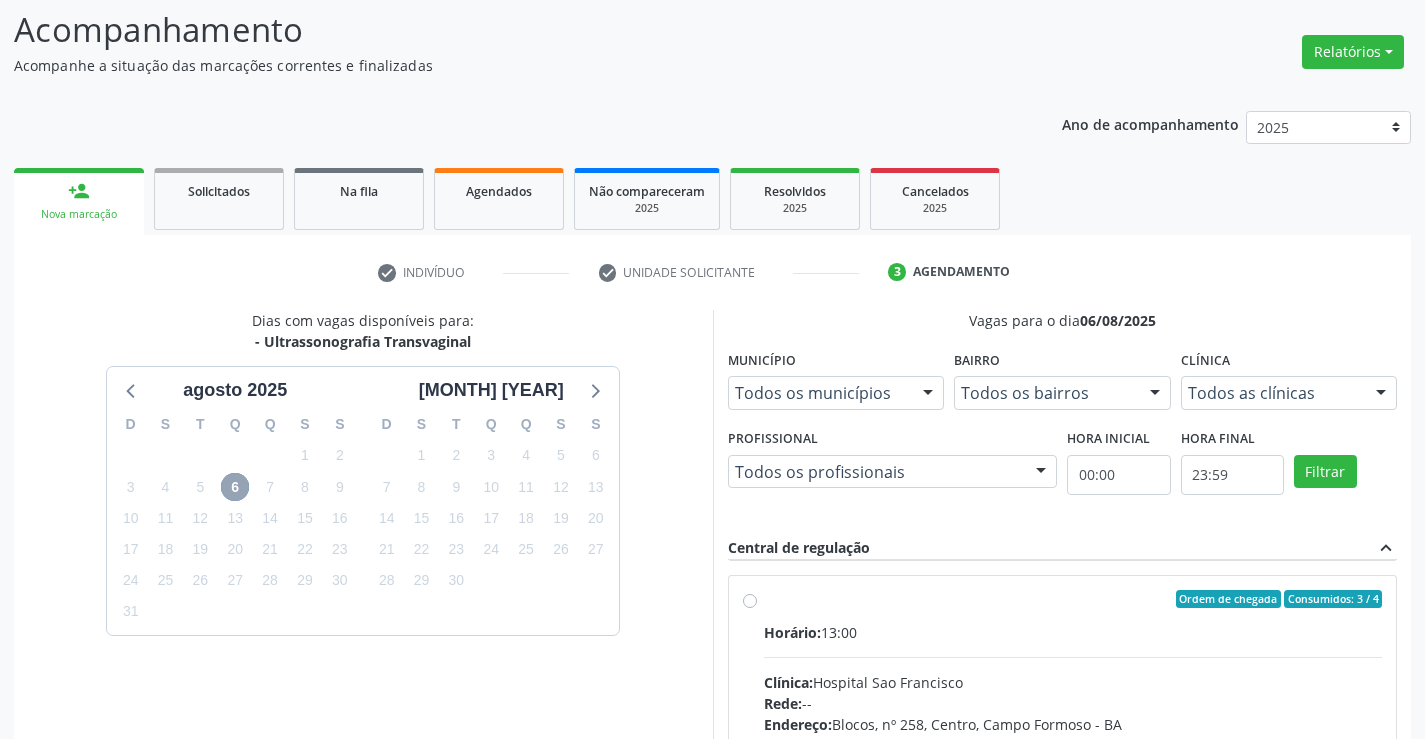 scroll, scrollTop: 1016, scrollLeft: 0, axis: vertical 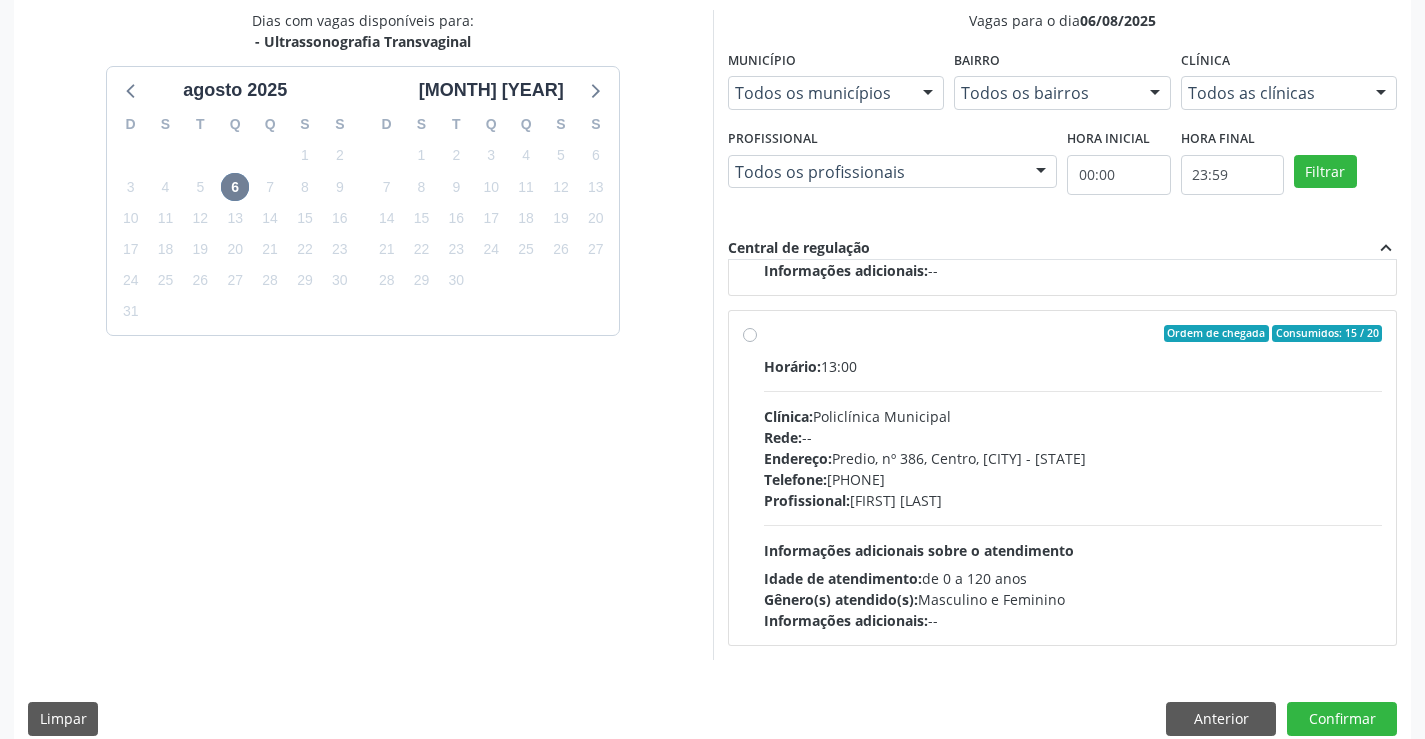 click on "Horário:   13:00
Clínica:  Policlínica Municipal
Rede:
--
Endereço:   Predio, nº 386, Centro, Campo Formoso - BA
Telefone:   (74) 6451312
Profissional:
Orlindo Carvalho dos Santos
Informações adicionais sobre o atendimento
Idade de atendimento:
de 0 a 120 anos
Gênero(s) atendido(s):
Masculino e Feminino
Informações adicionais:
--" at bounding box center [1073, 493] 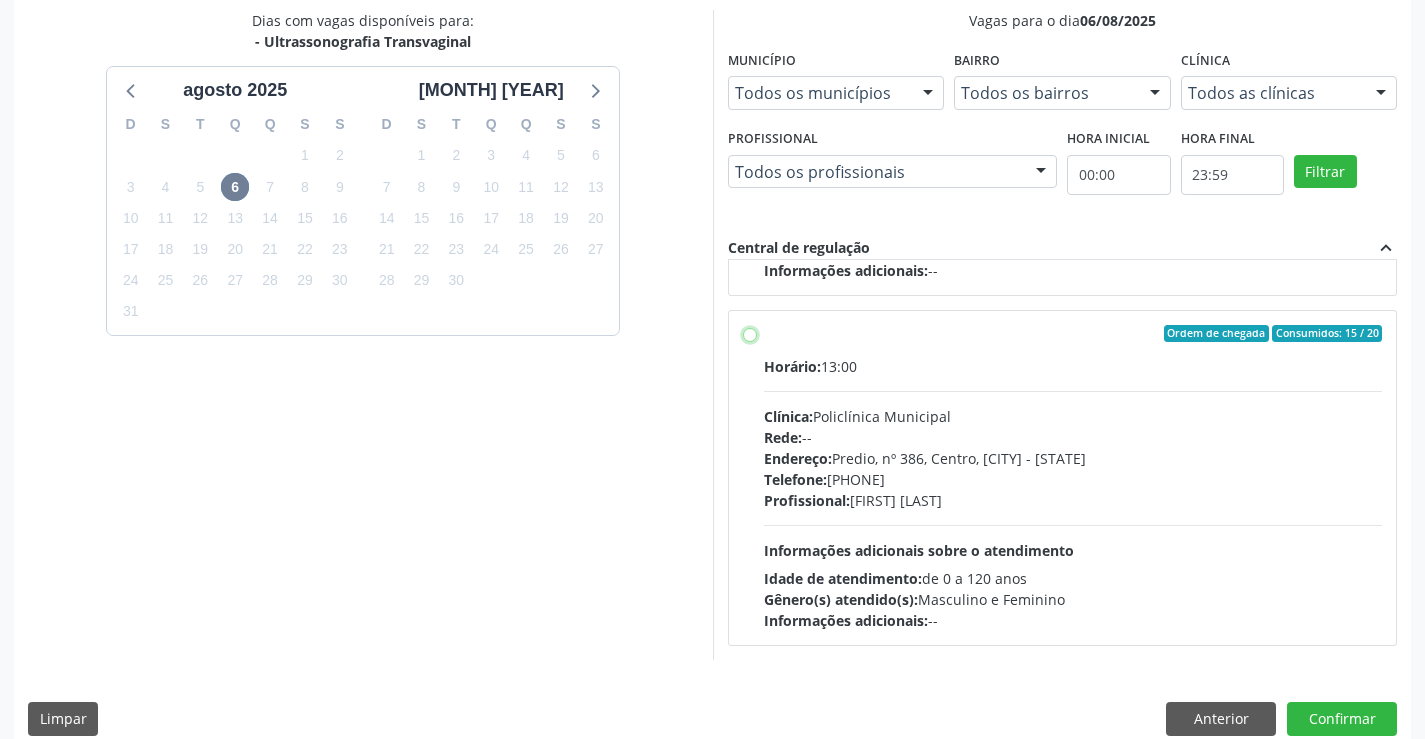 click on "Ordem de chegada
Consumidos: 15 / 20
Horário:   13:00
Clínica:  Policlínica Municipal
Rede:
--
Endereço:   Predio, nº 386, Centro, Campo Formoso - BA
Telefone:   (74) 6451312
Profissional:
Orlindo Carvalho dos Santos
Informações adicionais sobre o atendimento
Idade de atendimento:
de 0 a 120 anos
Gênero(s) atendido(s):
Masculino e Feminino
Informações adicionais:
--" at bounding box center [750, 334] 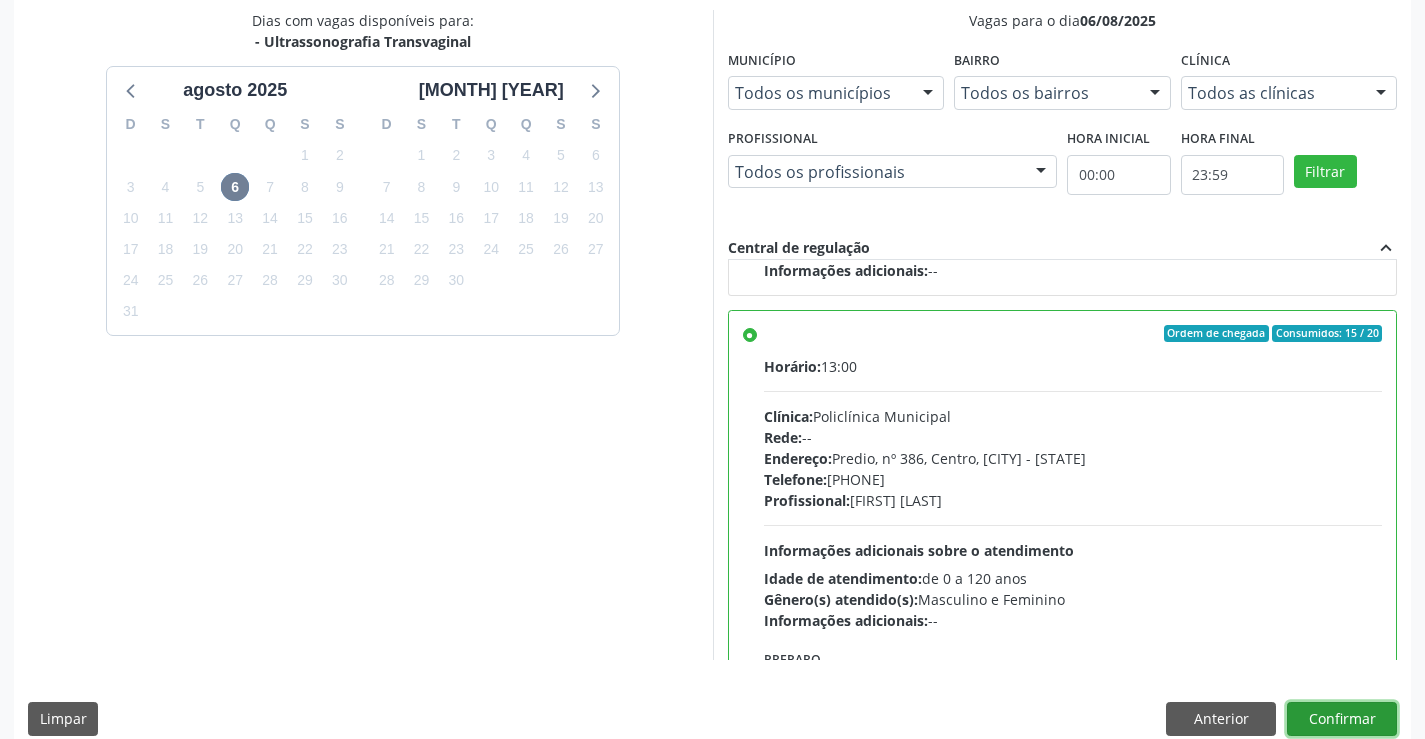 click on "Confirmar" at bounding box center (1342, 719) 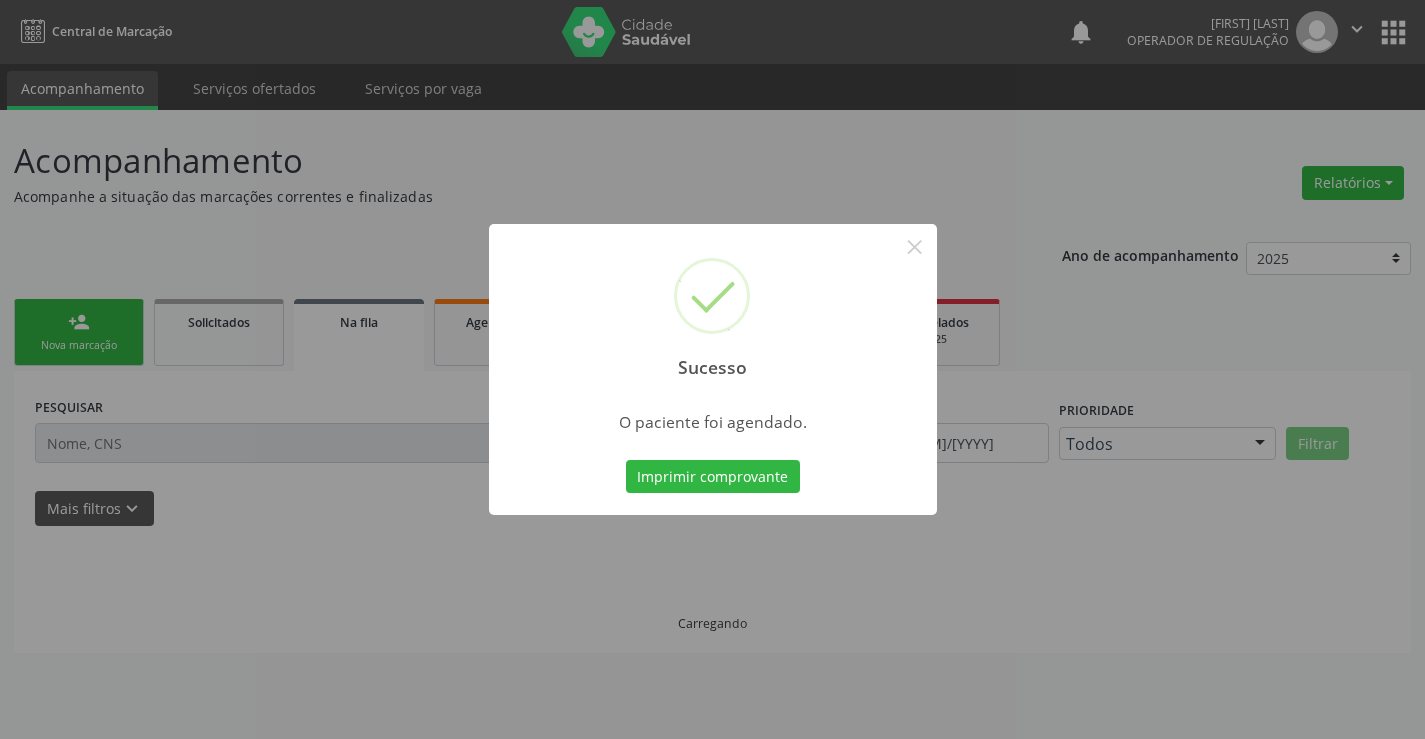 scroll, scrollTop: 0, scrollLeft: 0, axis: both 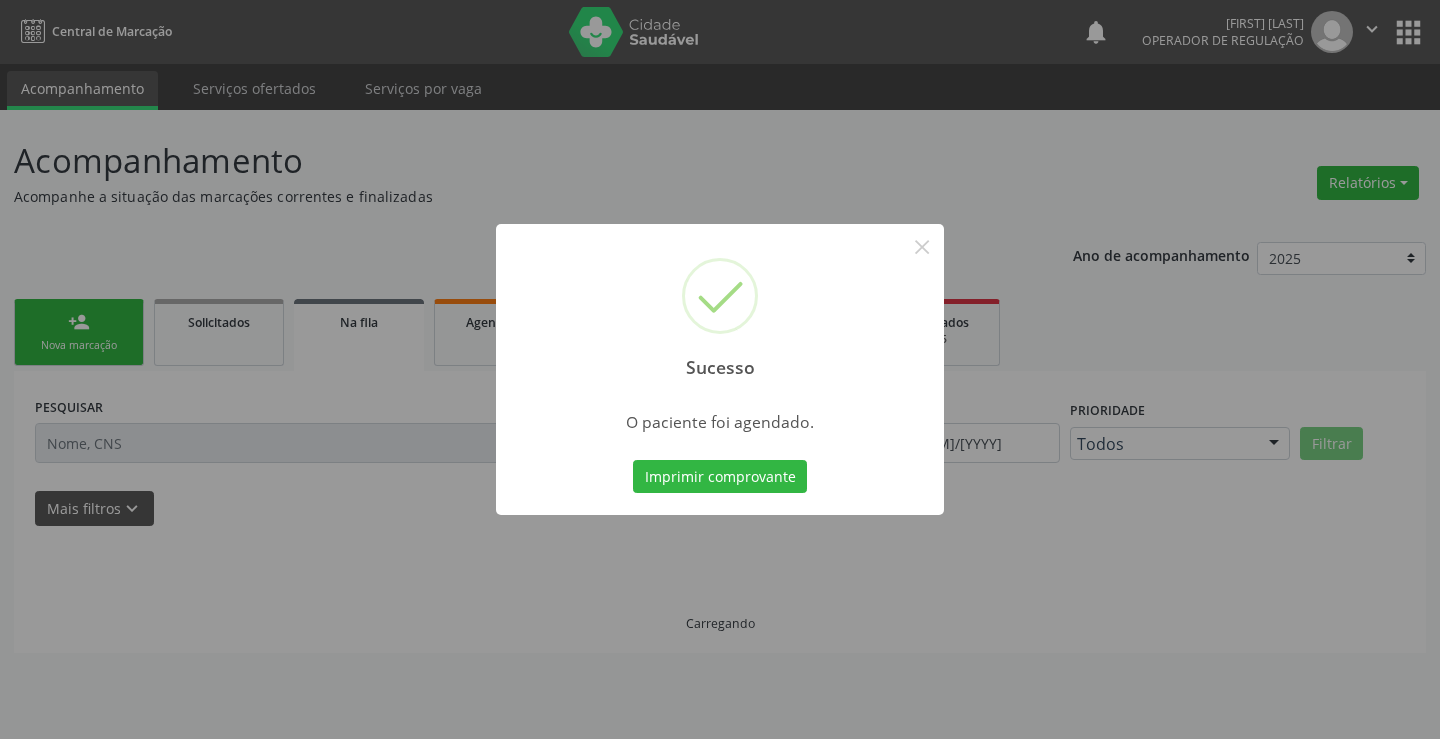 type 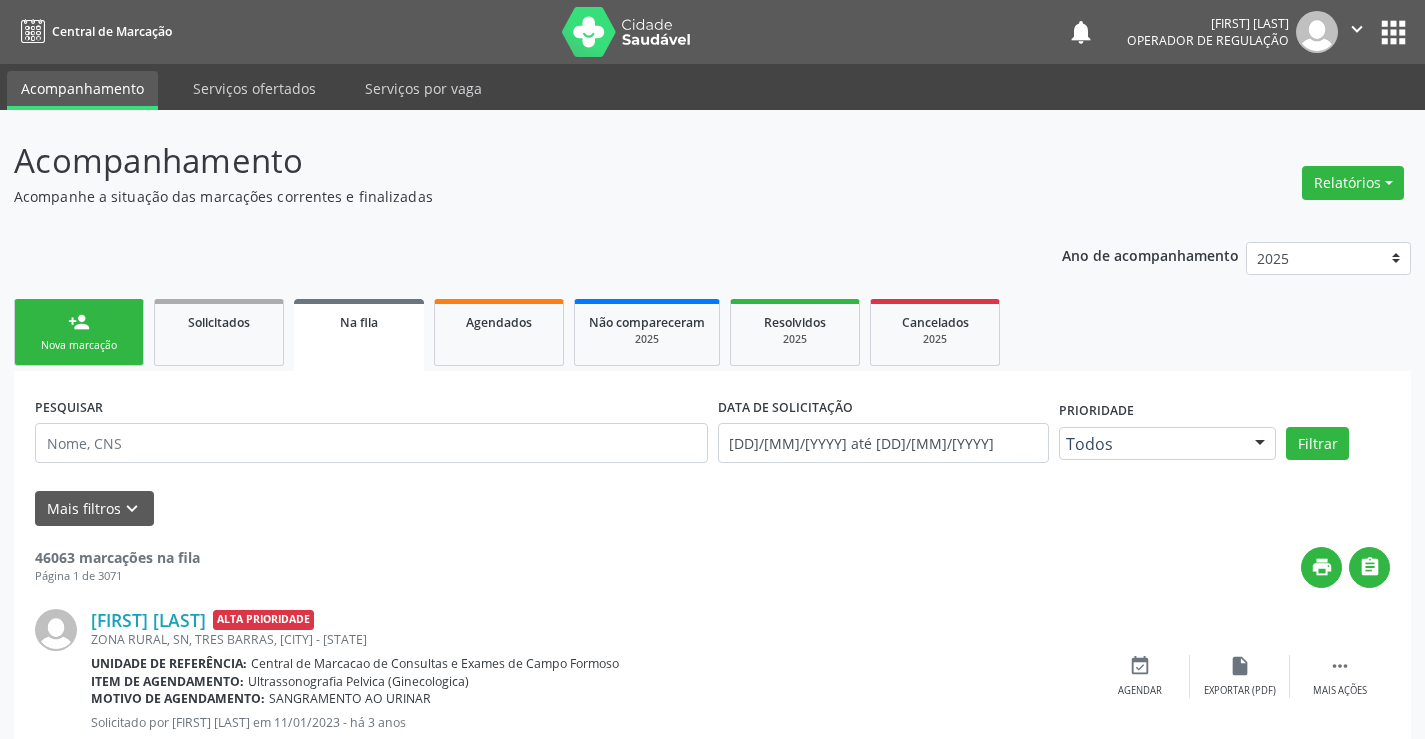 click on "" at bounding box center [1357, 29] 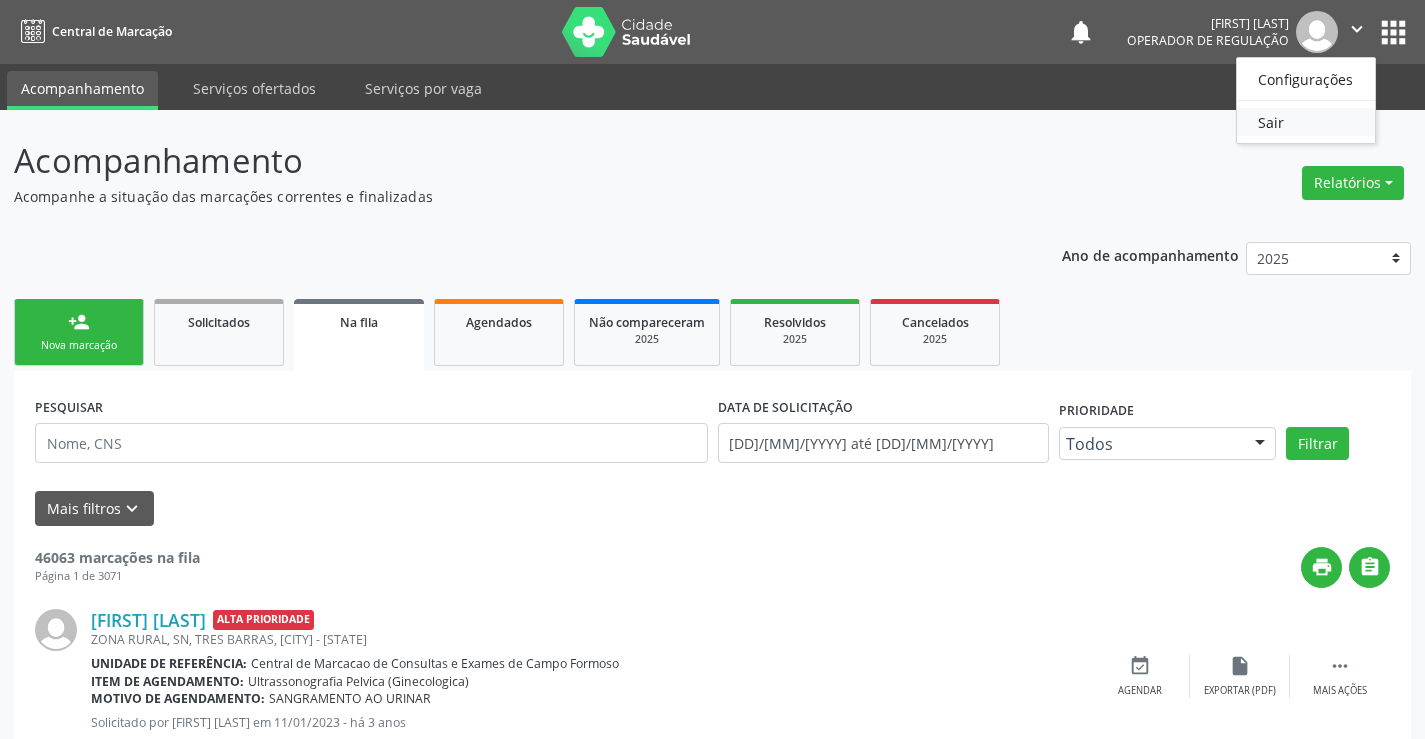 click on "Sair" at bounding box center (1306, 122) 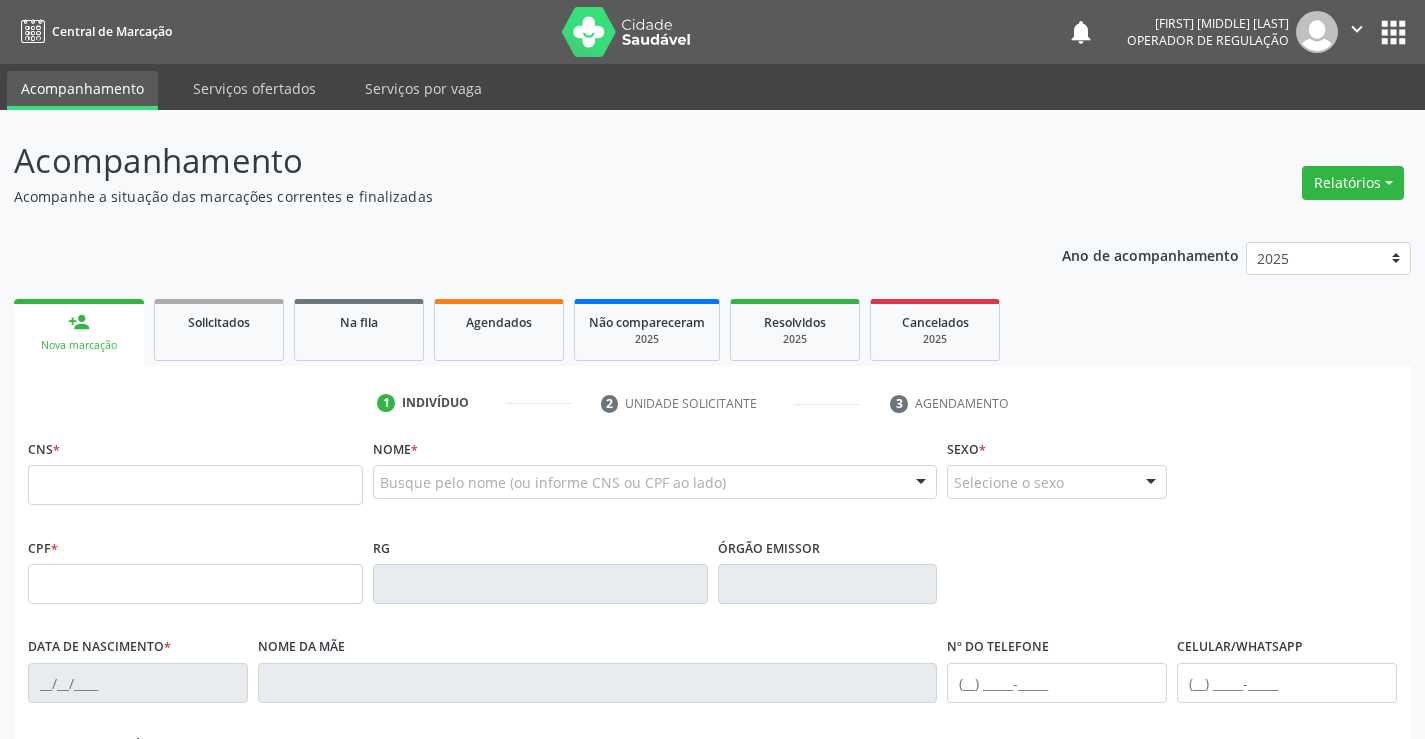 scroll, scrollTop: 0, scrollLeft: 0, axis: both 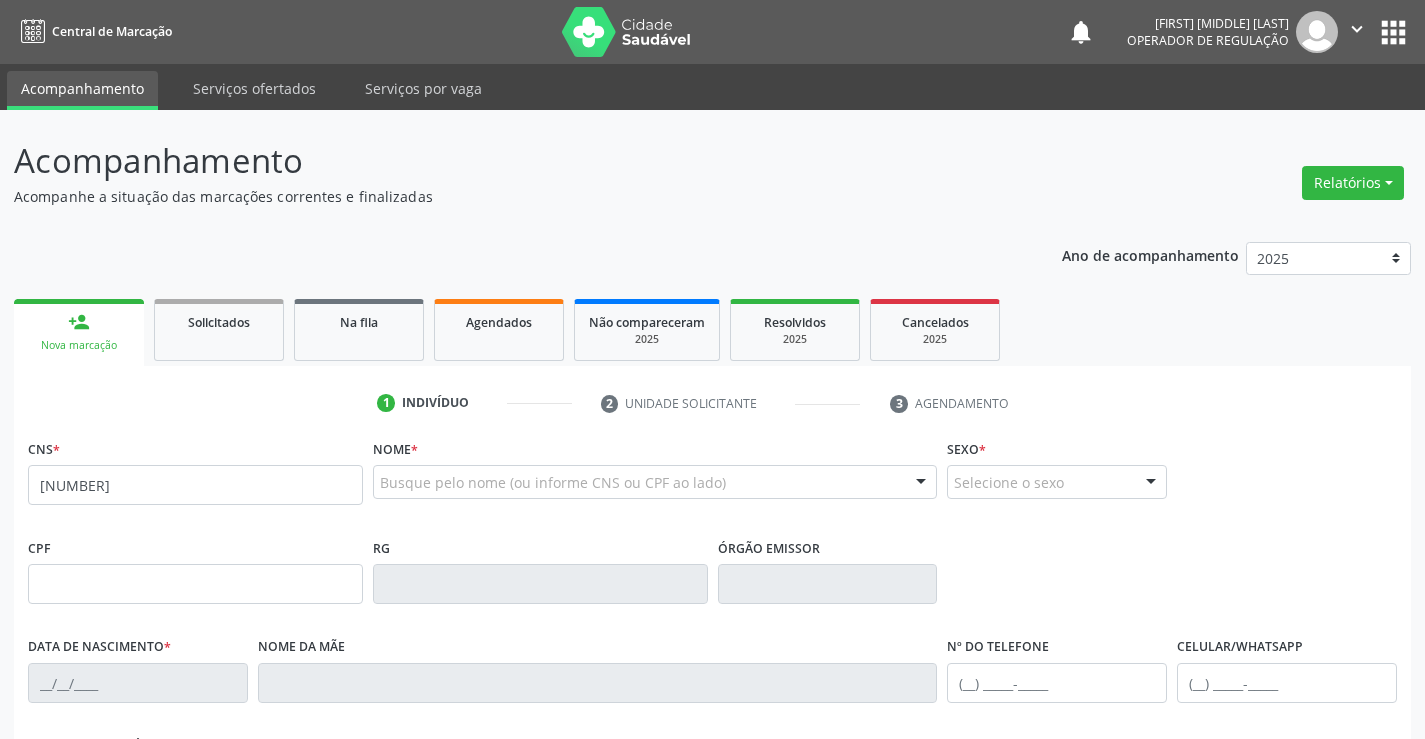 type on "700 0010 7160 8902" 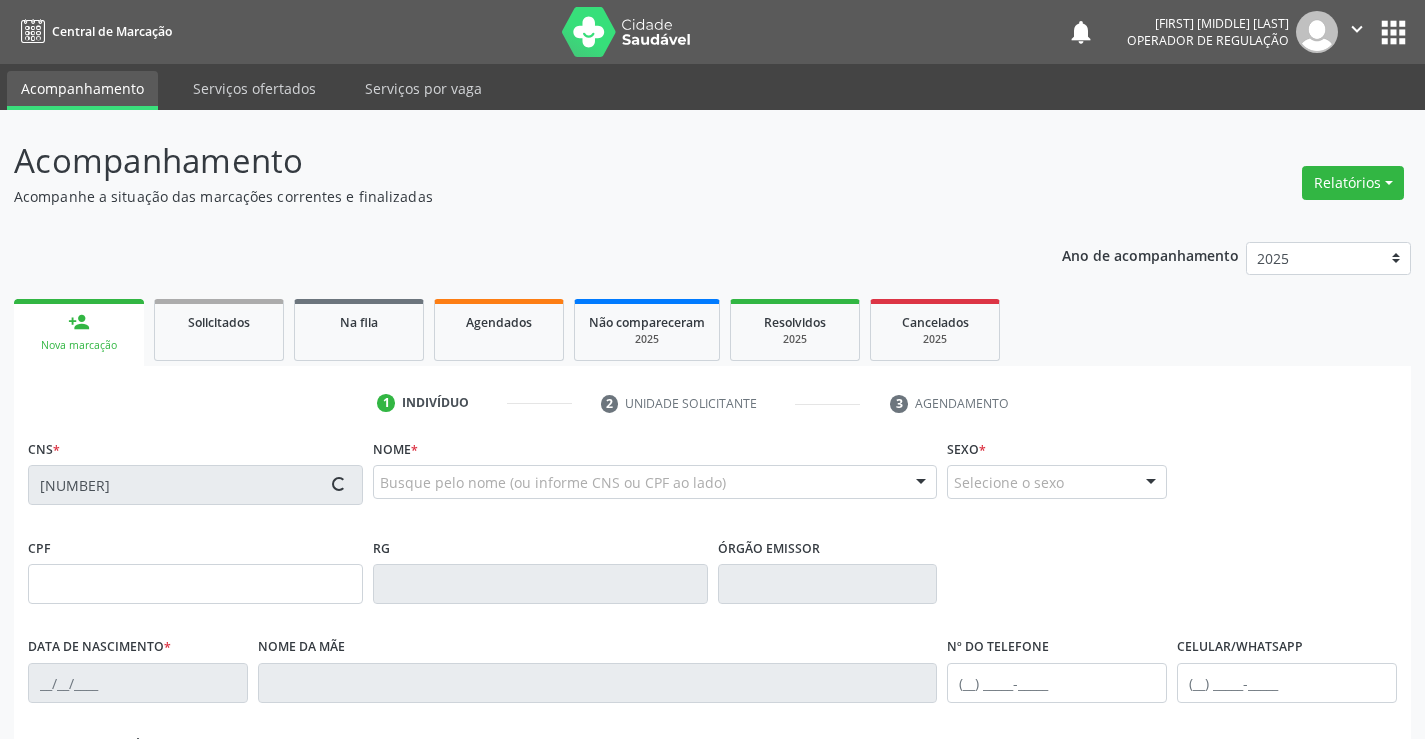 type on "2093491745" 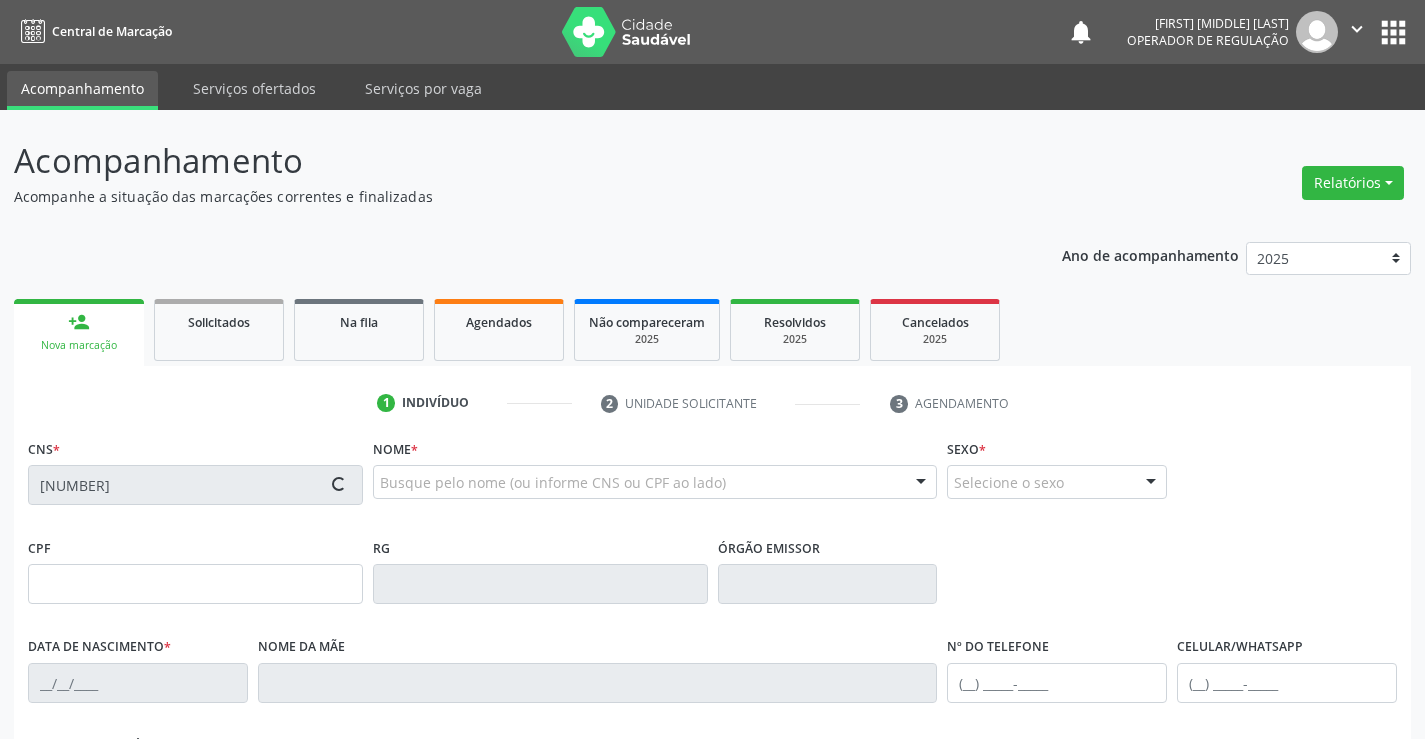 type on "17/06/1995" 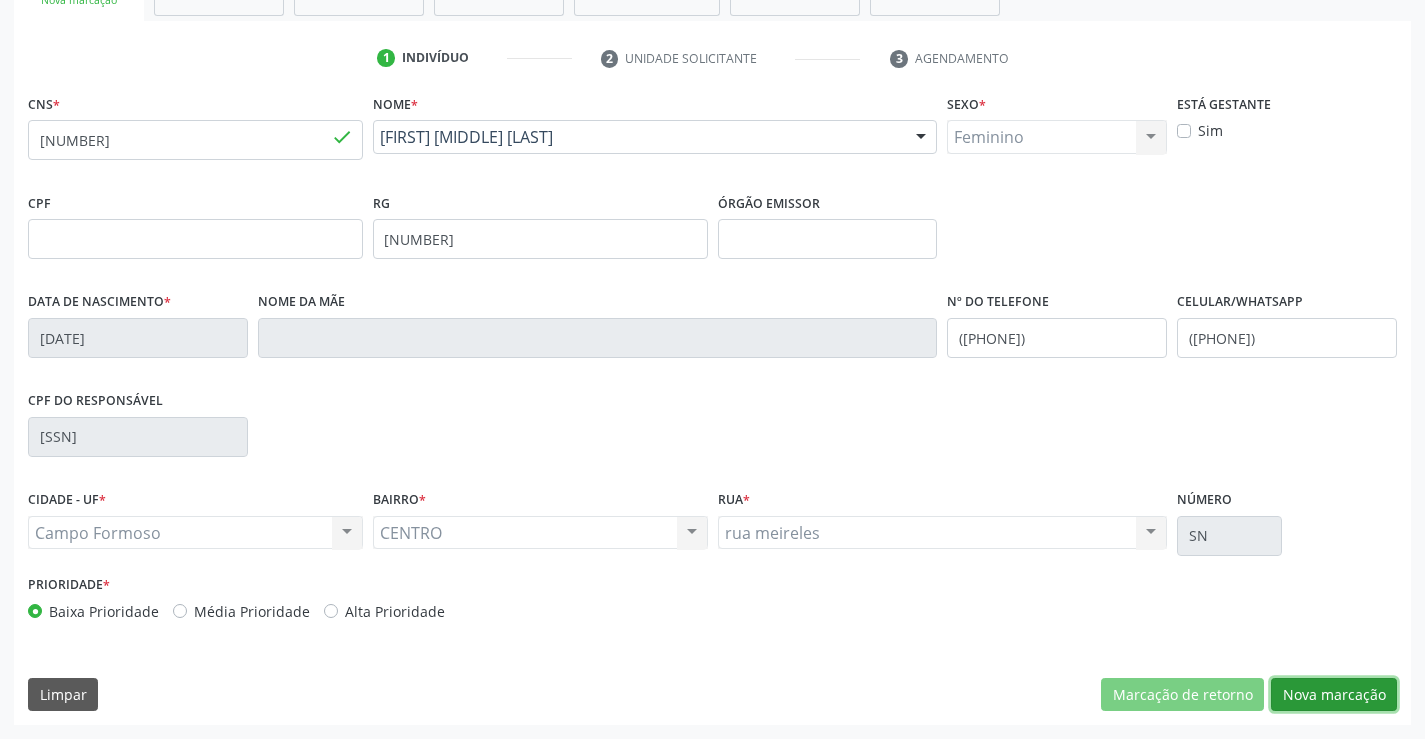 click on "Nova marcação" at bounding box center (1334, 695) 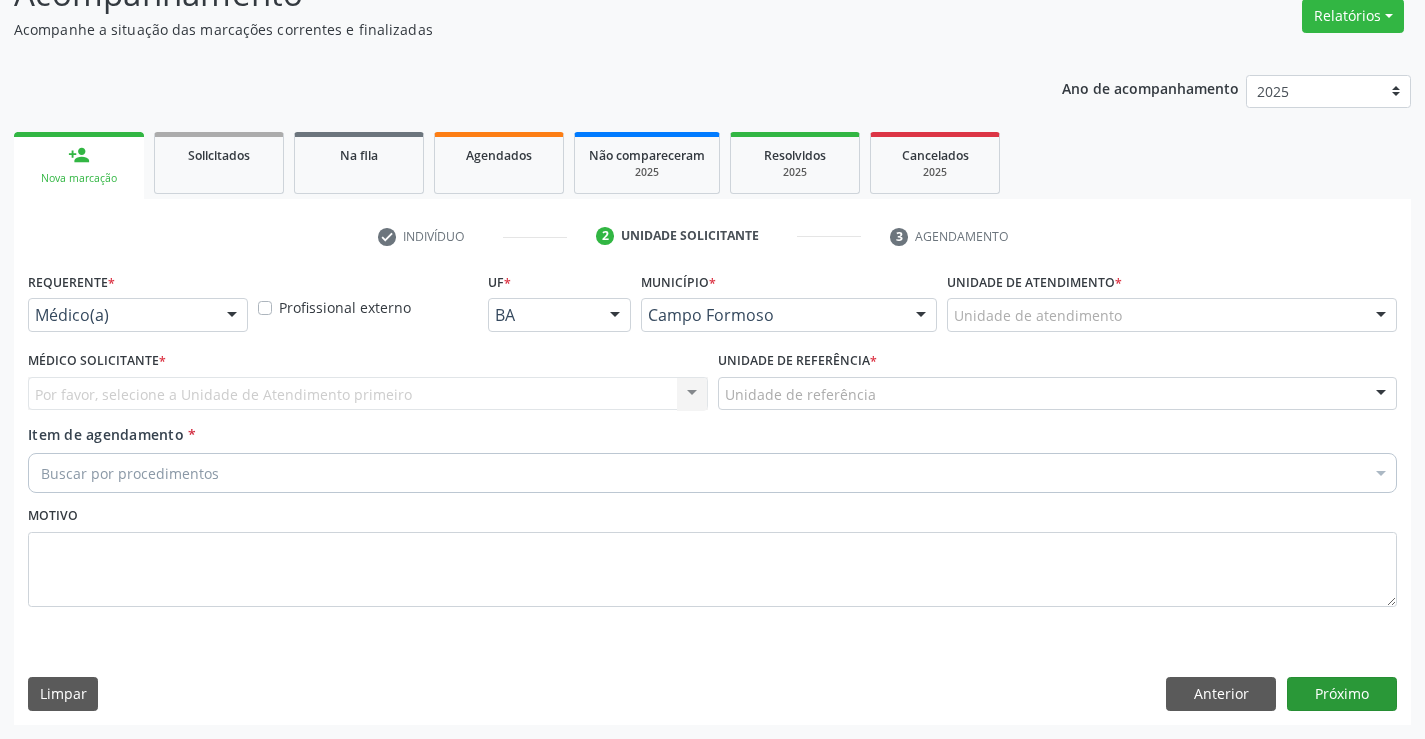 scroll, scrollTop: 167, scrollLeft: 0, axis: vertical 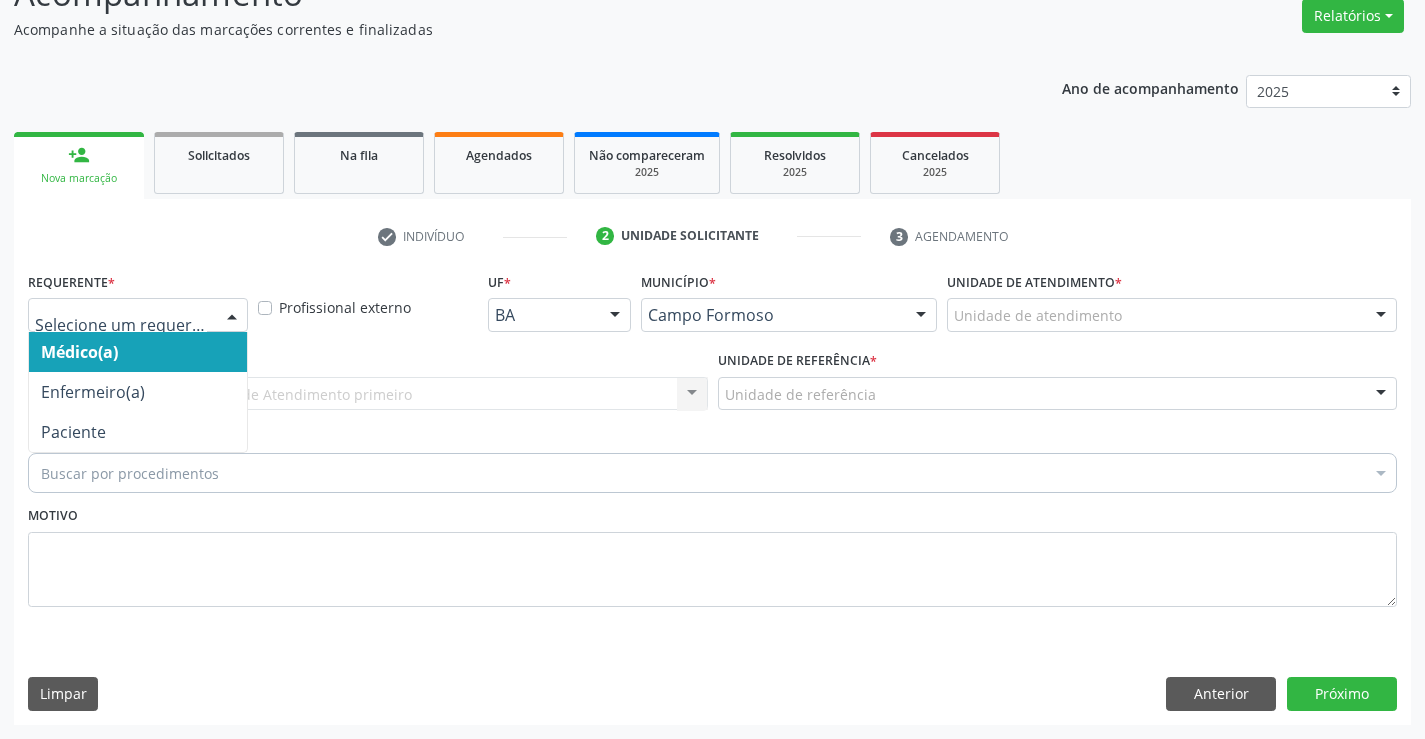 click at bounding box center [232, 316] 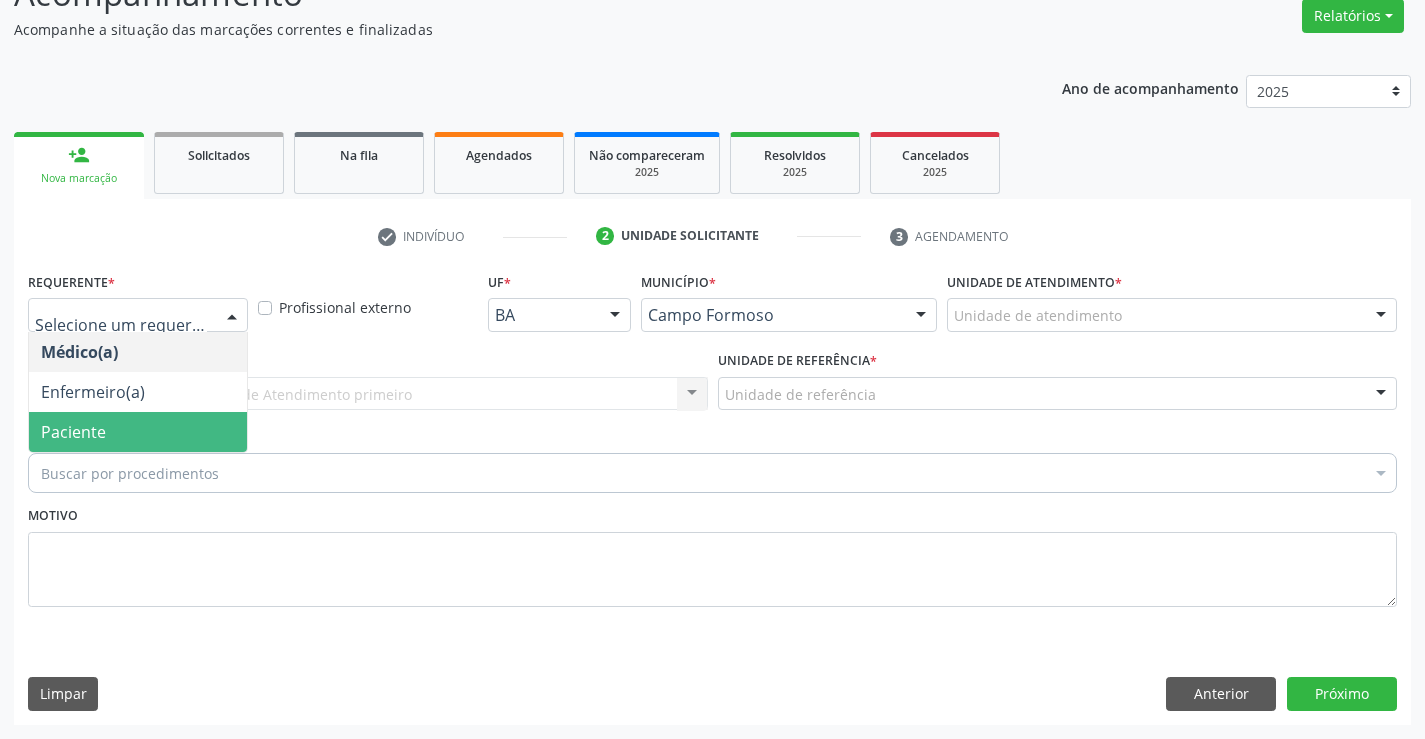 click on "Paciente" at bounding box center [138, 432] 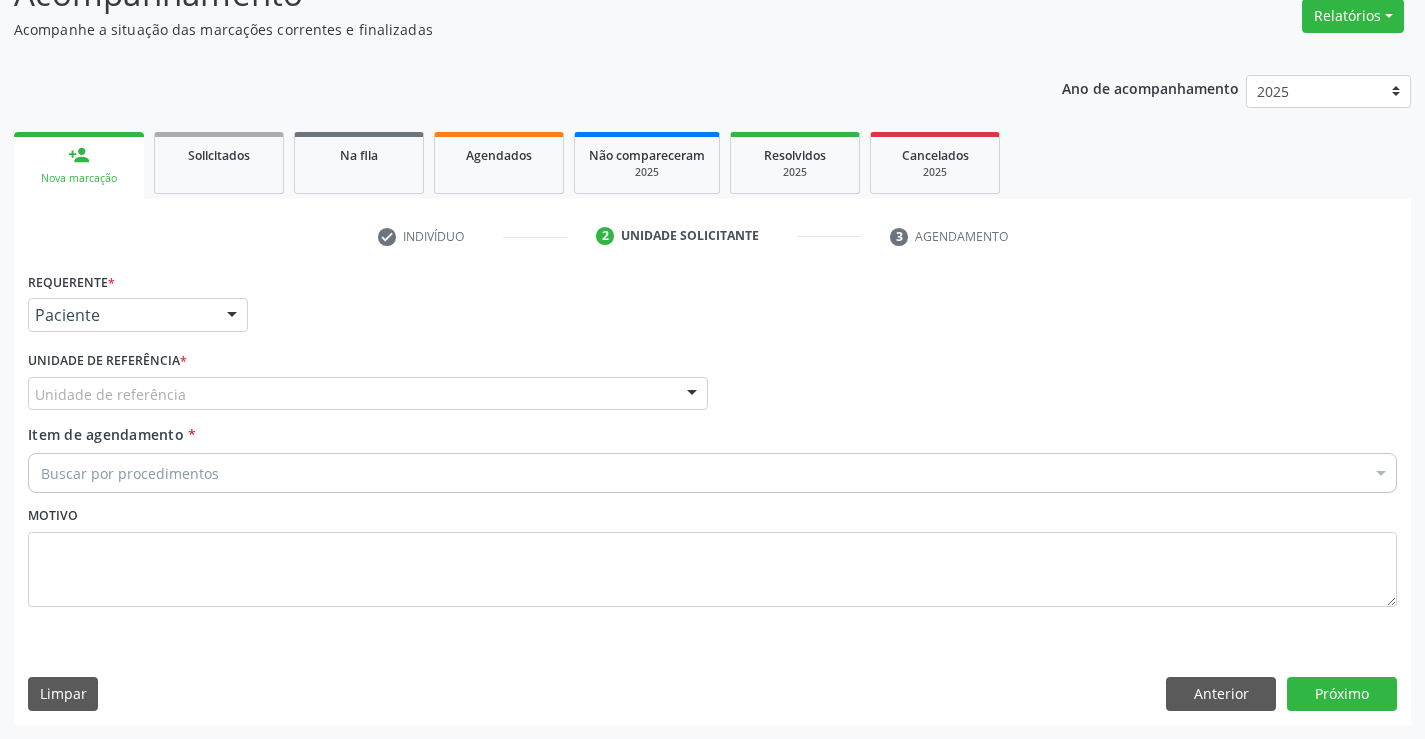 click on "Unidade de referência" at bounding box center [368, 394] 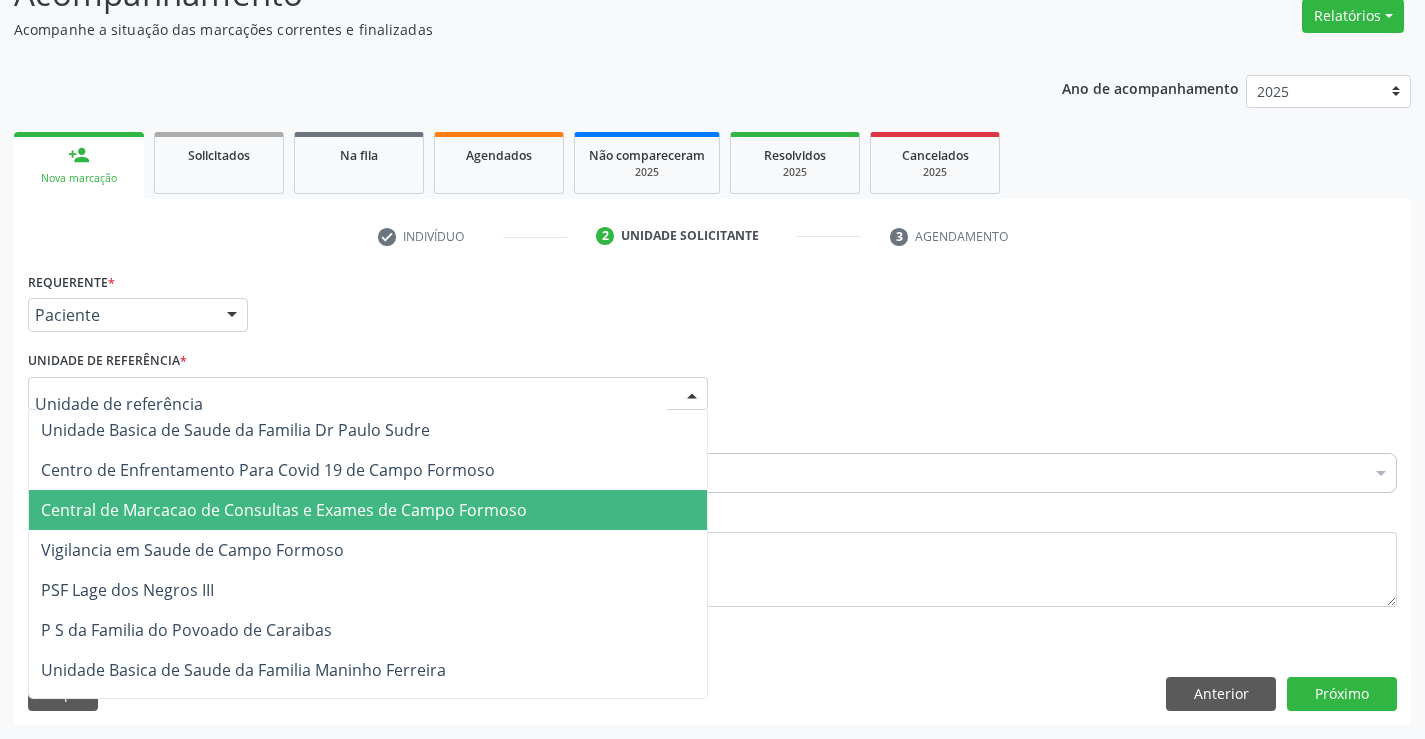 click on "Central de Marcacao de Consultas e Exames de Campo Formoso" at bounding box center [368, 510] 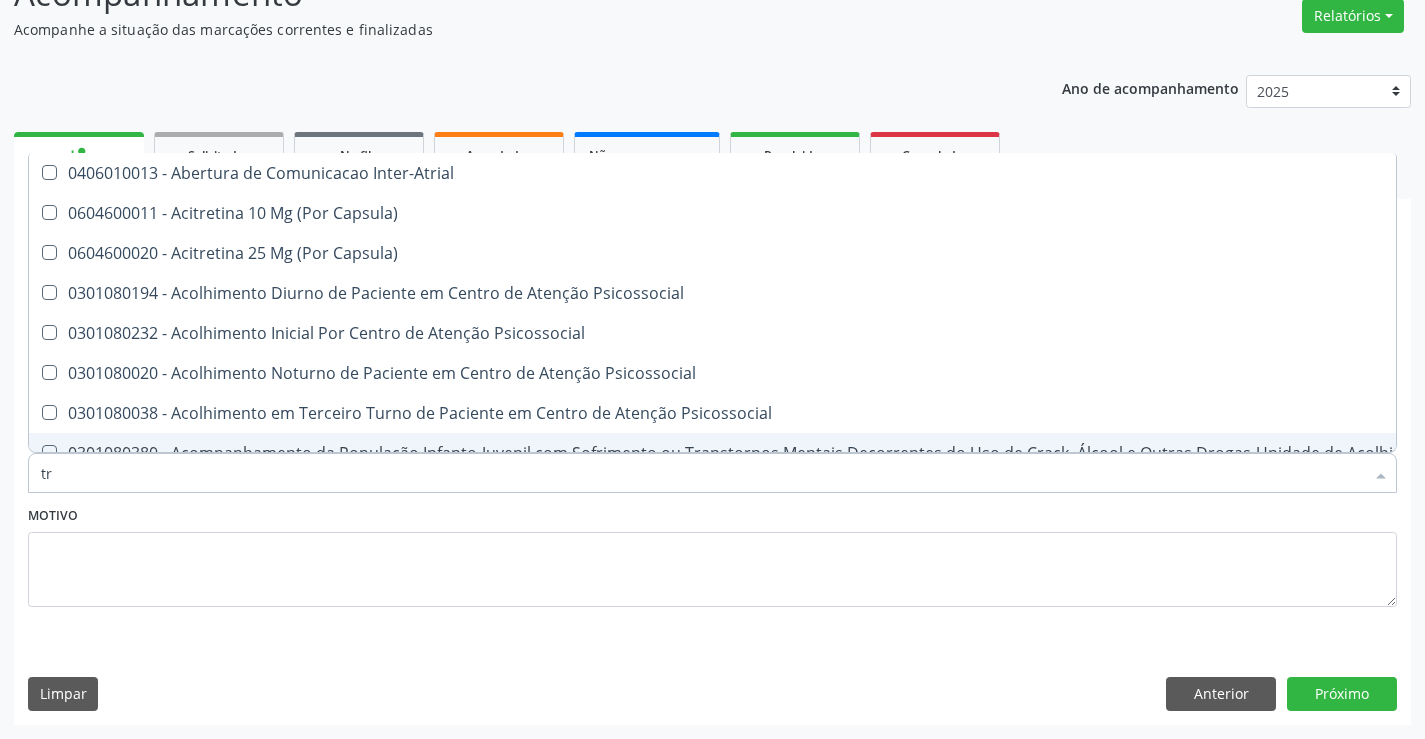type on "TRANSVA" 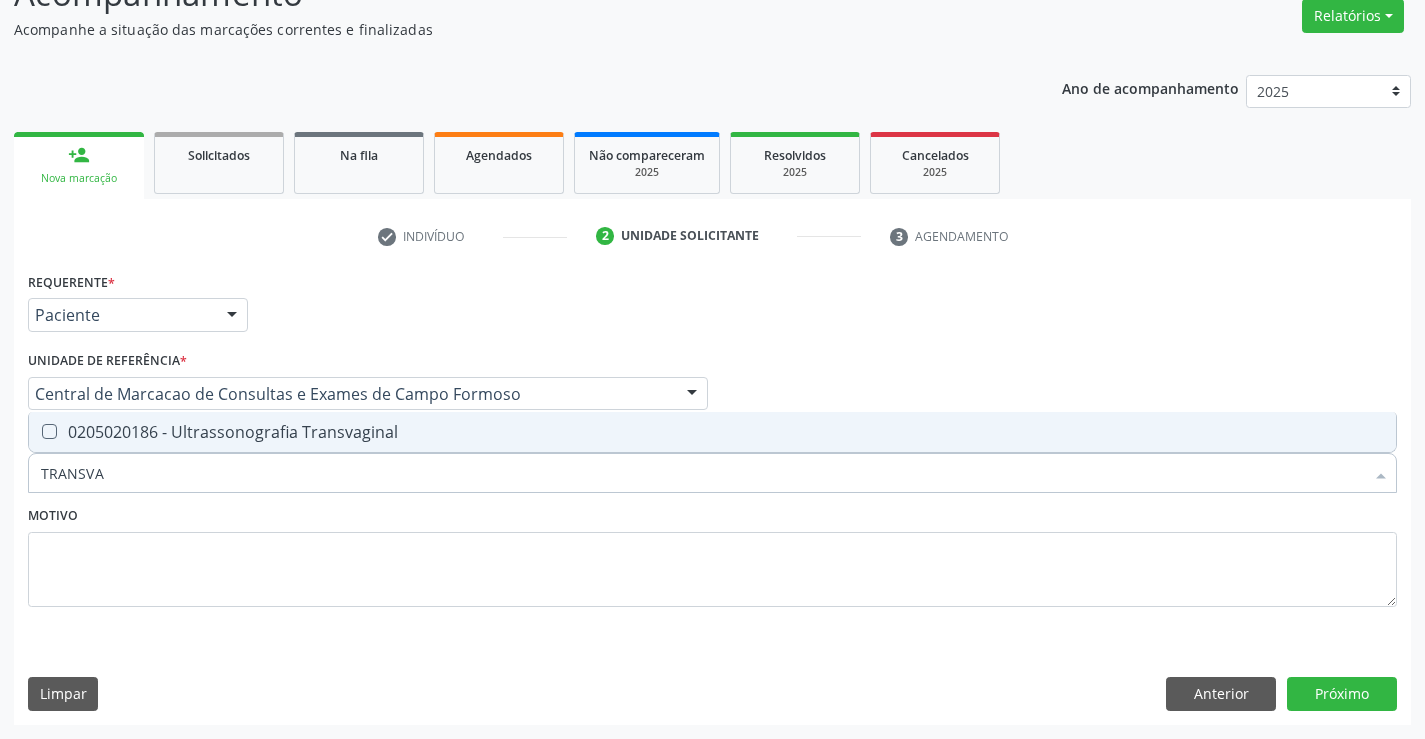 click on "0205020186 - Ultrassonografia Transvaginal" at bounding box center (712, 432) 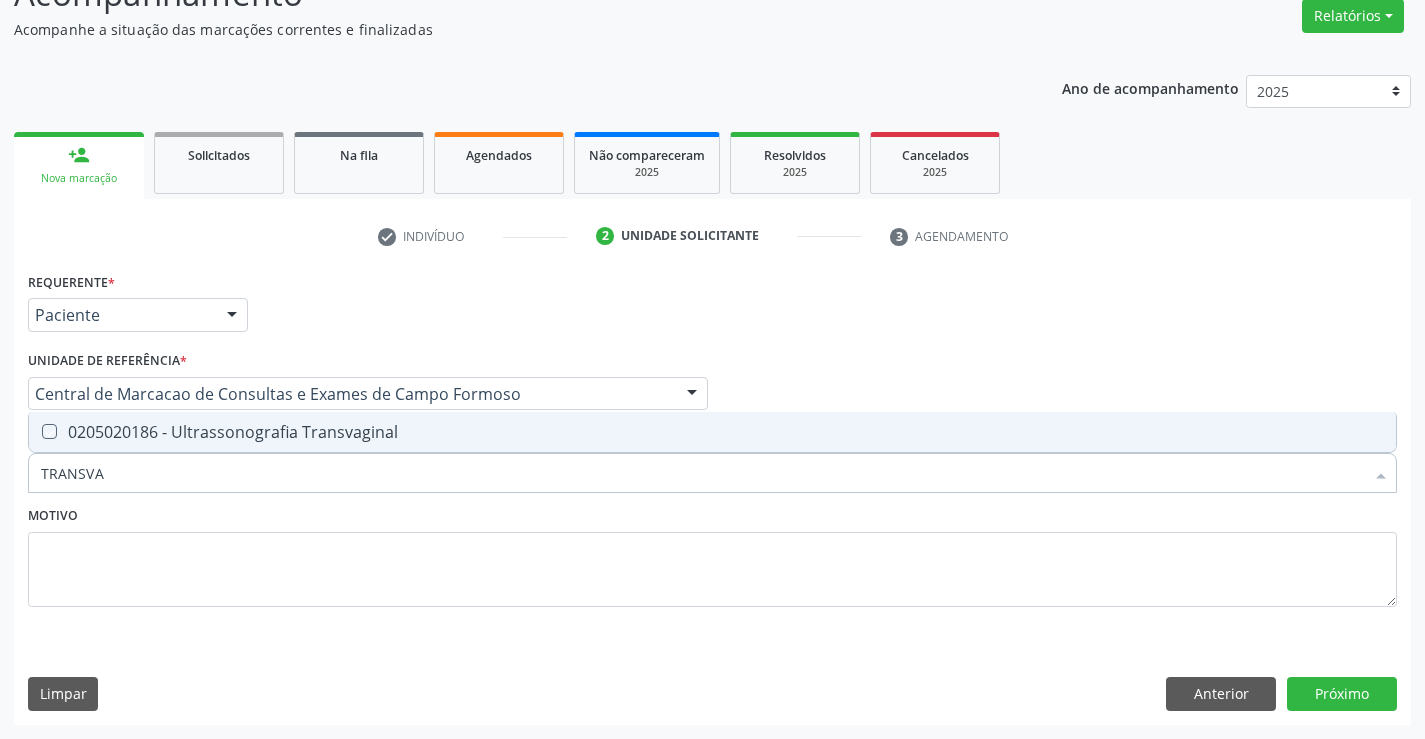 checkbox on "true" 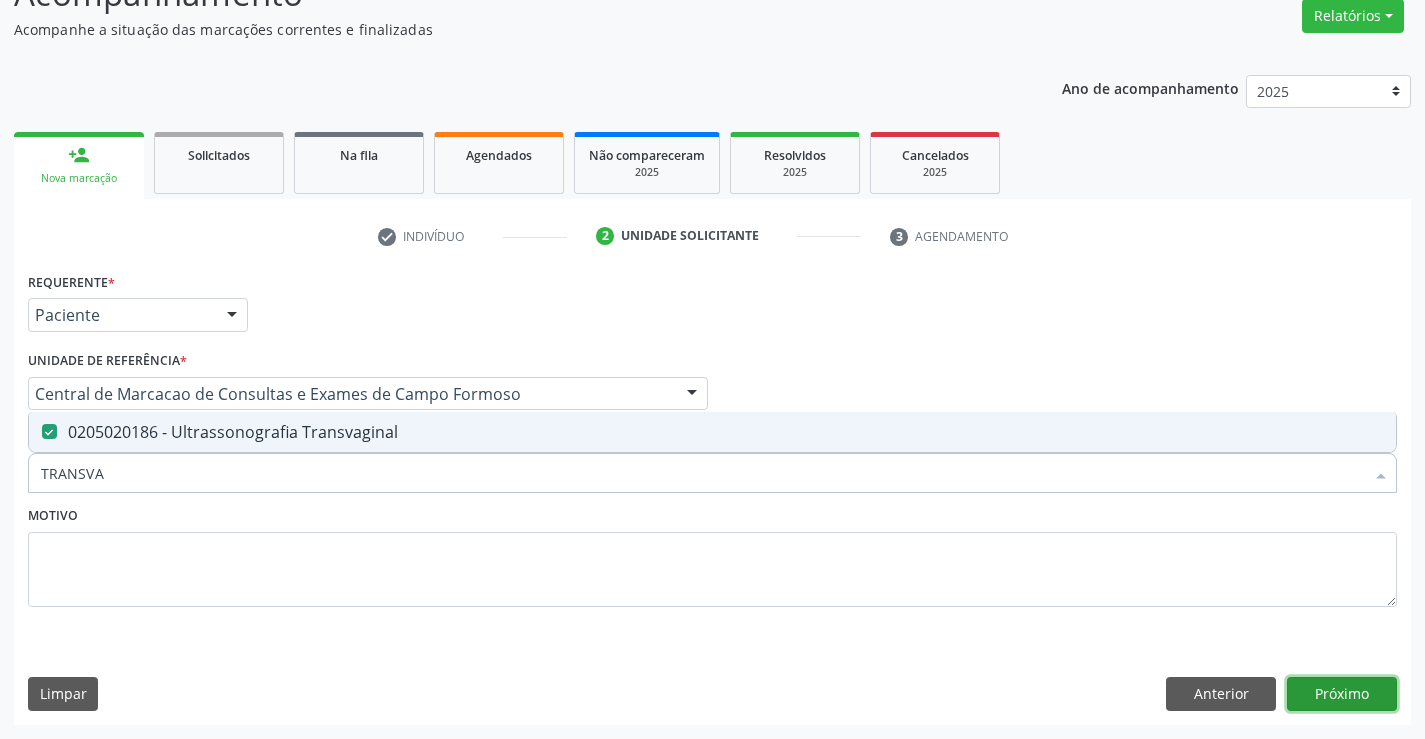 click on "Próximo" at bounding box center (1342, 694) 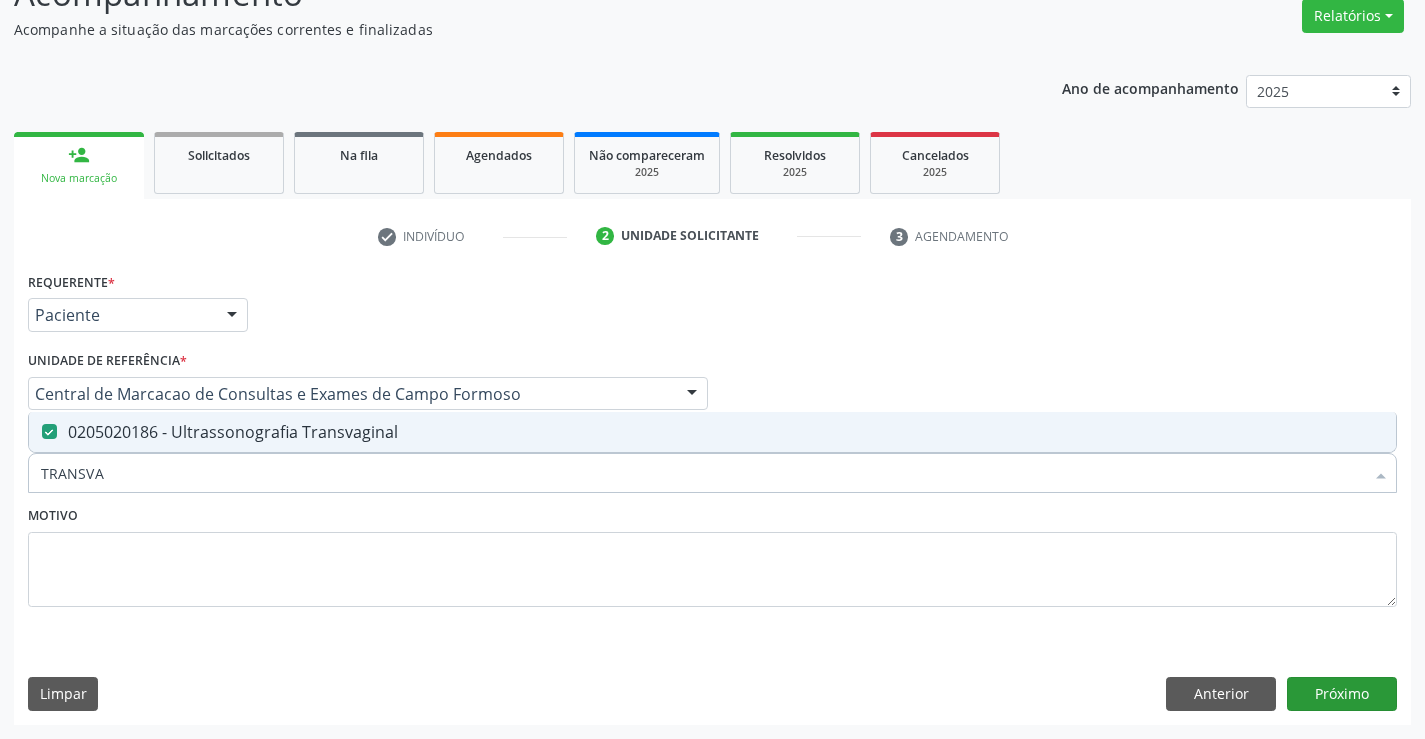 scroll, scrollTop: 131, scrollLeft: 0, axis: vertical 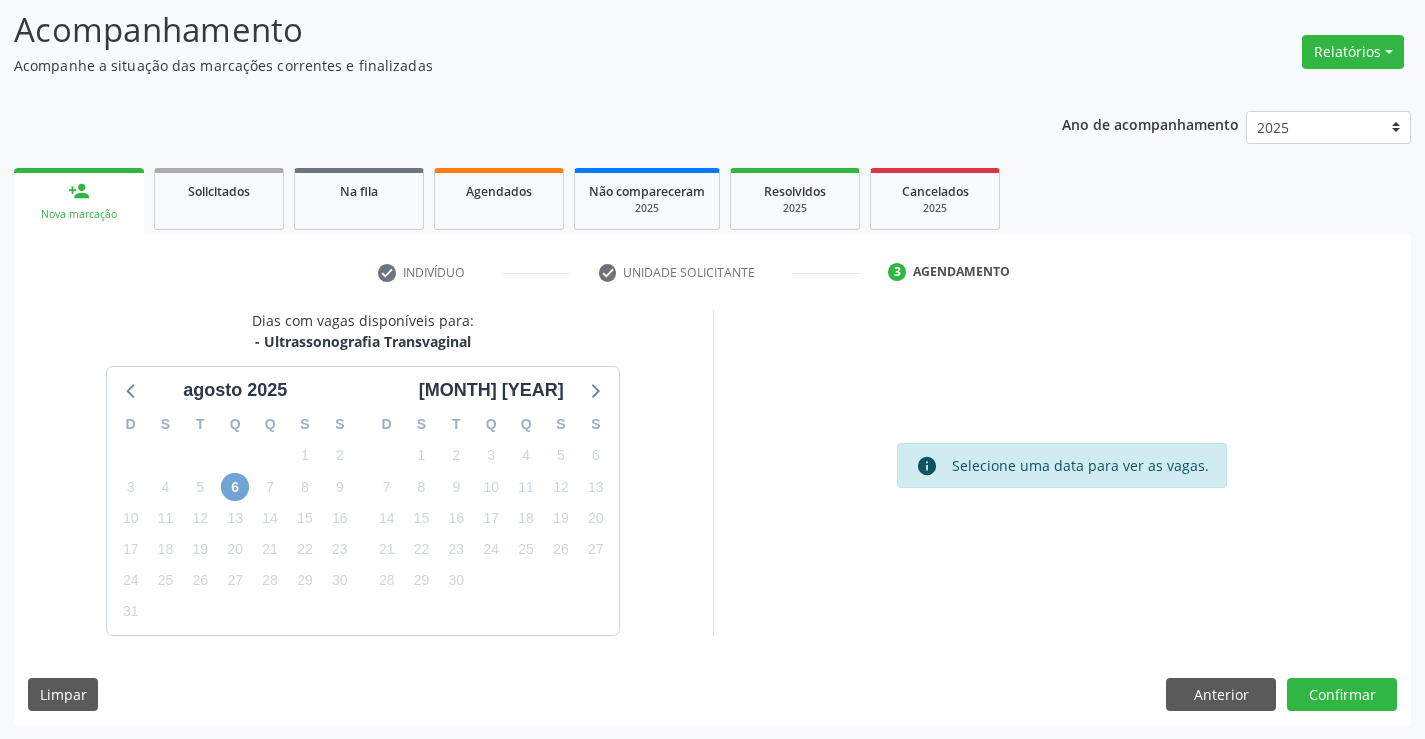 click on "6" at bounding box center [235, 487] 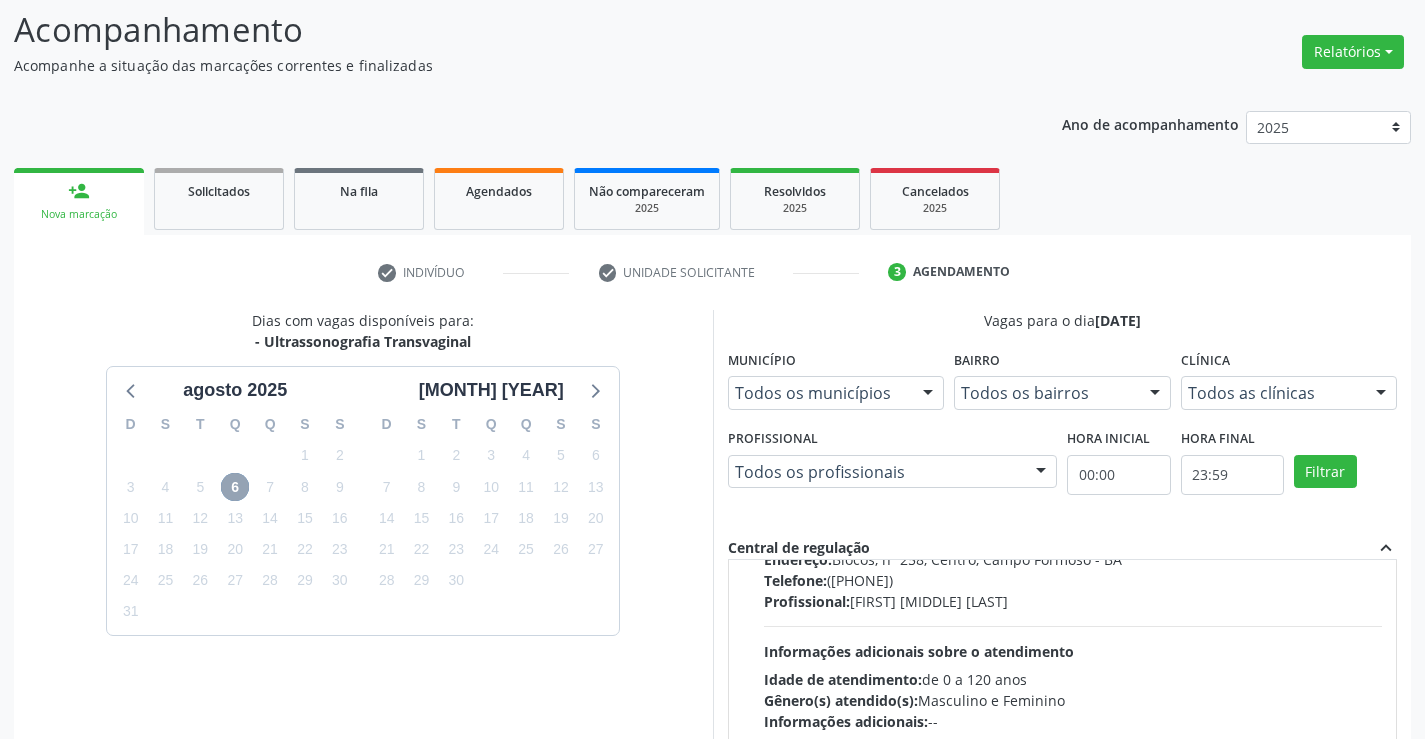 scroll, scrollTop: 1016, scrollLeft: 0, axis: vertical 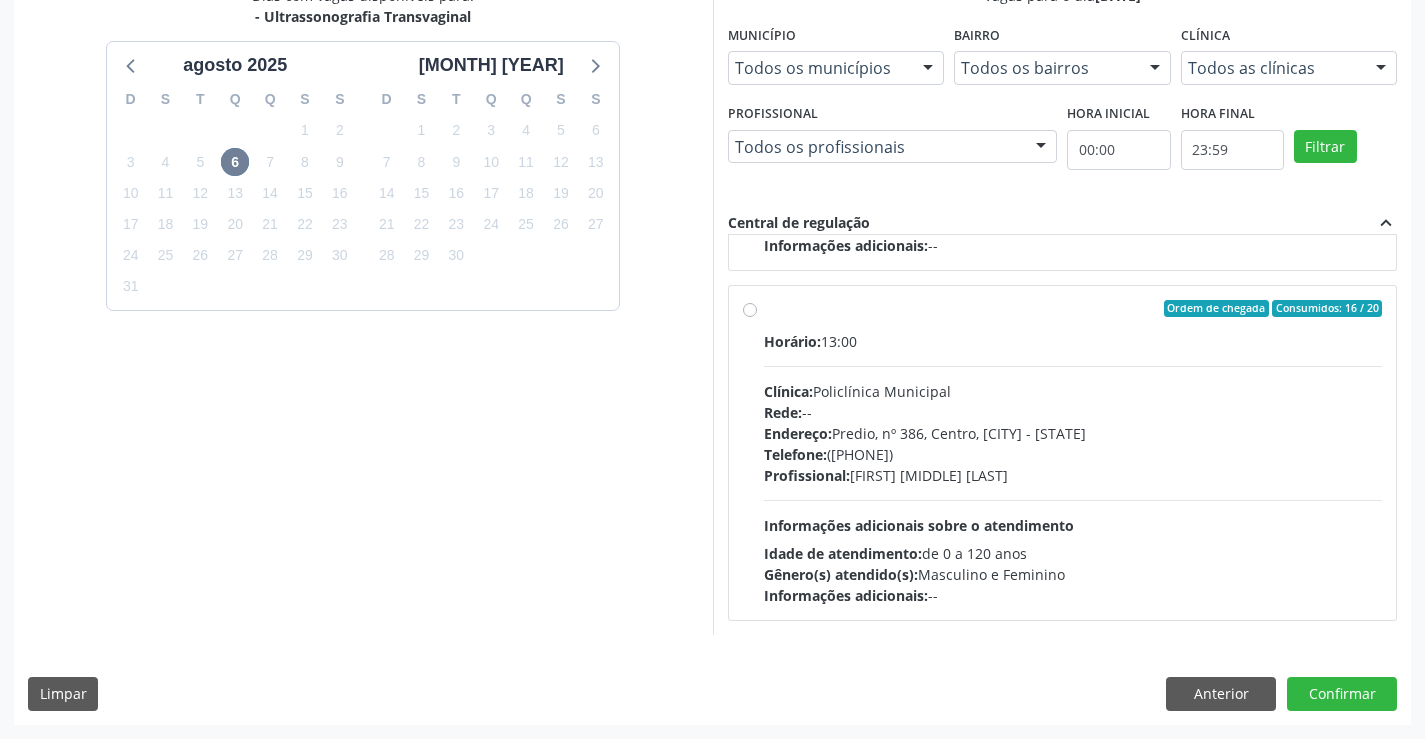 click on "Profissional:
Orlindo Carvalho dos Santos" at bounding box center (1073, 475) 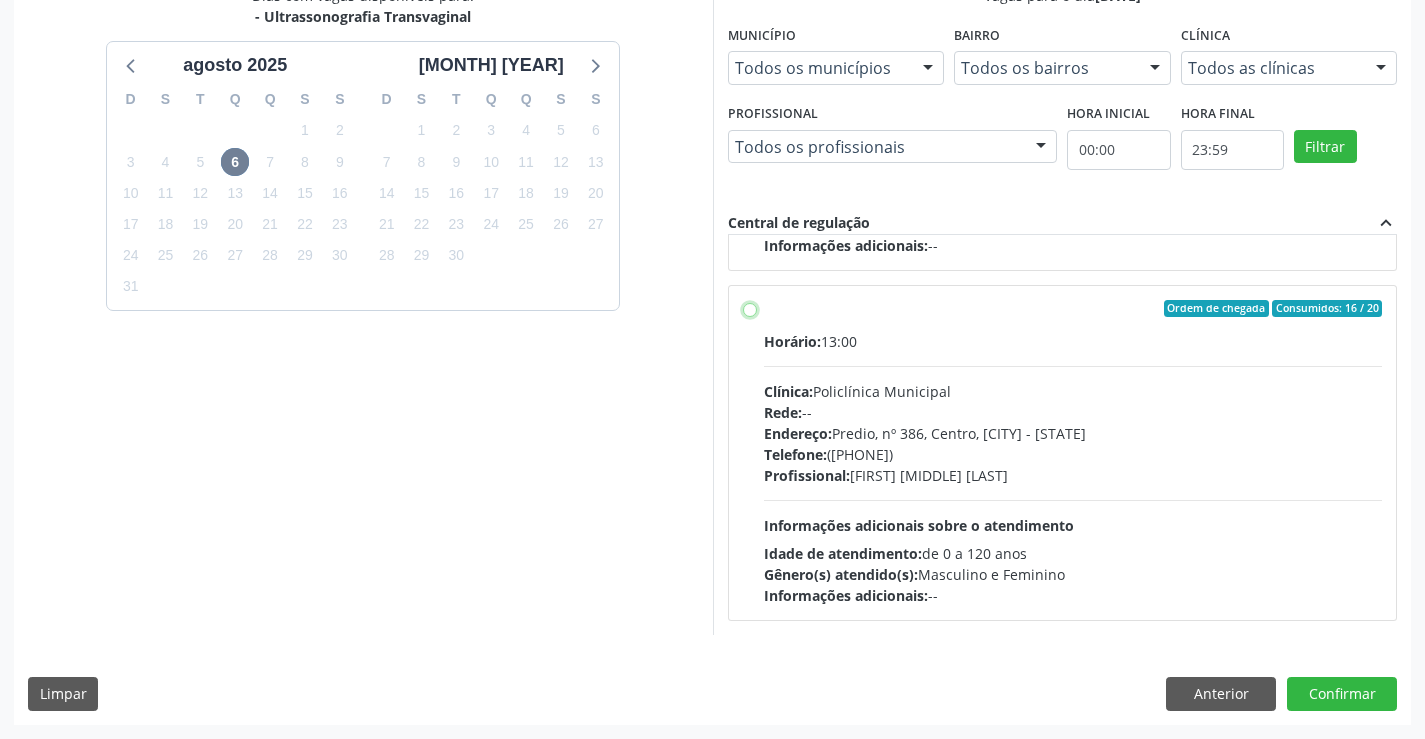 radio on "true" 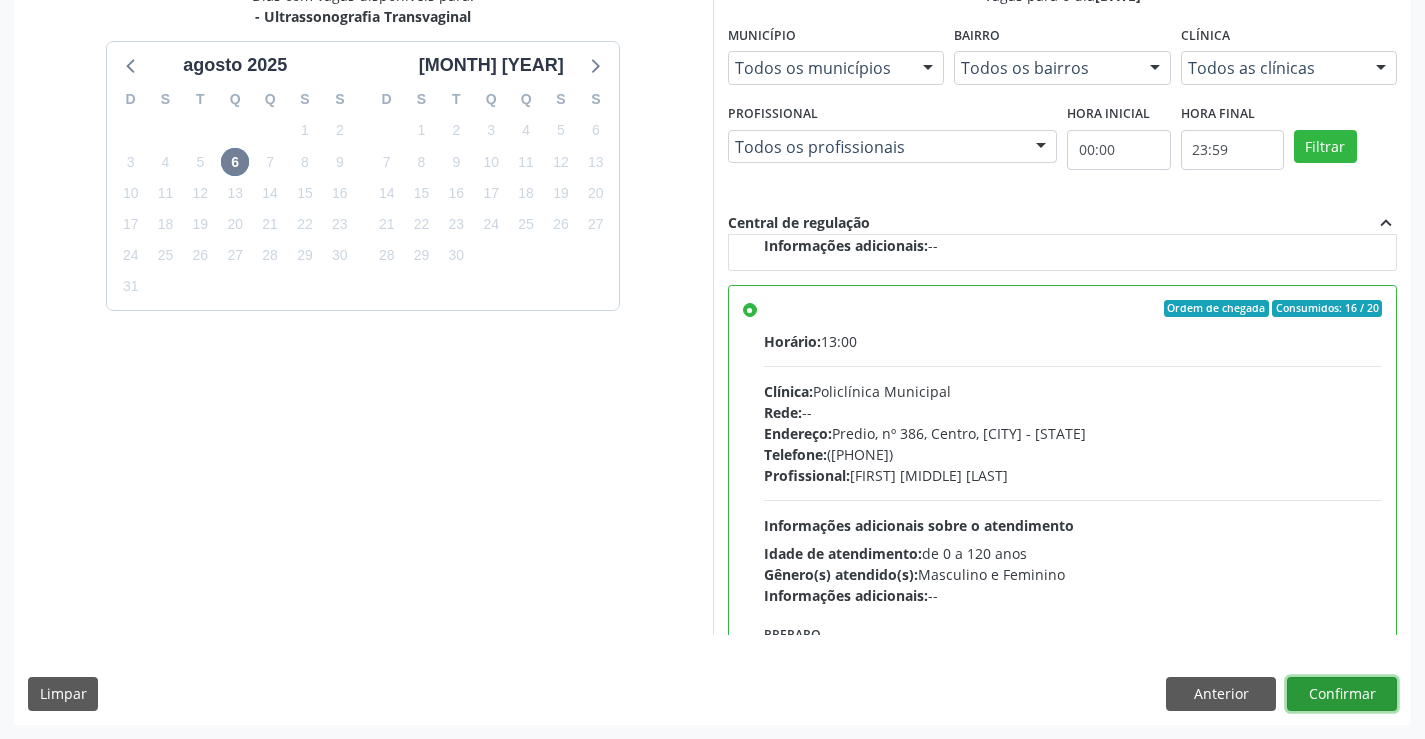 click on "Confirmar" at bounding box center [1342, 694] 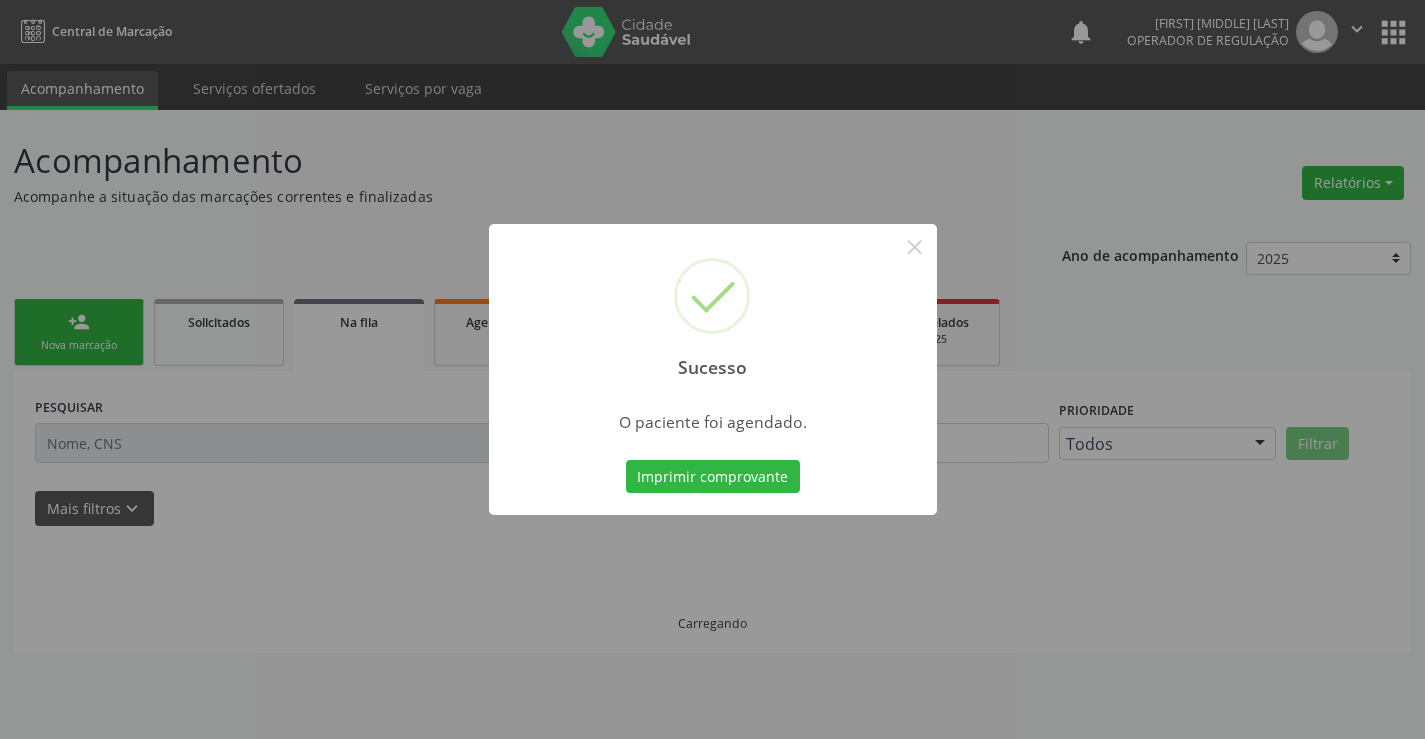 scroll, scrollTop: 0, scrollLeft: 0, axis: both 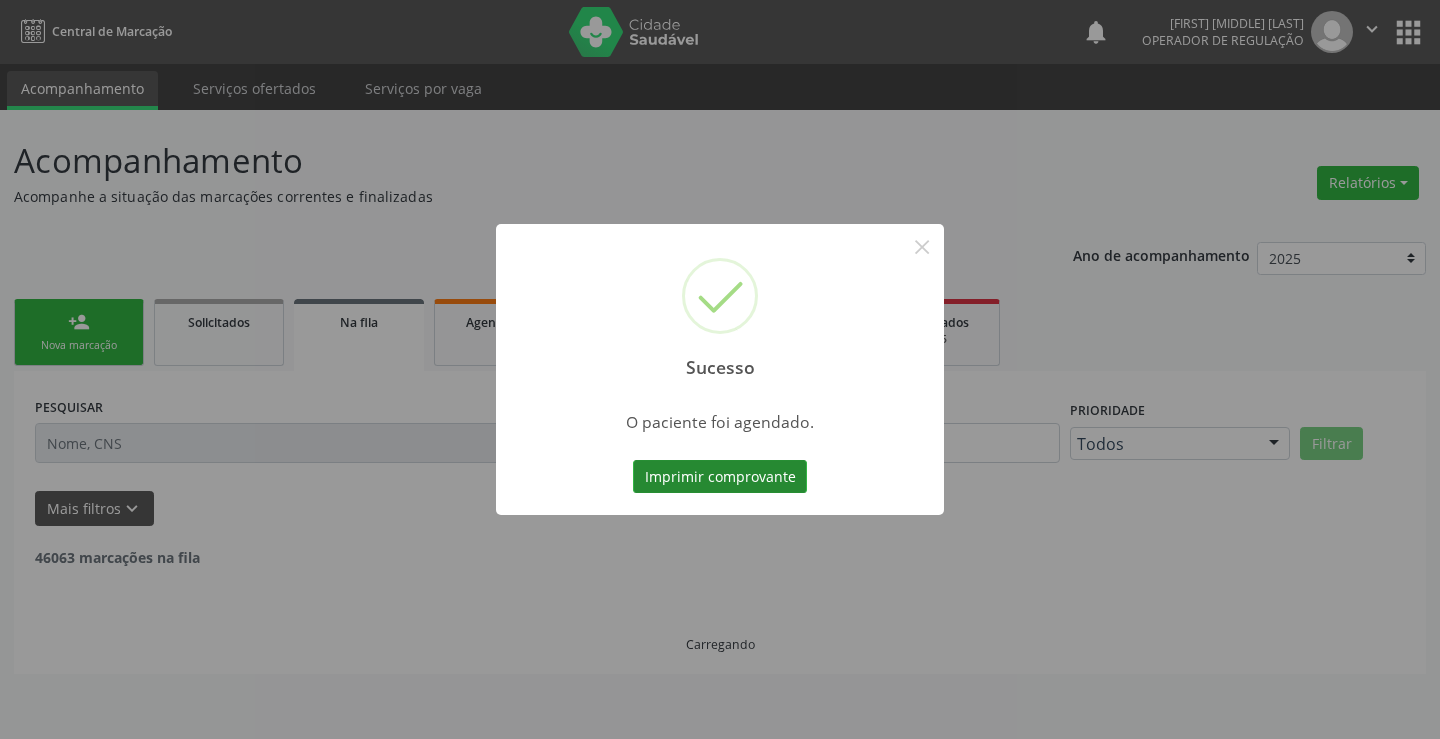 click on "Imprimir comprovante" at bounding box center (720, 477) 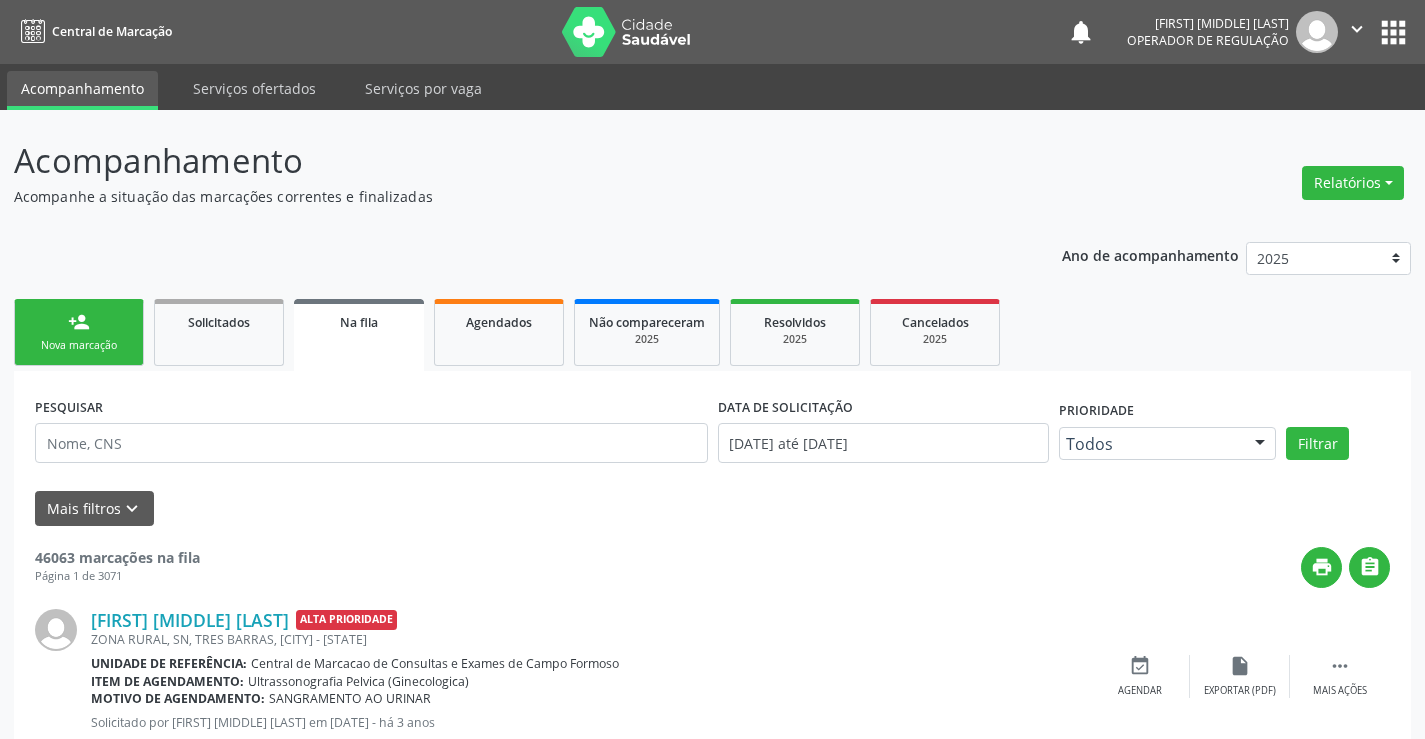 click on "person_add
Nova marcação" at bounding box center [79, 332] 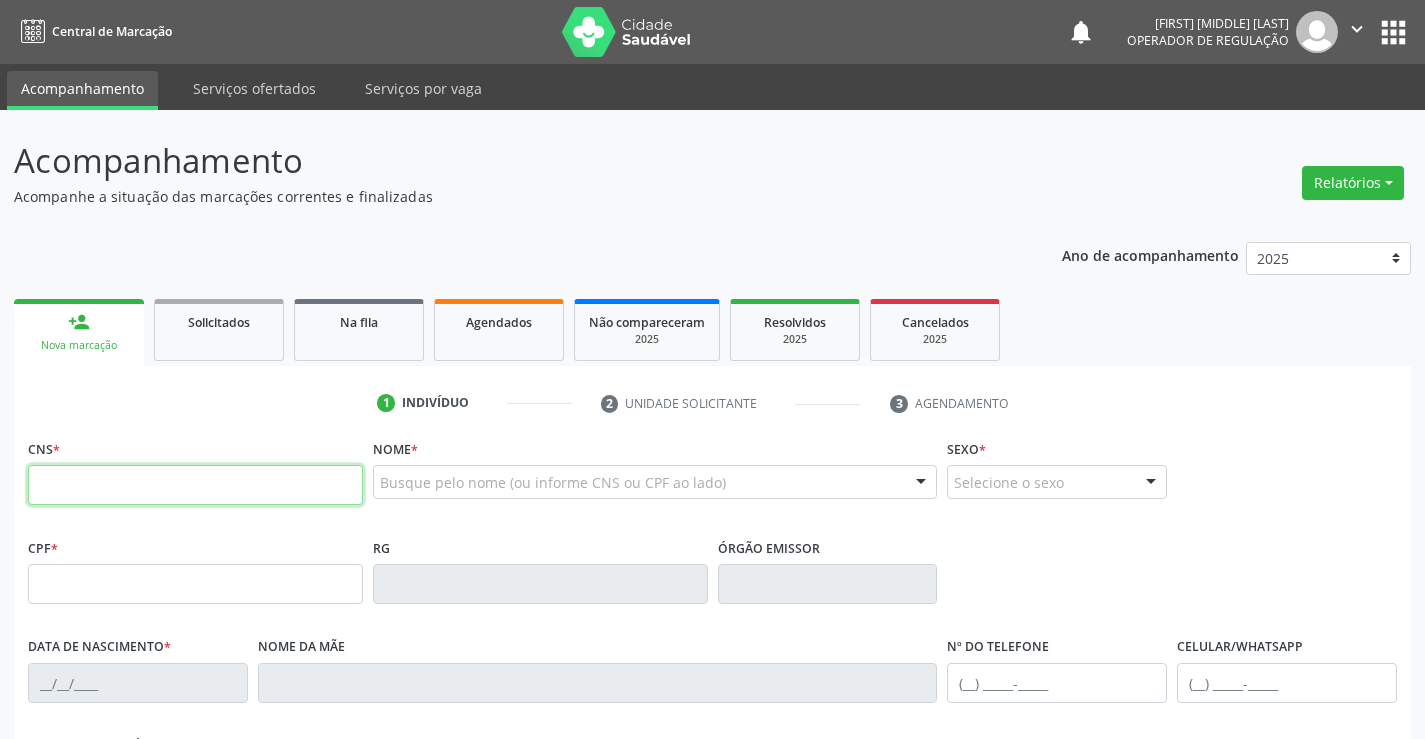 click at bounding box center [195, 485] 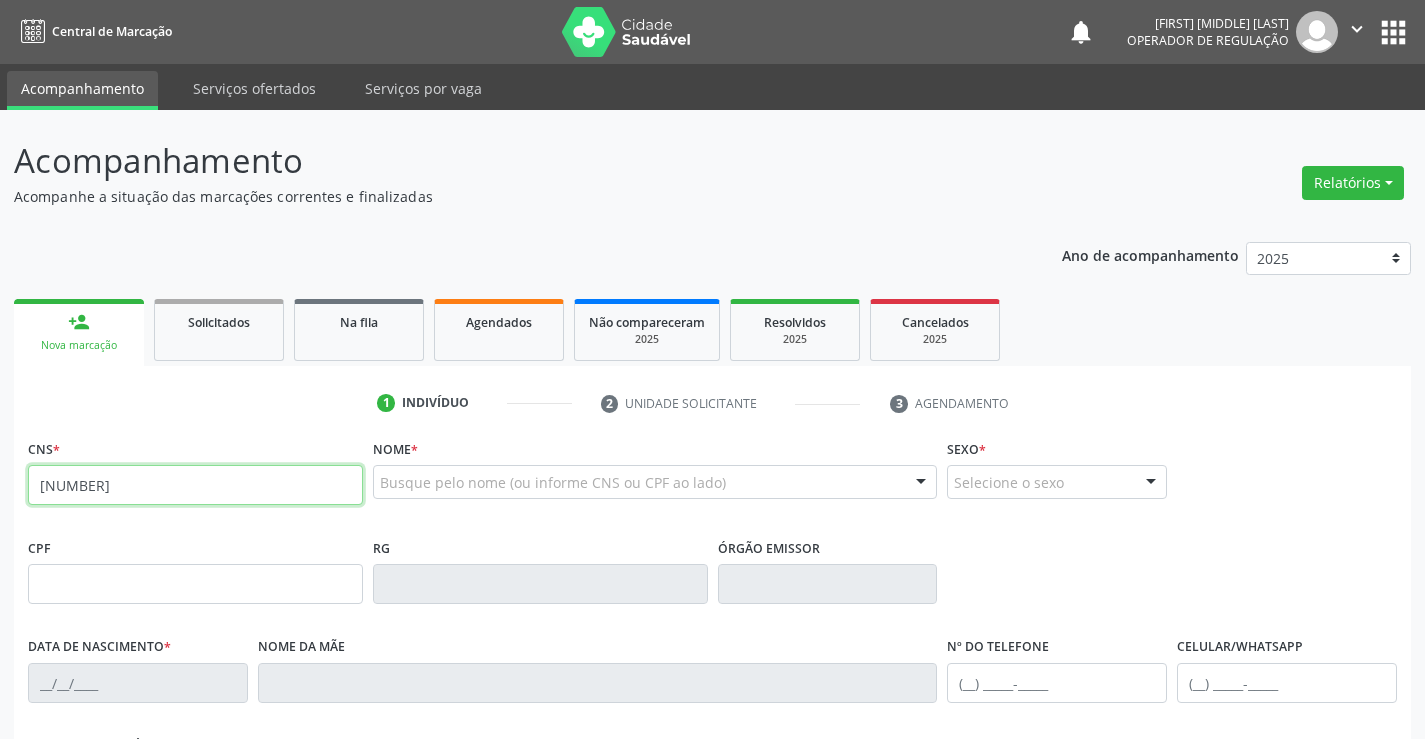 type on "704 5053 3934 5117" 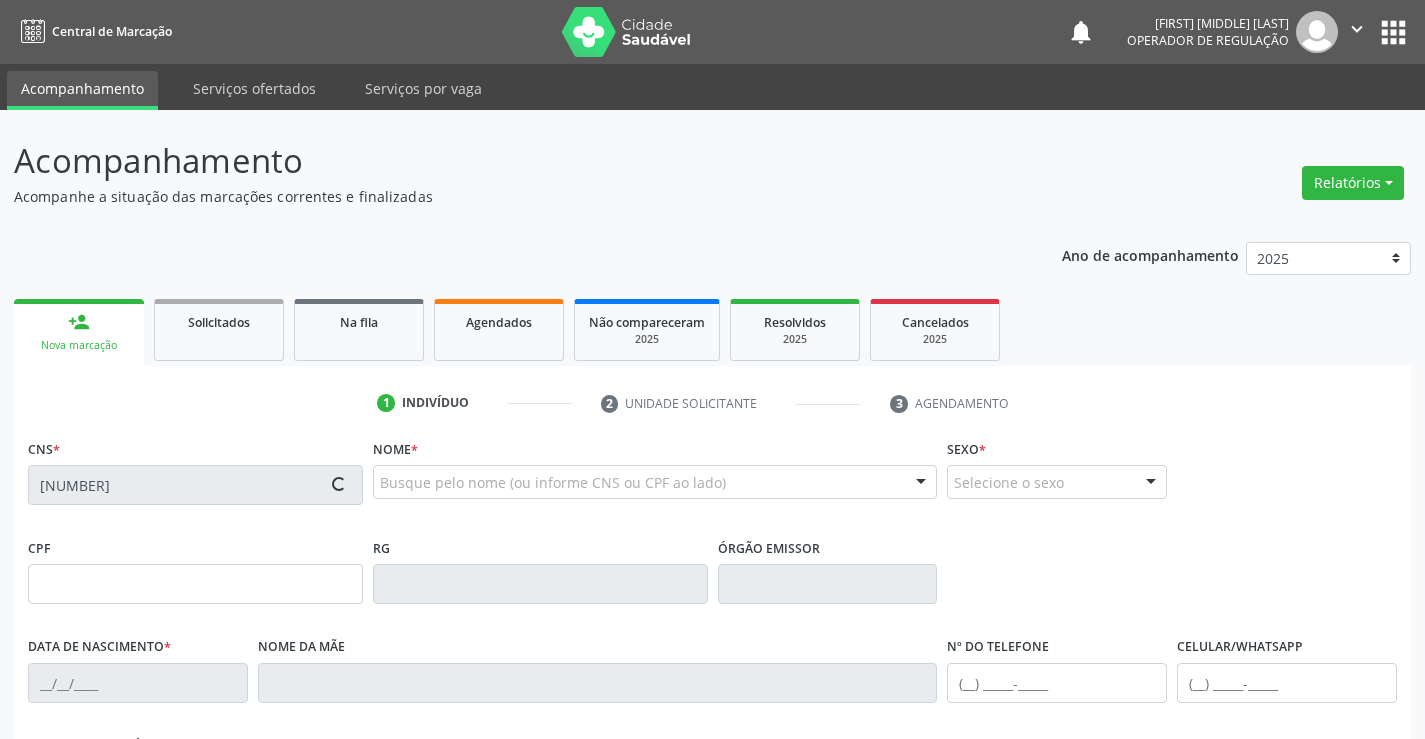 type on "13644139" 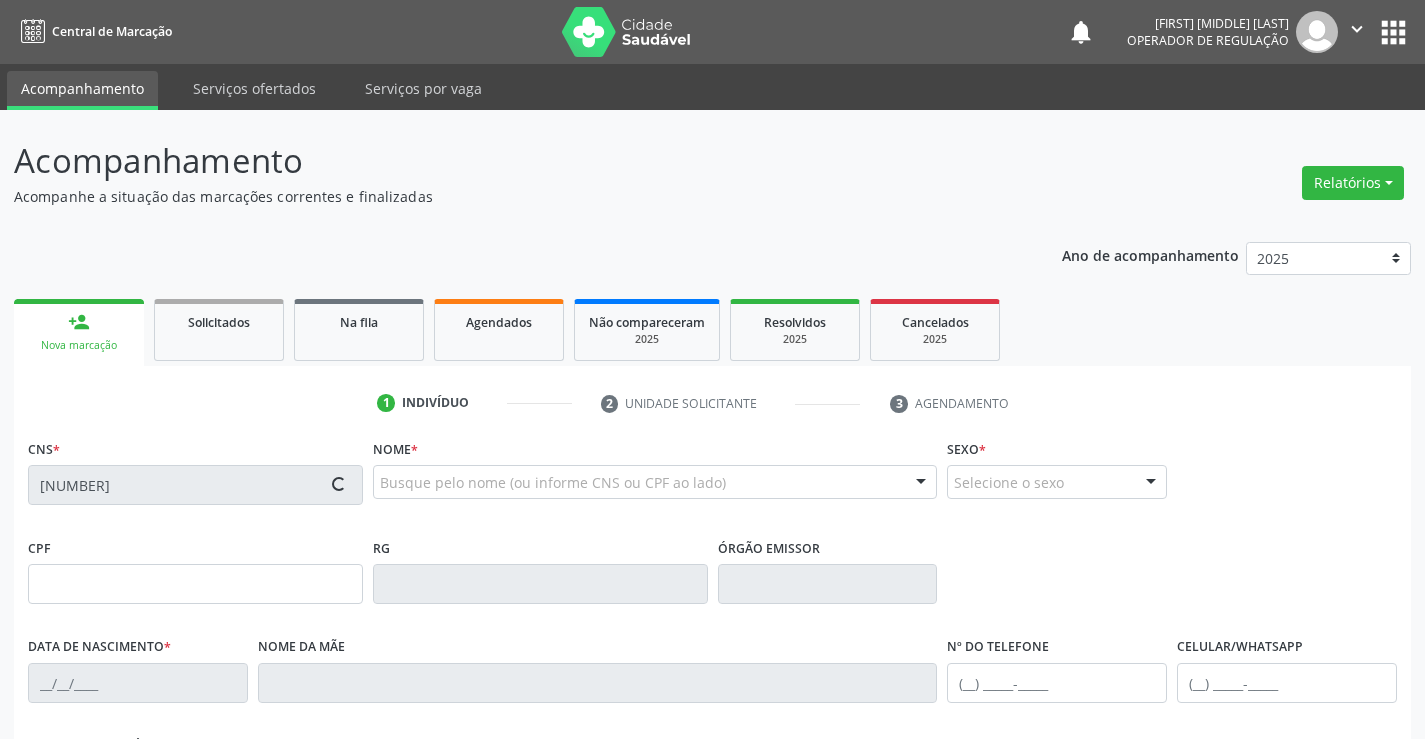 type on "27/05/1977" 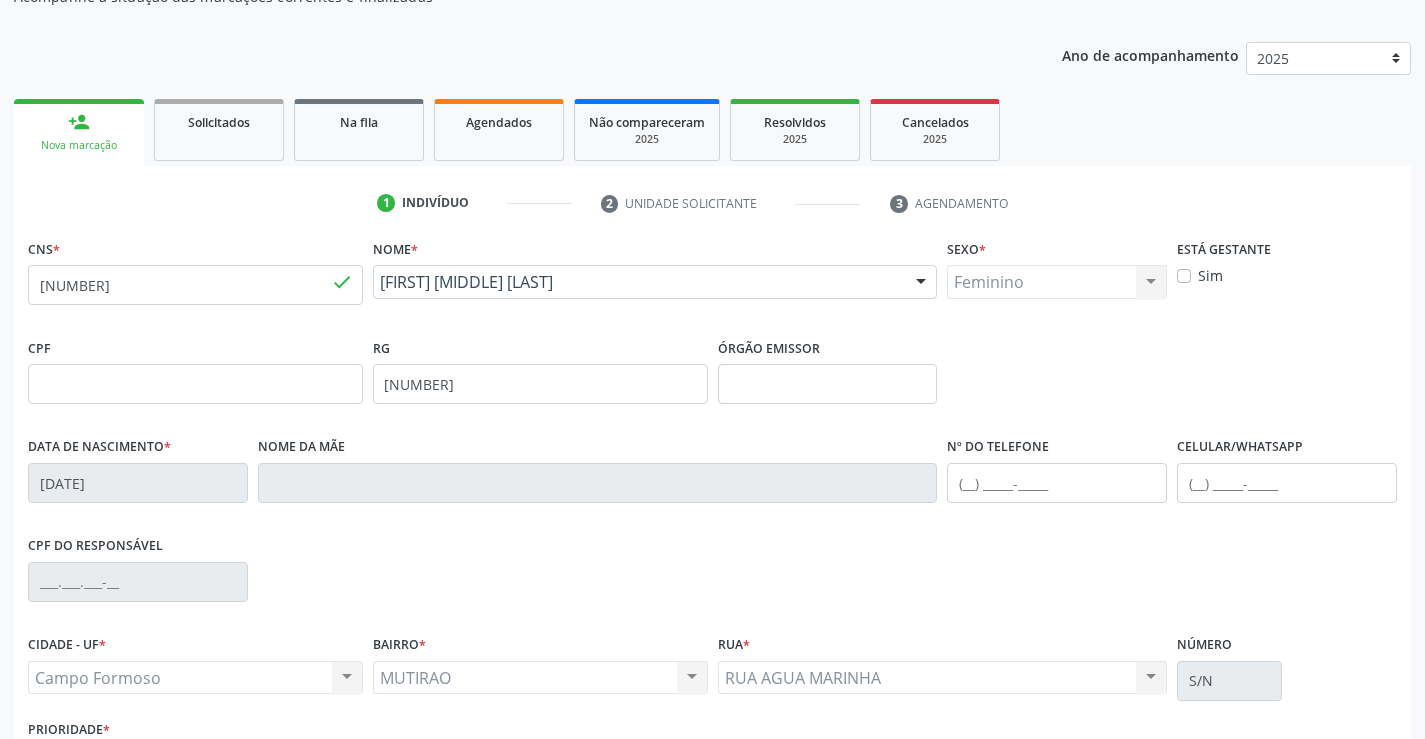 scroll, scrollTop: 345, scrollLeft: 0, axis: vertical 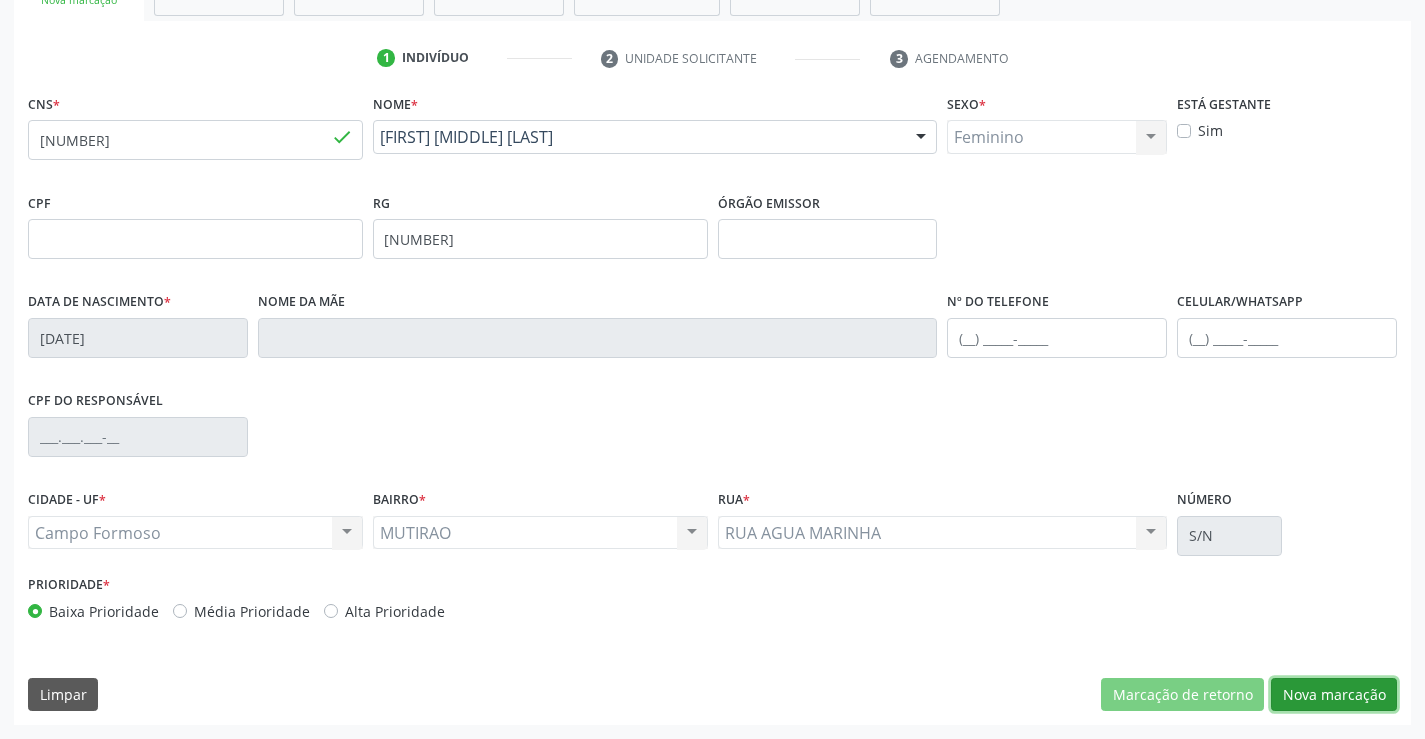 click on "Nova marcação" at bounding box center (1334, 695) 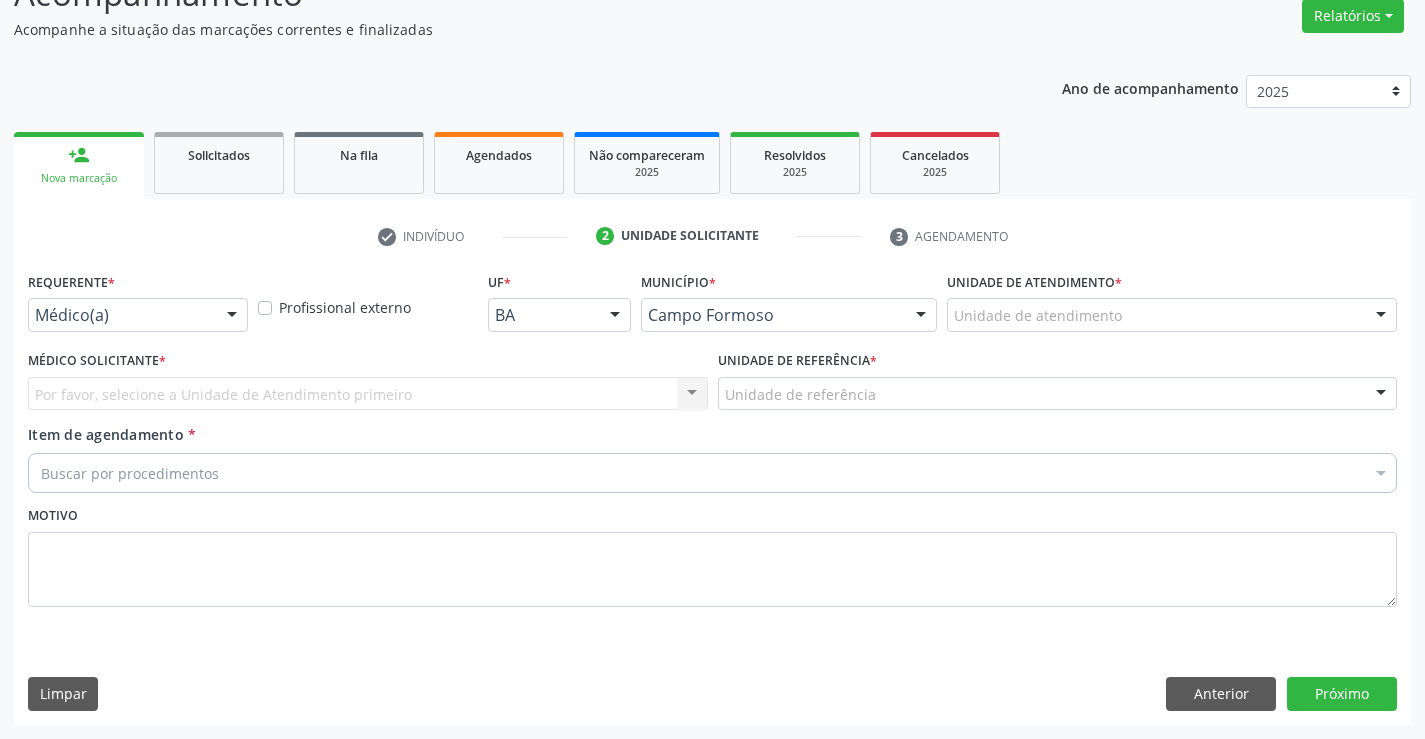 scroll, scrollTop: 167, scrollLeft: 0, axis: vertical 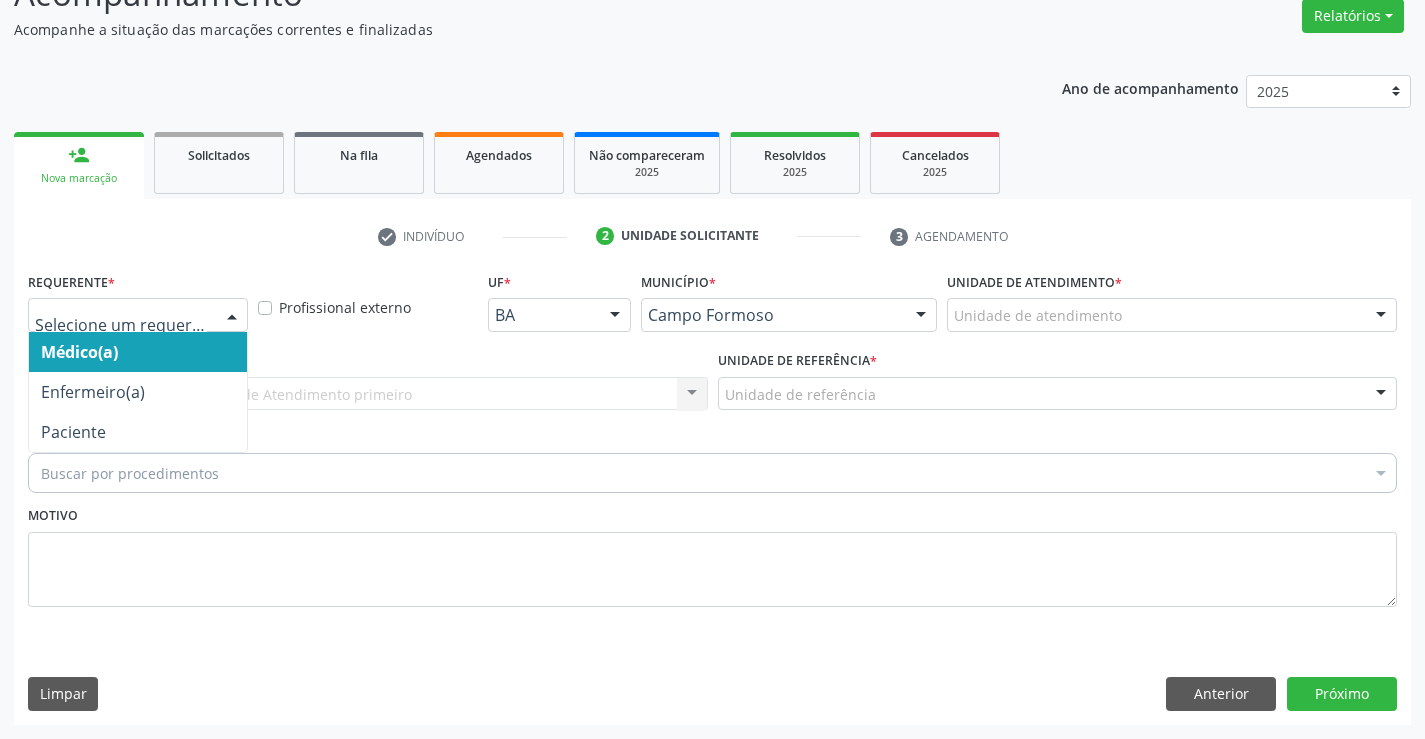 click at bounding box center [232, 316] 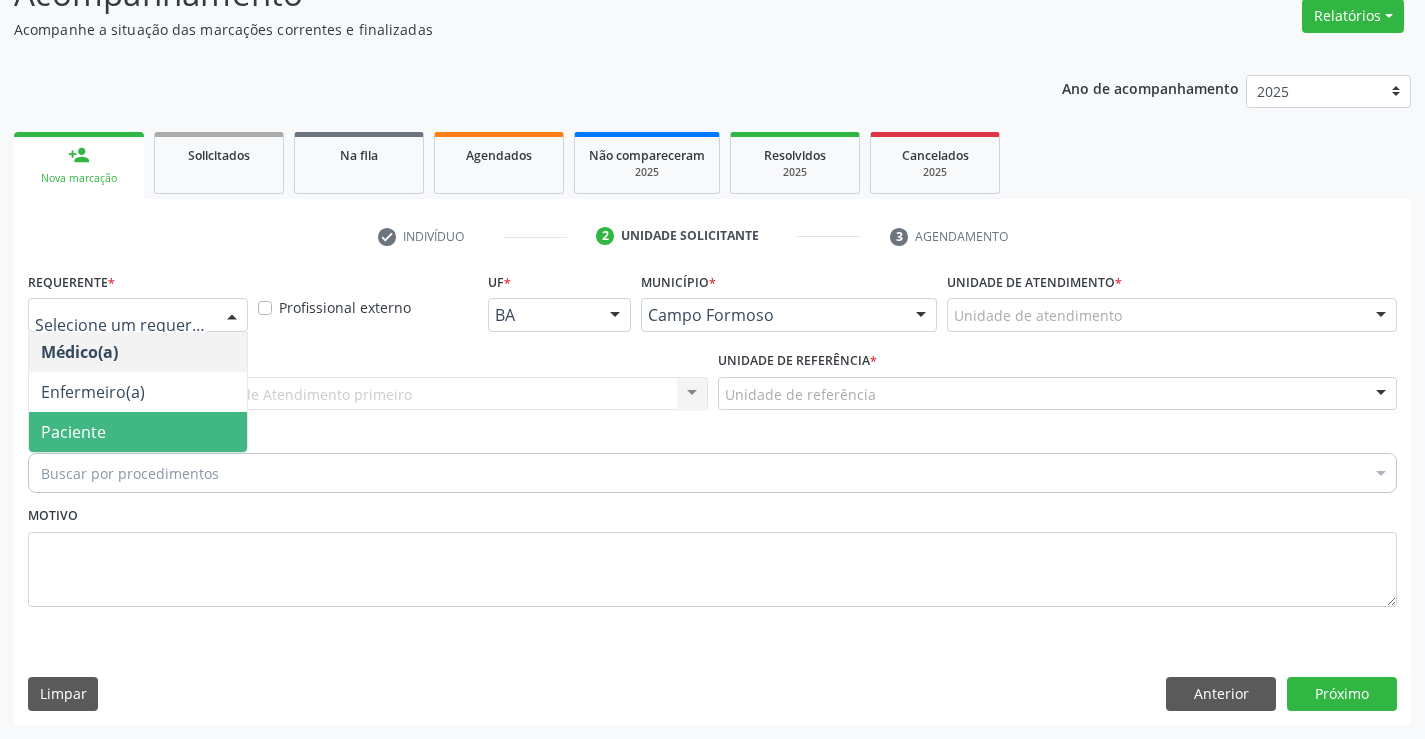 click on "Paciente" at bounding box center (73, 432) 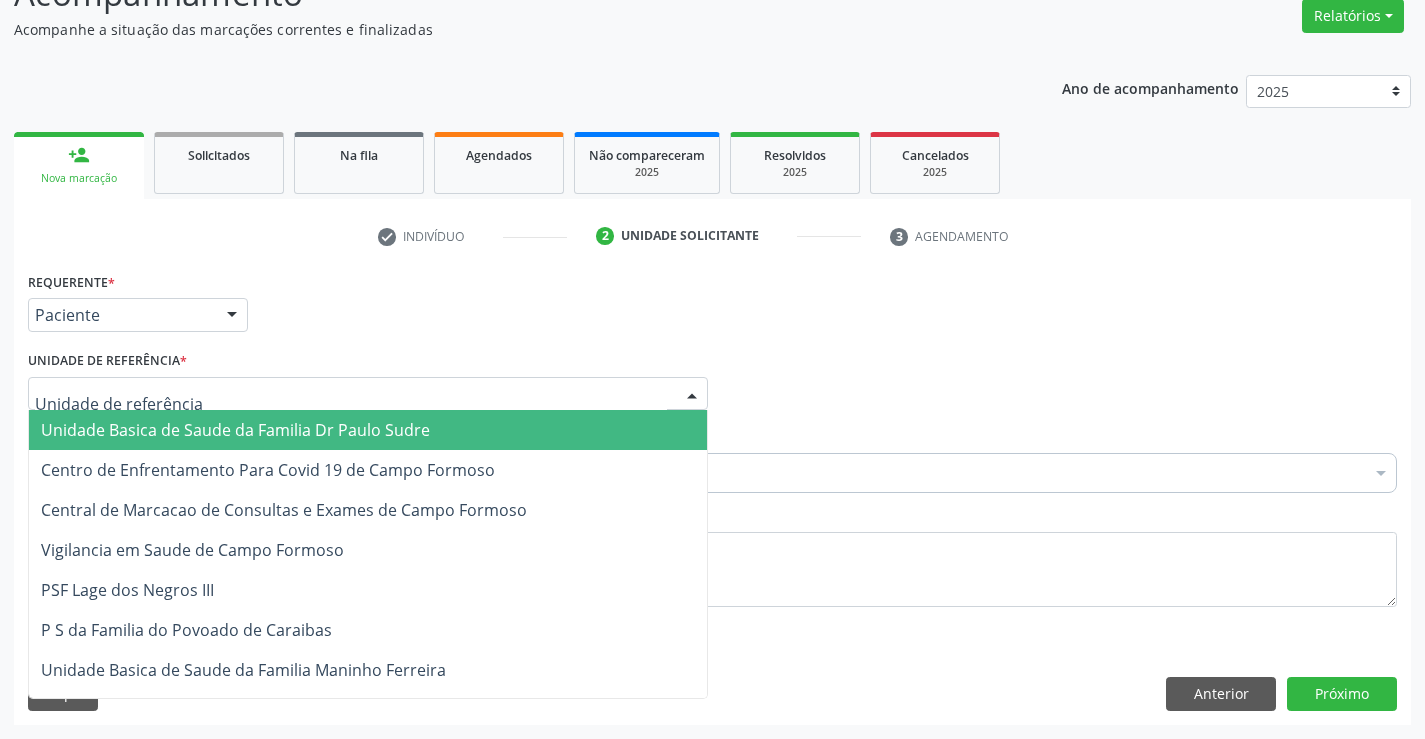 click at bounding box center [368, 394] 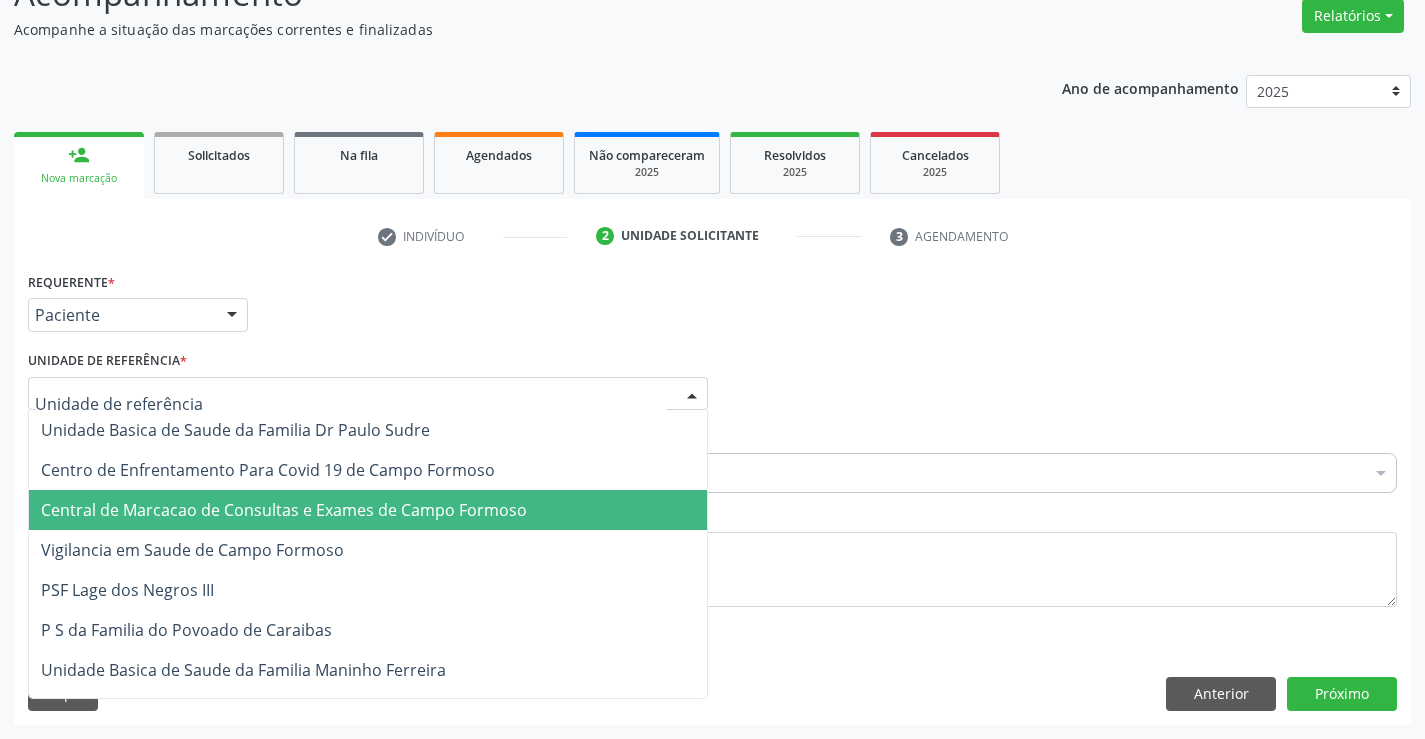 click on "Central de Marcacao de Consultas e Exames de Campo Formoso" at bounding box center [284, 510] 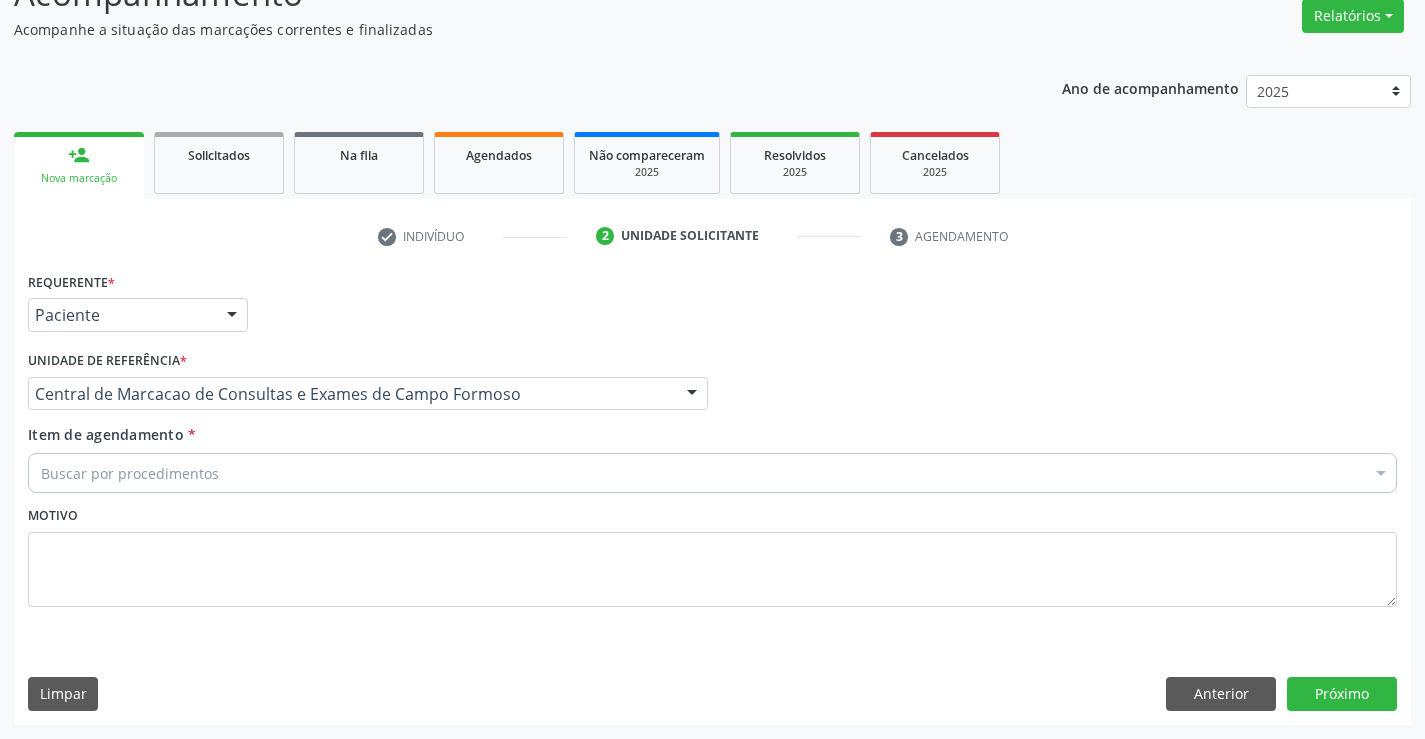 click on "Buscar por procedimentos" at bounding box center [712, 473] 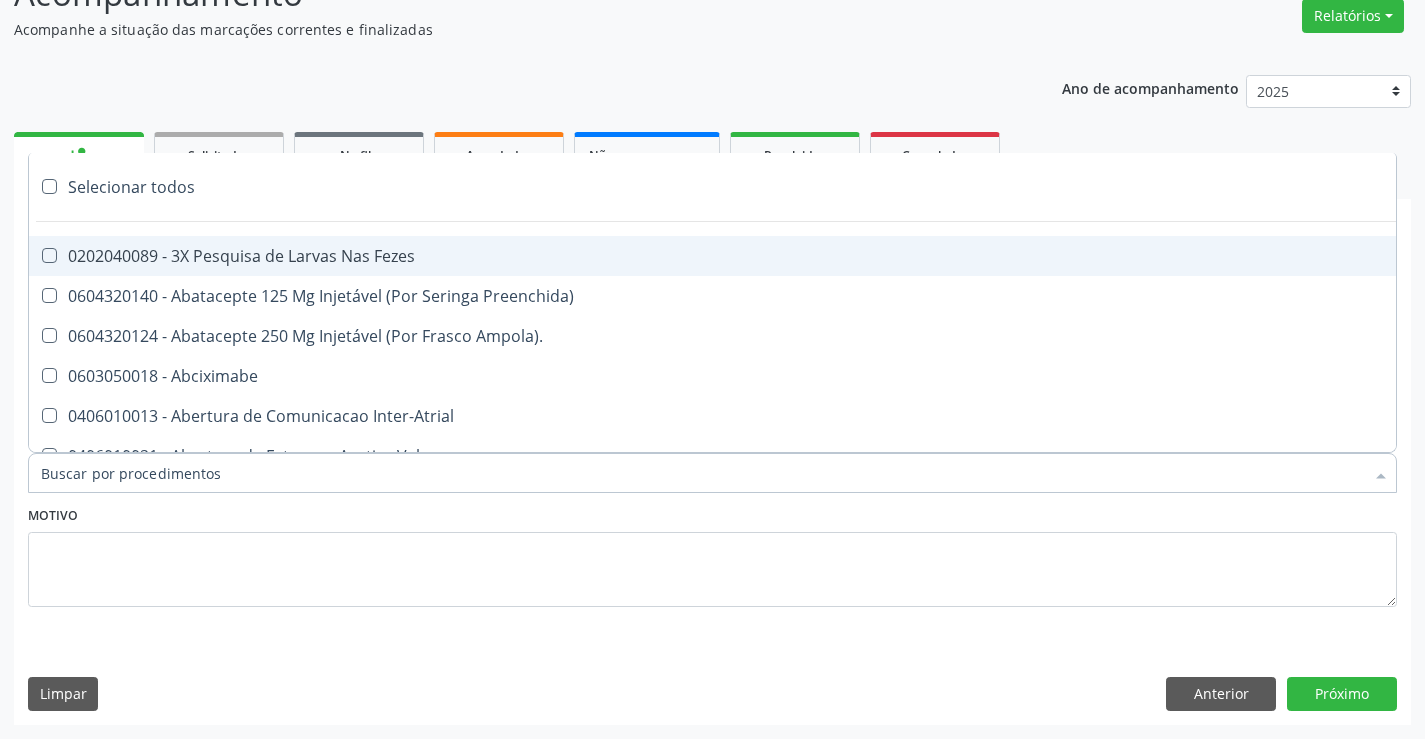 click on "Item de agendamento
*" at bounding box center (702, 473) 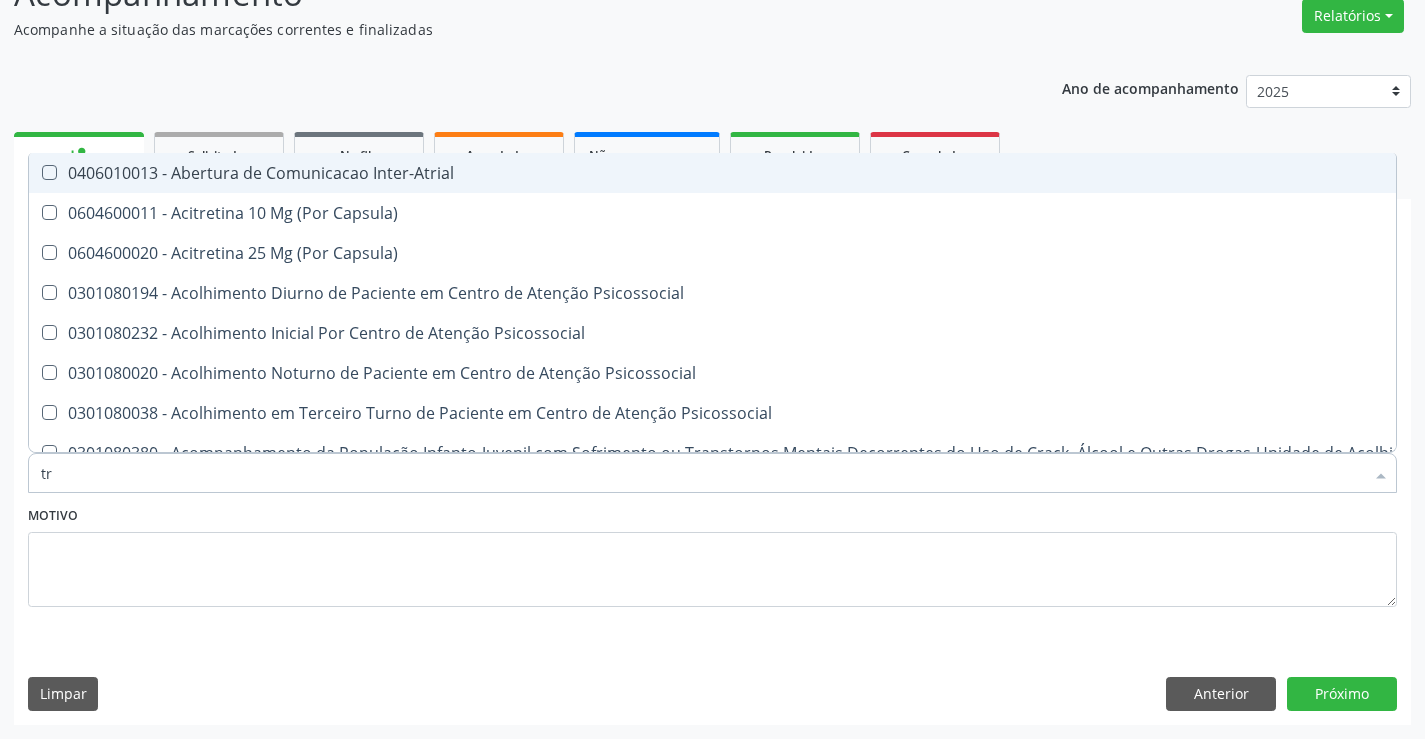type on "TRANSVA" 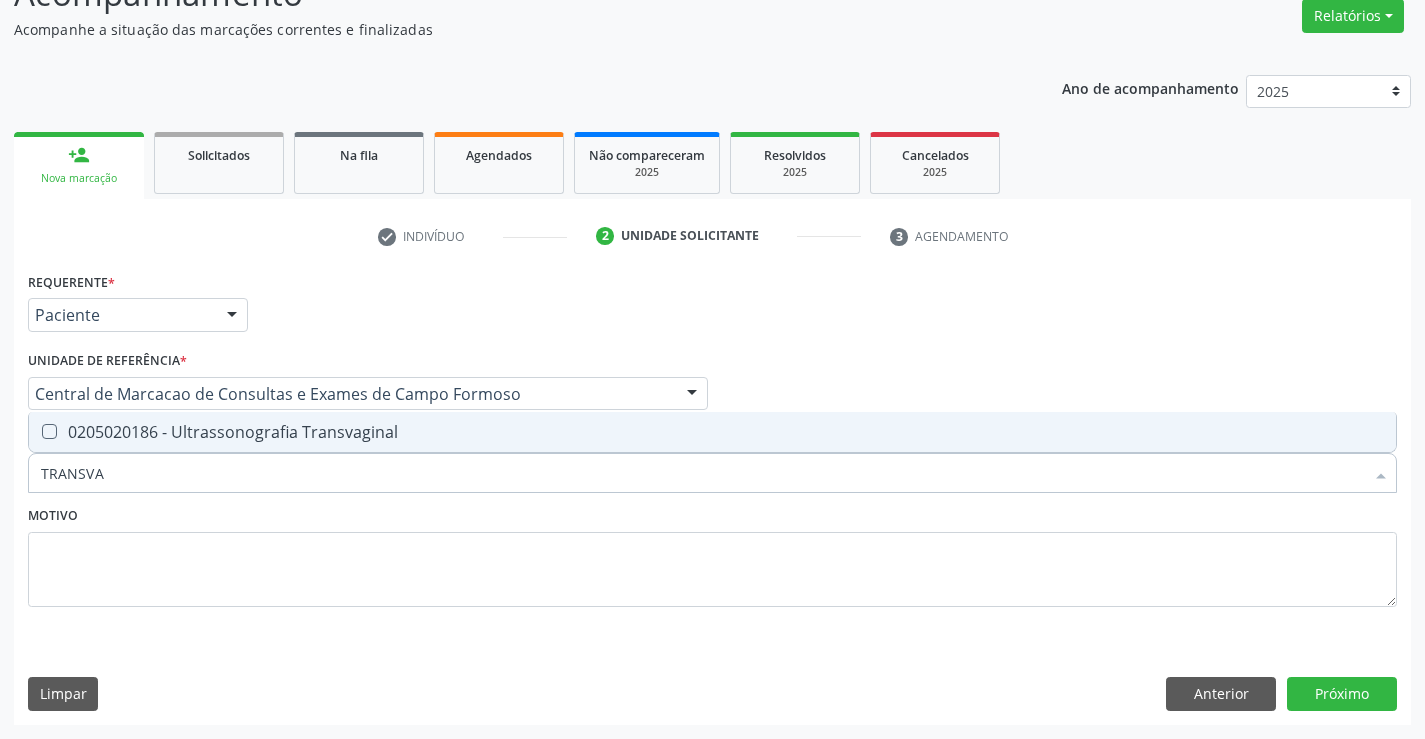 click on "0205020186 - Ultrassonografia Transvaginal" at bounding box center (712, 432) 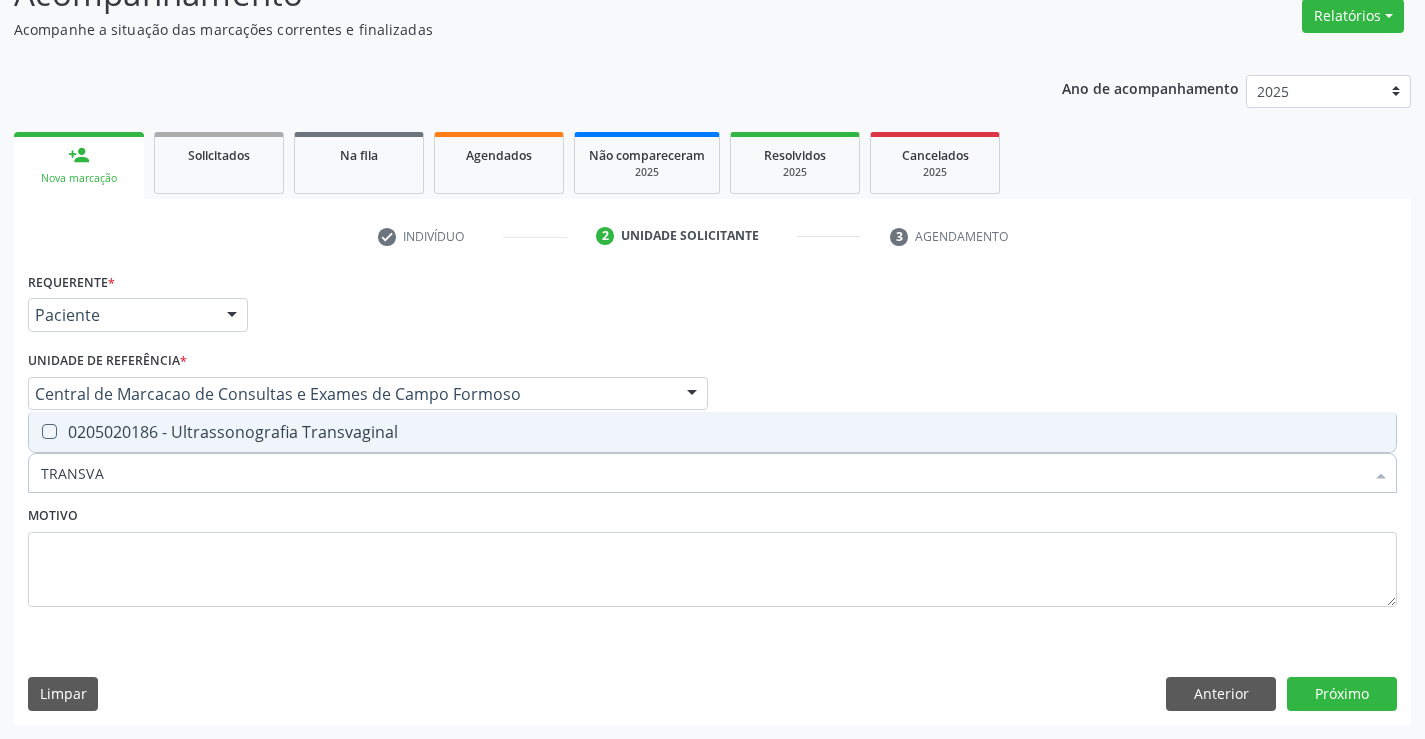 checkbox on "true" 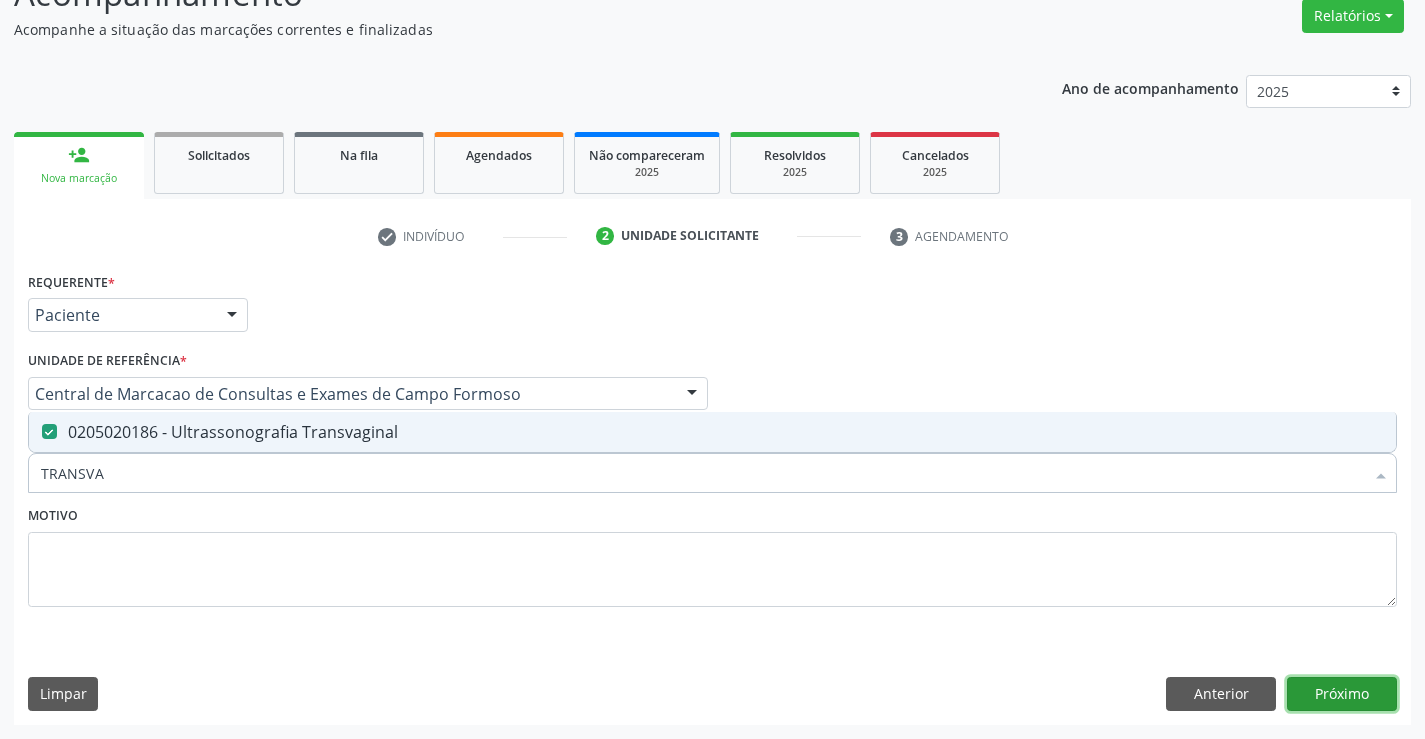 click on "Próximo" at bounding box center [1342, 694] 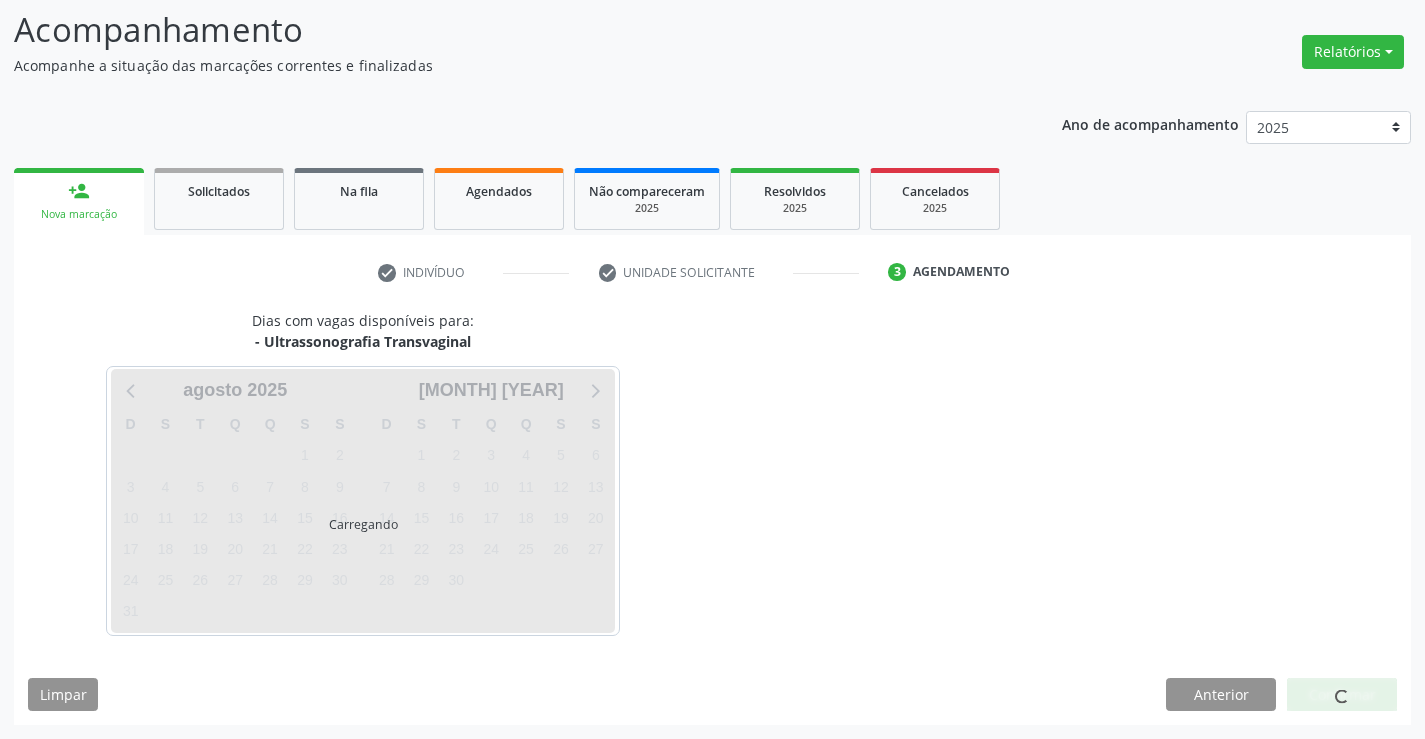 scroll, scrollTop: 131, scrollLeft: 0, axis: vertical 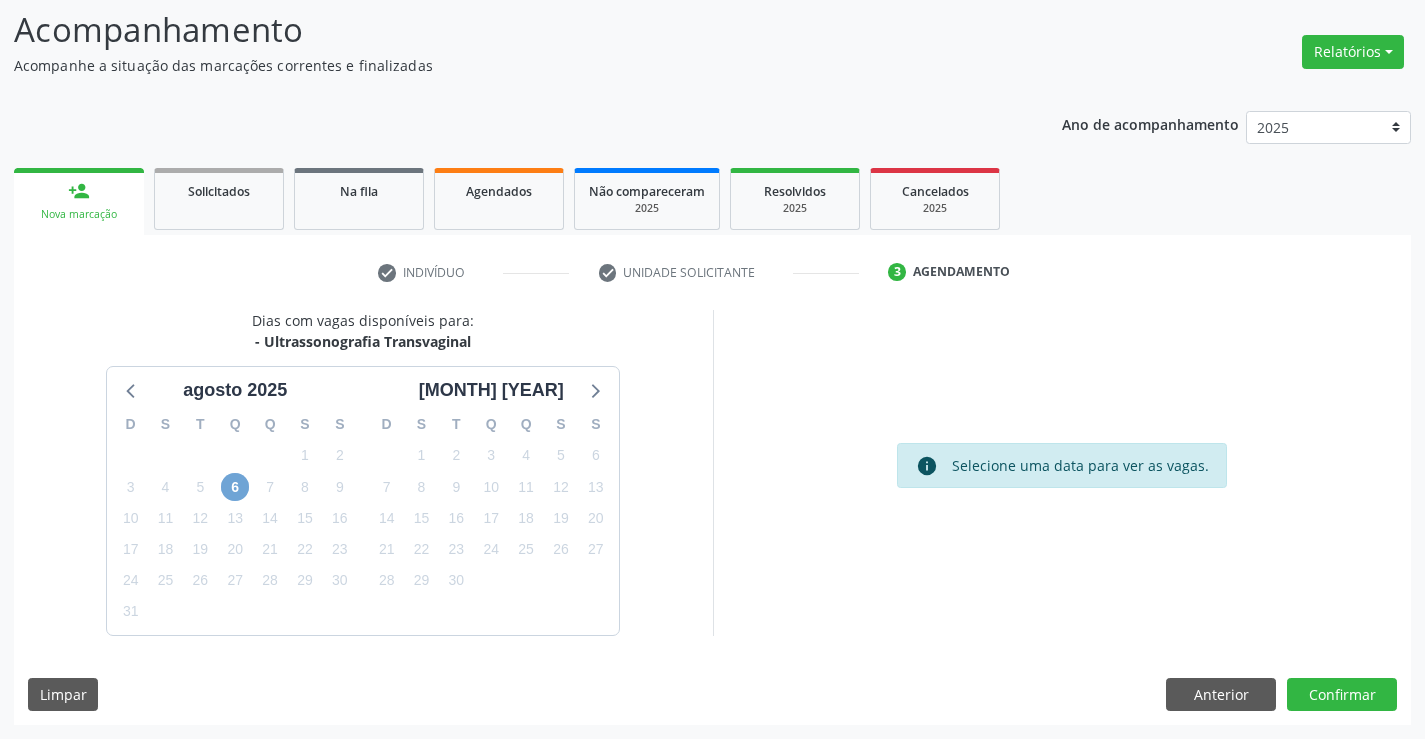 click on "6" at bounding box center (235, 487) 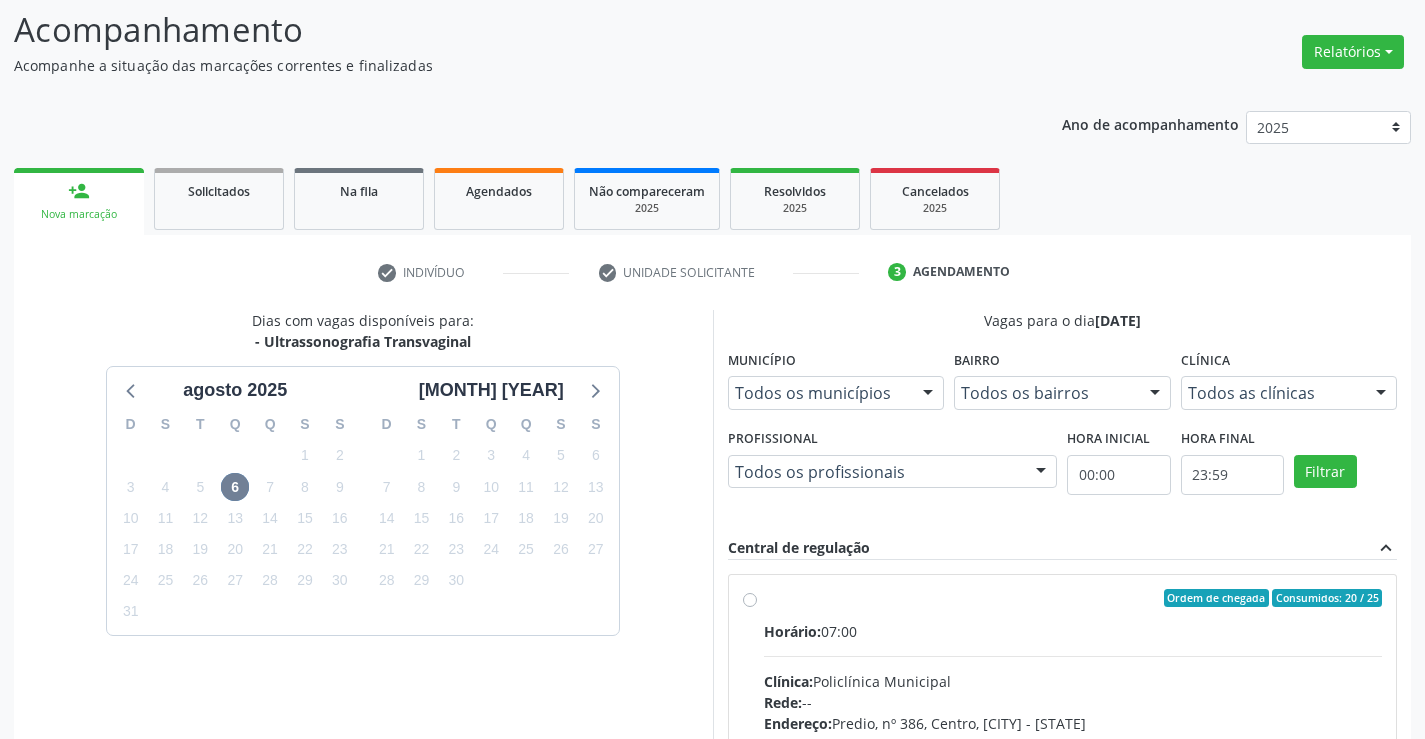 click on "Ordem de chegada
Consumidos: 20 / 25" at bounding box center (1073, 598) 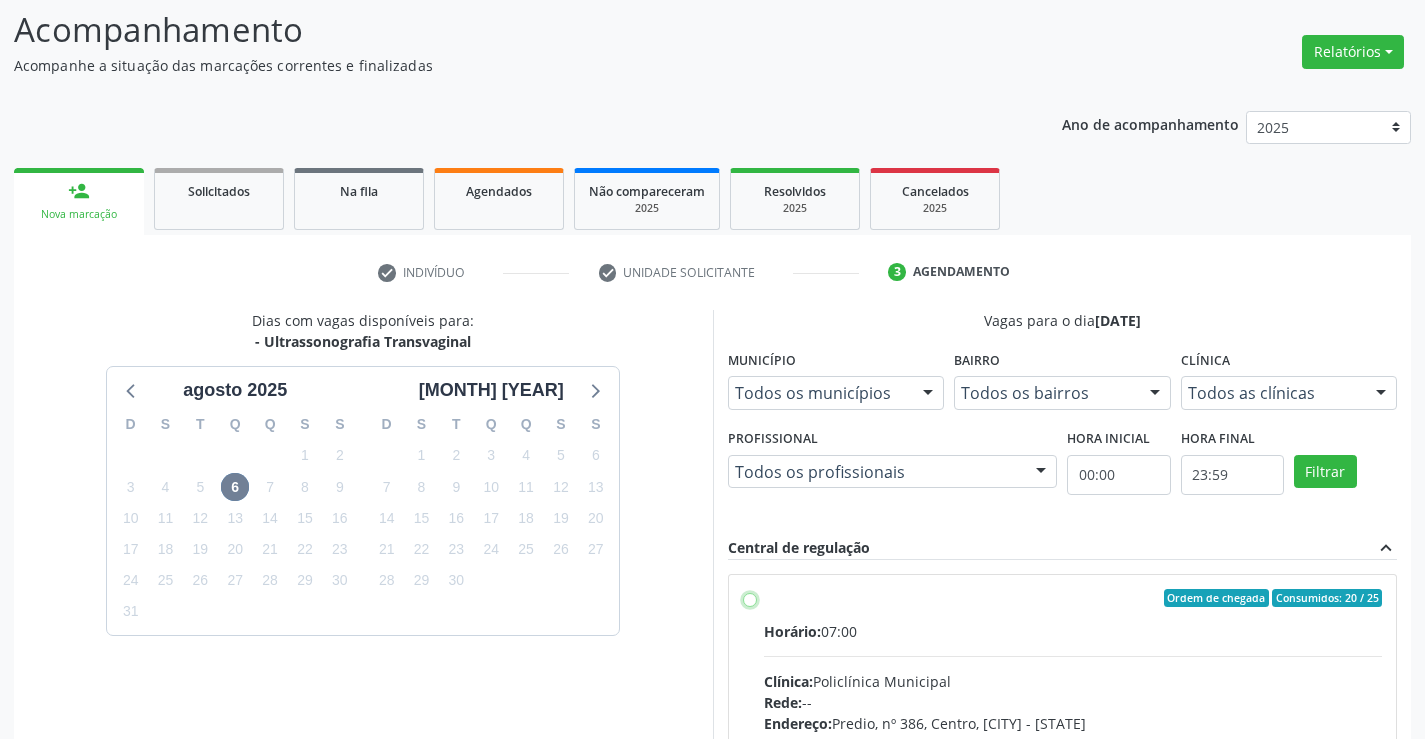 click on "Ordem de chegada
Consumidos: 20 / 25
Horário:   07:00
Clínica:  Policlínica Municipal
Rede:
--
Endereço:   Predio, nº 386, Centro, Campo Formoso - BA
Telefone:   (74) 6451312
Profissional:
Orlindo Carvalho dos Santos
Informações adicionais sobre o atendimento
Idade de atendimento:
de 0 a 120 anos
Gênero(s) atendido(s):
Masculino e Feminino
Informações adicionais:
--" at bounding box center (750, 598) 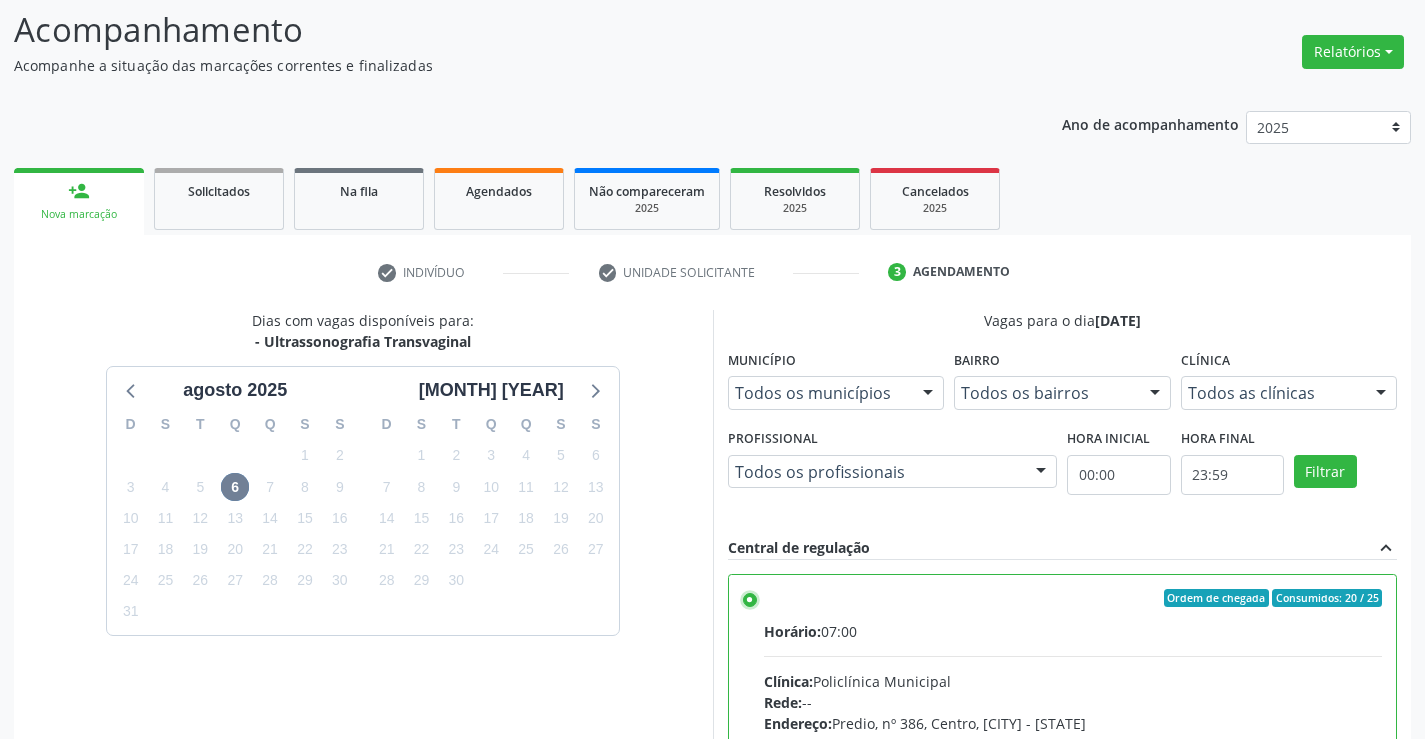 scroll, scrollTop: 456, scrollLeft: 0, axis: vertical 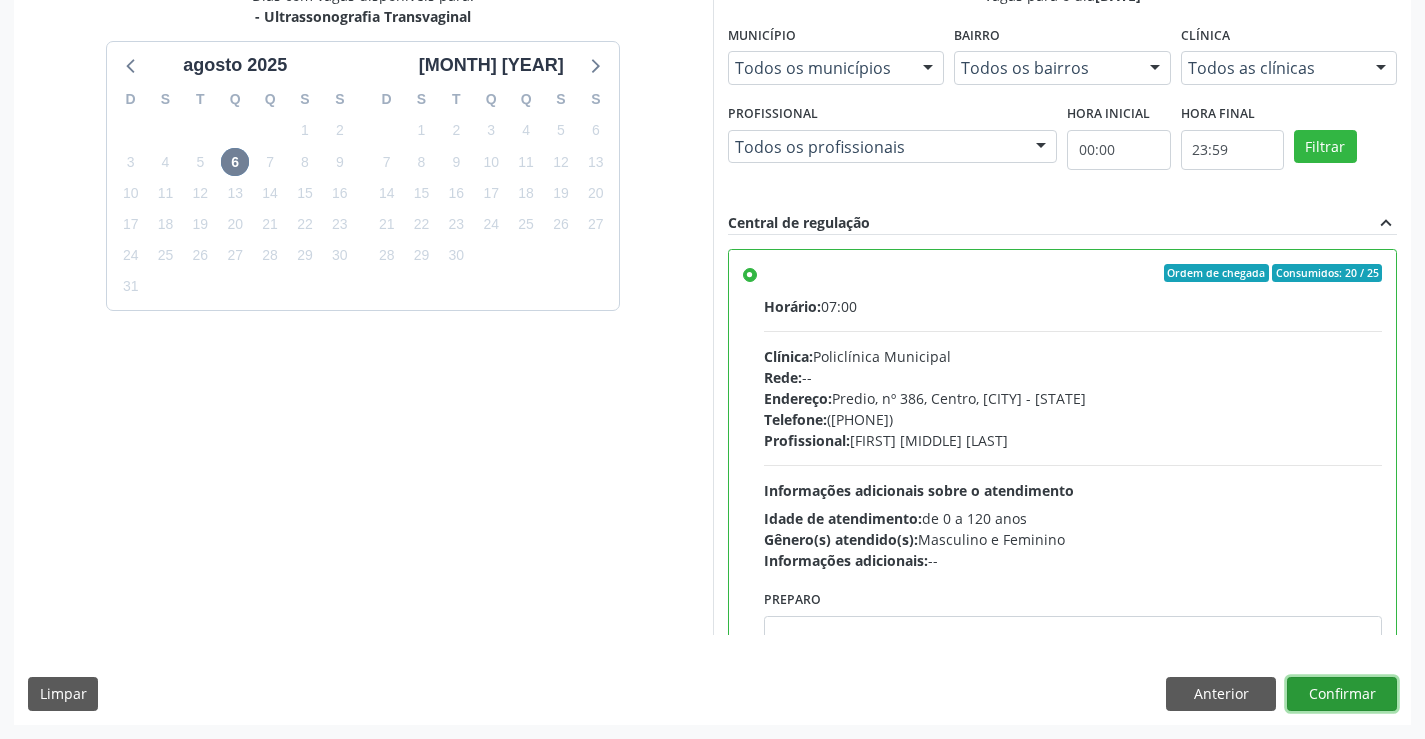 click on "Confirmar" at bounding box center [1342, 694] 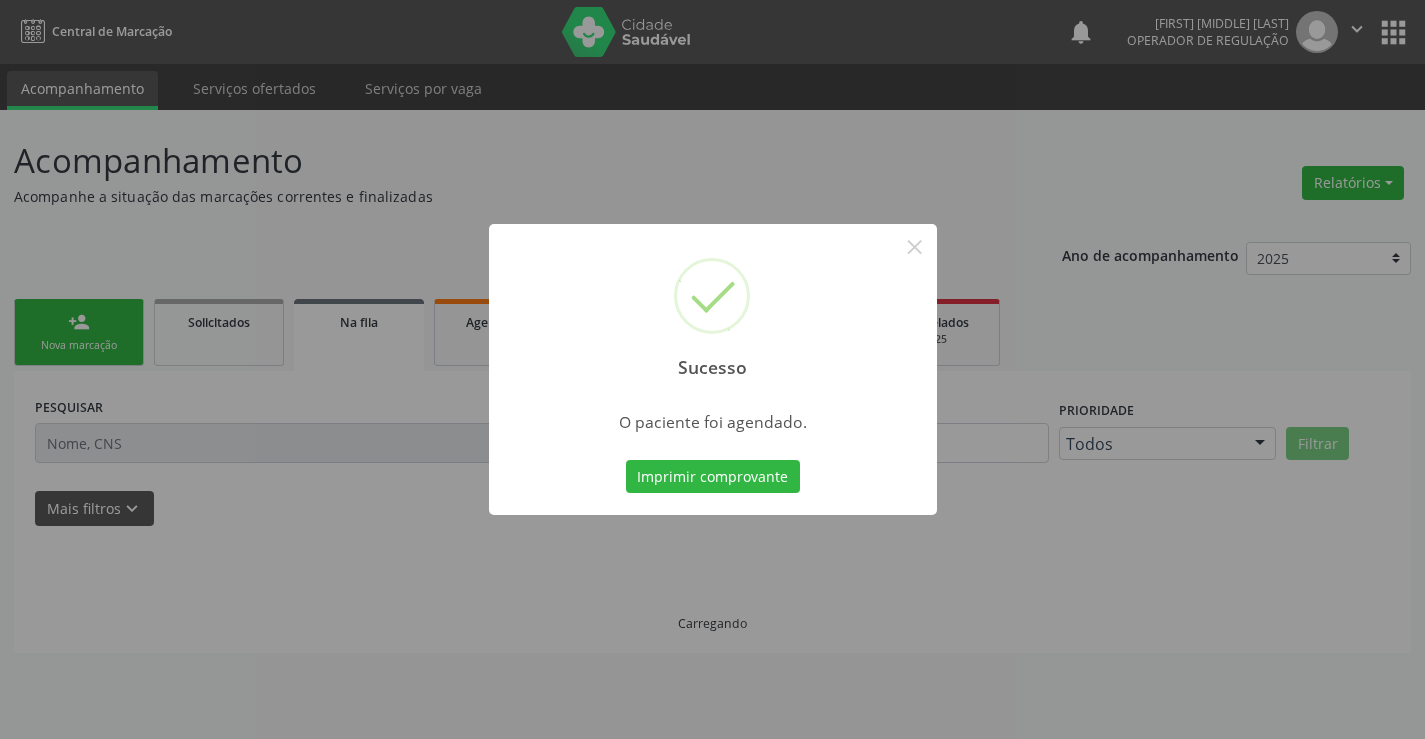 scroll, scrollTop: 0, scrollLeft: 0, axis: both 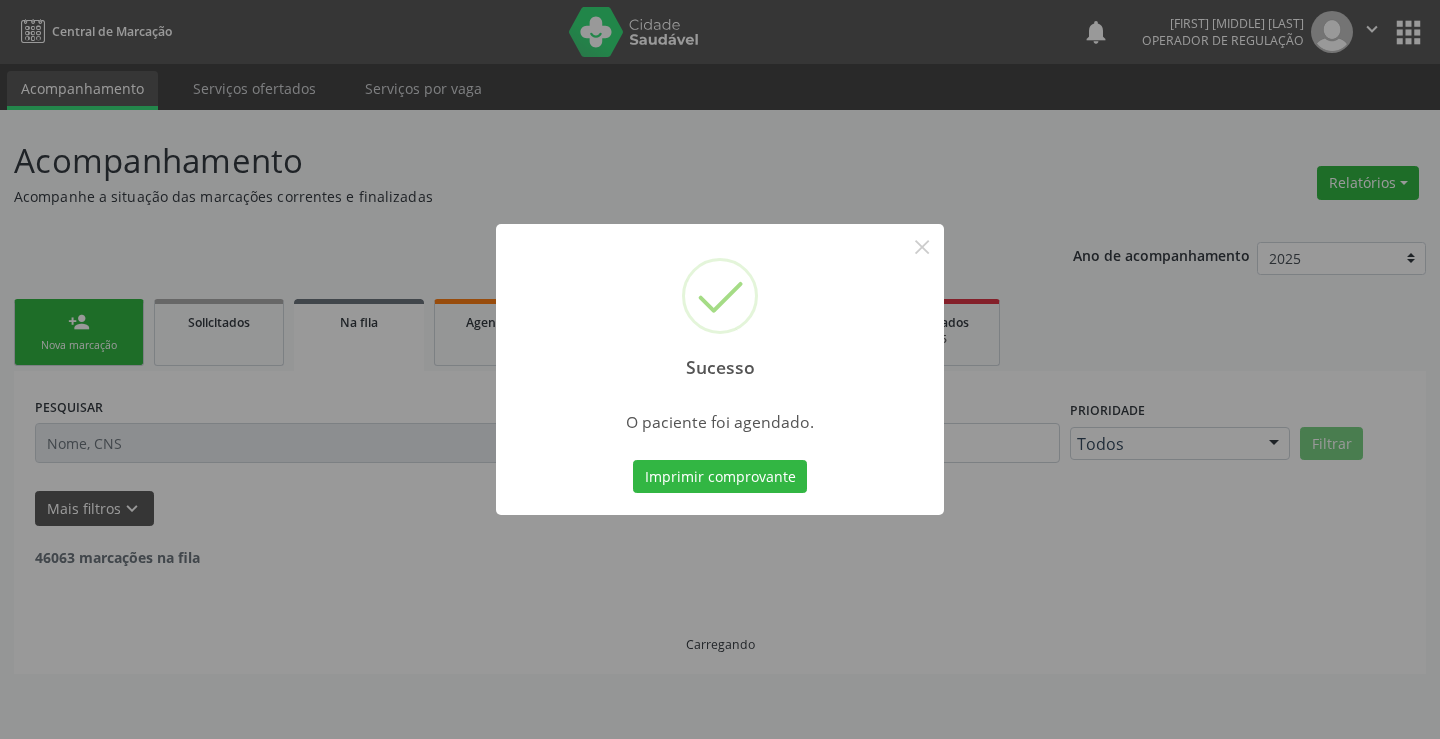 type 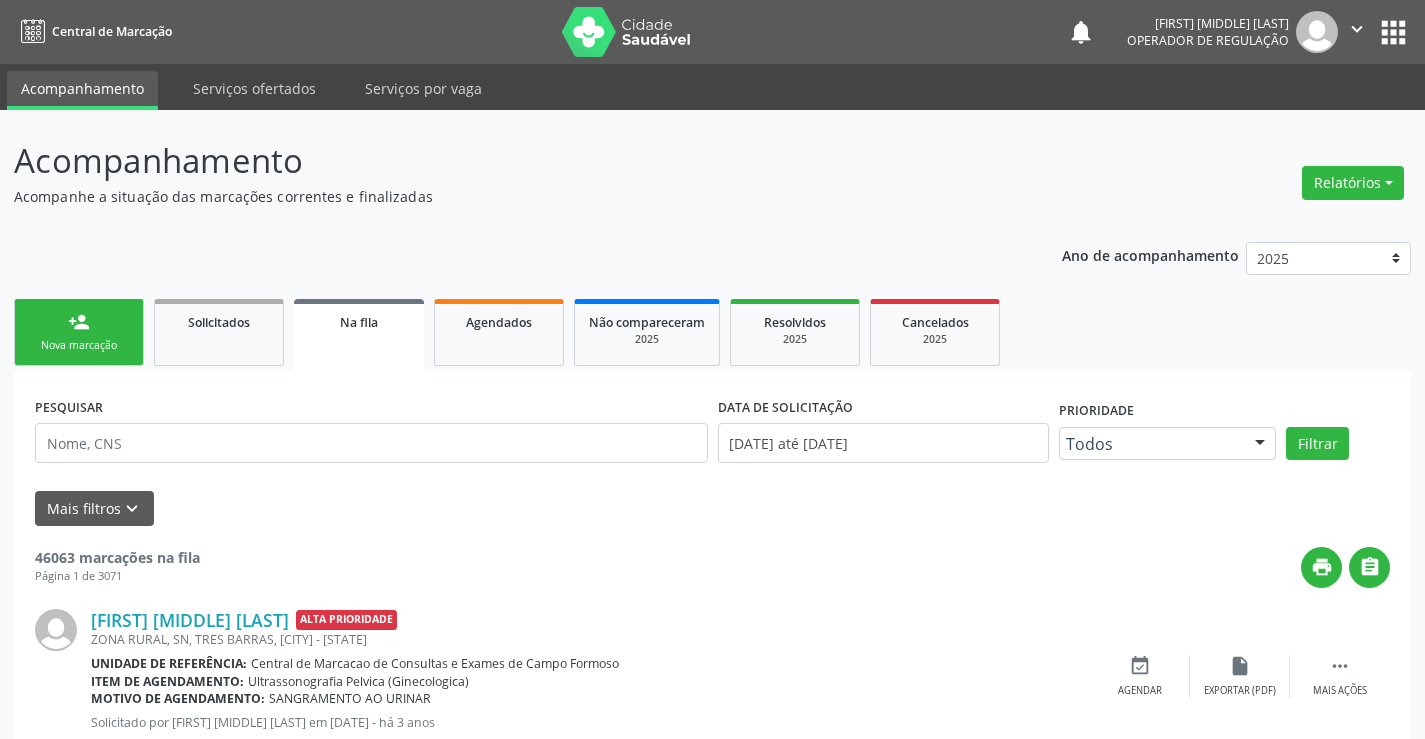 click on "person_add
Nova marcação" at bounding box center (79, 332) 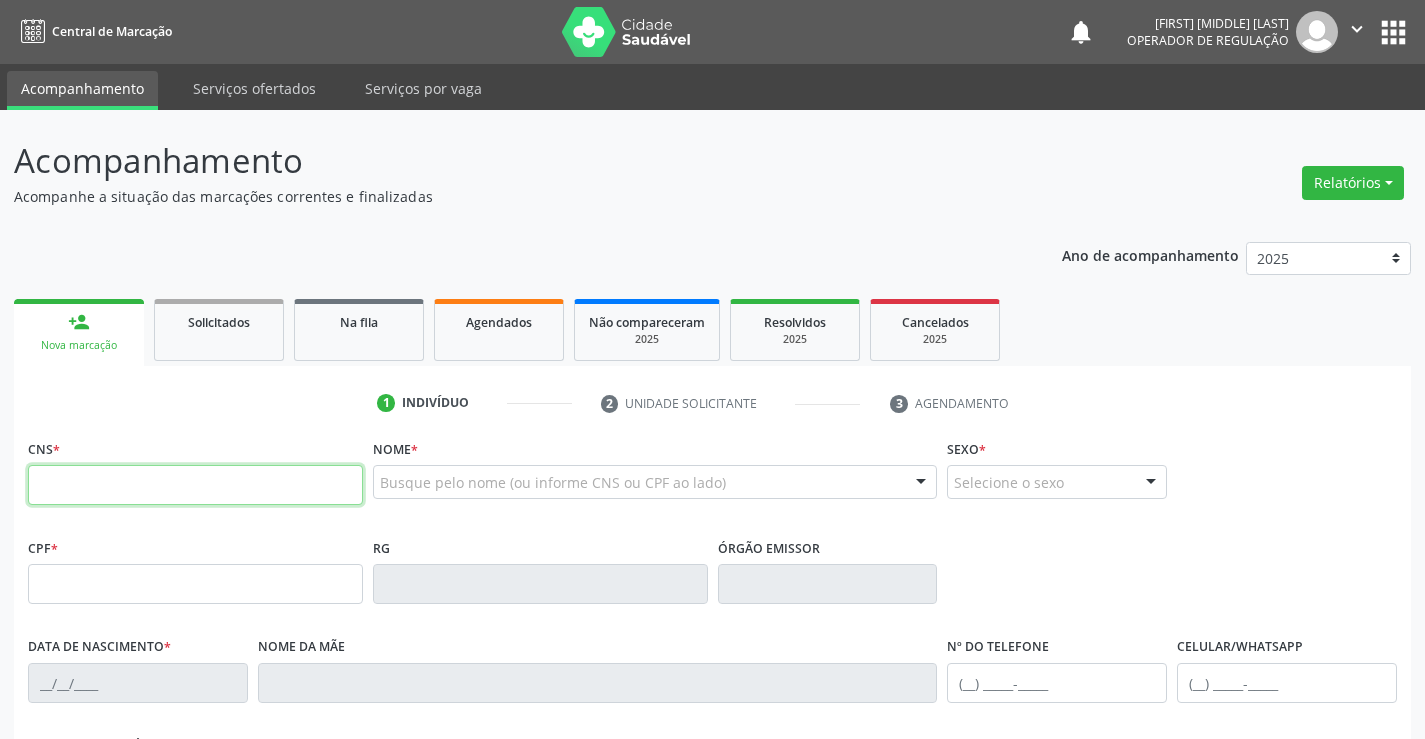 click at bounding box center [195, 485] 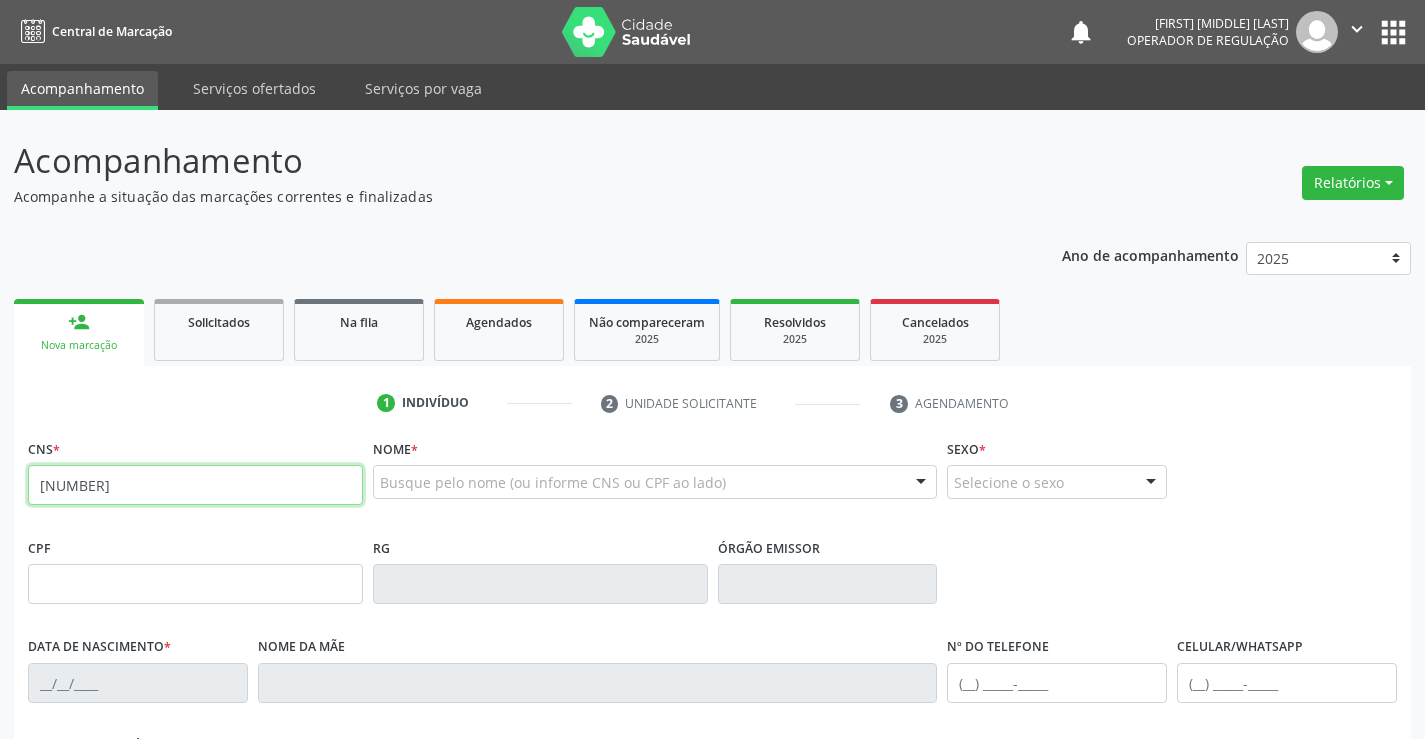 type on "708 4027 4664 7261" 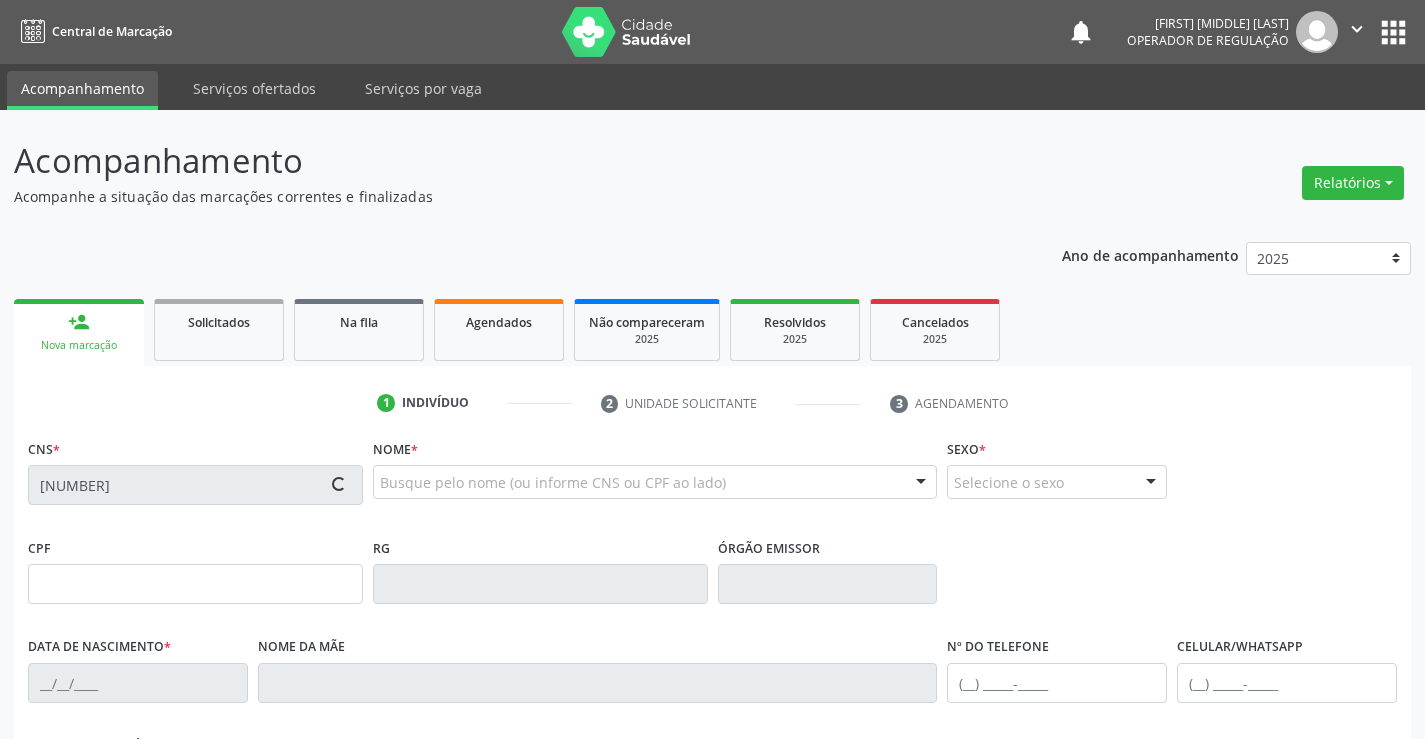 type on "10/10/1987" 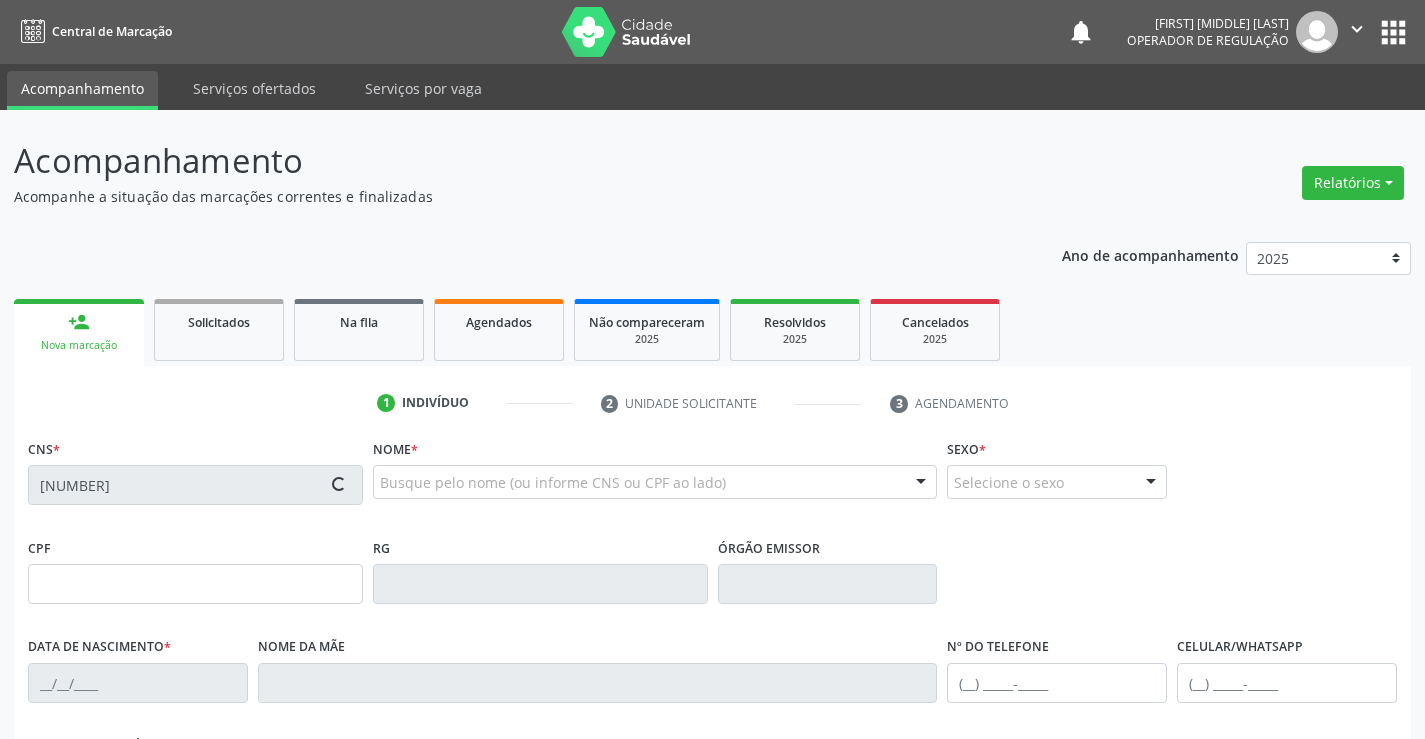 type on "Angela Pereira Maia" 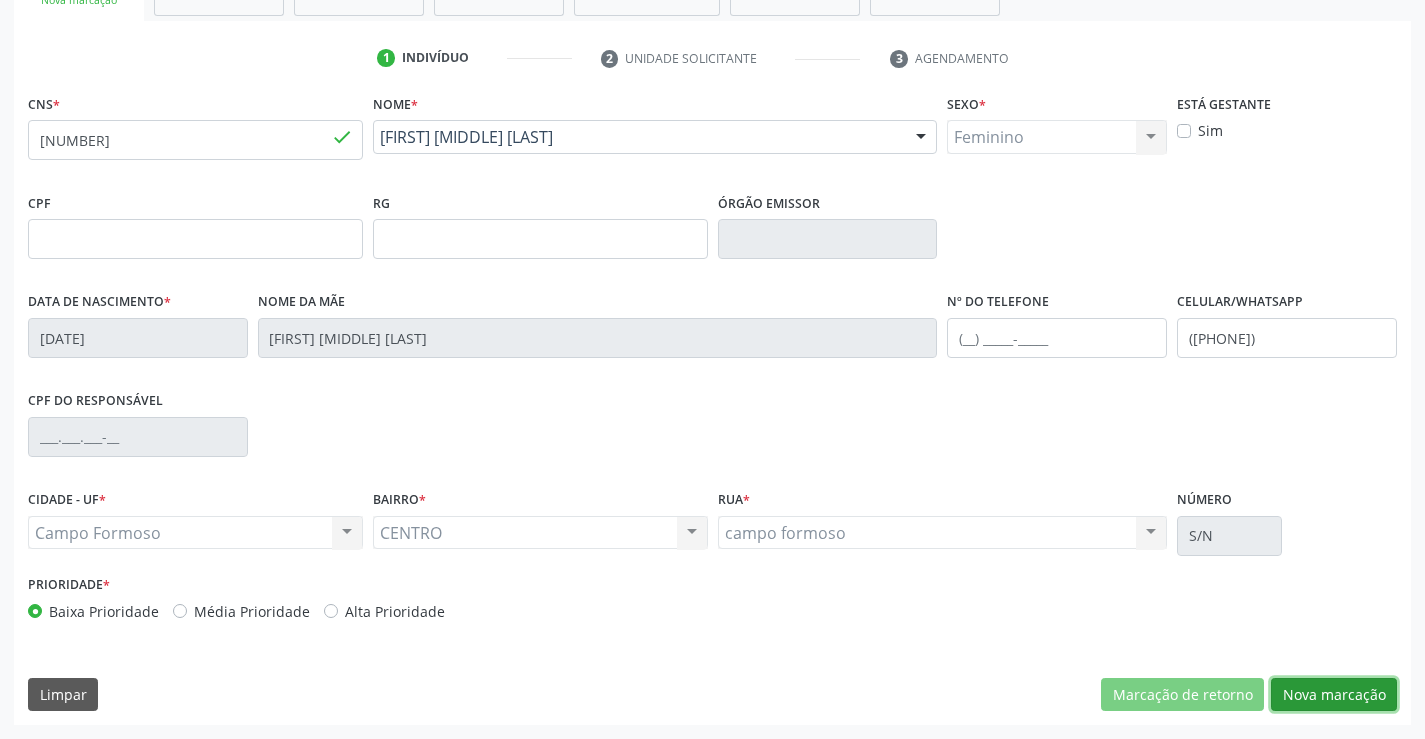 click on "Nova marcação" at bounding box center (1334, 695) 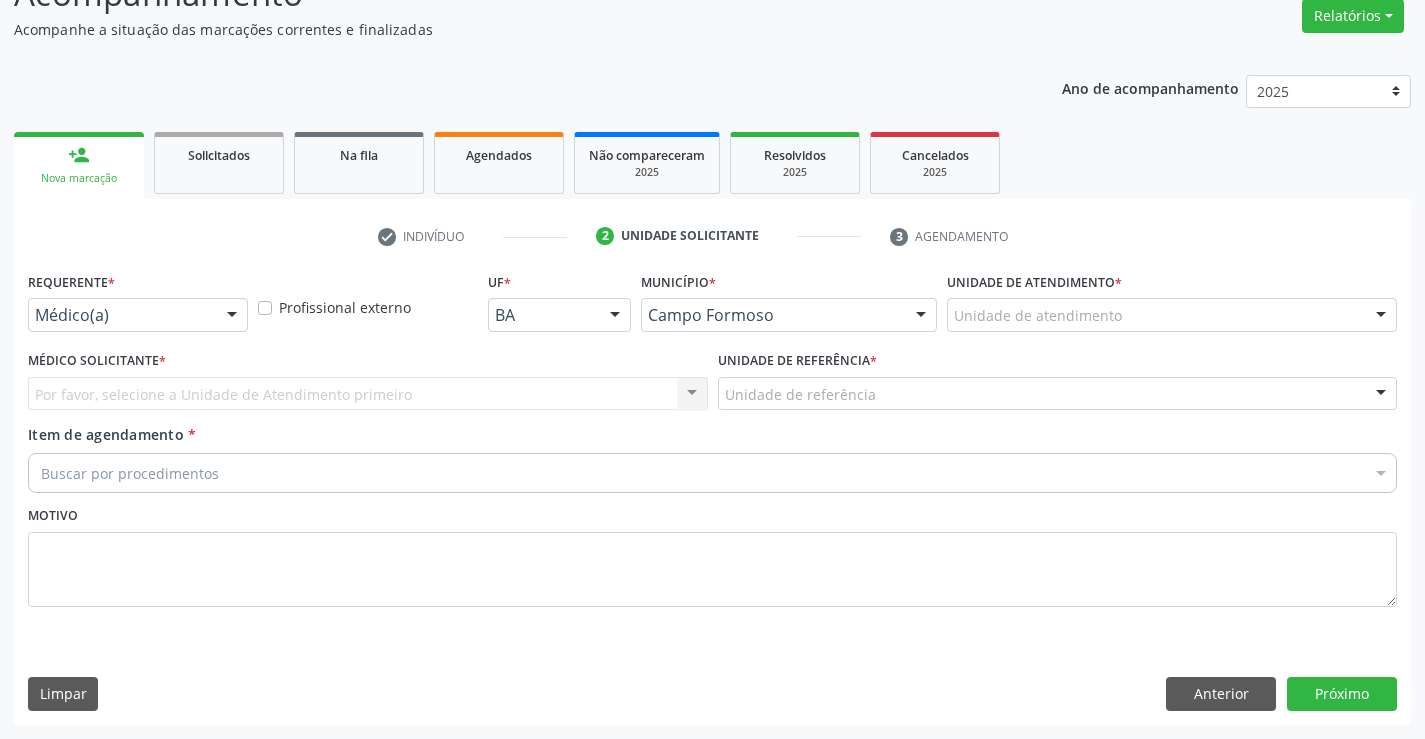 scroll, scrollTop: 167, scrollLeft: 0, axis: vertical 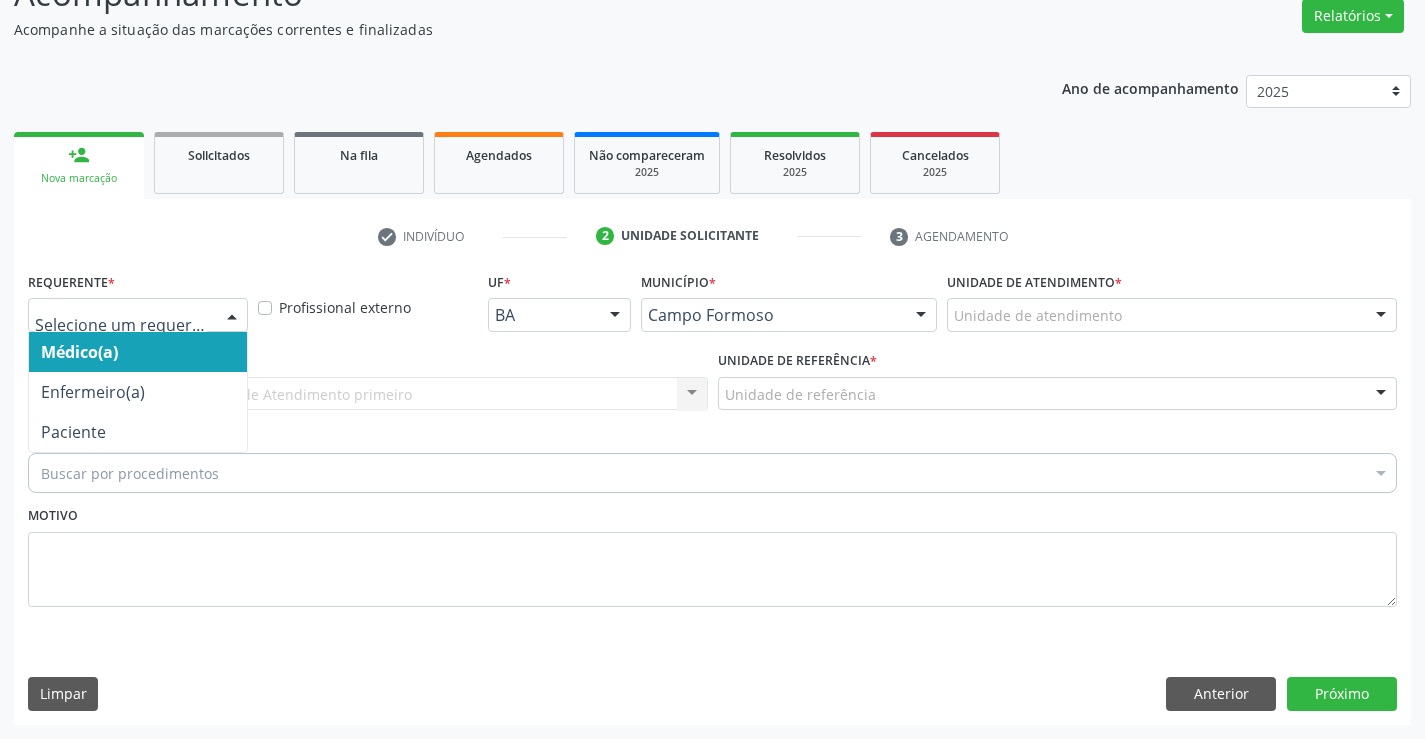 click at bounding box center (232, 316) 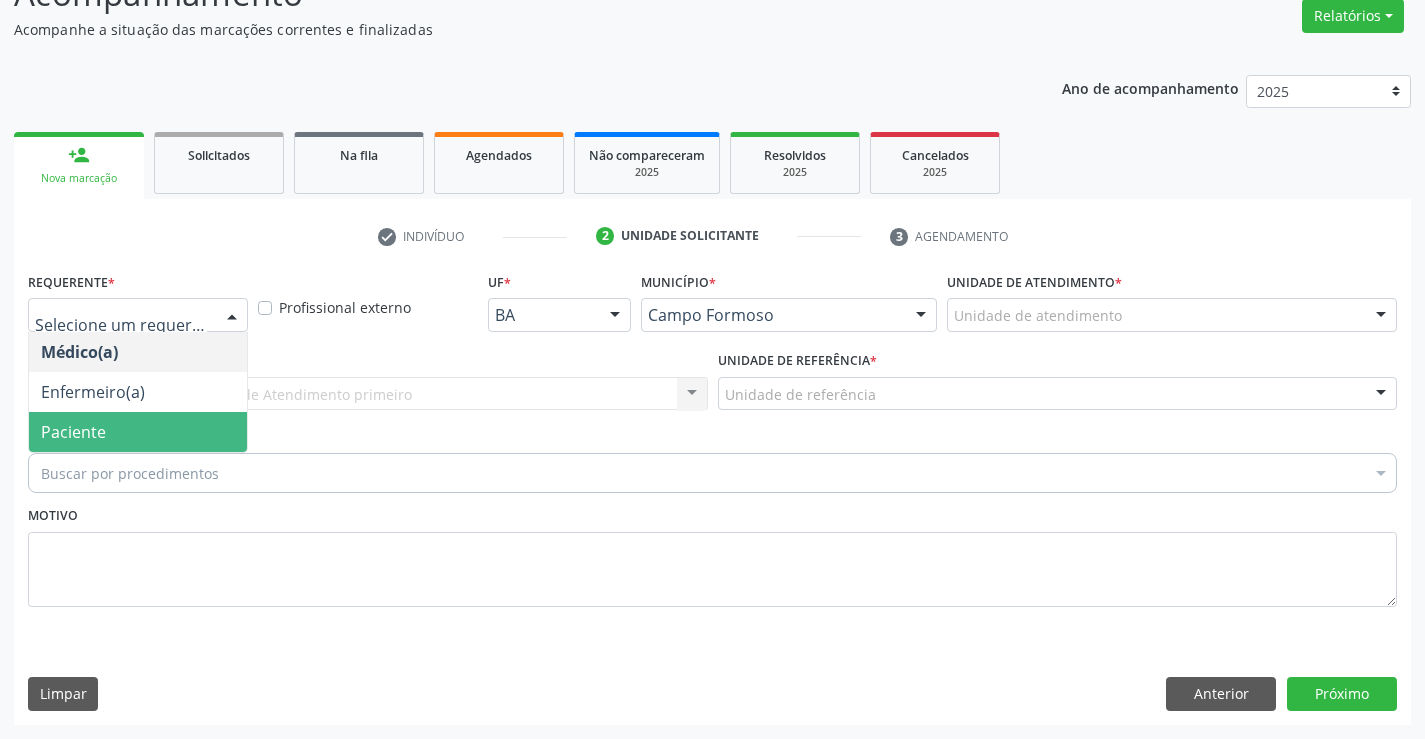 click on "Paciente" at bounding box center [138, 432] 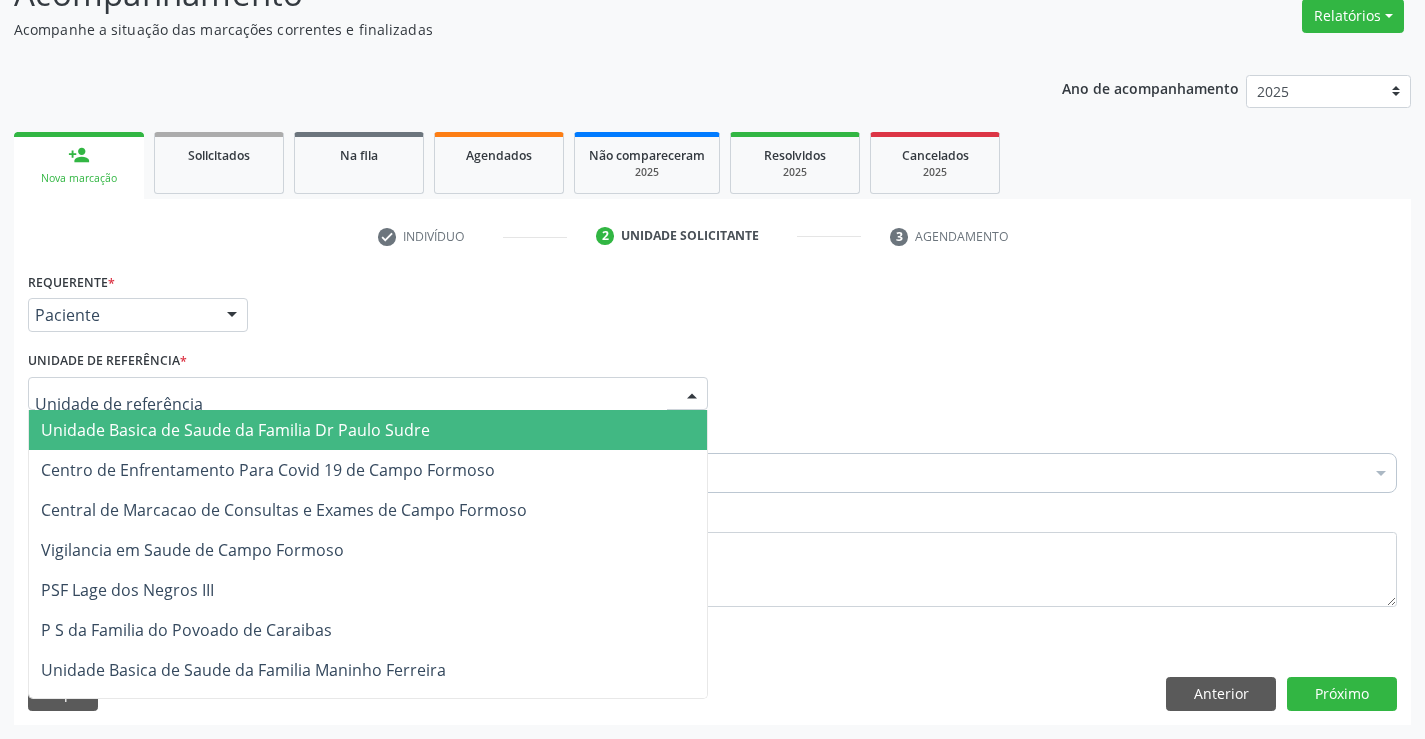 click at bounding box center (368, 394) 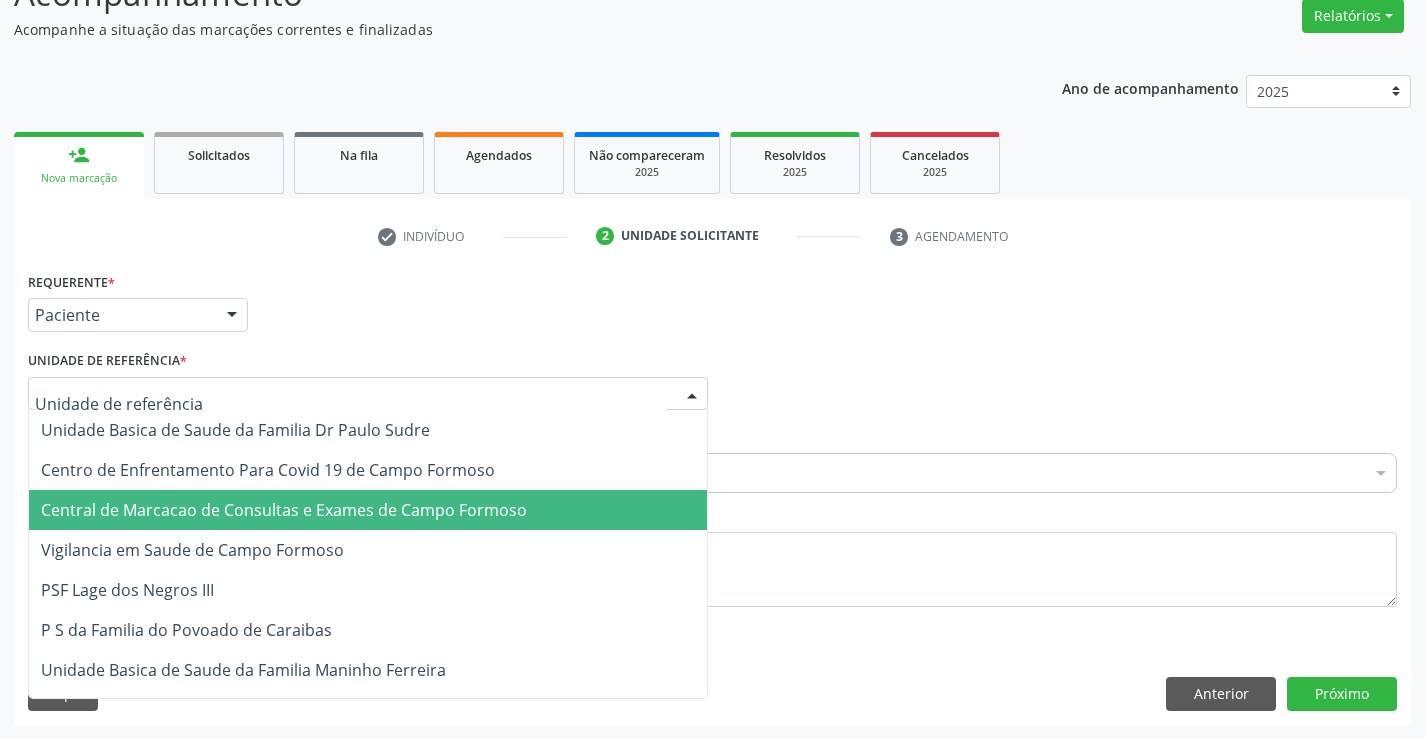 click on "Central de Marcacao de Consultas e Exames de Campo Formoso" at bounding box center [284, 510] 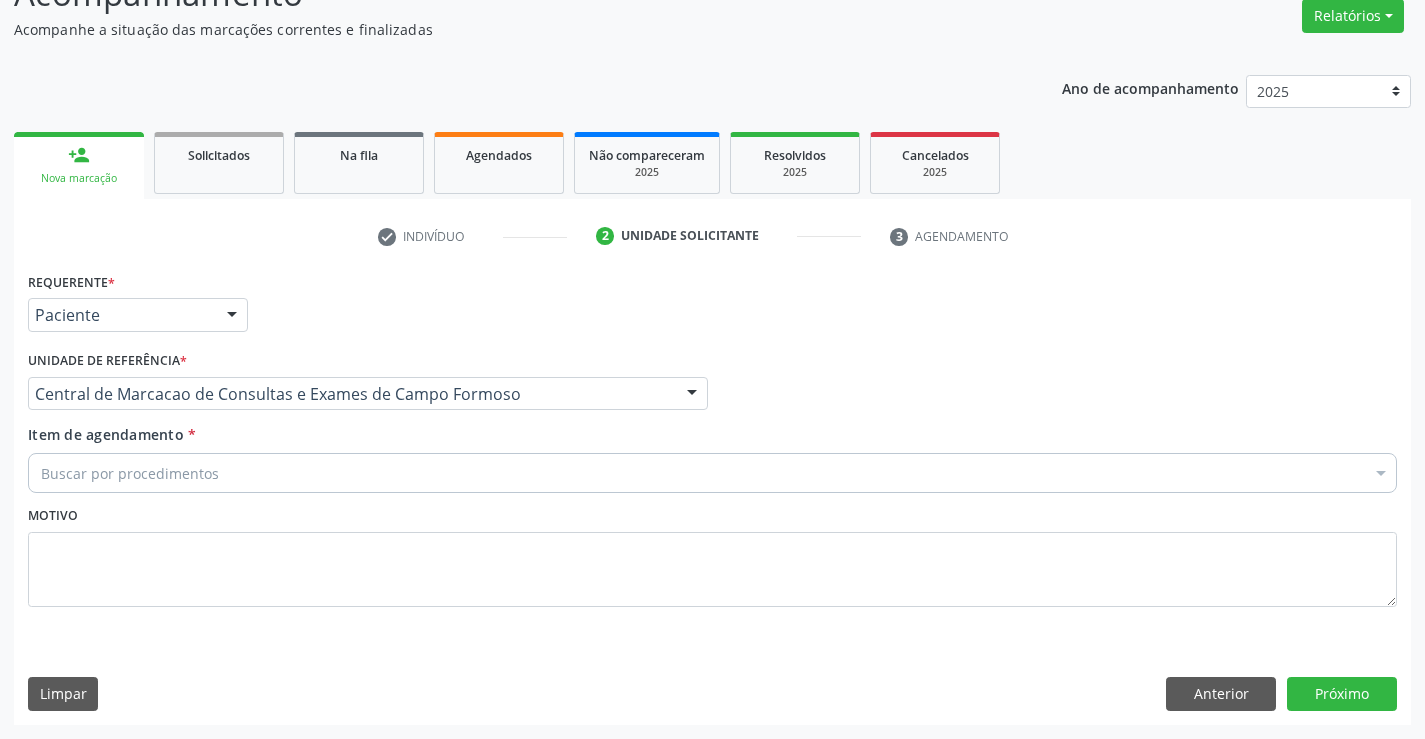 click on "Buscar por procedimentos" at bounding box center (712, 473) 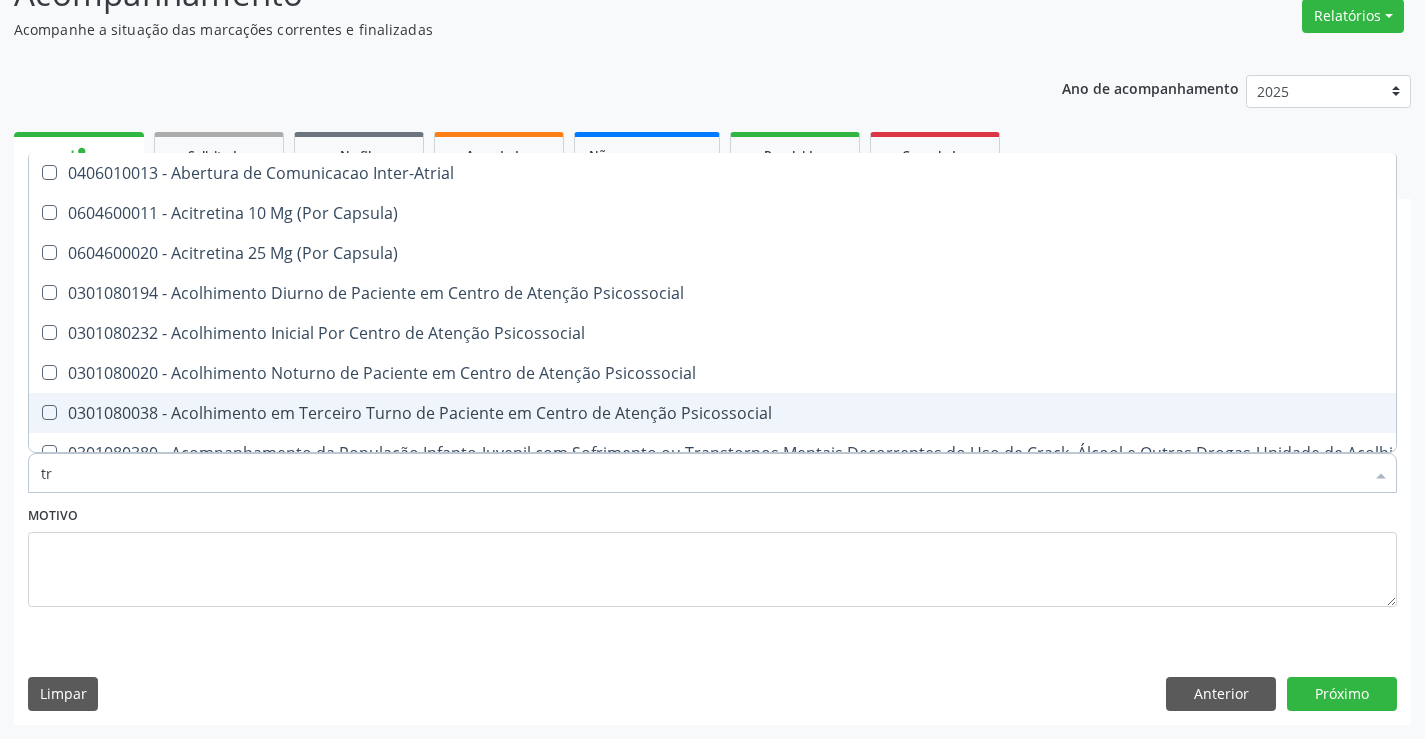 type on "TRANSVA" 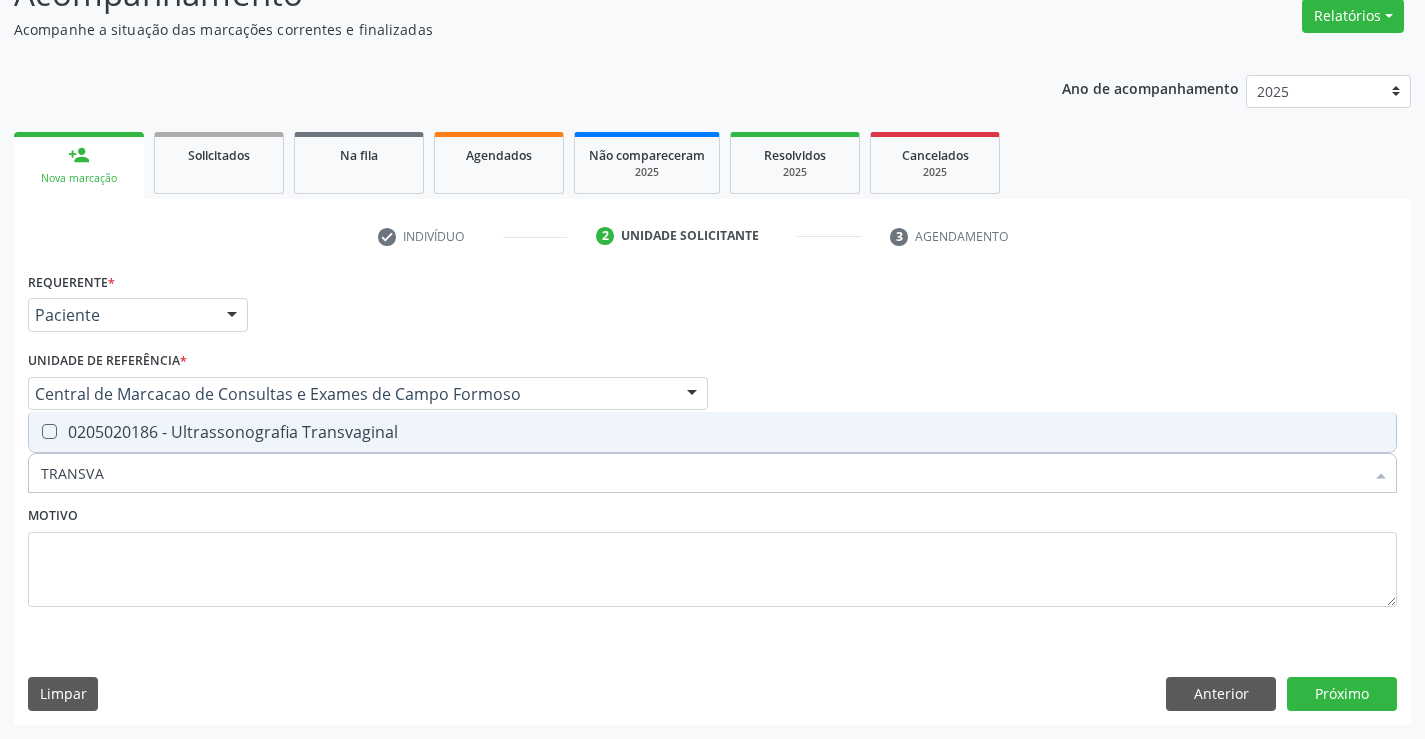click on "0205020186 - Ultrassonografia Transvaginal" at bounding box center (712, 432) 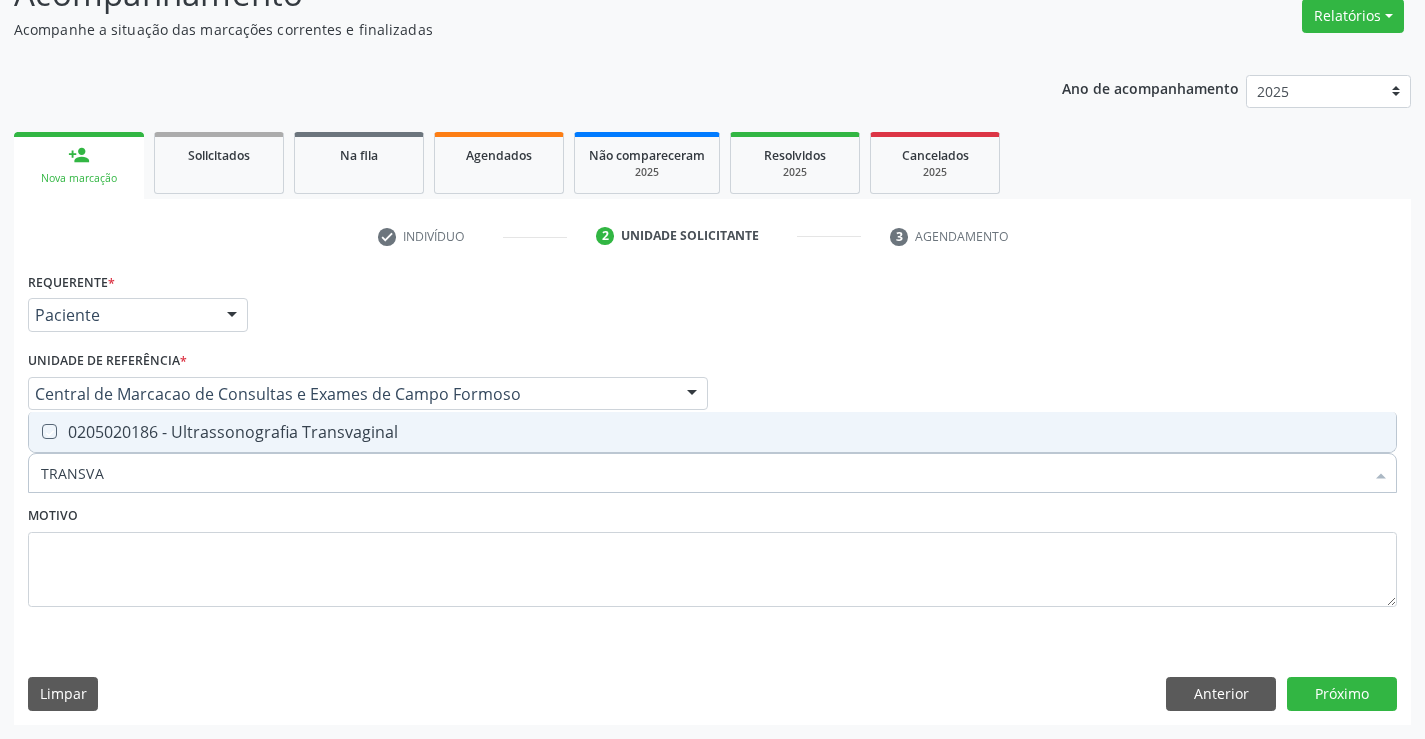 checkbox on "true" 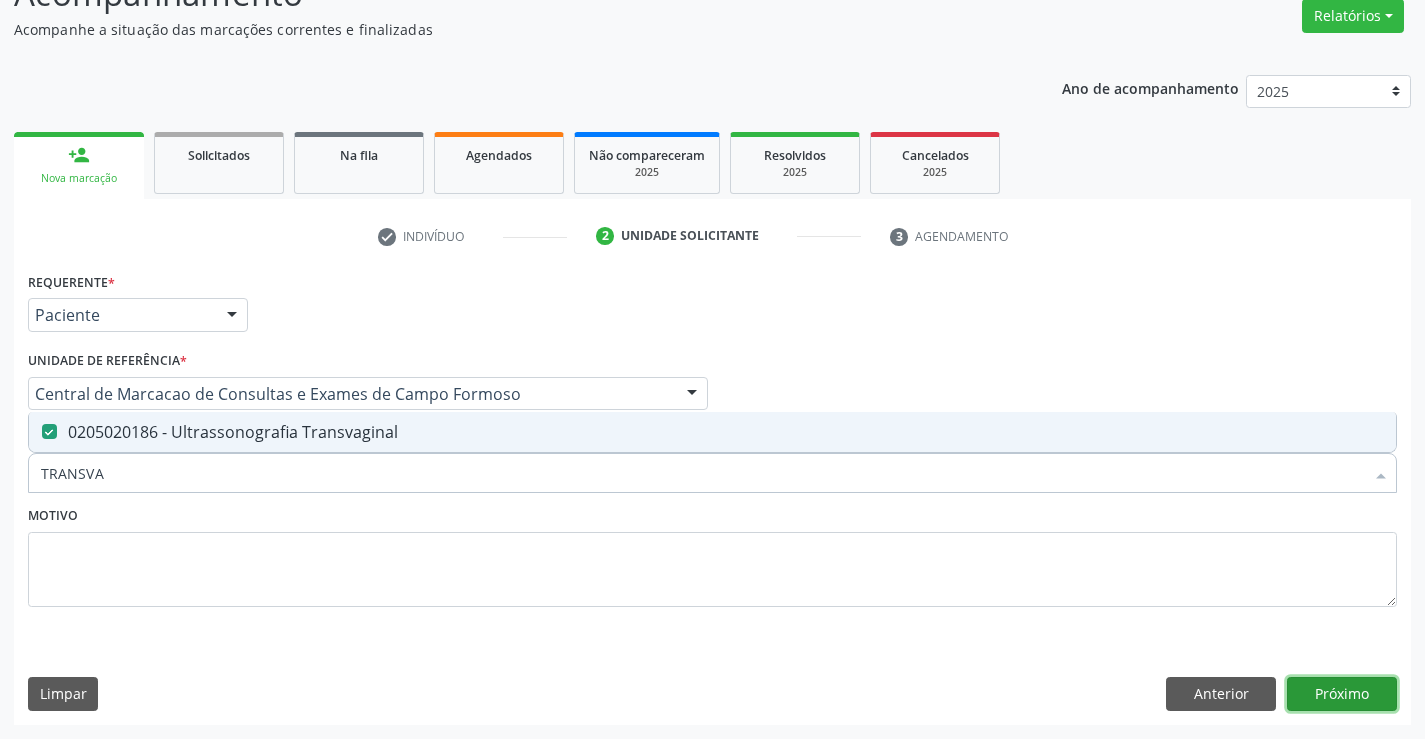 click on "Próximo" at bounding box center [1342, 694] 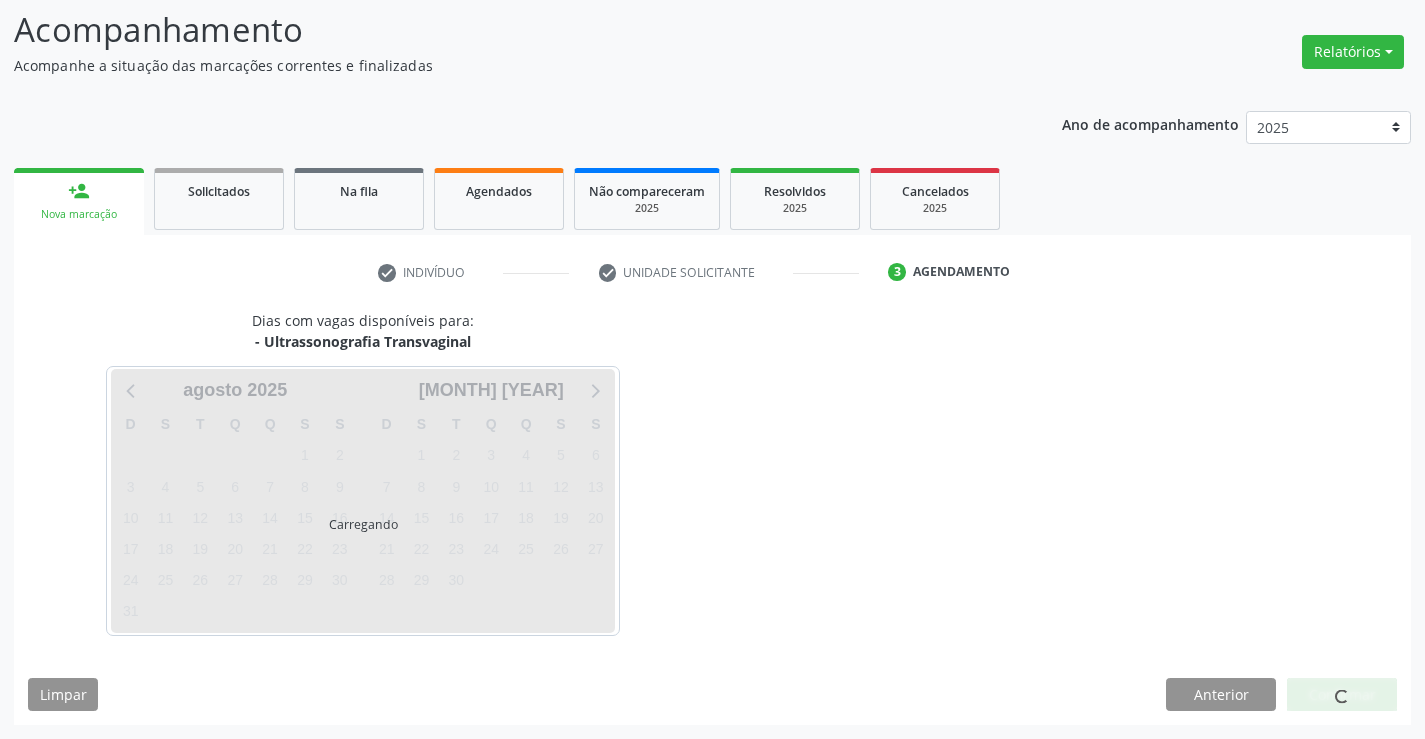 scroll, scrollTop: 131, scrollLeft: 0, axis: vertical 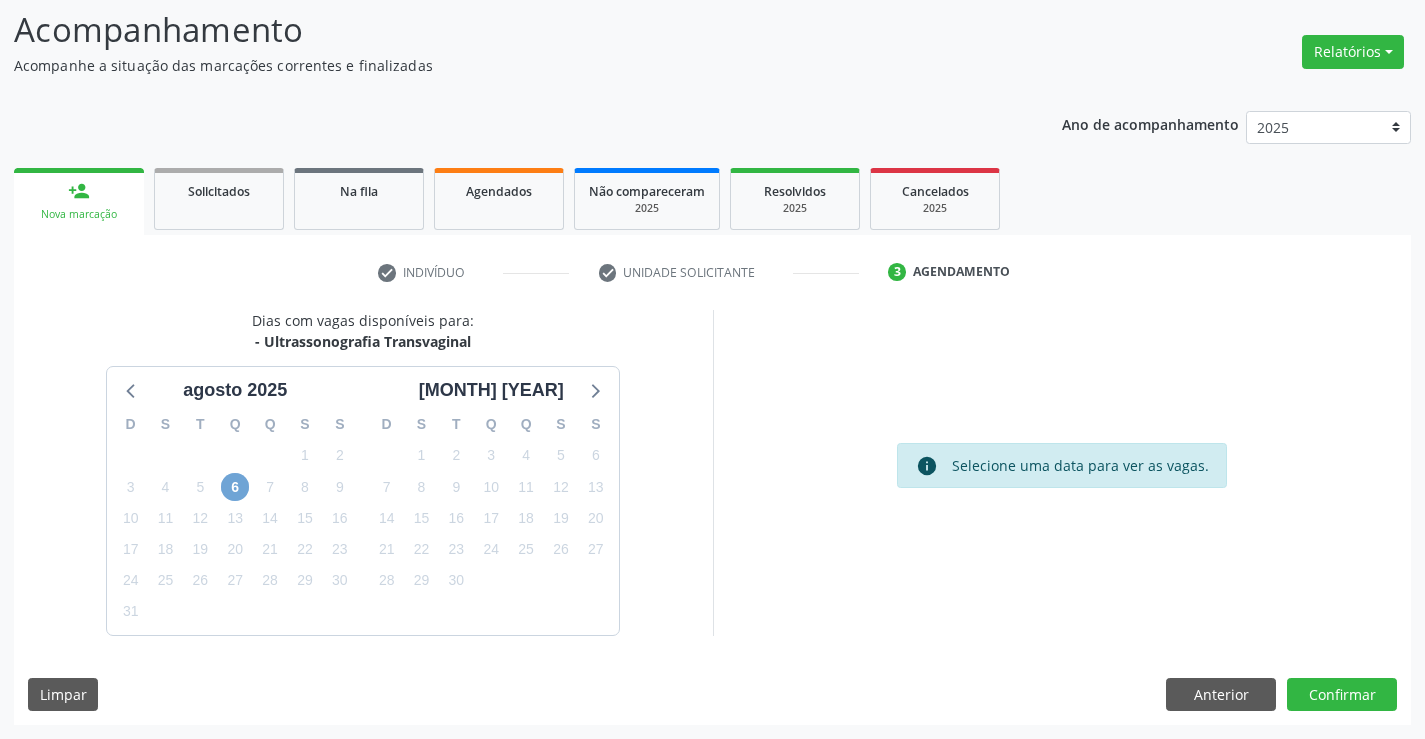 click on "6" at bounding box center [235, 487] 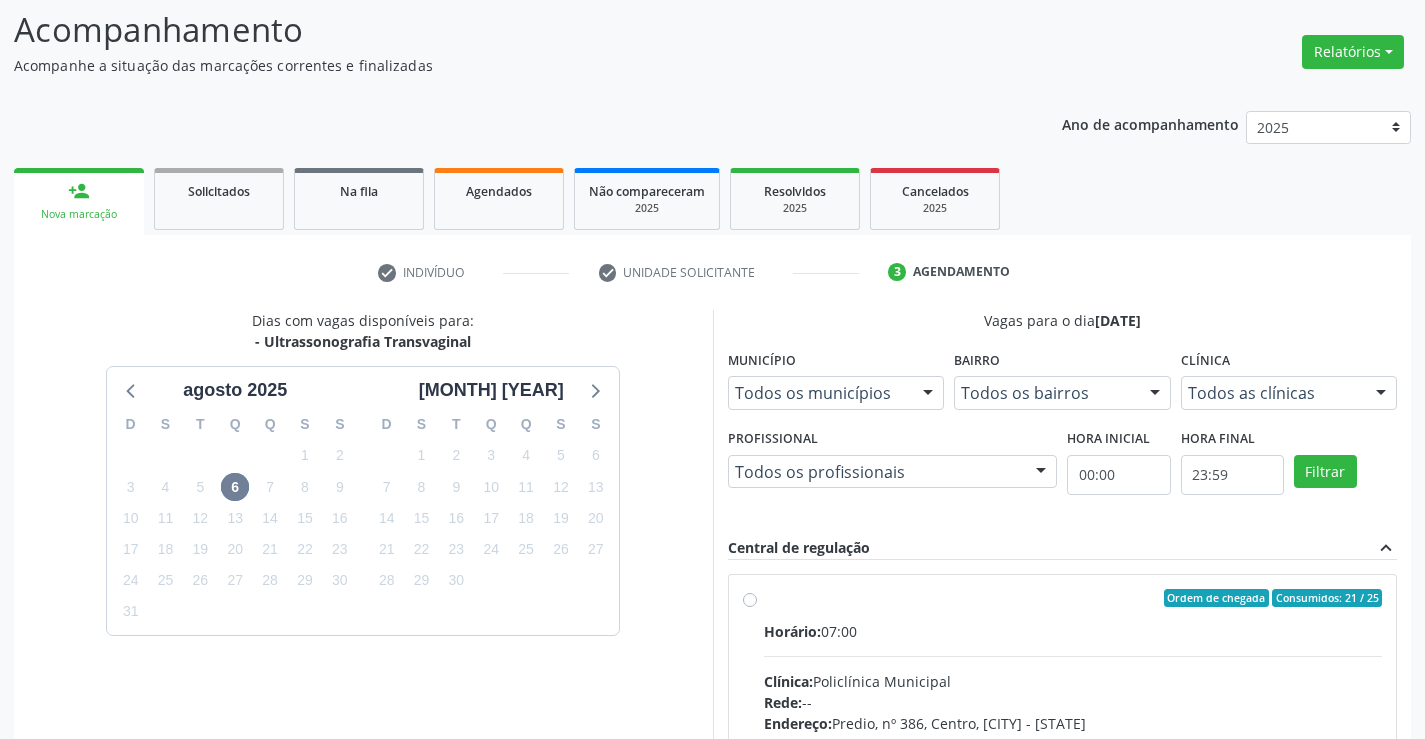 click on "Ordem de chegada
Consumidos: 21 / 25" at bounding box center (1073, 598) 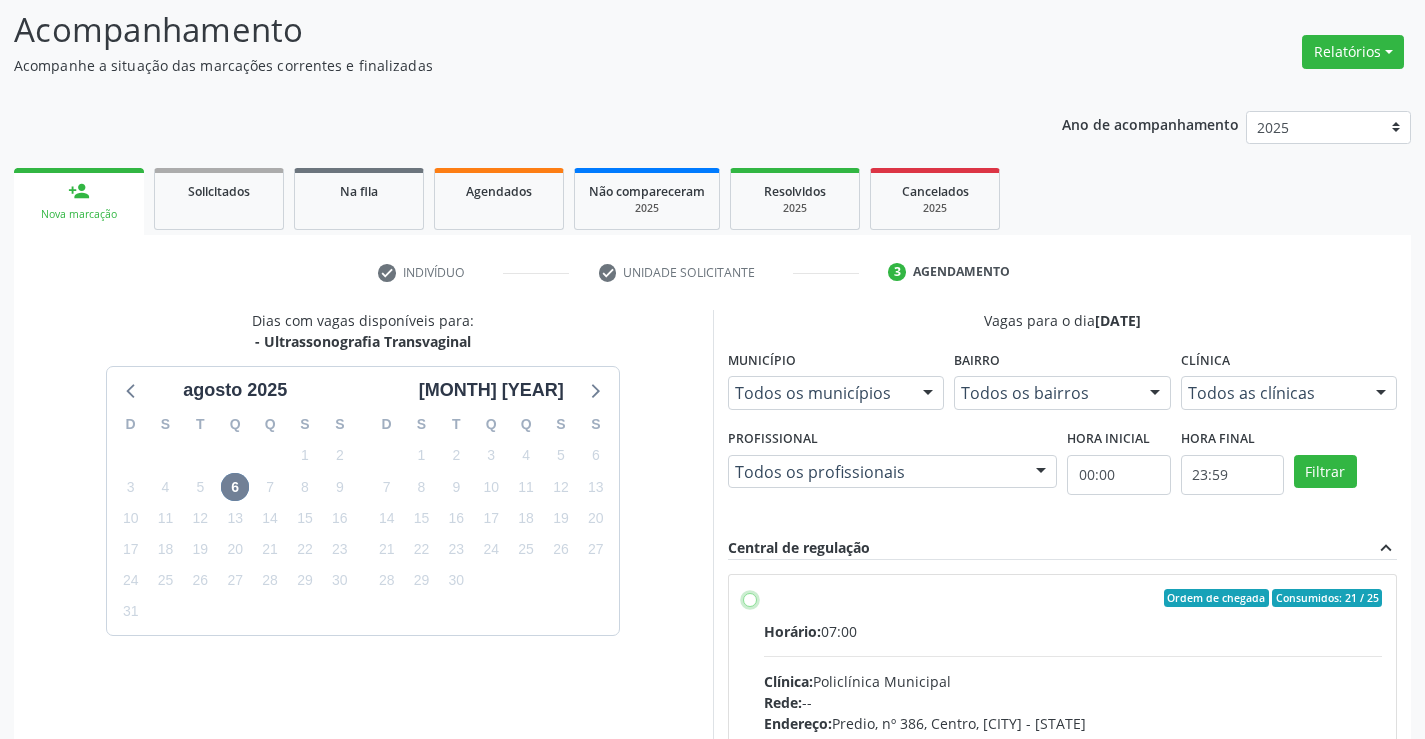 click on "Ordem de chegada
Consumidos: 21 / 25
Horário:   07:00
Clínica:  Policlínica Municipal
Rede:
--
Endereço:   Predio, nº 386, Centro, Campo Formoso - BA
Telefone:   (74) 6451312
Profissional:
Orlindo Carvalho dos Santos
Informações adicionais sobre o atendimento
Idade de atendimento:
de 0 a 120 anos
Gênero(s) atendido(s):
Masculino e Feminino
Informações adicionais:
--" at bounding box center [750, 598] 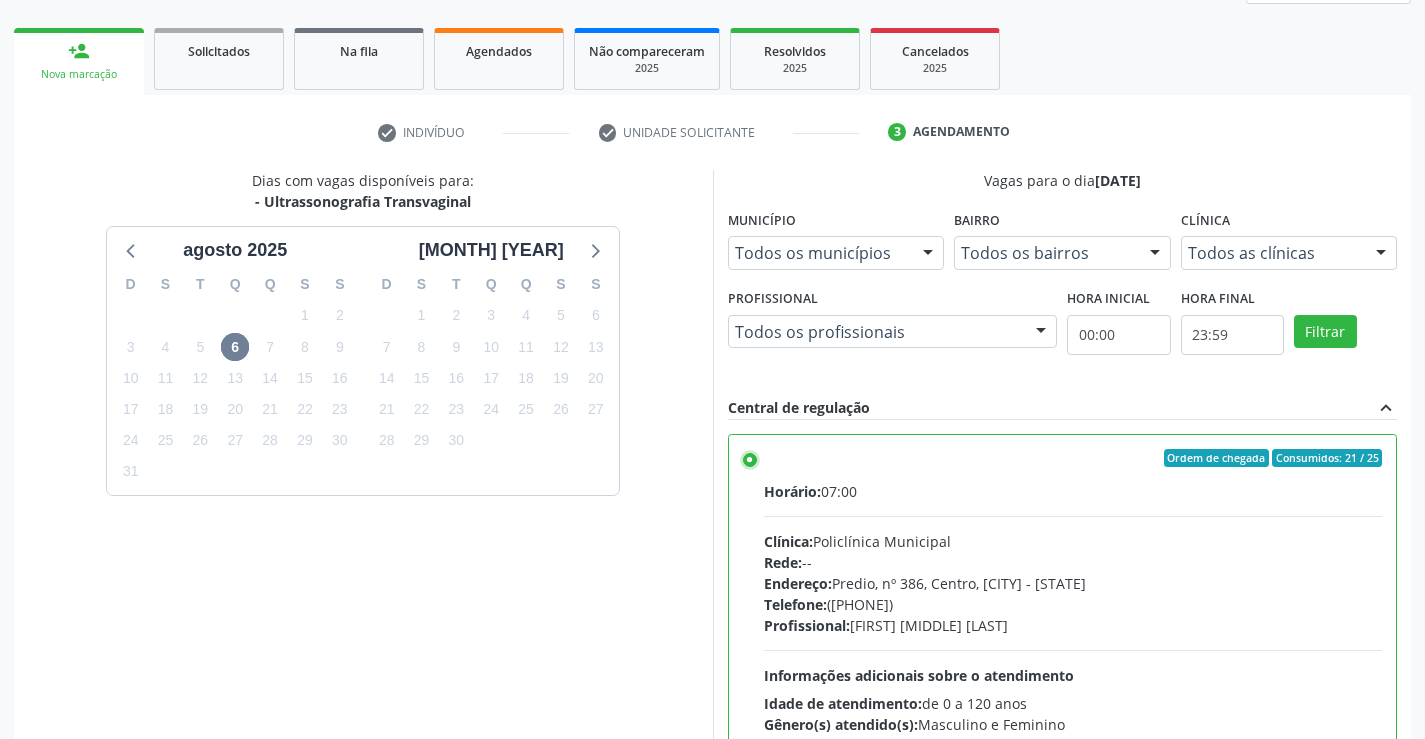 scroll, scrollTop: 456, scrollLeft: 0, axis: vertical 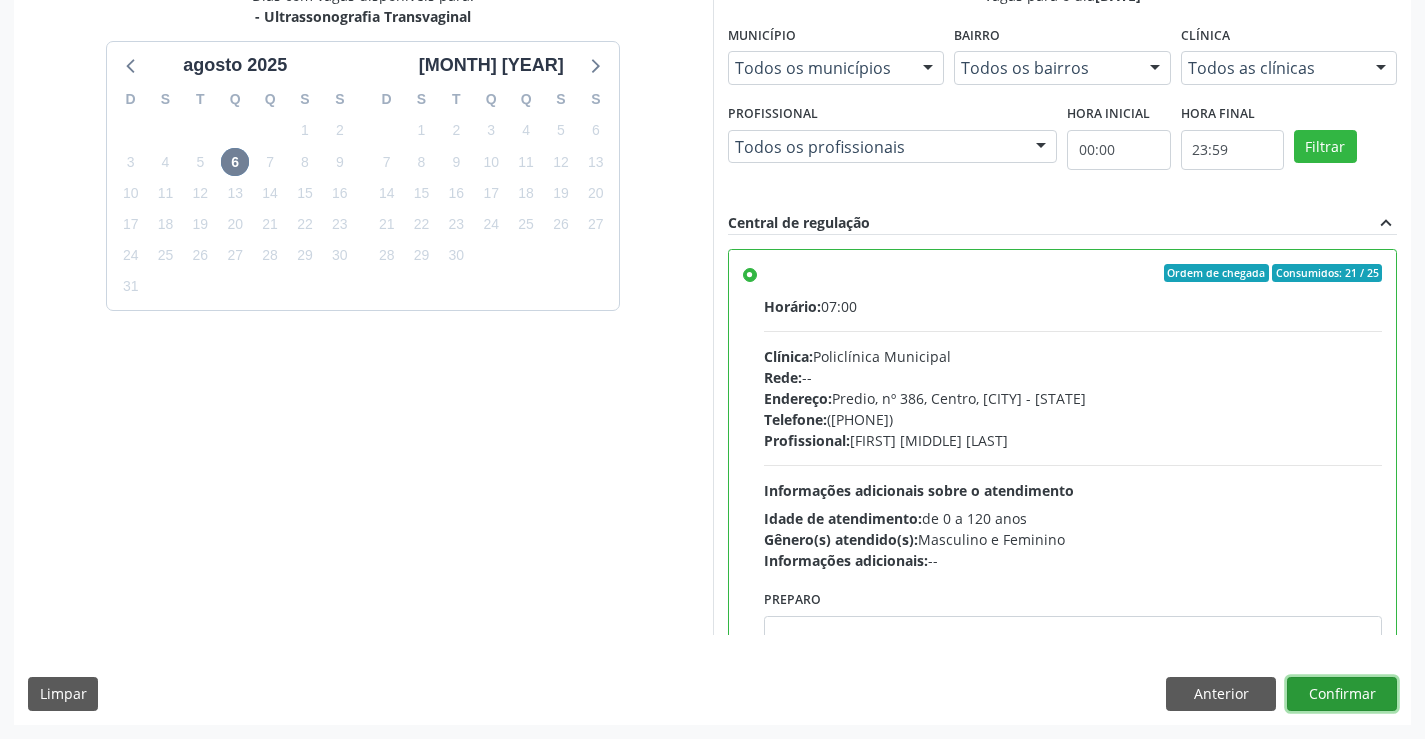 click on "Confirmar" at bounding box center (1342, 694) 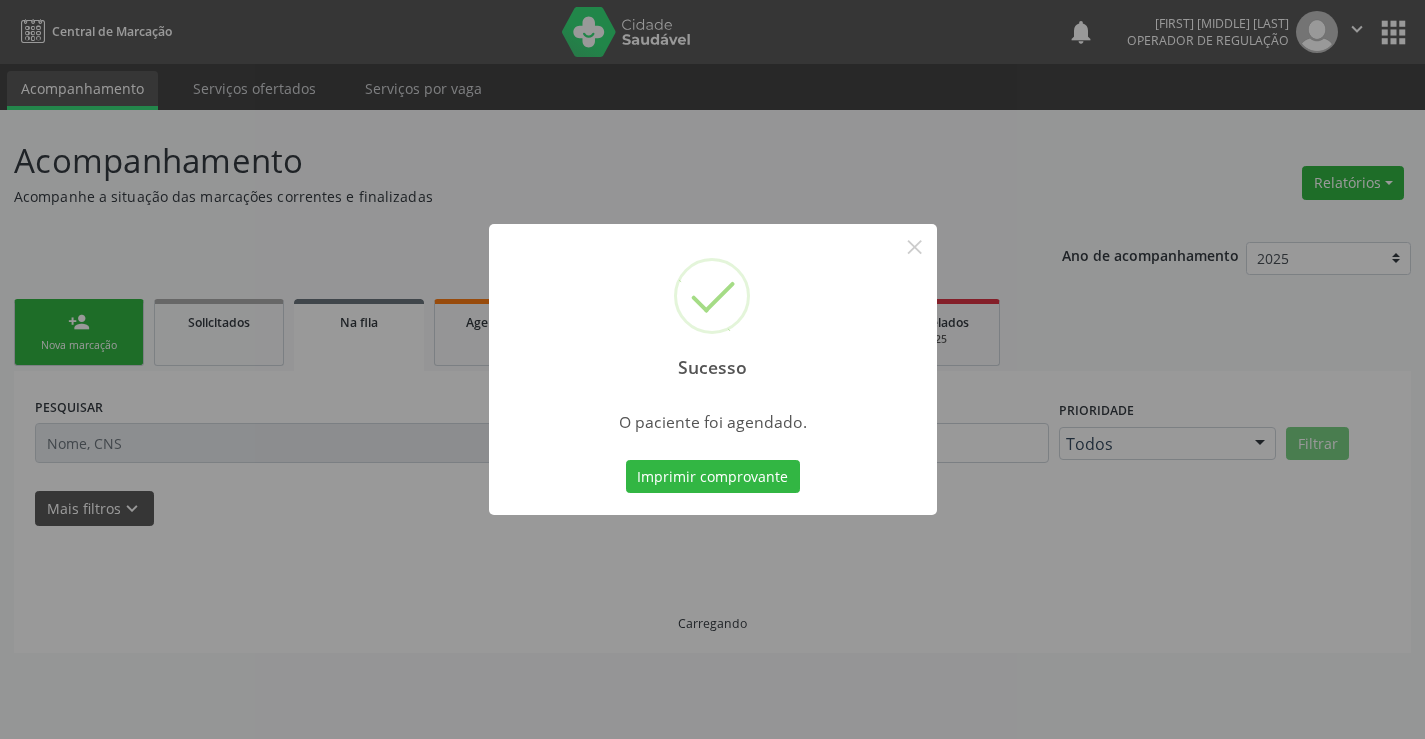 scroll, scrollTop: 0, scrollLeft: 0, axis: both 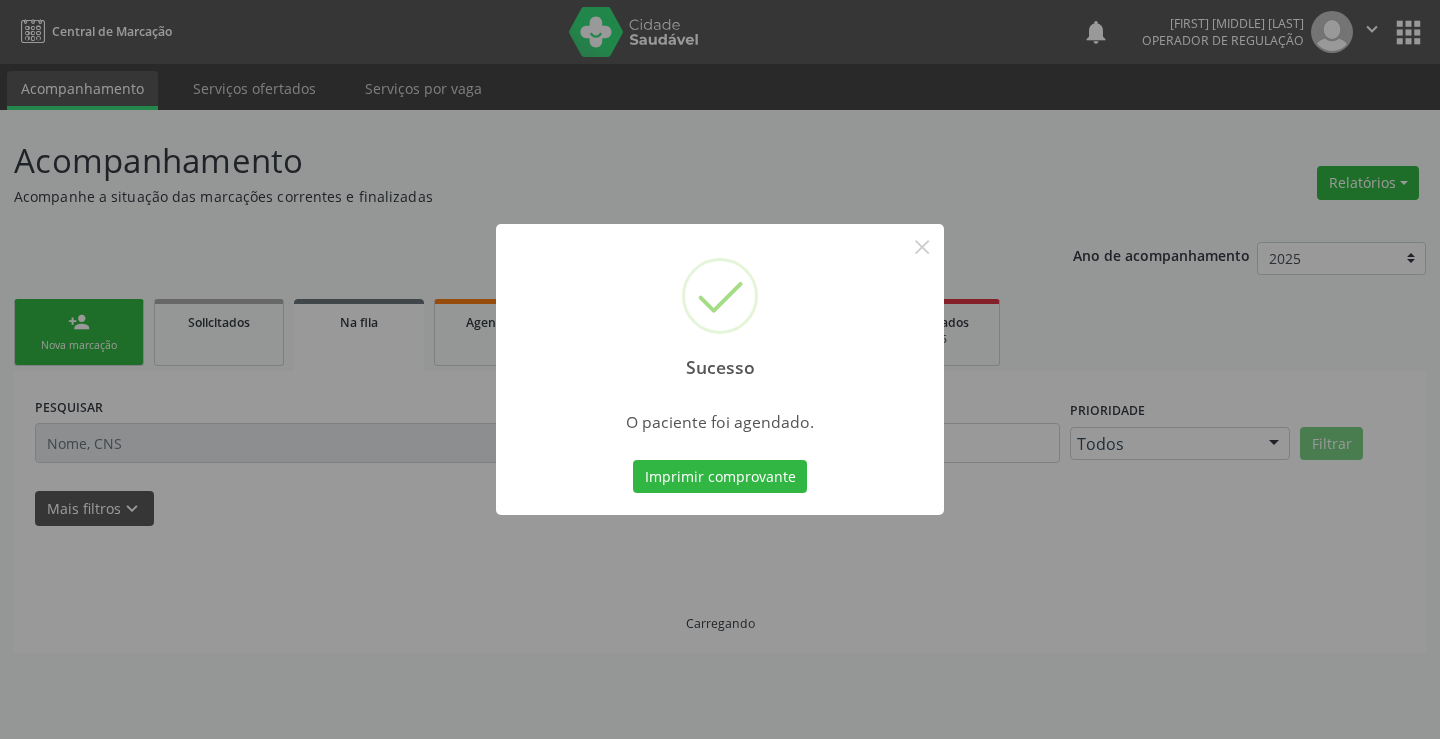 type 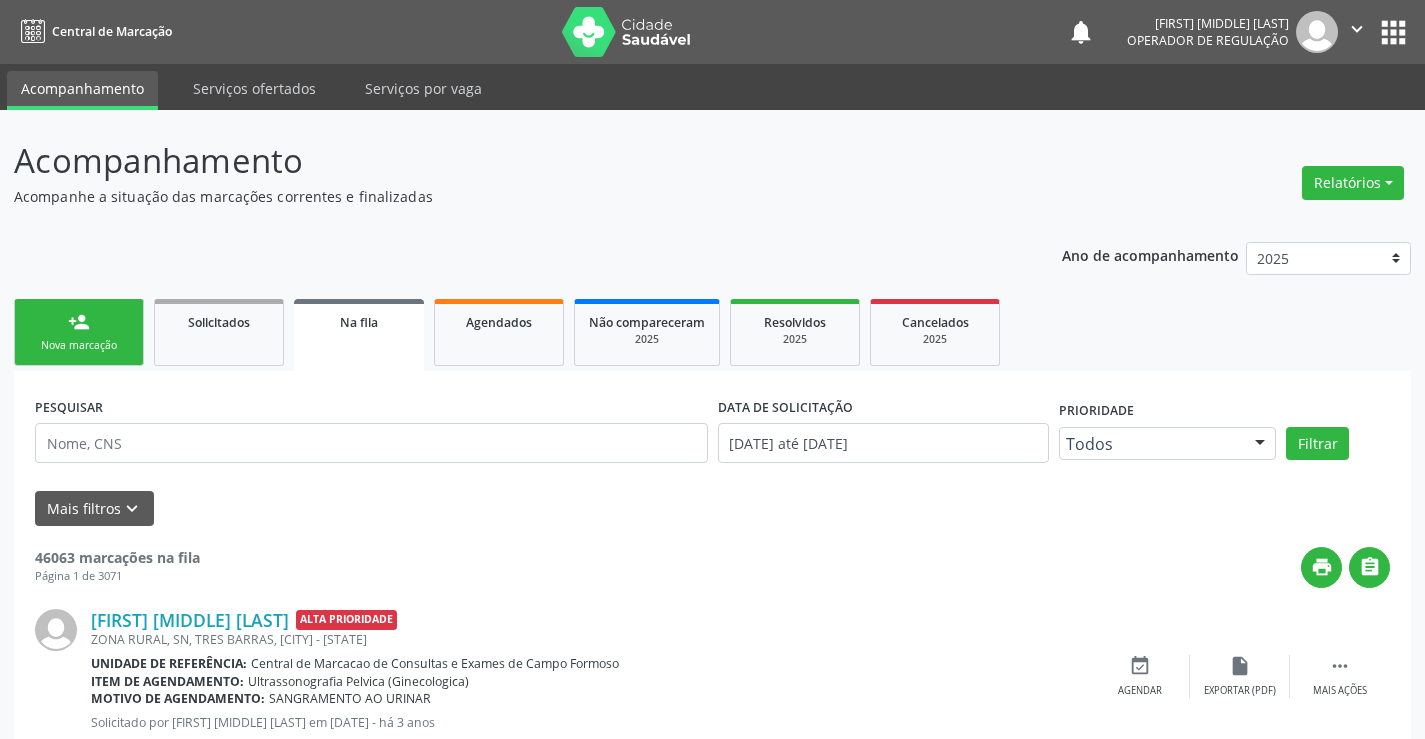 click on "person_add" at bounding box center [79, 322] 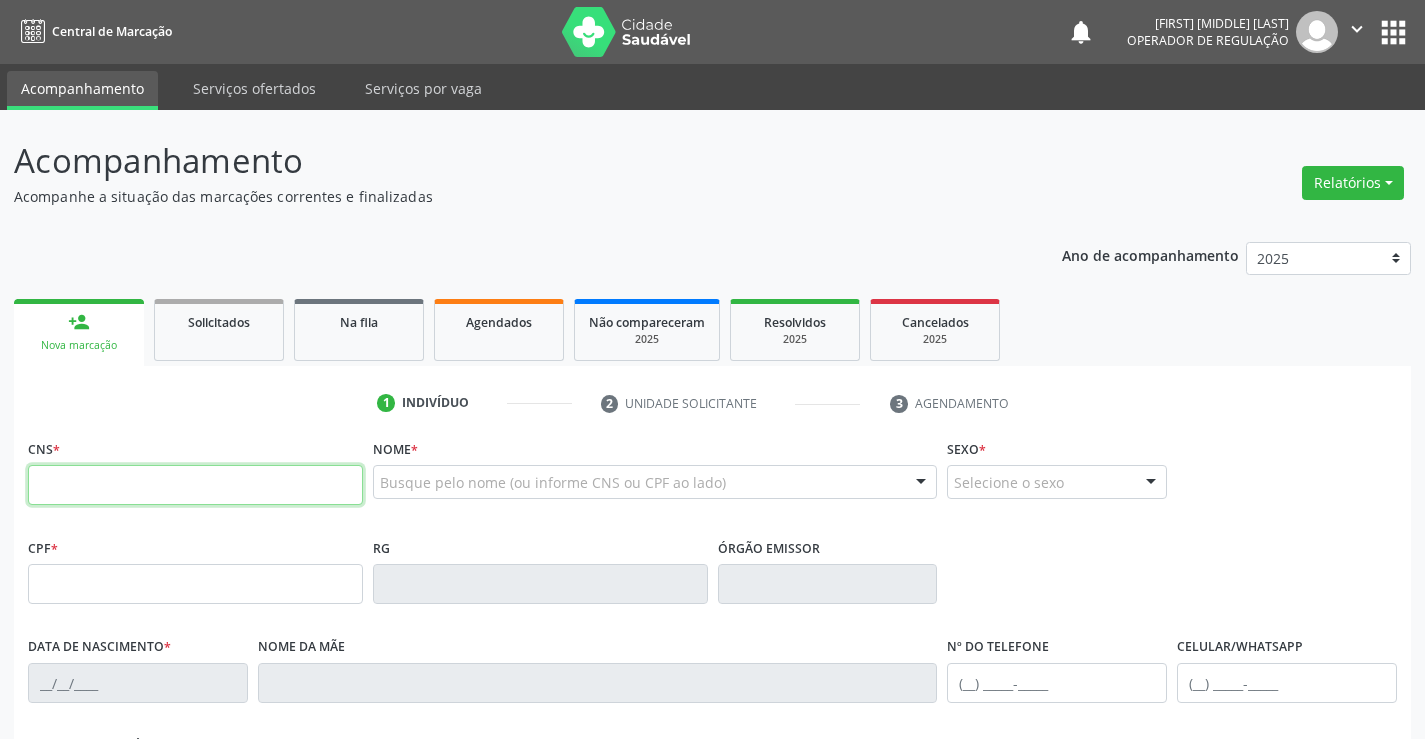 click at bounding box center [195, 485] 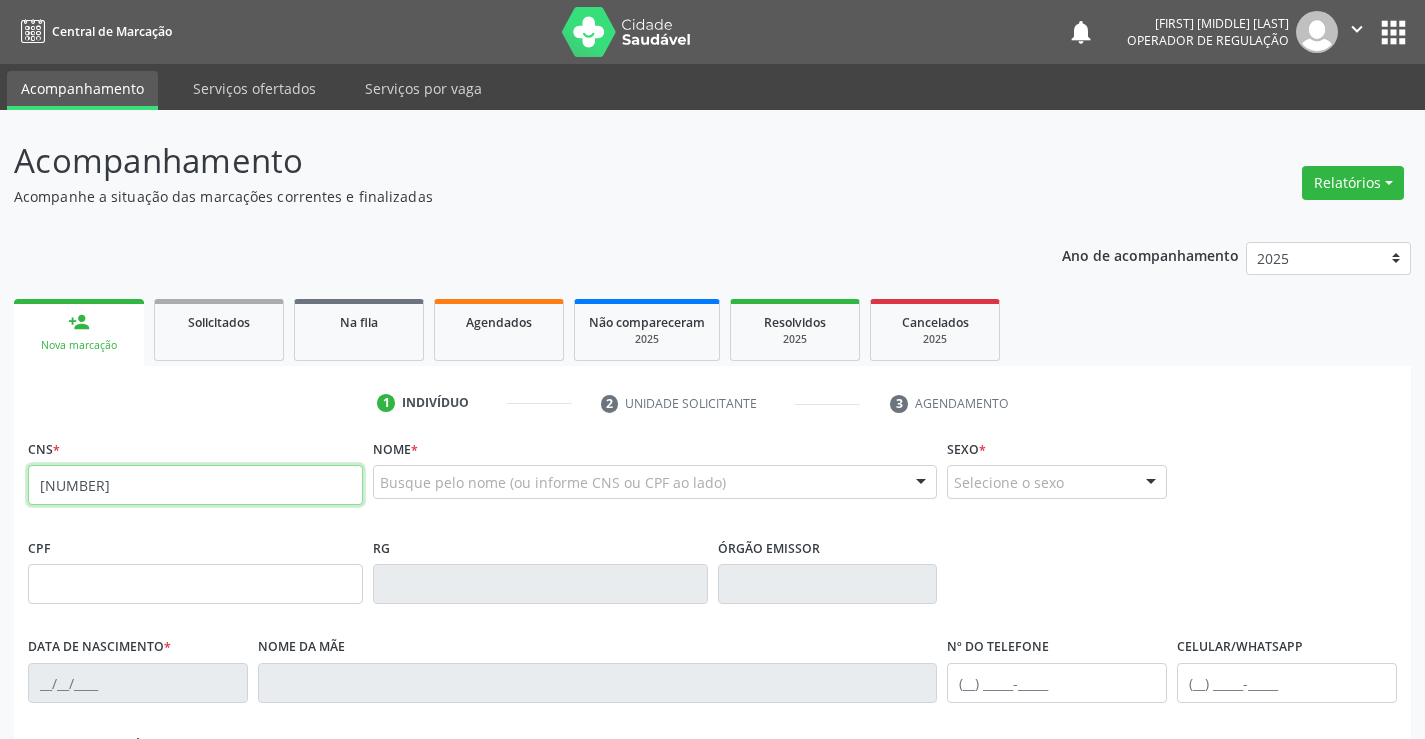 type on "704 8090 6735 6948" 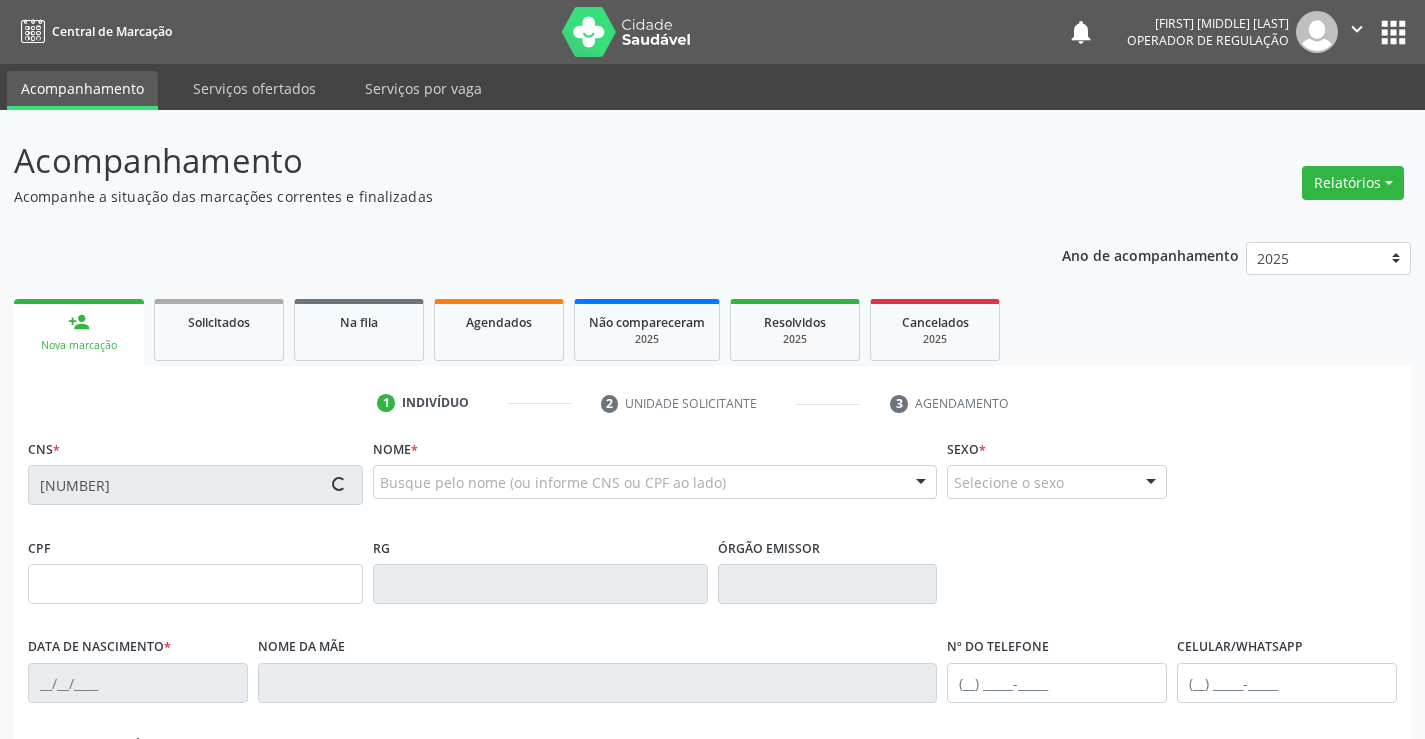 type on "2208208994" 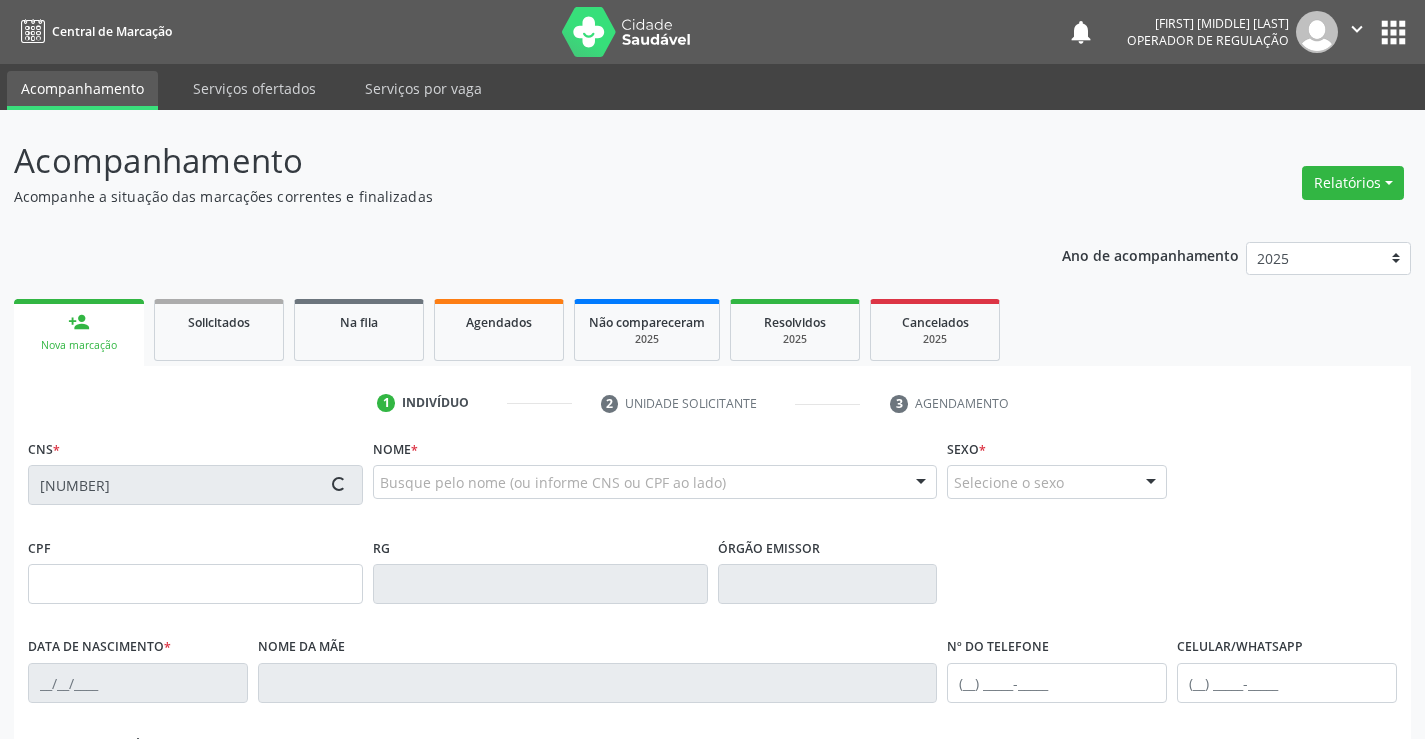 type on "18/11/2000" 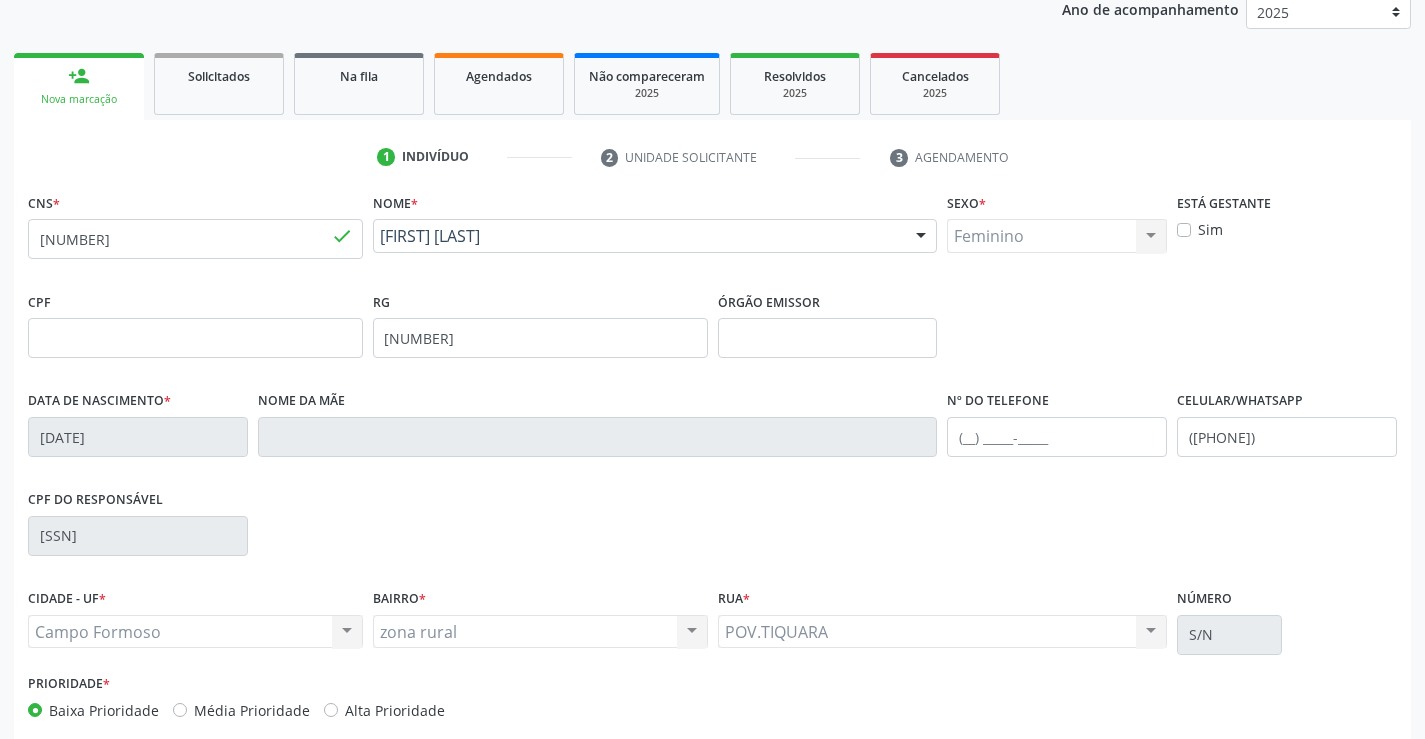 scroll, scrollTop: 345, scrollLeft: 0, axis: vertical 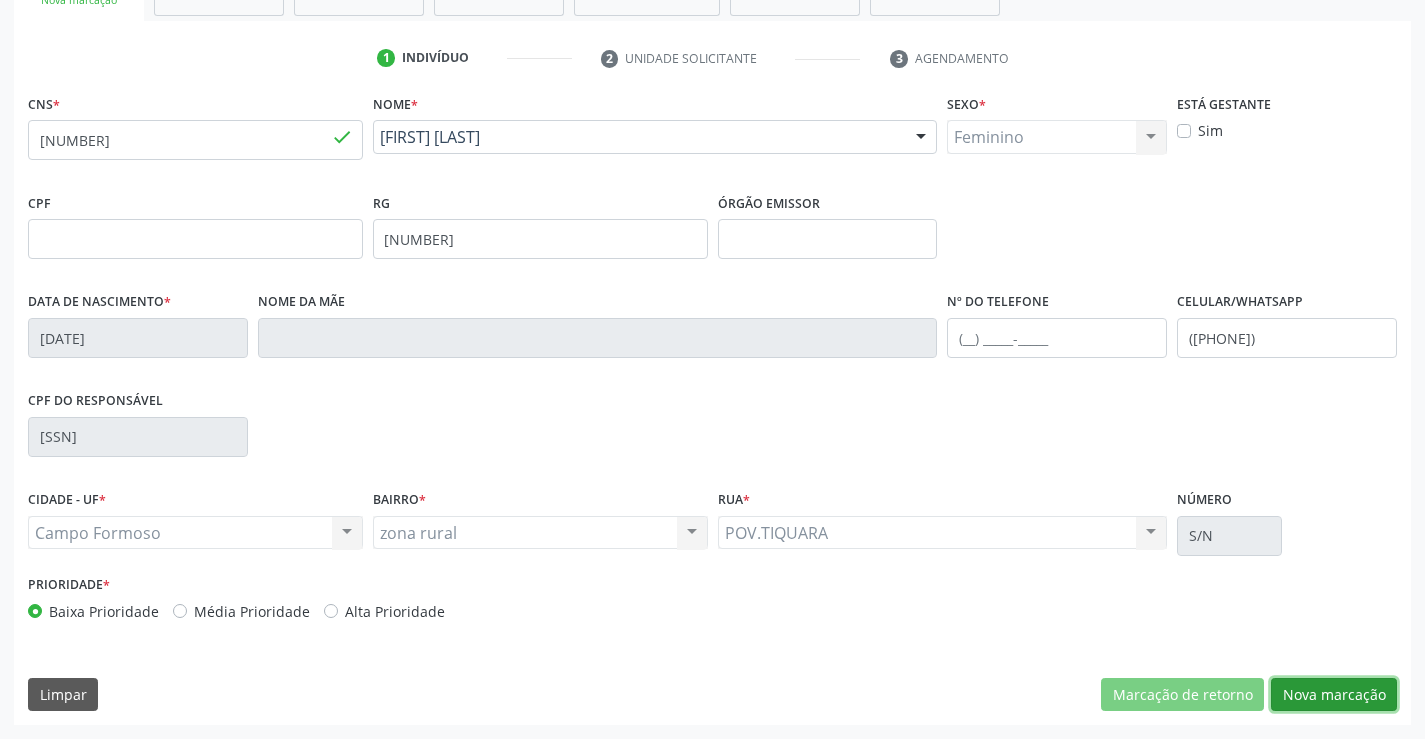 click on "Nova marcação" at bounding box center (1334, 695) 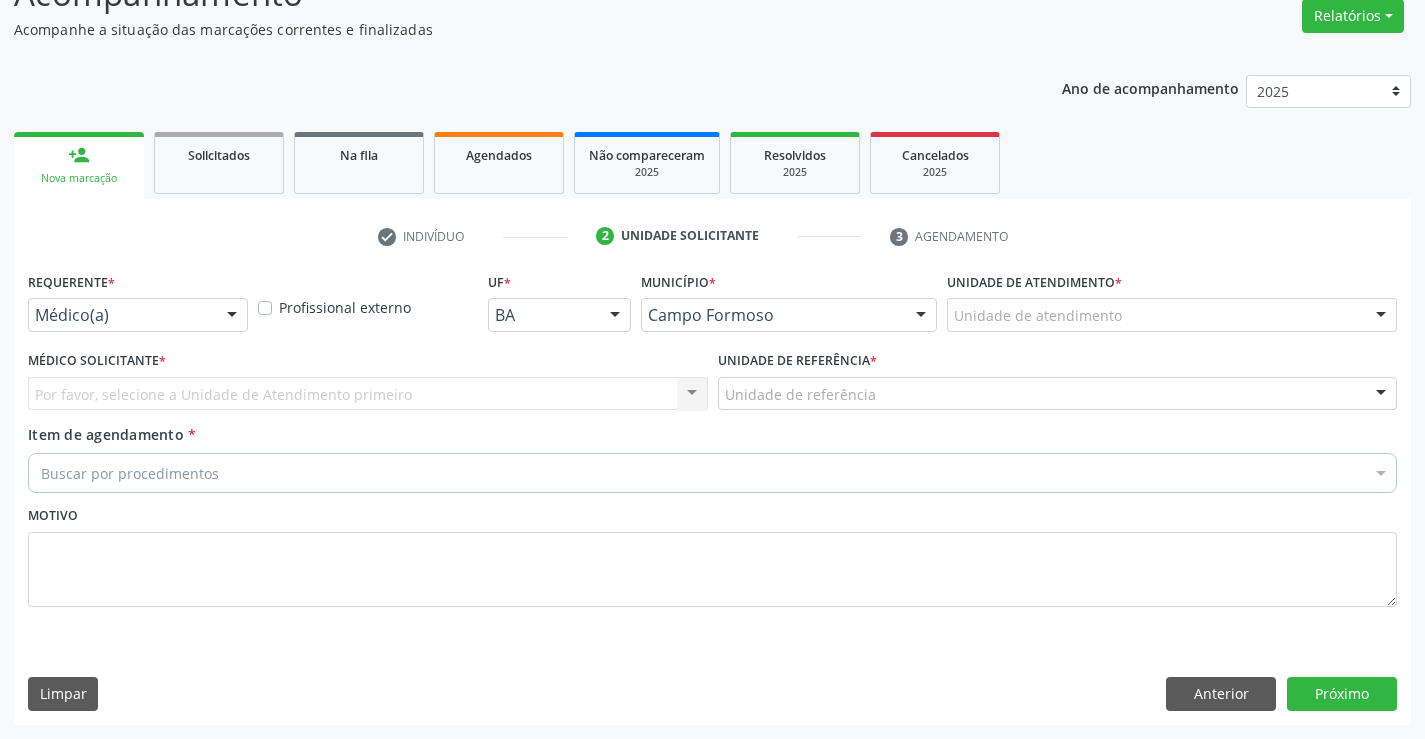 scroll, scrollTop: 167, scrollLeft: 0, axis: vertical 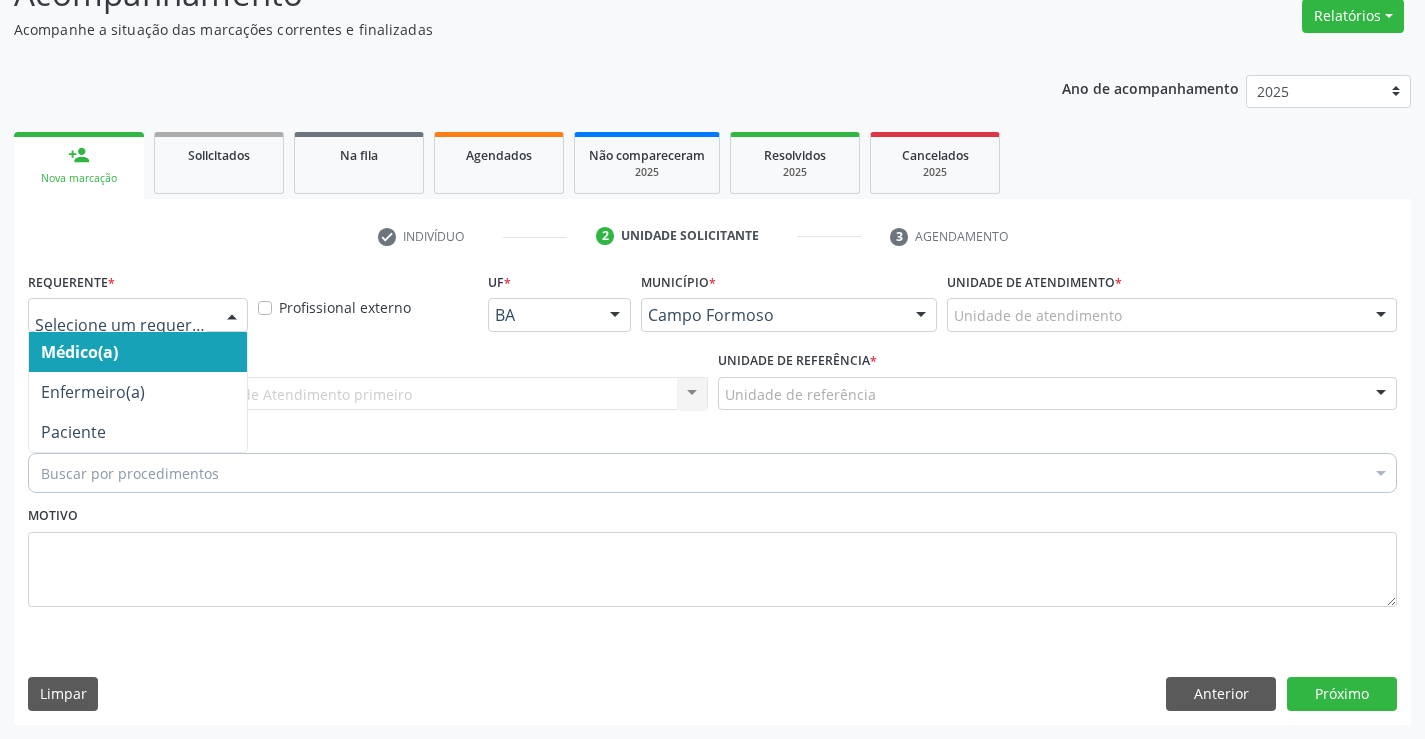 click at bounding box center [232, 316] 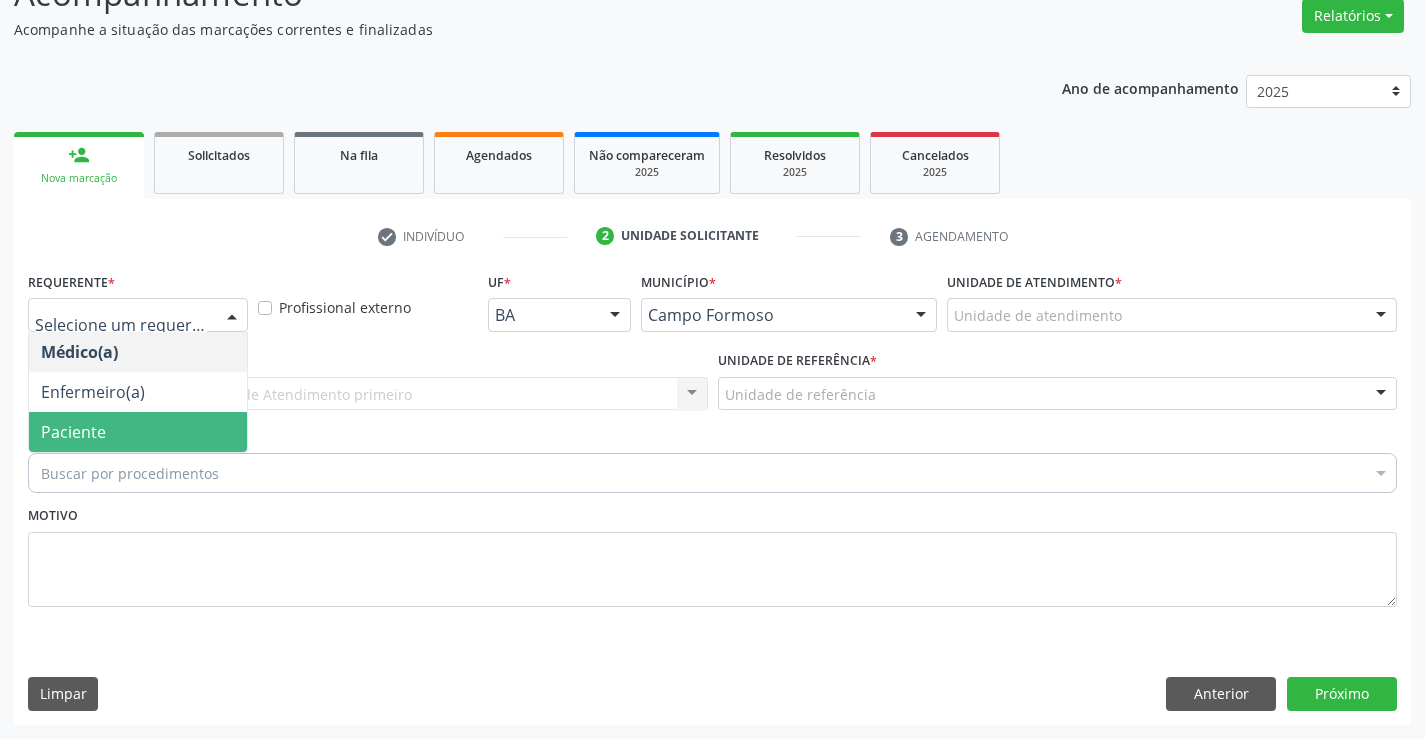 click on "Paciente" at bounding box center [138, 432] 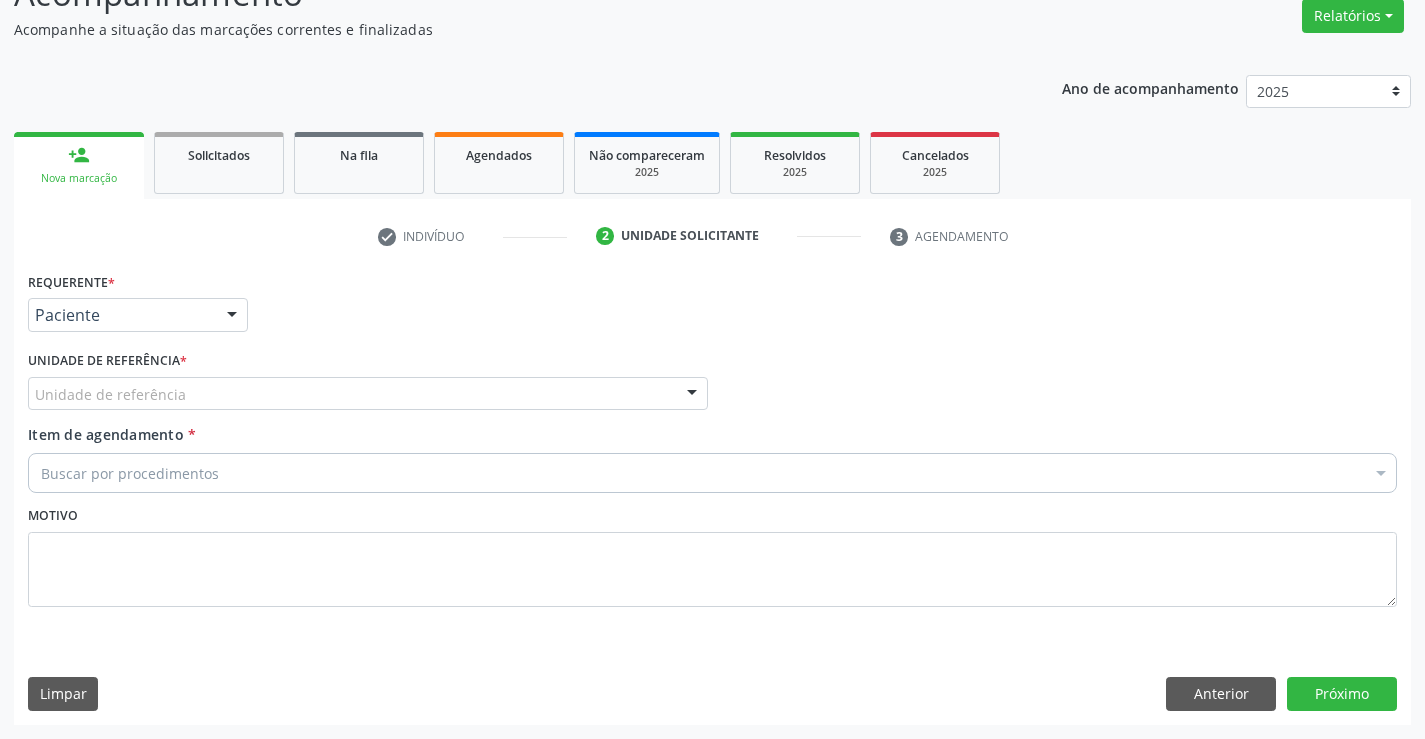 click on "Unidade de referência" at bounding box center (368, 394) 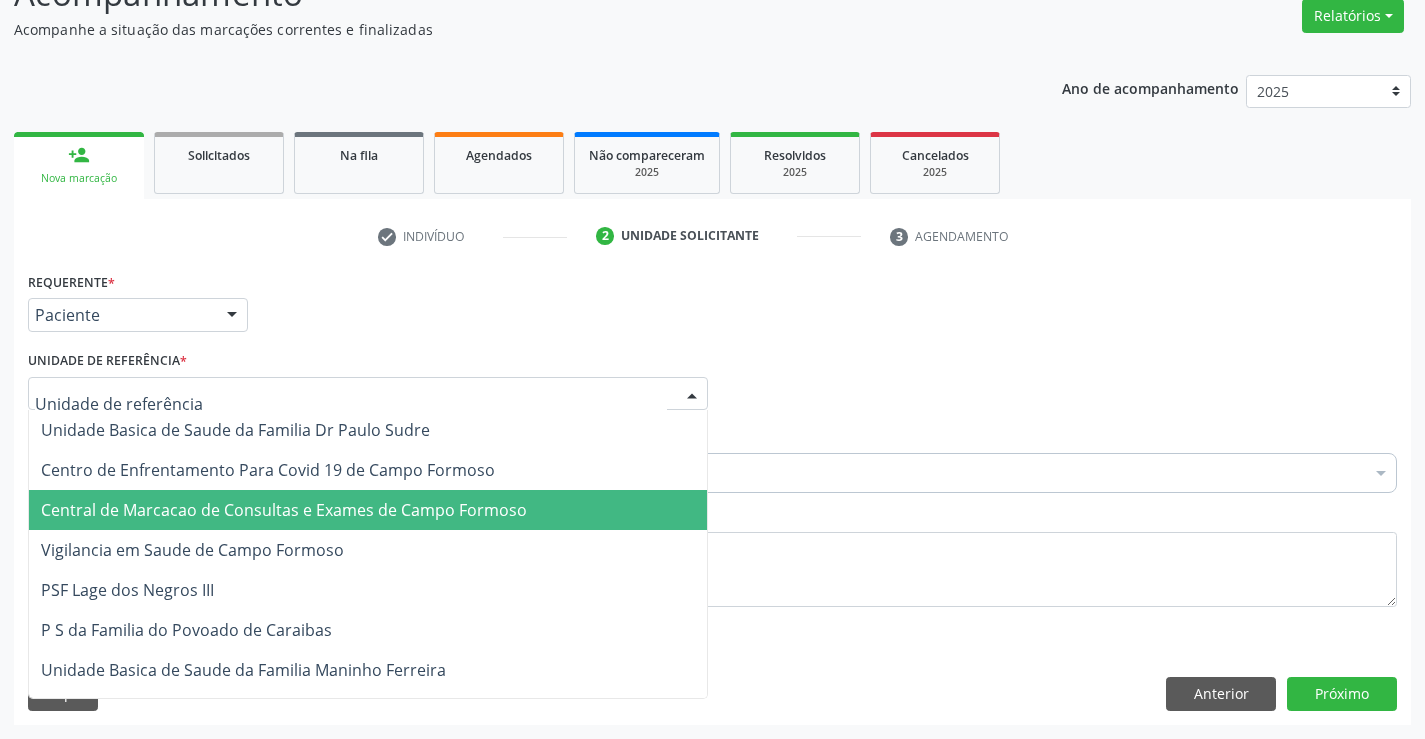 click on "Central de Marcacao de Consultas e Exames de Campo Formoso" at bounding box center [284, 510] 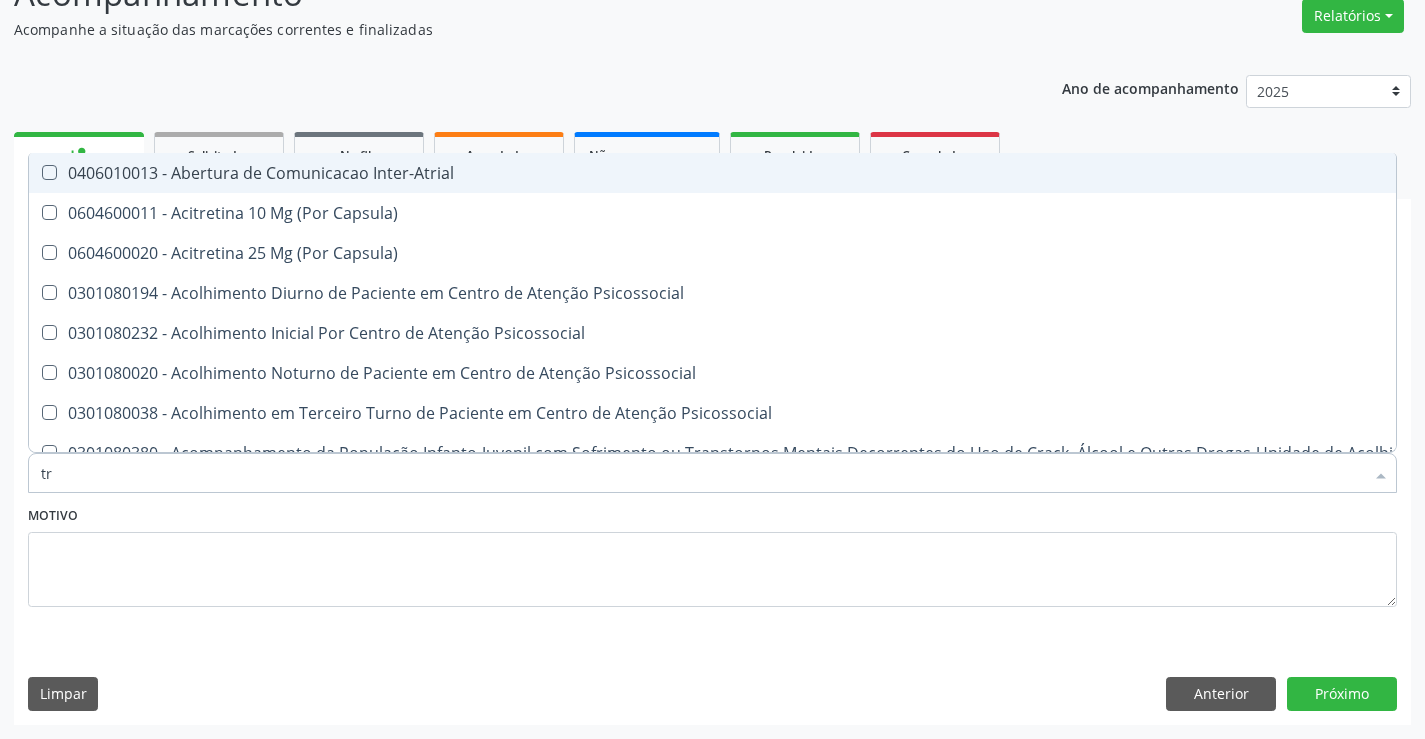 type on "TRANSVA" 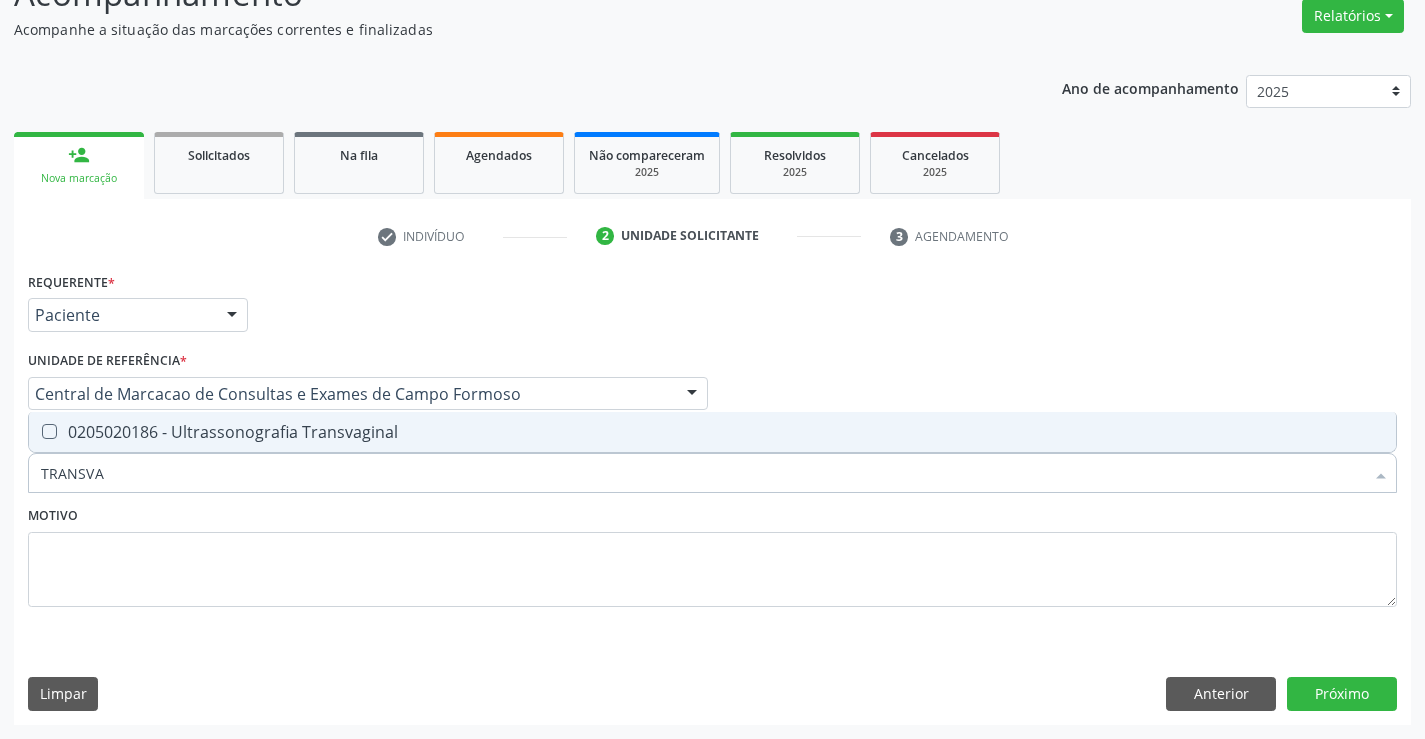click on "0205020186 - Ultrassonografia Transvaginal" at bounding box center [712, 432] 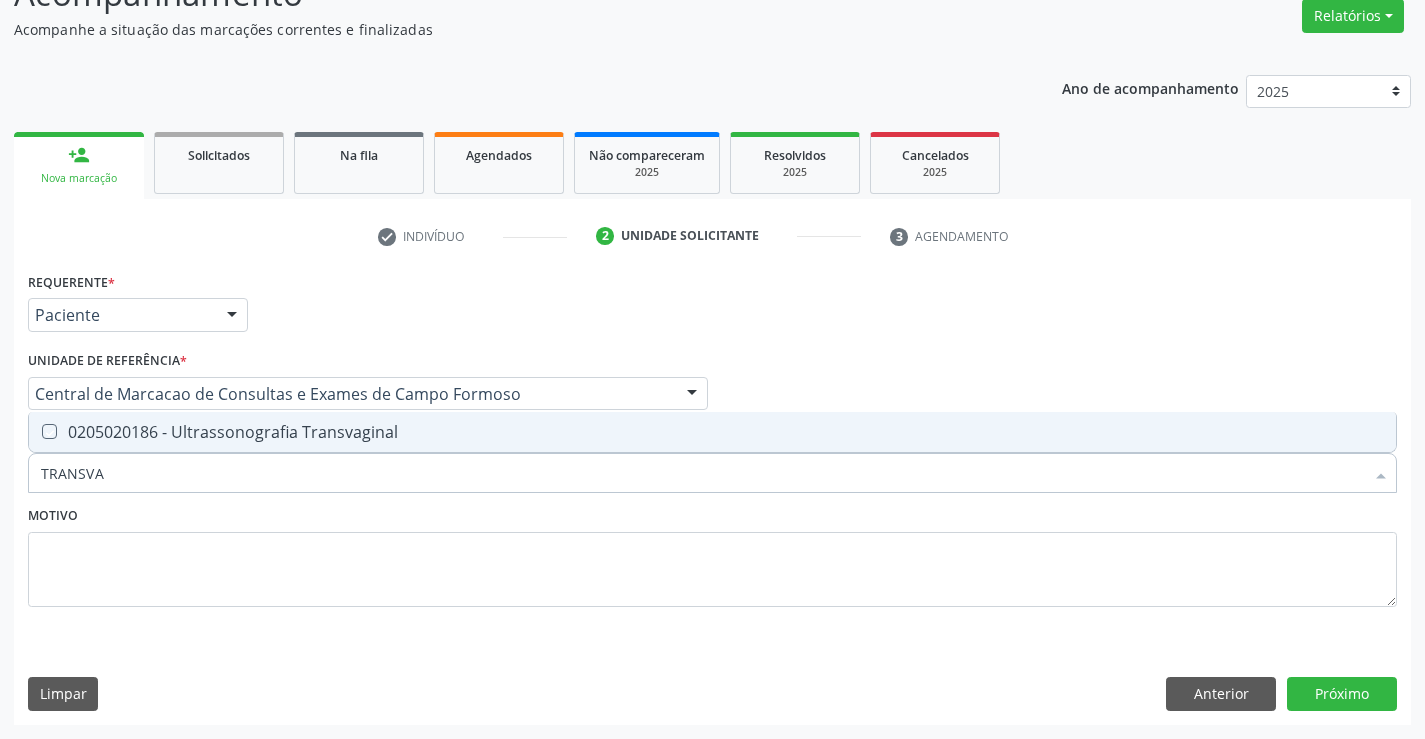 checkbox on "true" 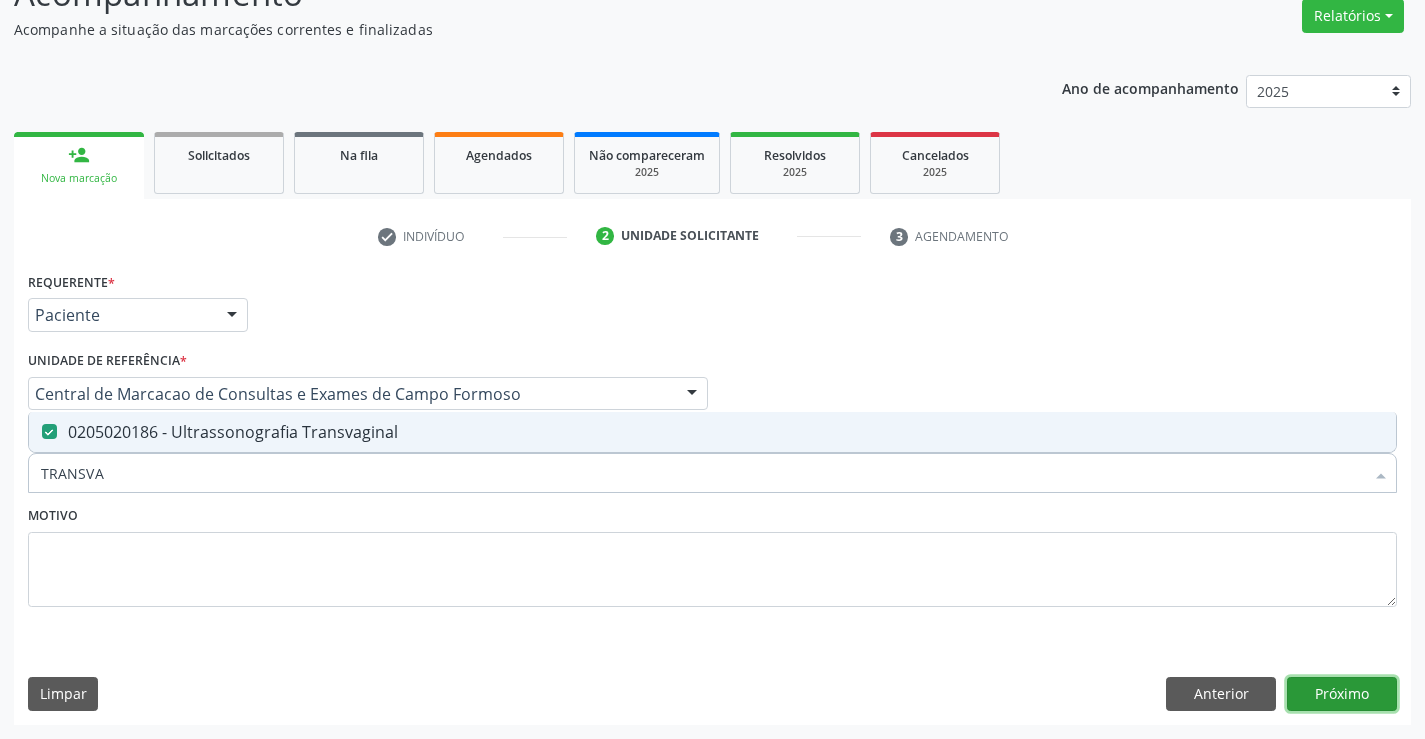 click on "Próximo" at bounding box center (1342, 694) 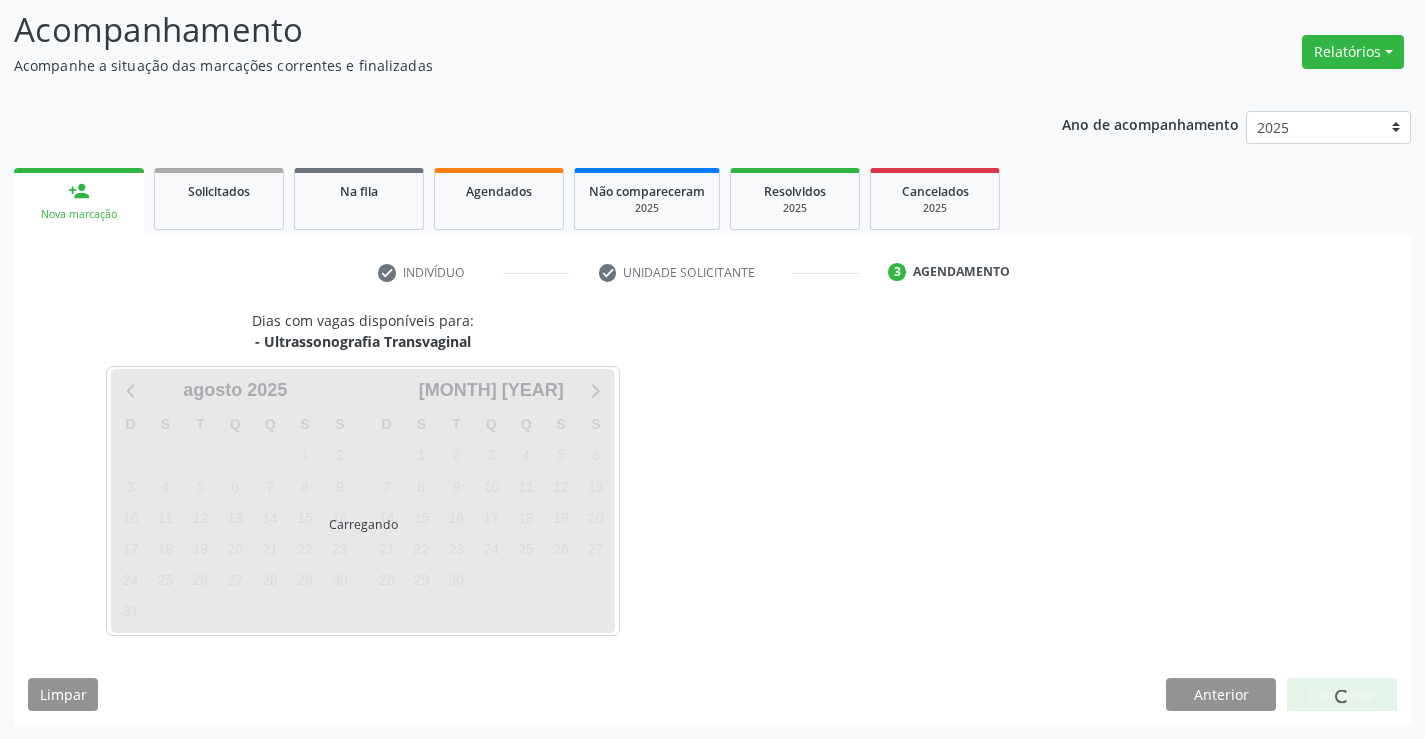 scroll, scrollTop: 131, scrollLeft: 0, axis: vertical 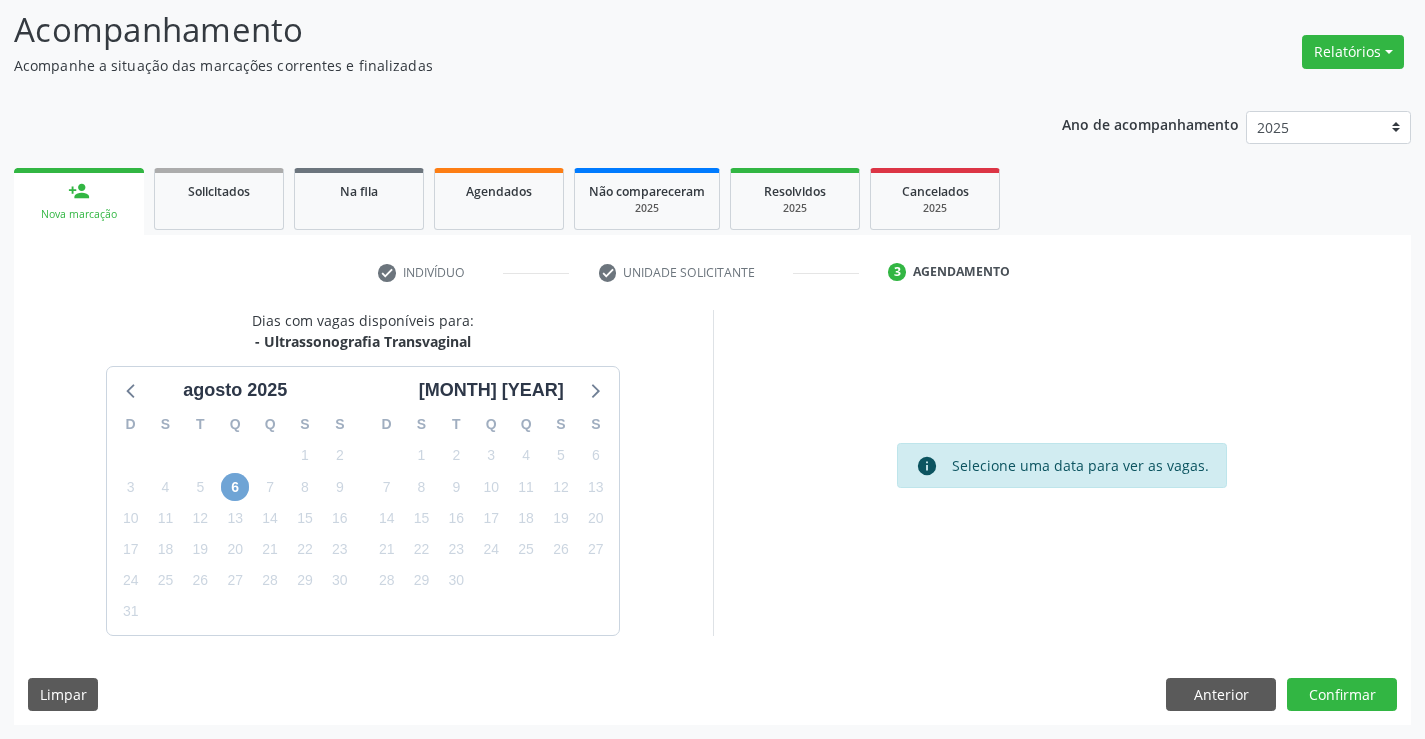 click on "6" at bounding box center [235, 487] 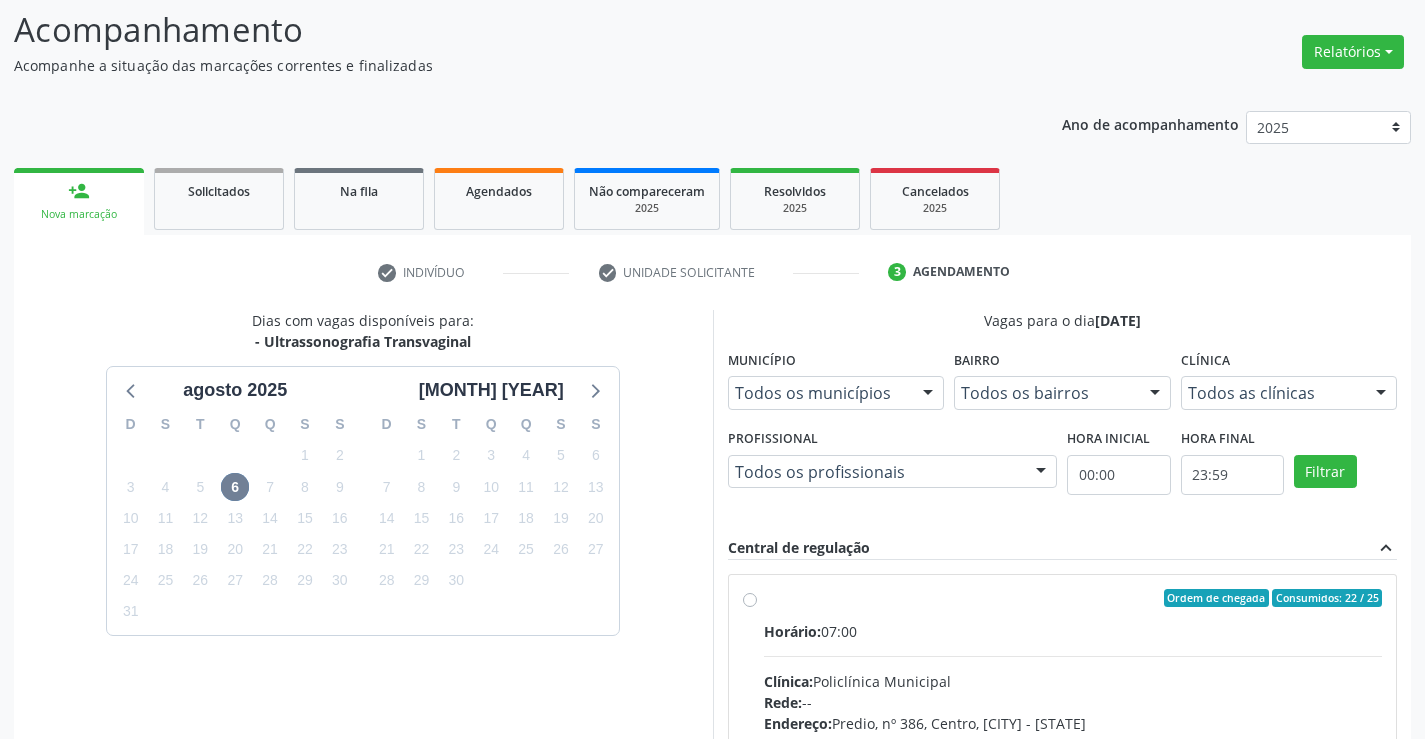 click on "Ordem de chegada
Consumidos: 22 / 25" at bounding box center (1073, 598) 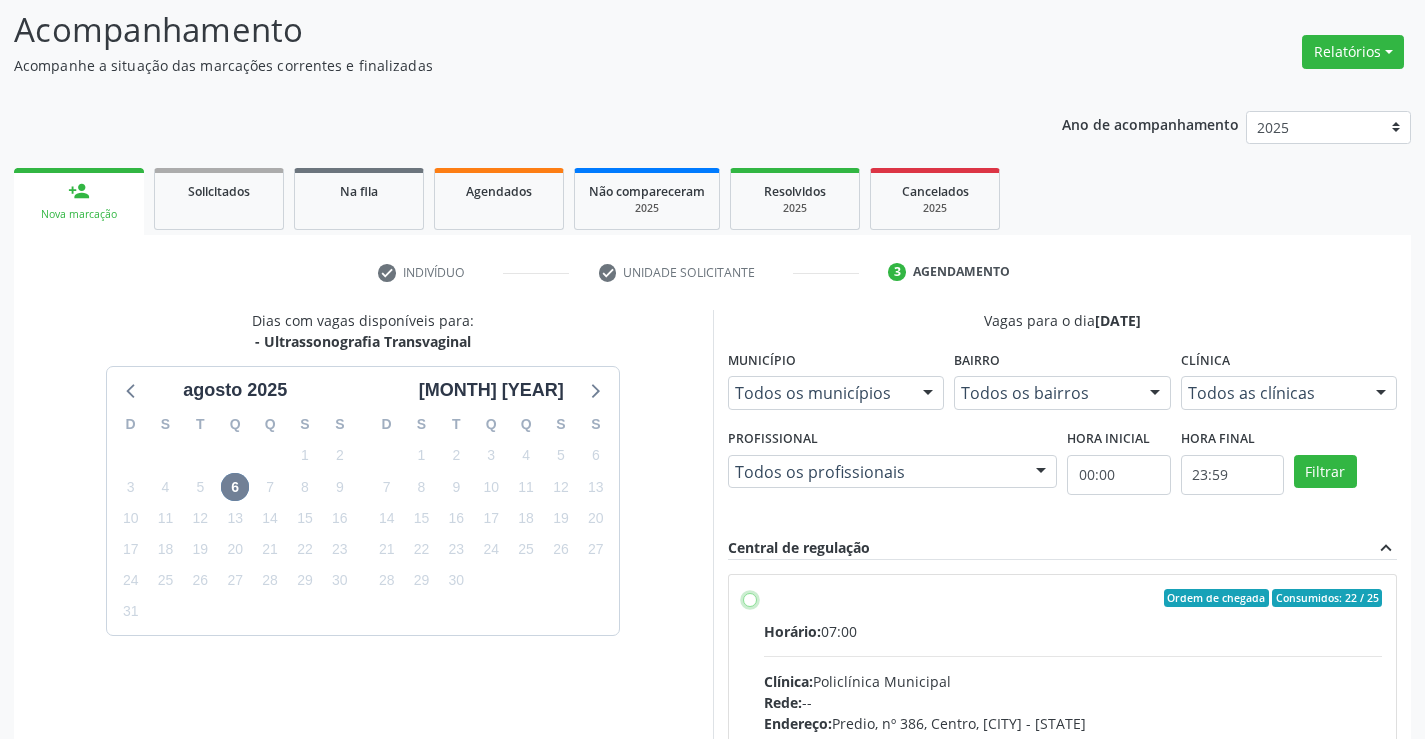 click on "Ordem de chegada
Consumidos: 22 / 25
Horário:   07:00
Clínica:  Policlínica Municipal
Rede:
--
Endereço:   Predio, nº 386, Centro, Campo Formoso - BA
Telefone:   (74) 6451312
Profissional:
Orlindo Carvalho dos Santos
Informações adicionais sobre o atendimento
Idade de atendimento:
de 0 a 120 anos
Gênero(s) atendido(s):
Masculino e Feminino
Informações adicionais:
--" at bounding box center [750, 598] 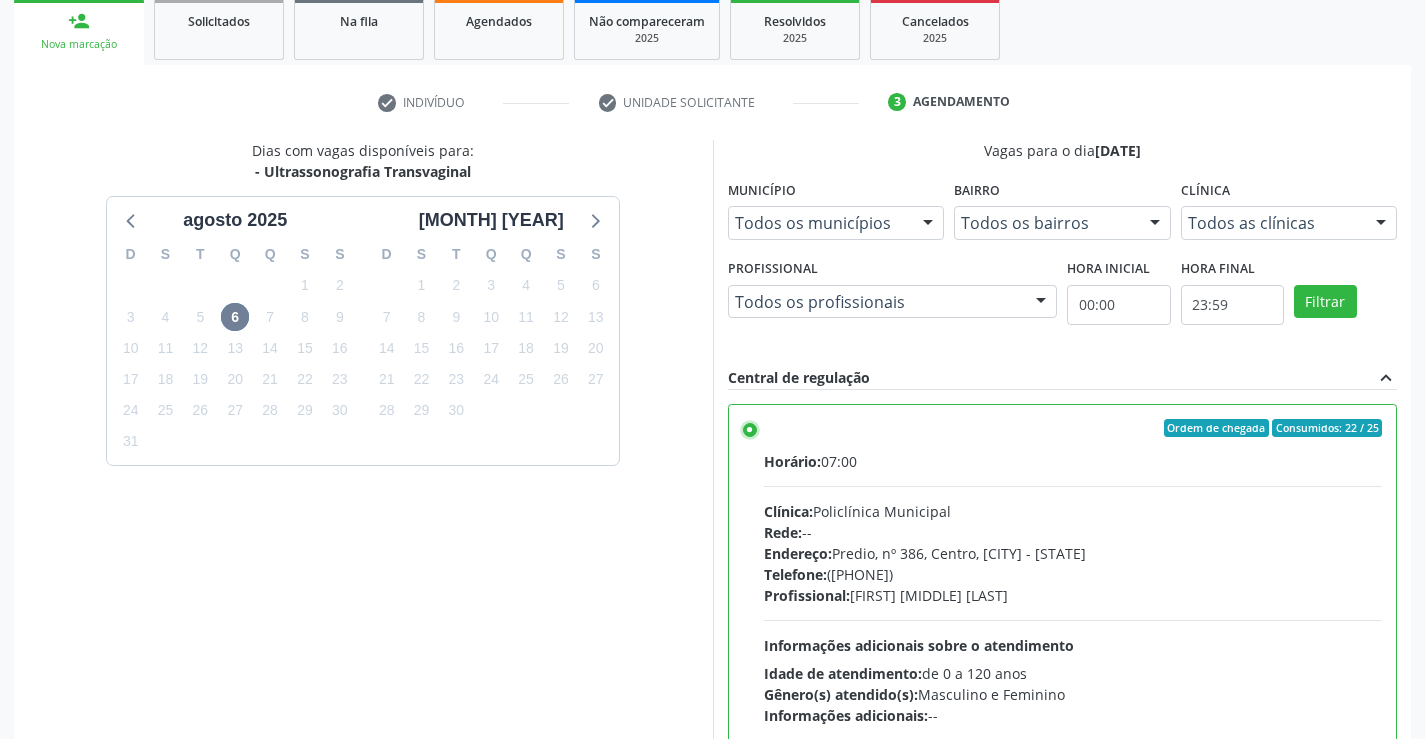 scroll, scrollTop: 456, scrollLeft: 0, axis: vertical 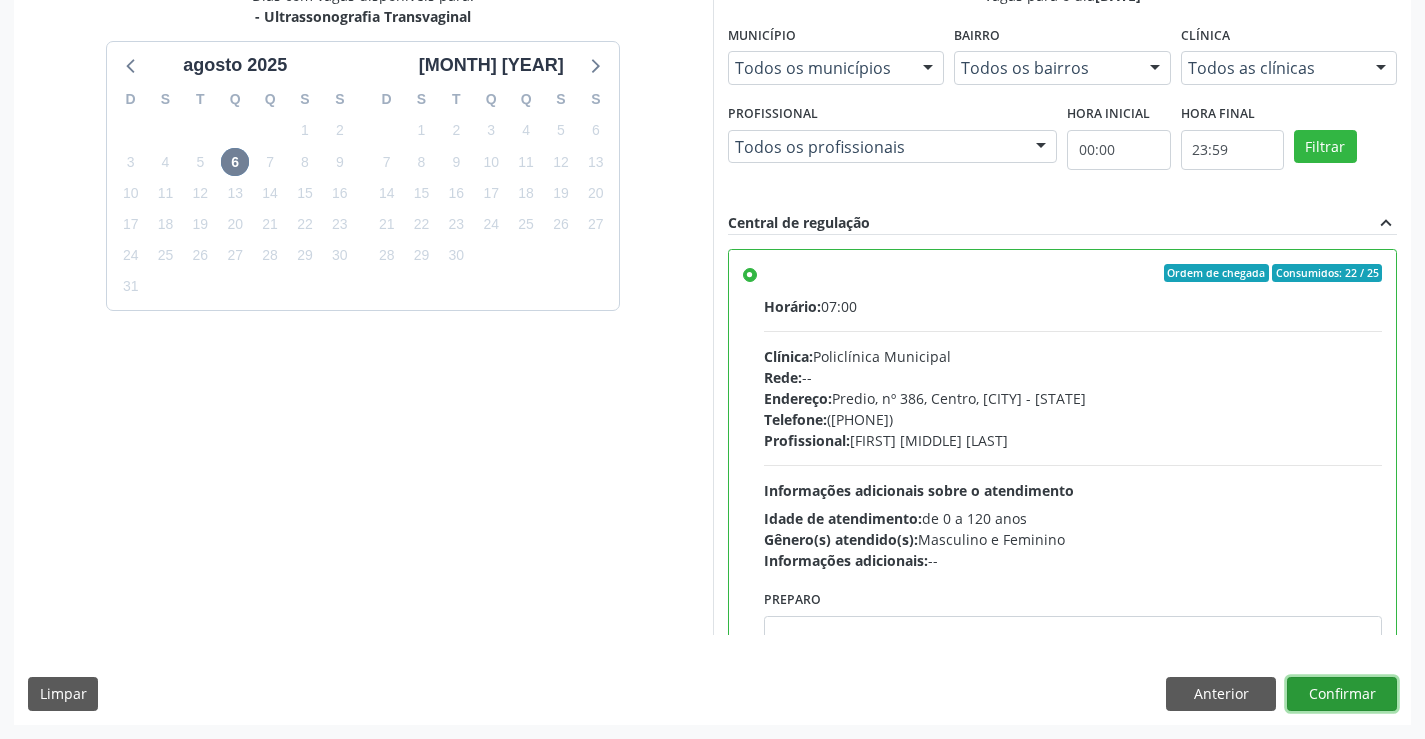 click on "Confirmar" at bounding box center [1342, 694] 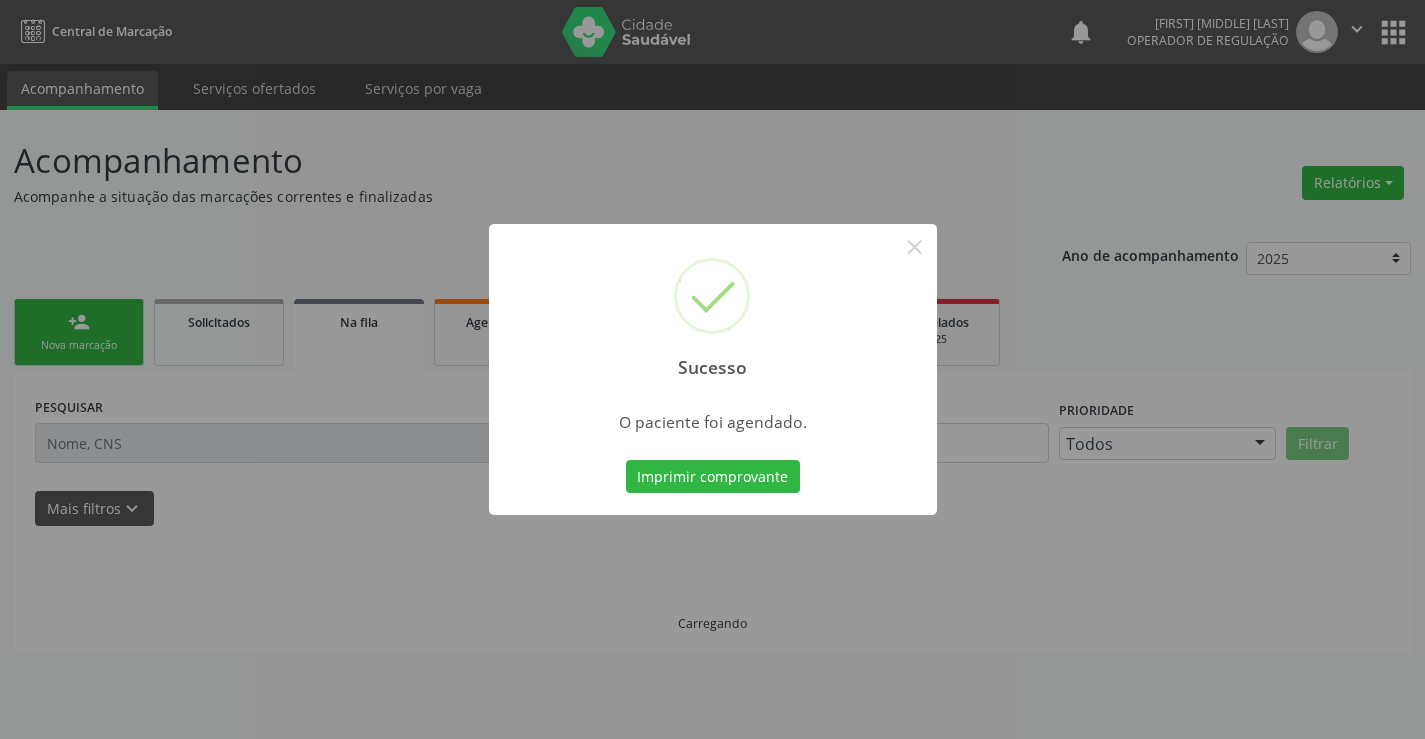 scroll, scrollTop: 0, scrollLeft: 0, axis: both 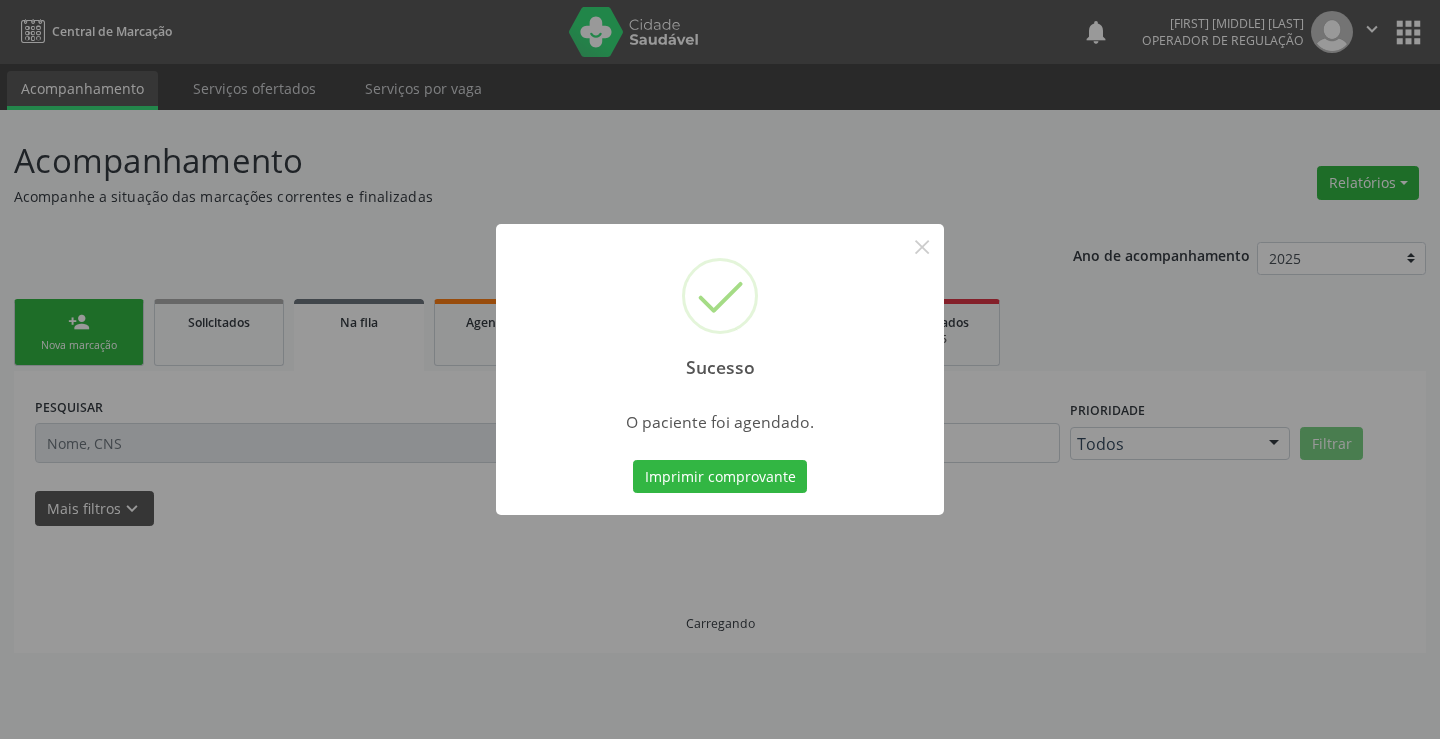 type 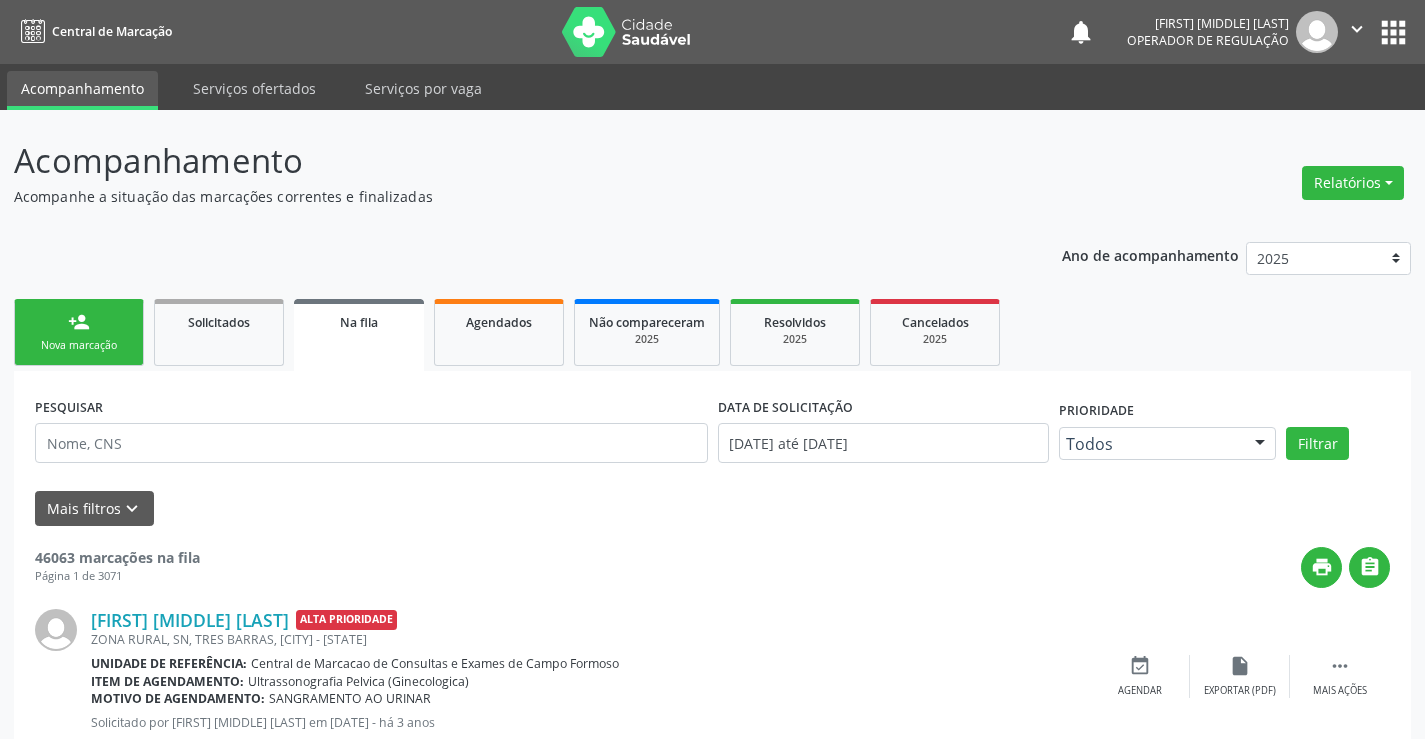 click on "" at bounding box center (1357, 29) 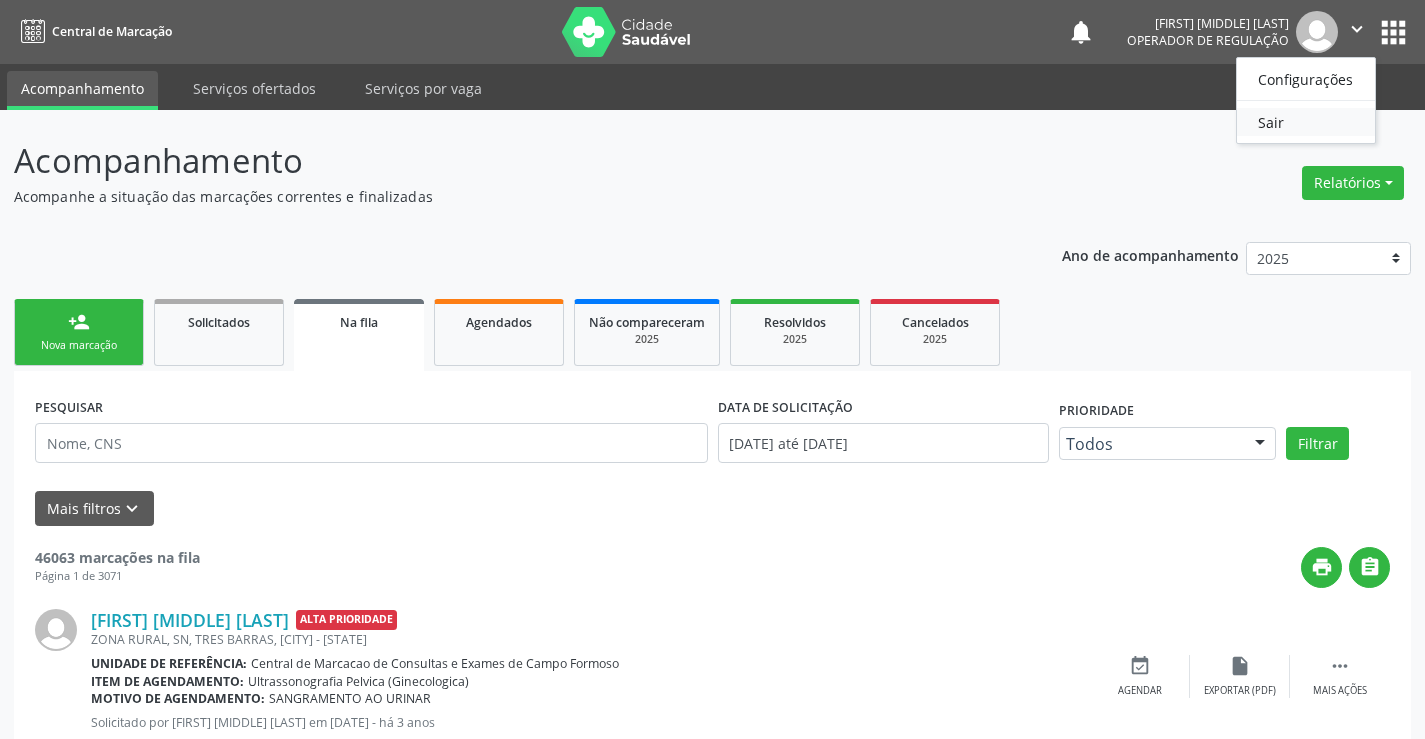 click on "Sair" at bounding box center (1306, 122) 